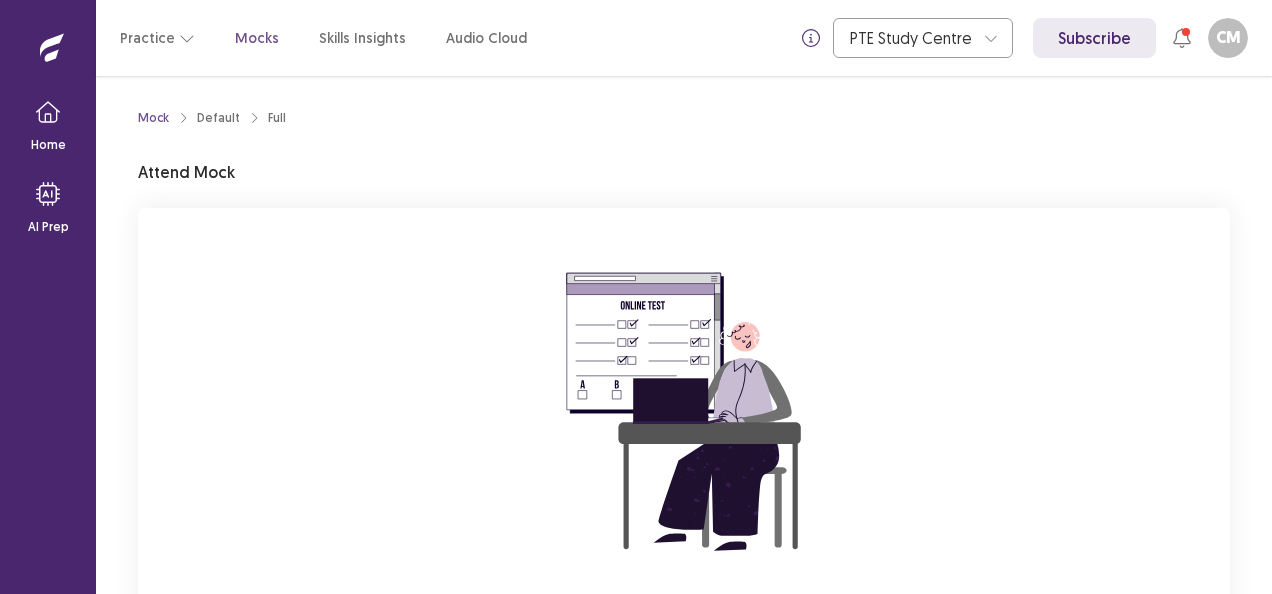 scroll, scrollTop: 0, scrollLeft: 0, axis: both 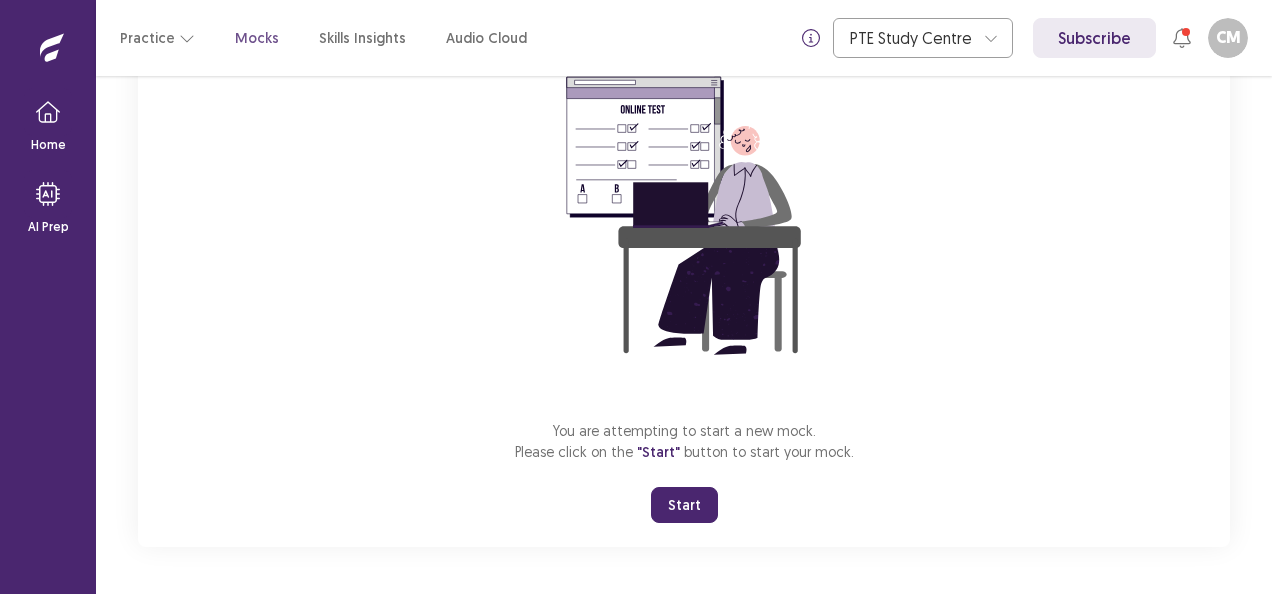 click on "Start" at bounding box center [684, 505] 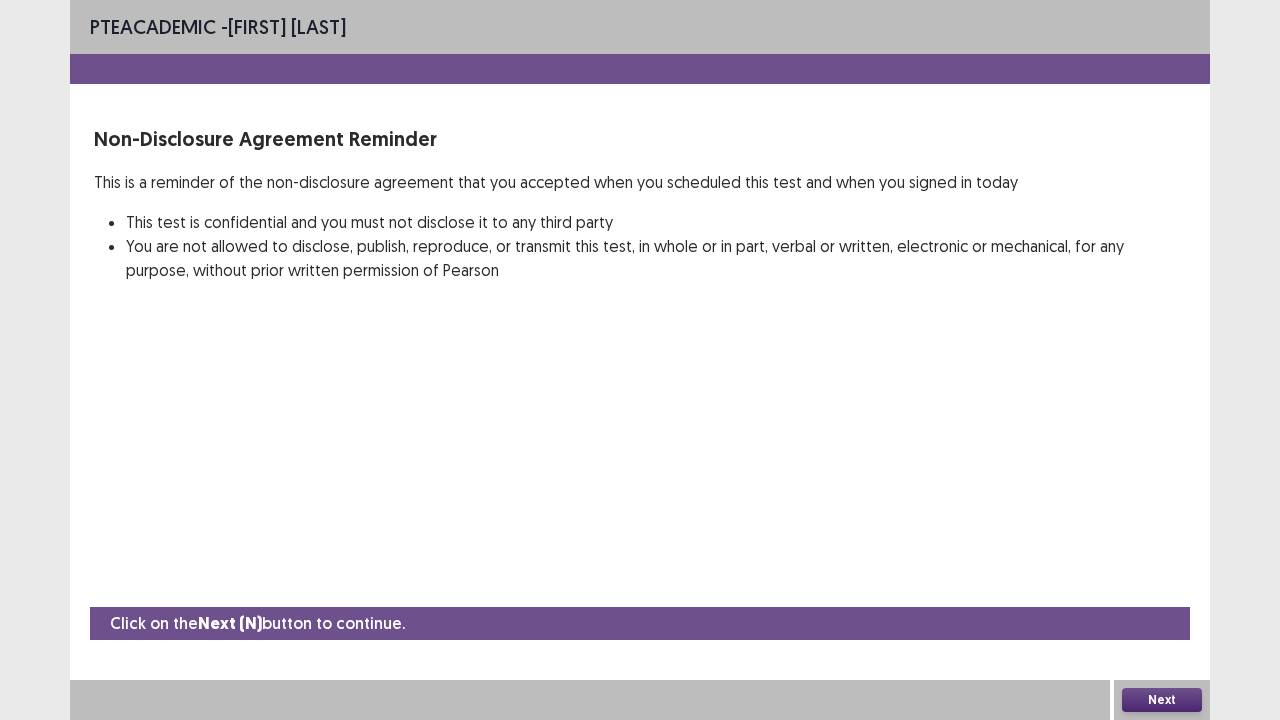 click on "Next" at bounding box center (1162, 700) 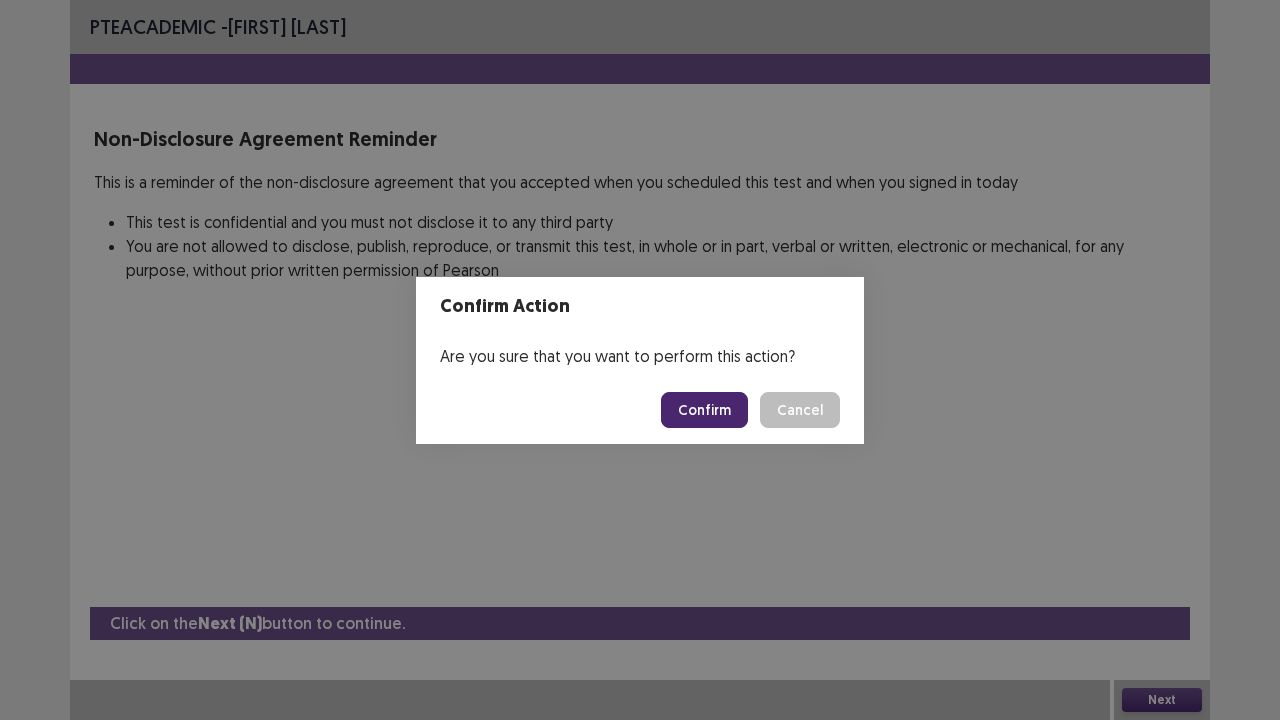 click on "Confirm" at bounding box center [704, 410] 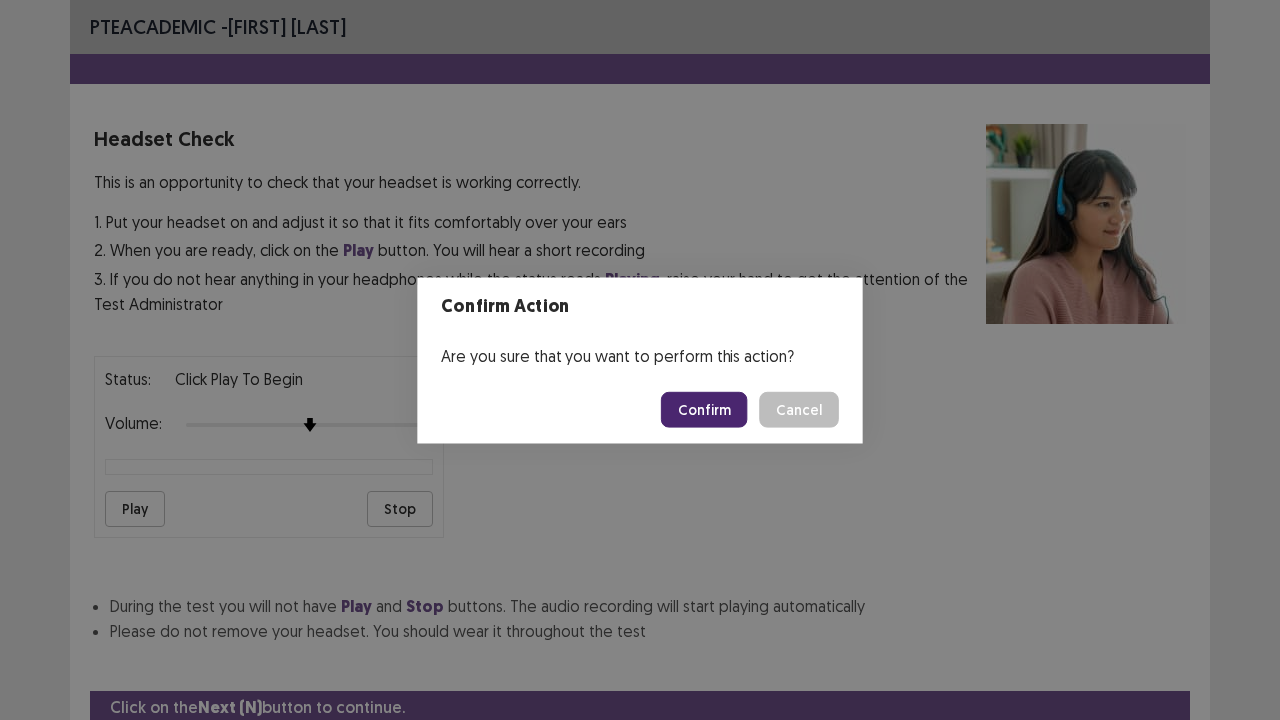 scroll, scrollTop: 74, scrollLeft: 0, axis: vertical 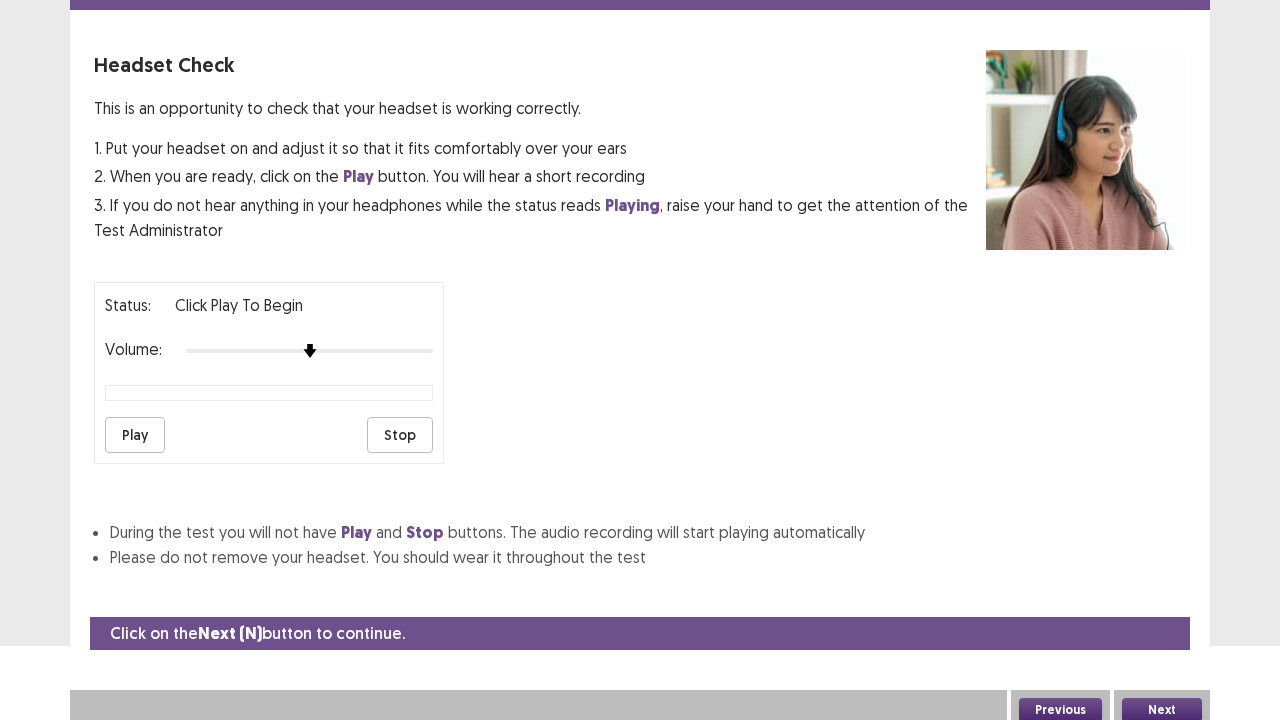 click on "Next" at bounding box center [1162, 710] 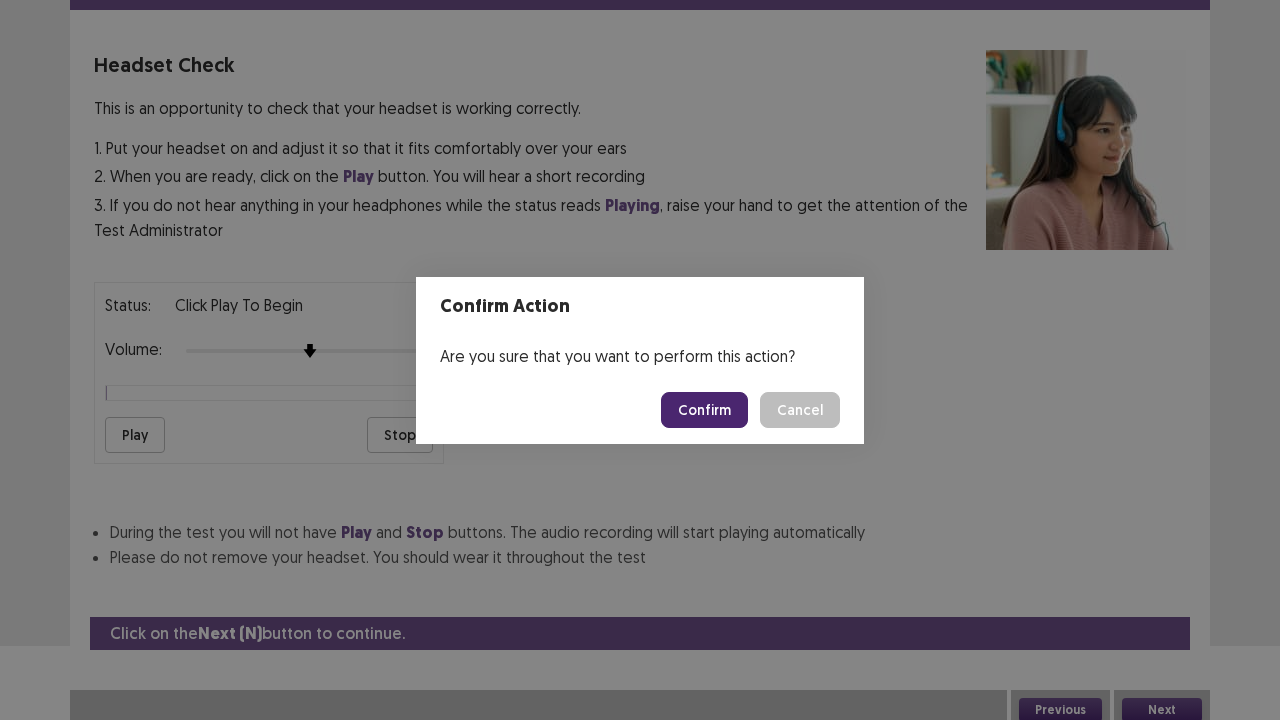 click on "Confirm" at bounding box center (704, 410) 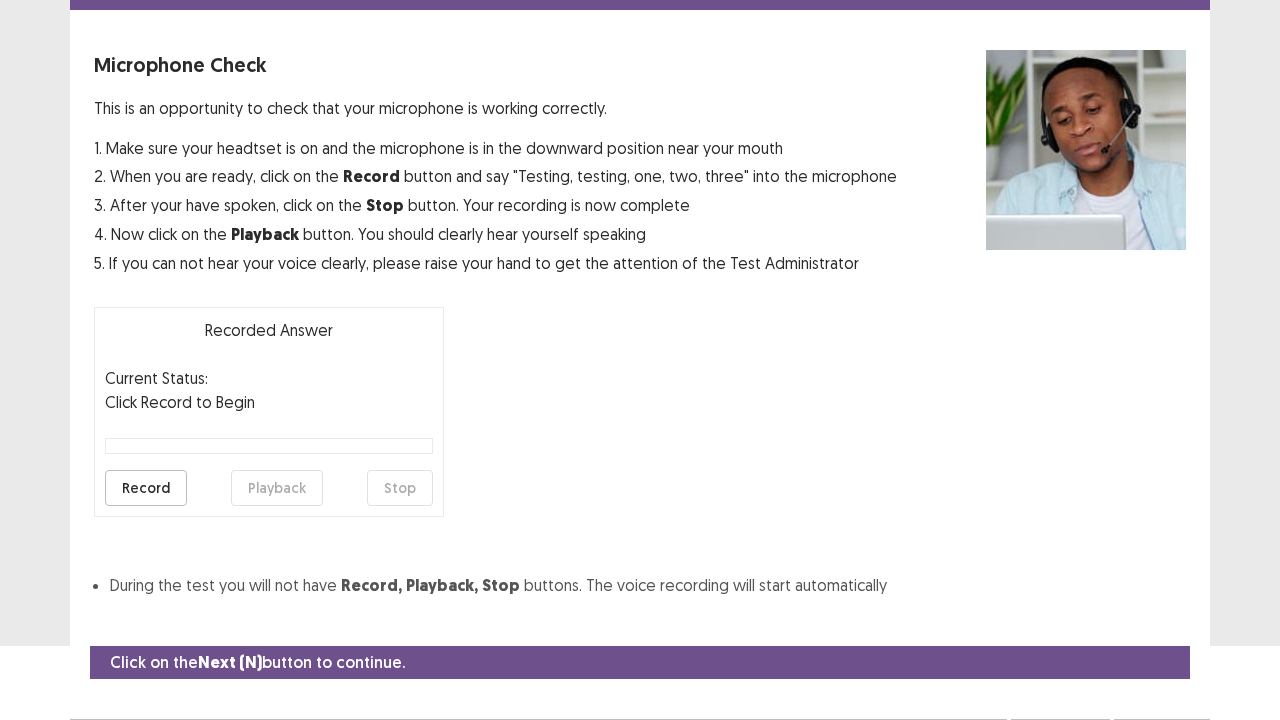 scroll, scrollTop: 110, scrollLeft: 0, axis: vertical 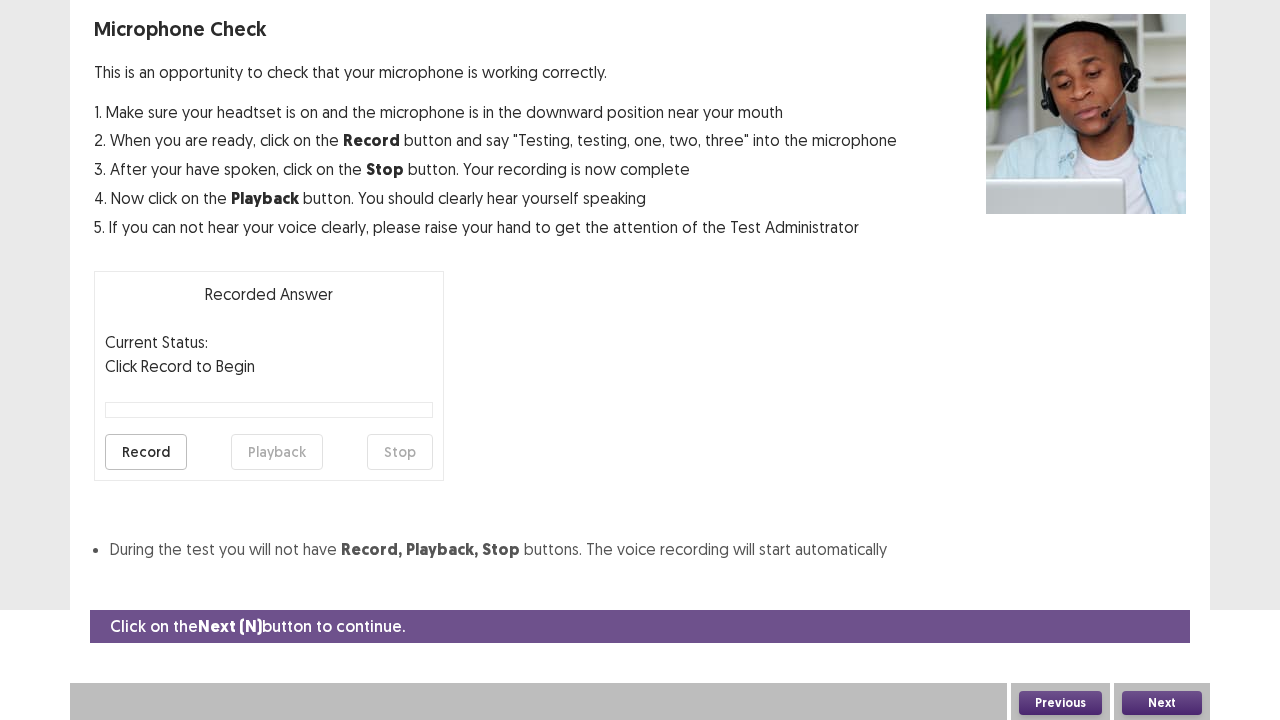 click on "Next" at bounding box center (1162, 703) 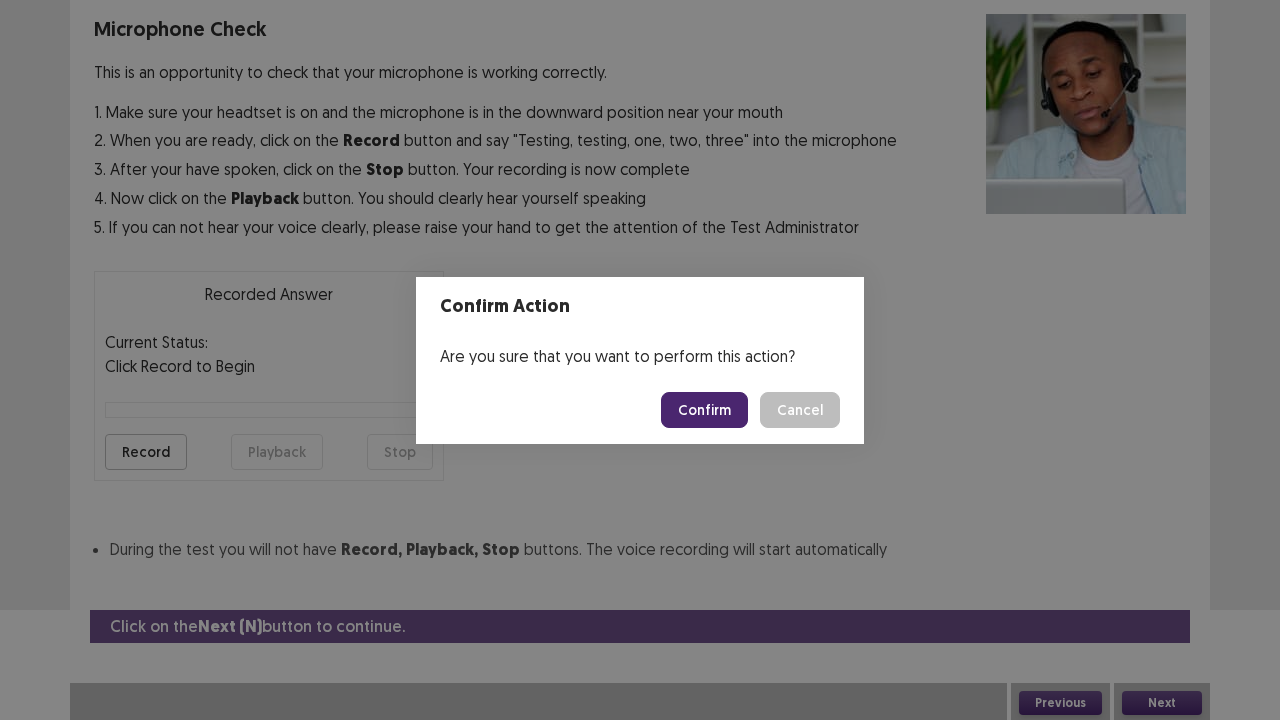 click on "Confirm" at bounding box center (704, 410) 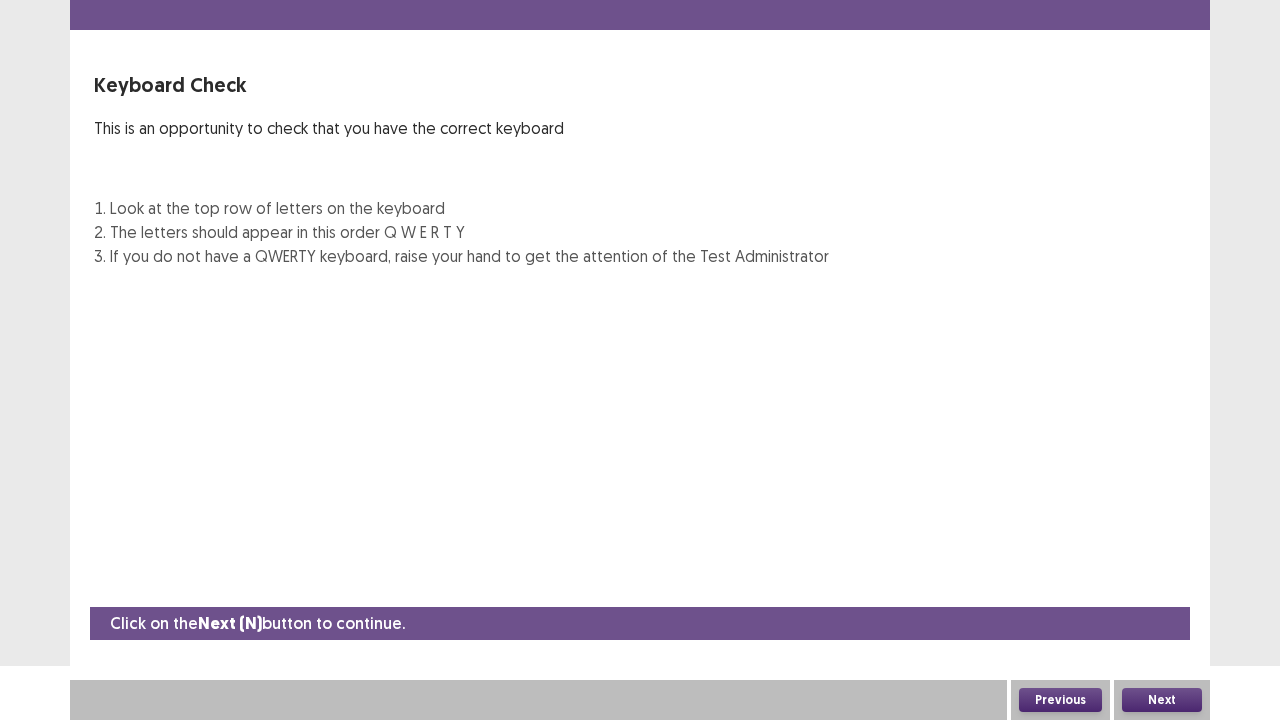 scroll, scrollTop: 54, scrollLeft: 0, axis: vertical 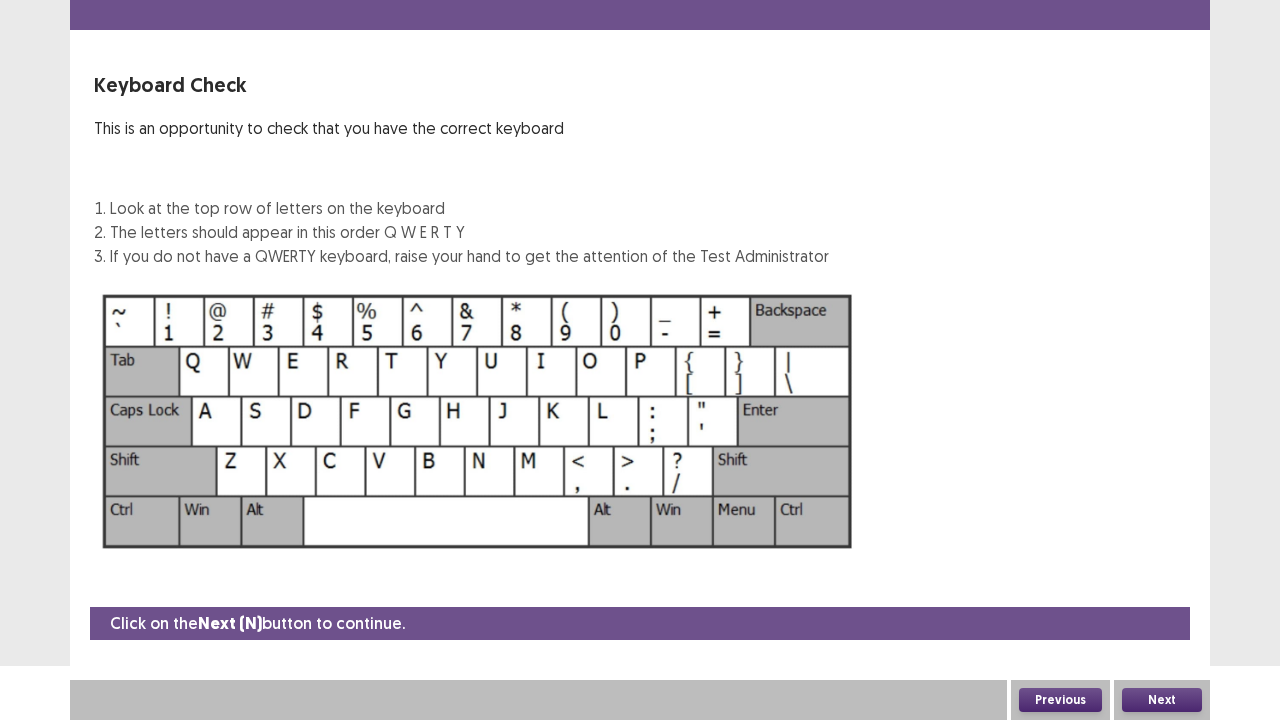 click on "Next" at bounding box center [1162, 700] 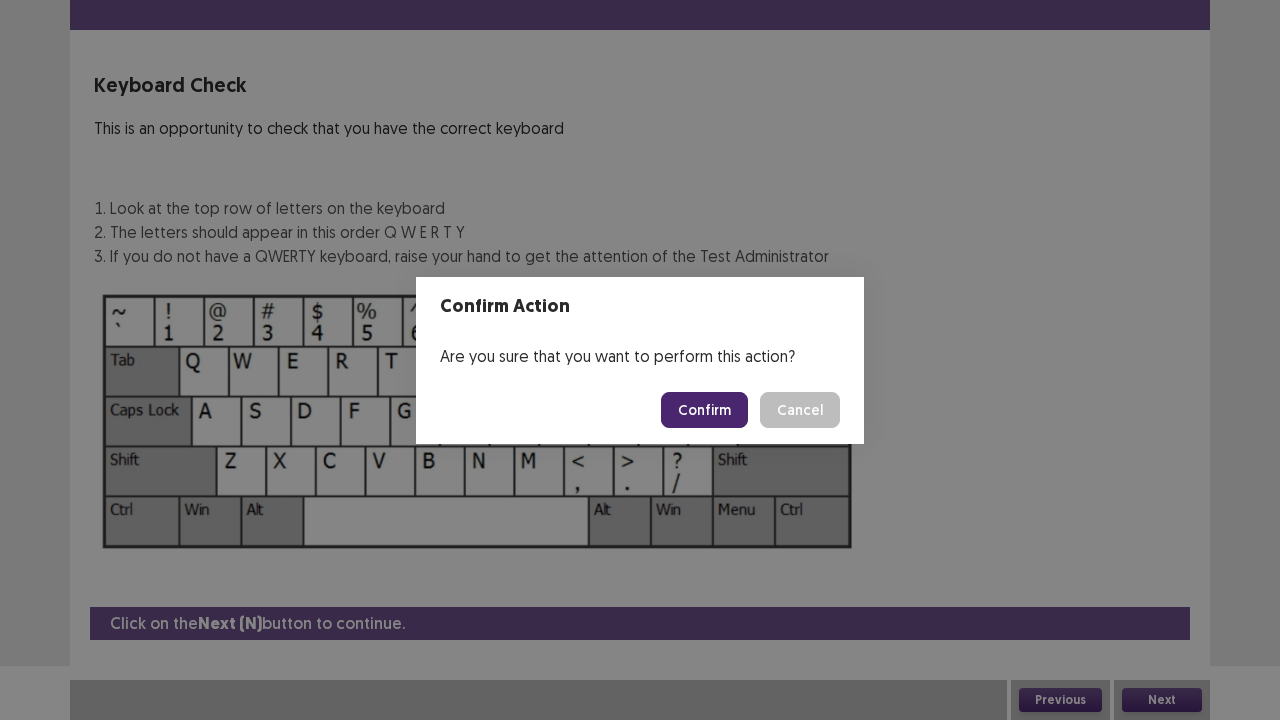 click on "Confirm" at bounding box center (704, 410) 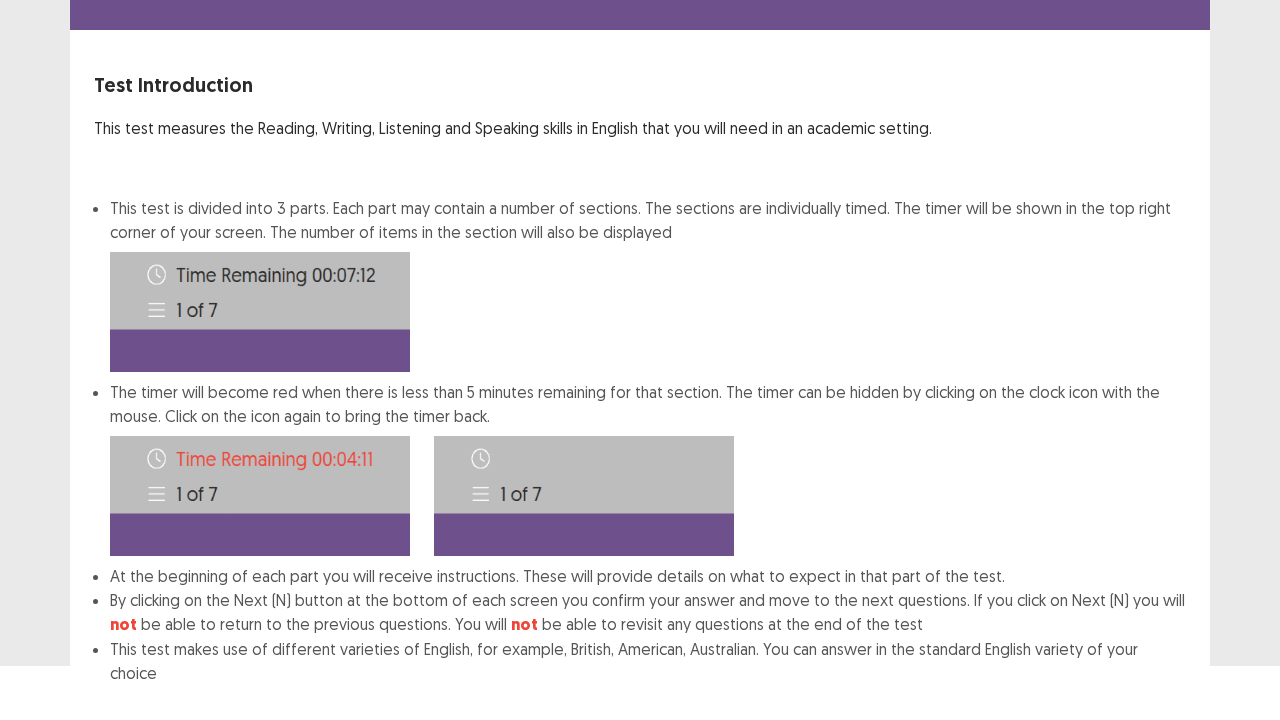 scroll, scrollTop: 155, scrollLeft: 0, axis: vertical 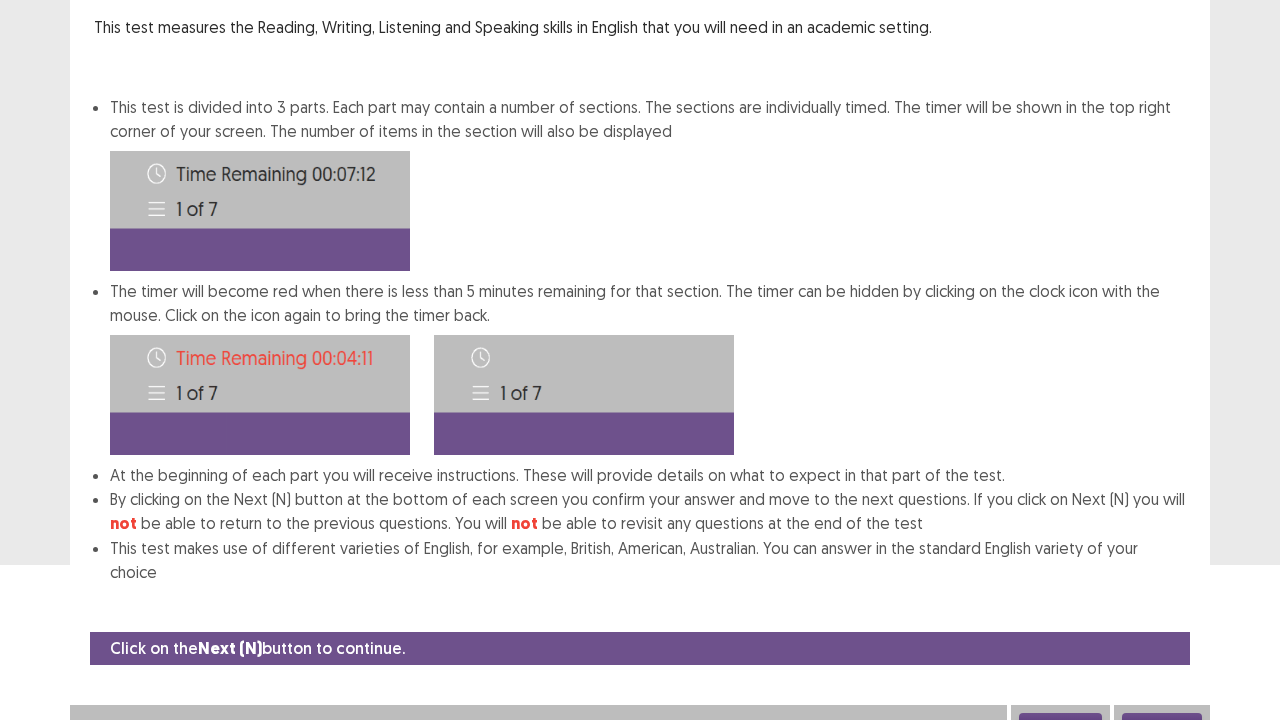 click on "Next" at bounding box center [1162, 725] 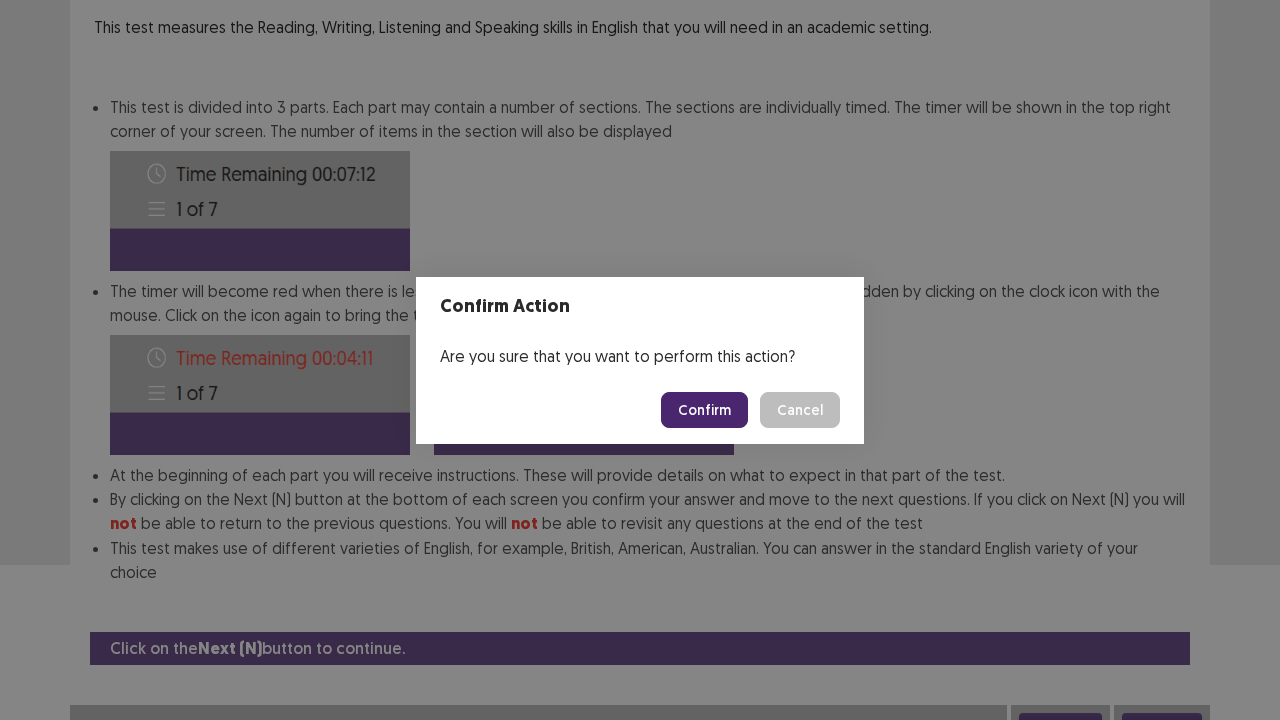 click on "Confirm" at bounding box center (704, 410) 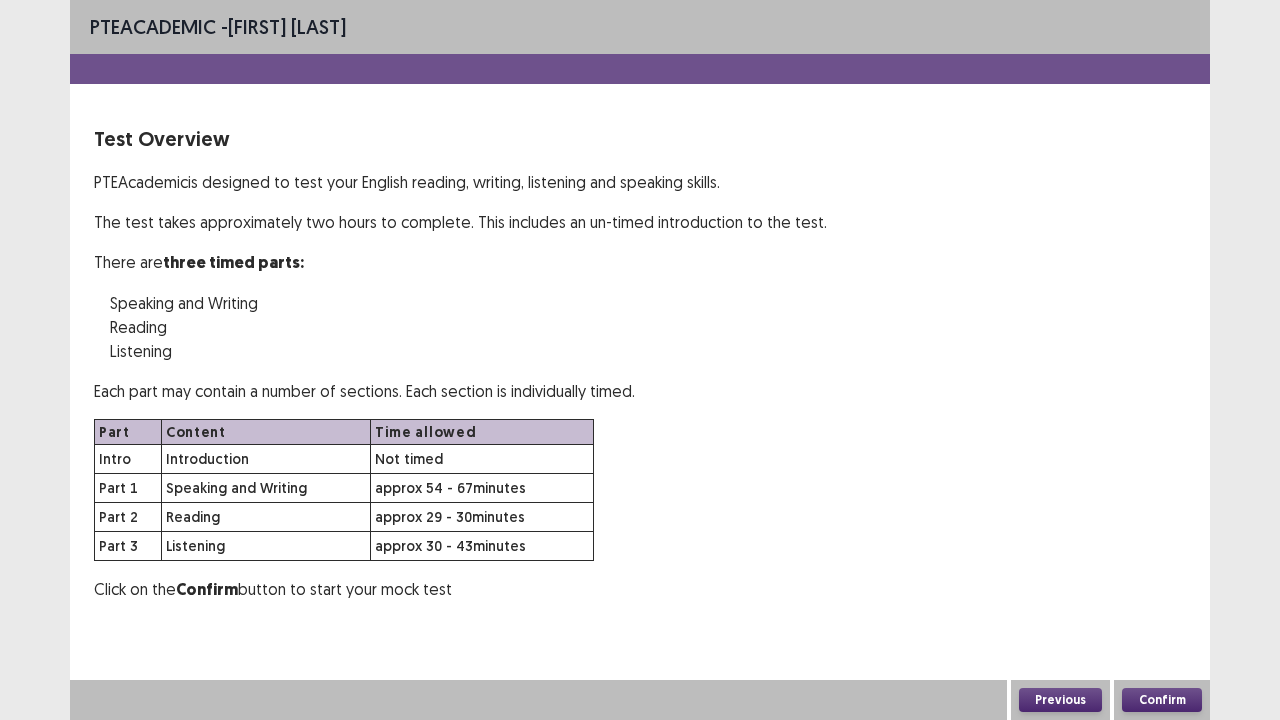 scroll, scrollTop: 0, scrollLeft: 0, axis: both 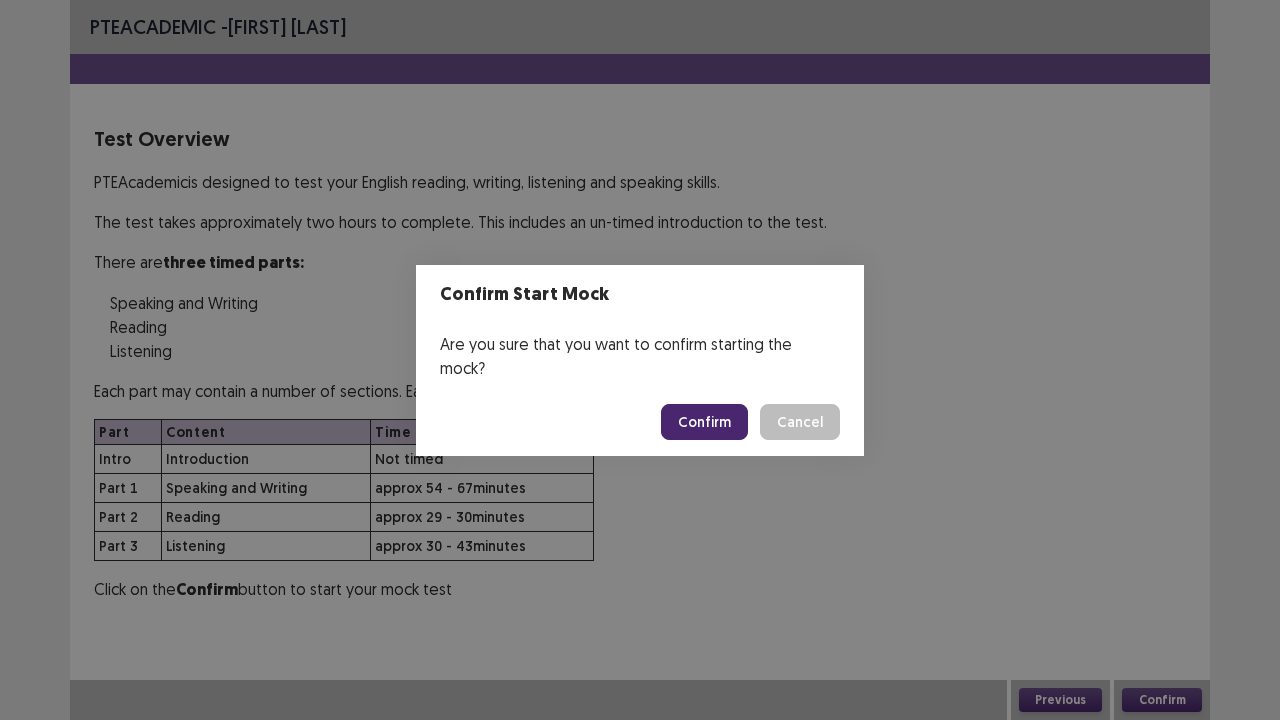 click on "Confirm" at bounding box center [704, 422] 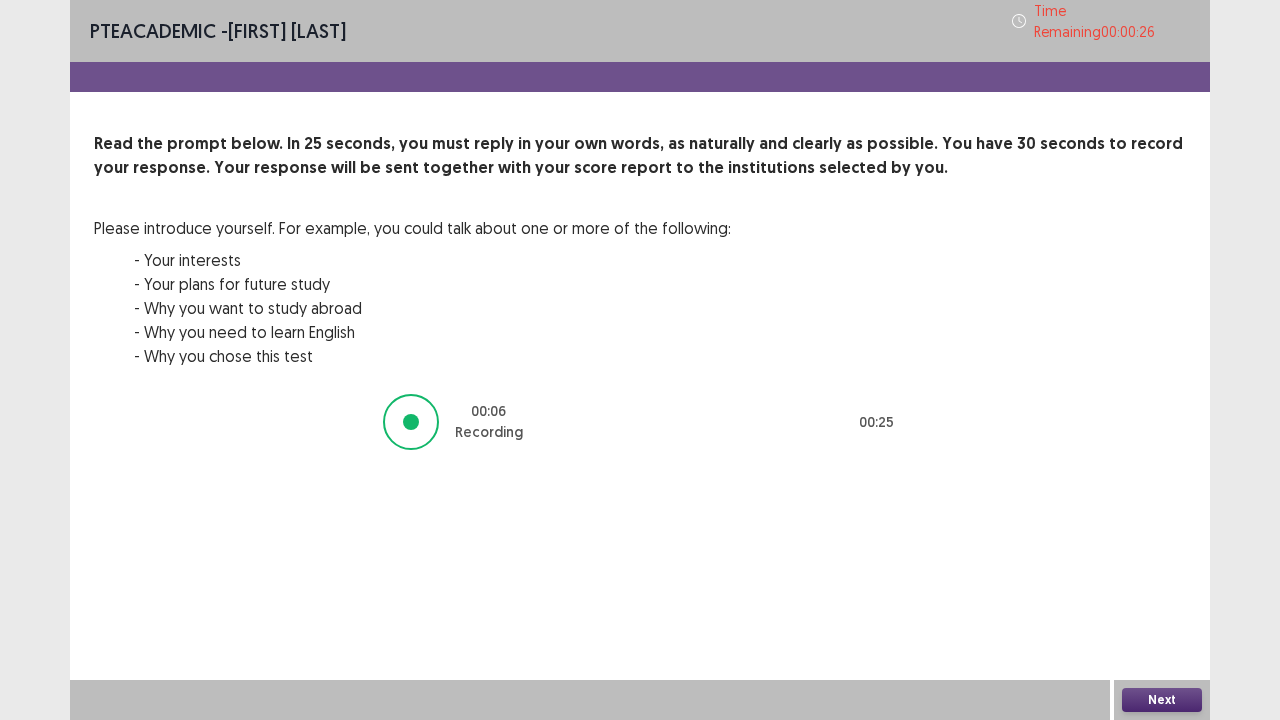 click on "Next" at bounding box center (1162, 700) 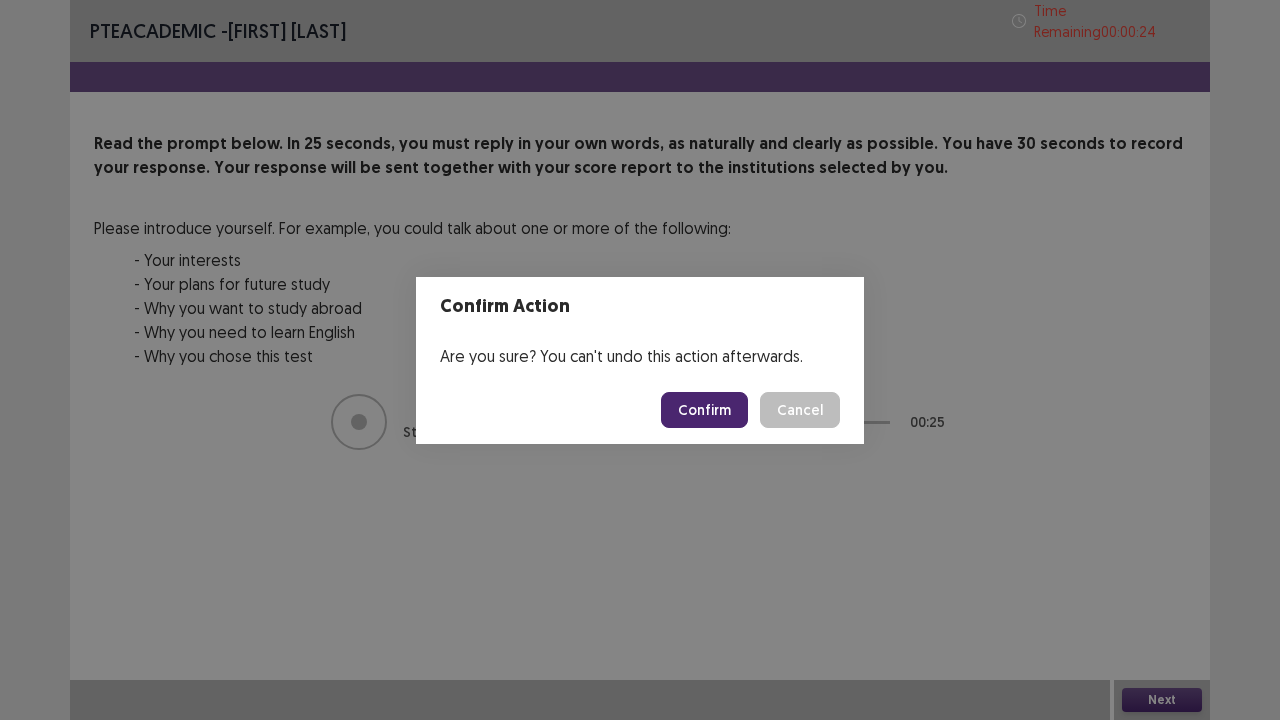 click on "Confirm" at bounding box center [704, 410] 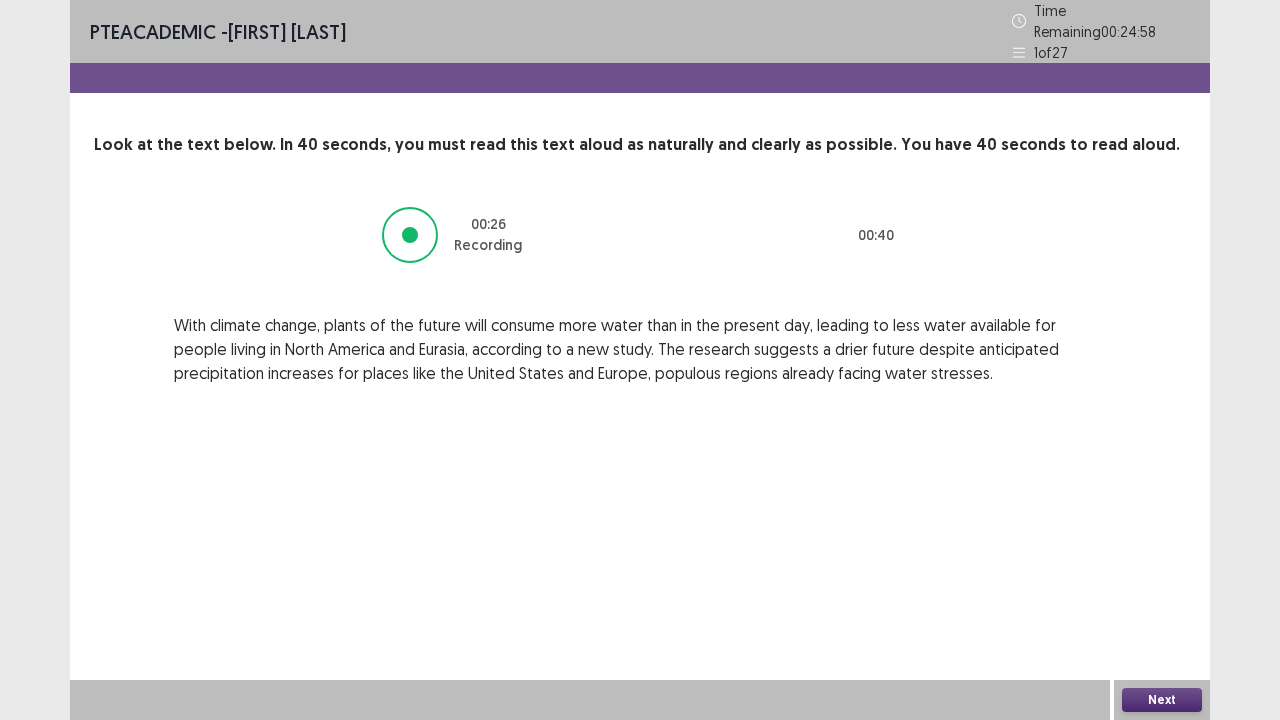 click on "Next" at bounding box center [1162, 700] 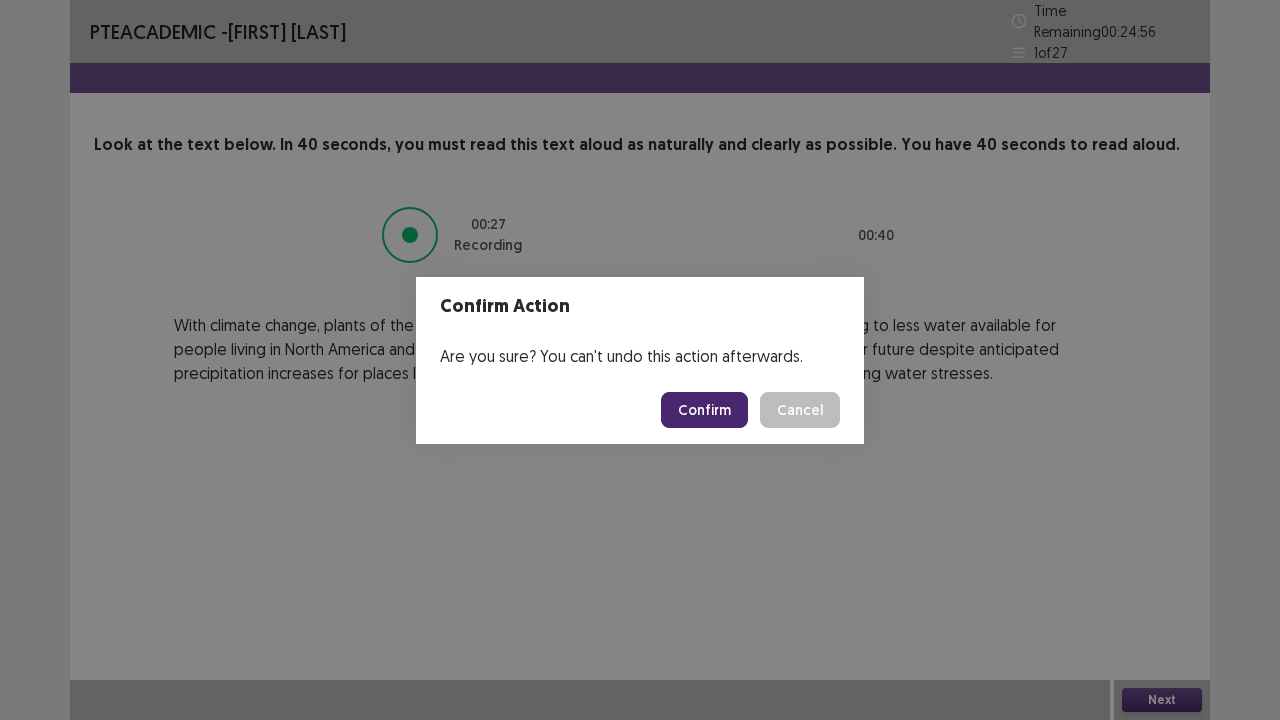 click on "Confirm" at bounding box center [704, 410] 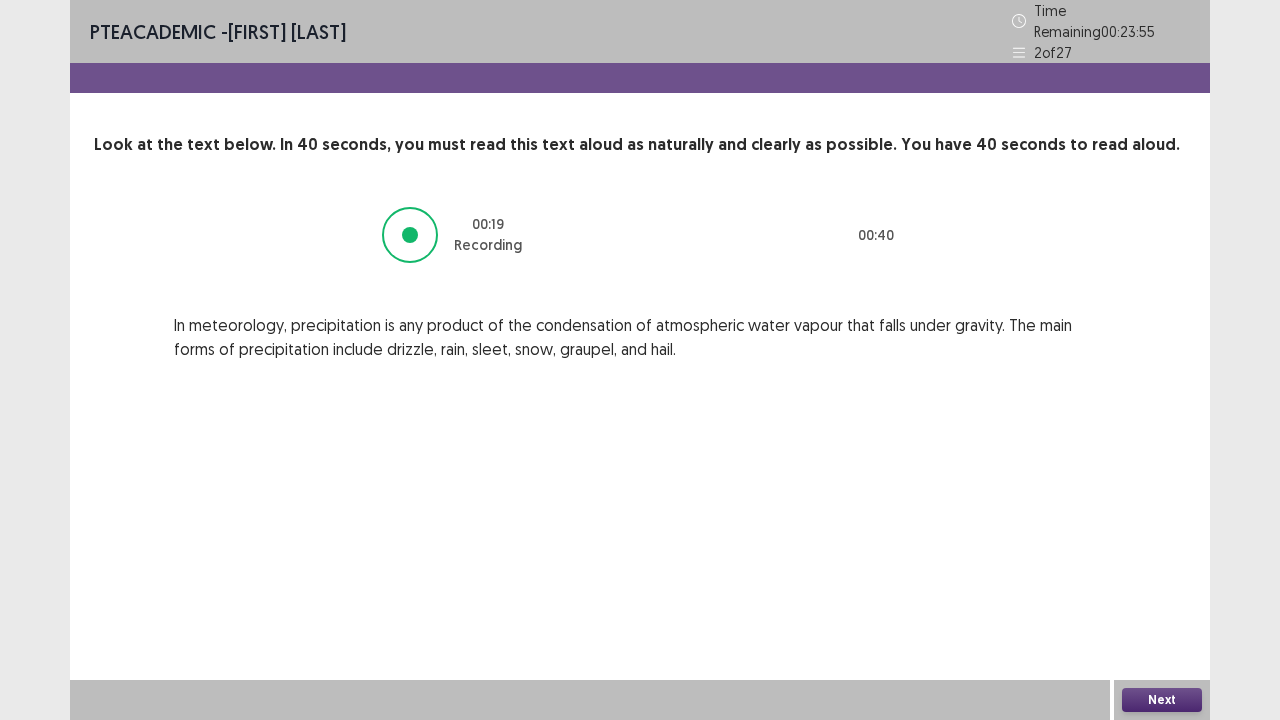 click on "Next" at bounding box center [1162, 700] 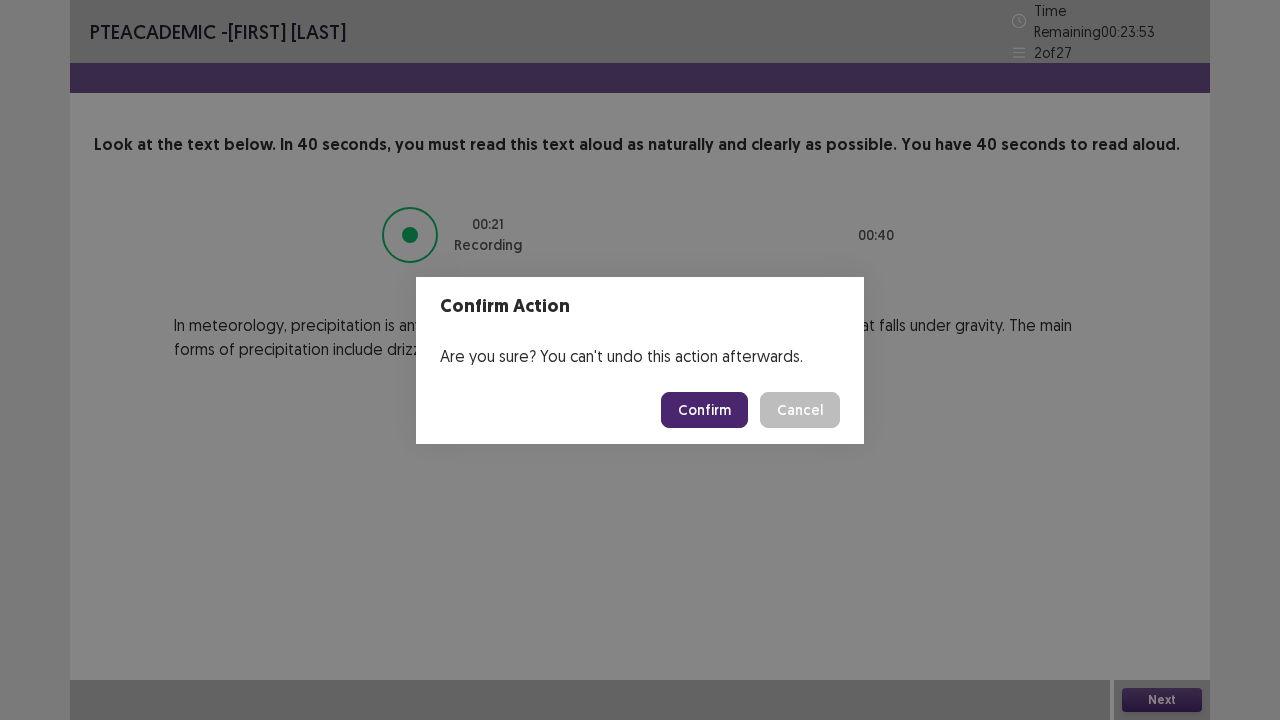 click on "Confirm" at bounding box center [704, 410] 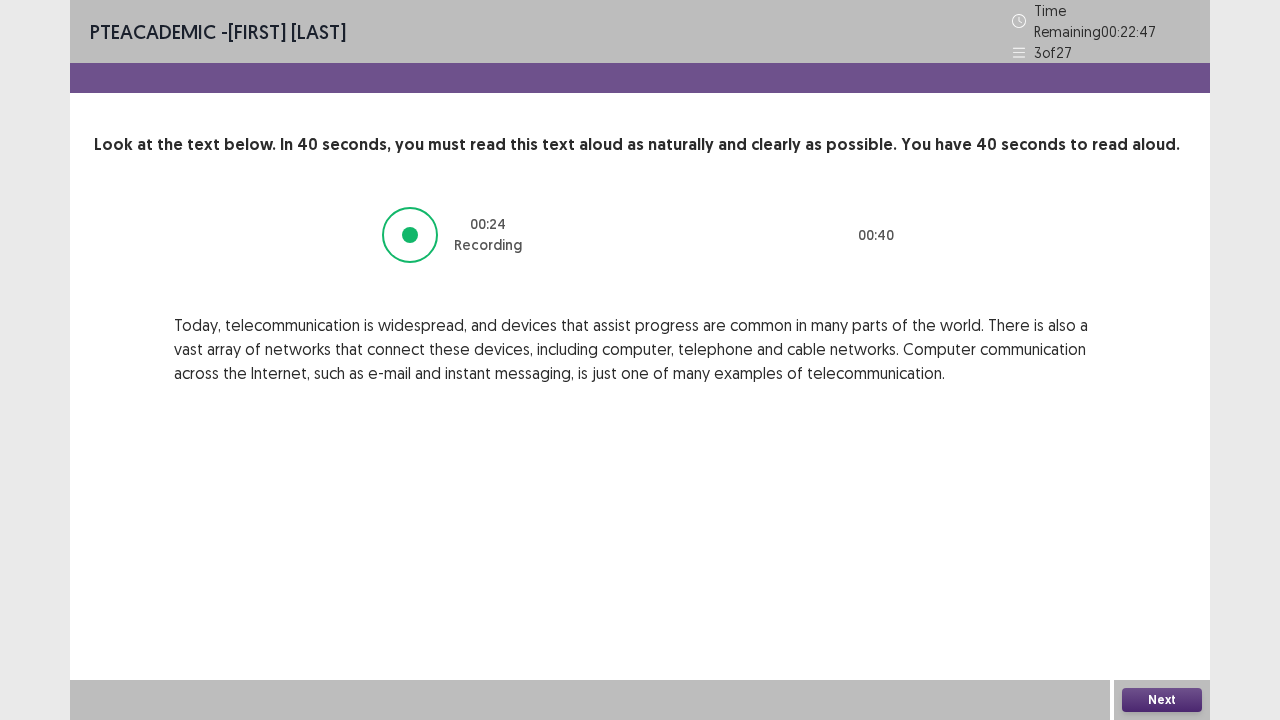 click on "Next" at bounding box center [1162, 700] 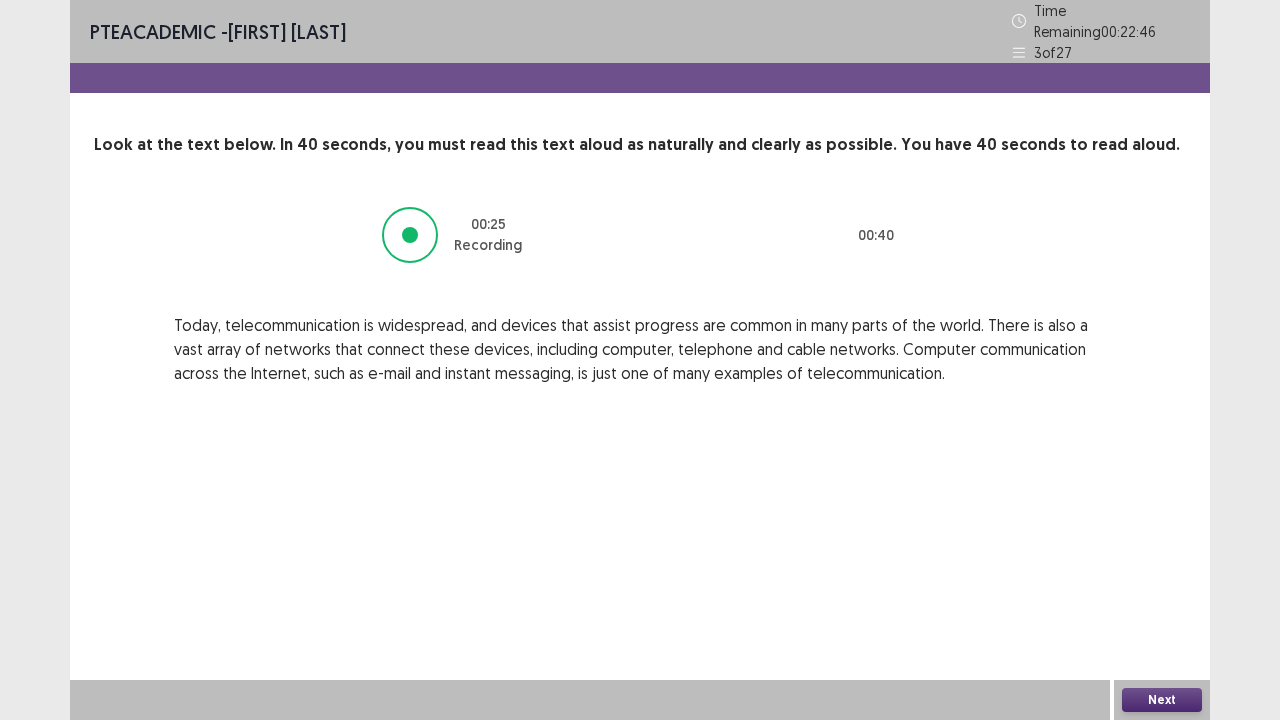 click on "Next" at bounding box center (1162, 700) 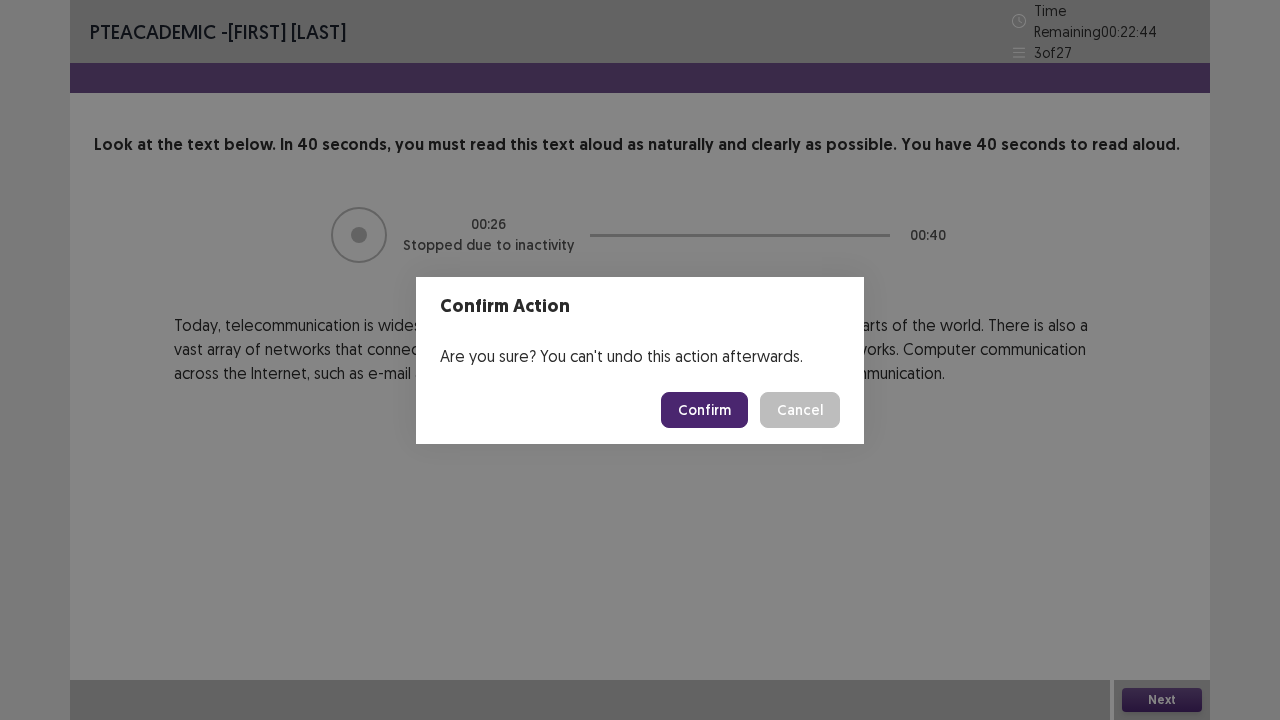 click on "Confirm" at bounding box center [704, 410] 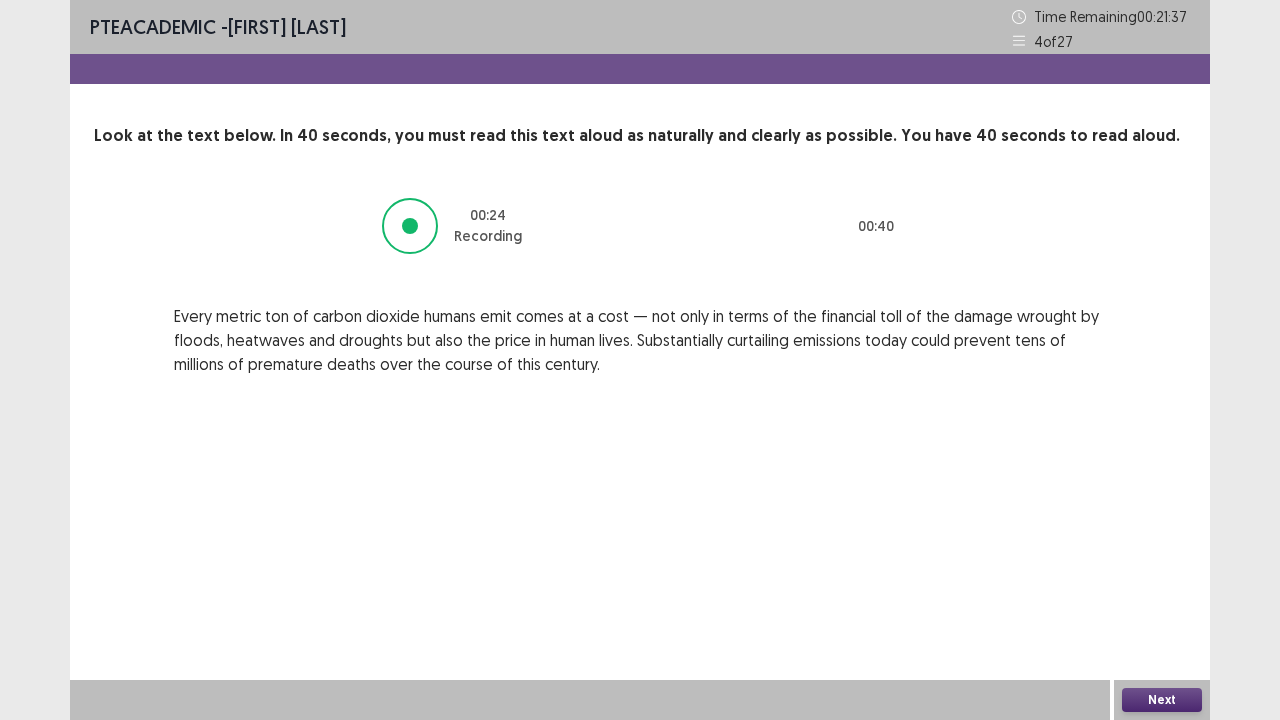 click on "Next" at bounding box center [1162, 700] 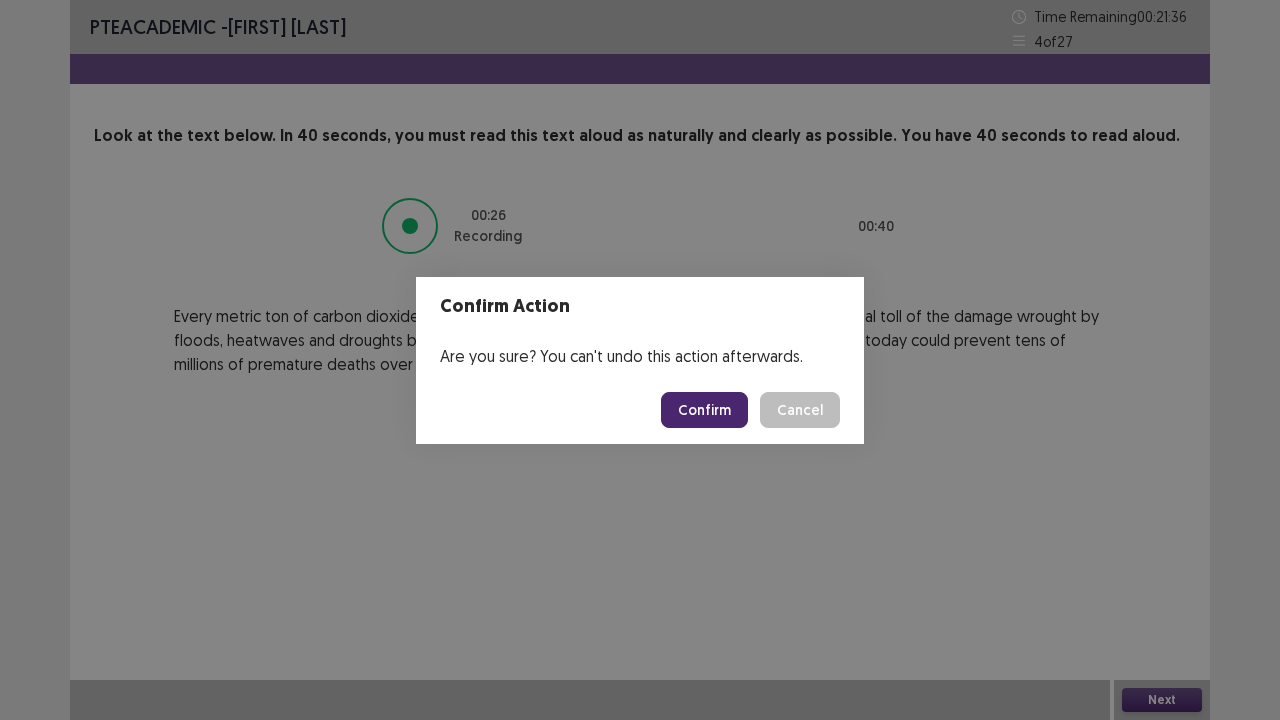 click on "Confirm" at bounding box center [704, 410] 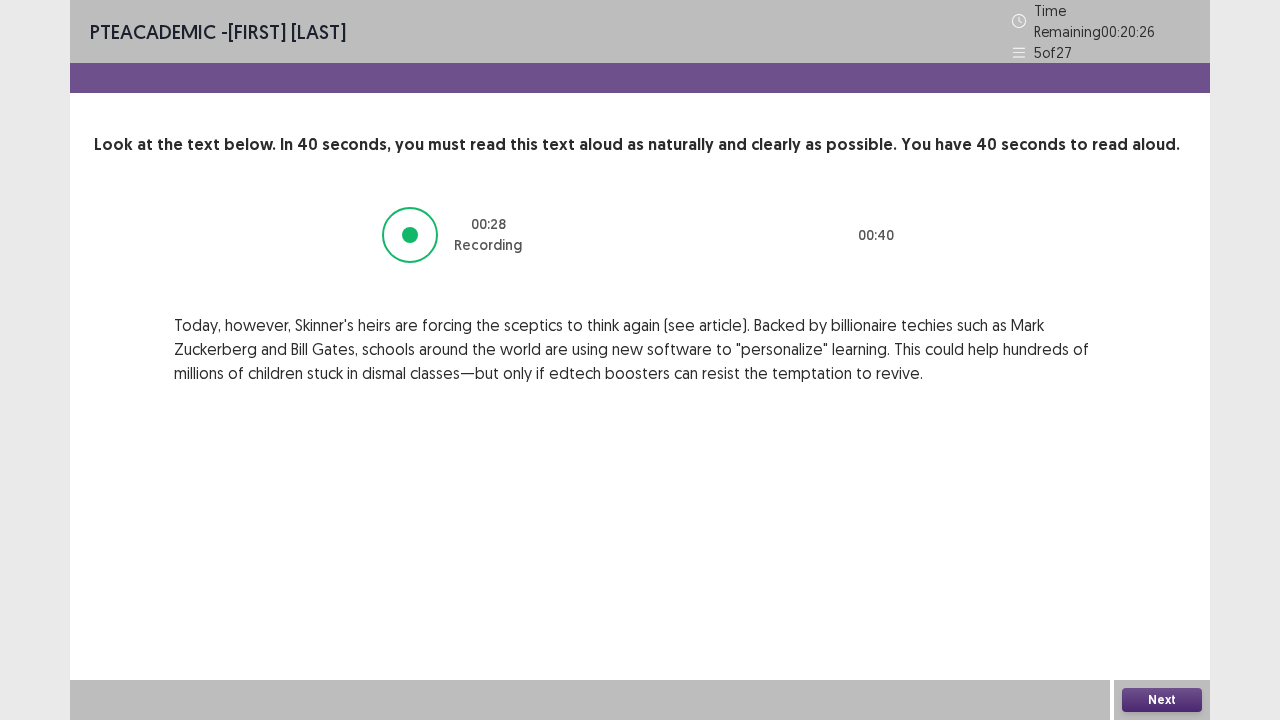 click on "Next" at bounding box center [1162, 700] 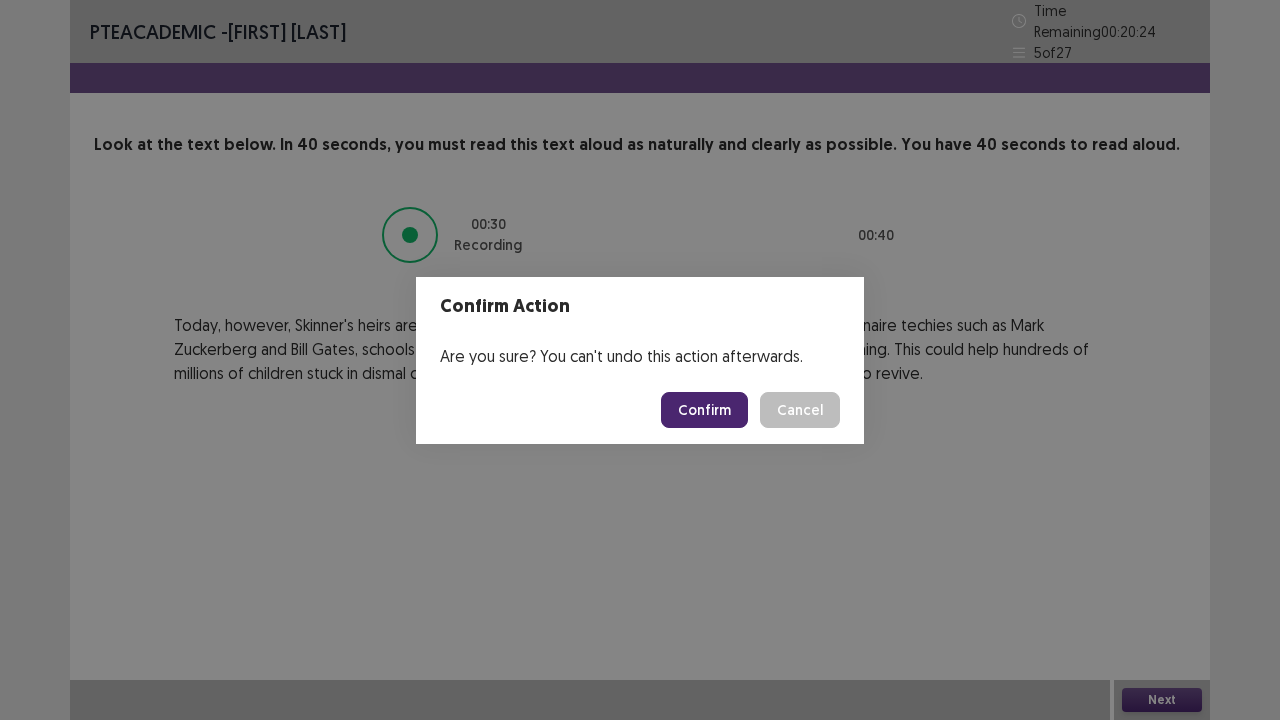 click on "Confirm" at bounding box center (704, 410) 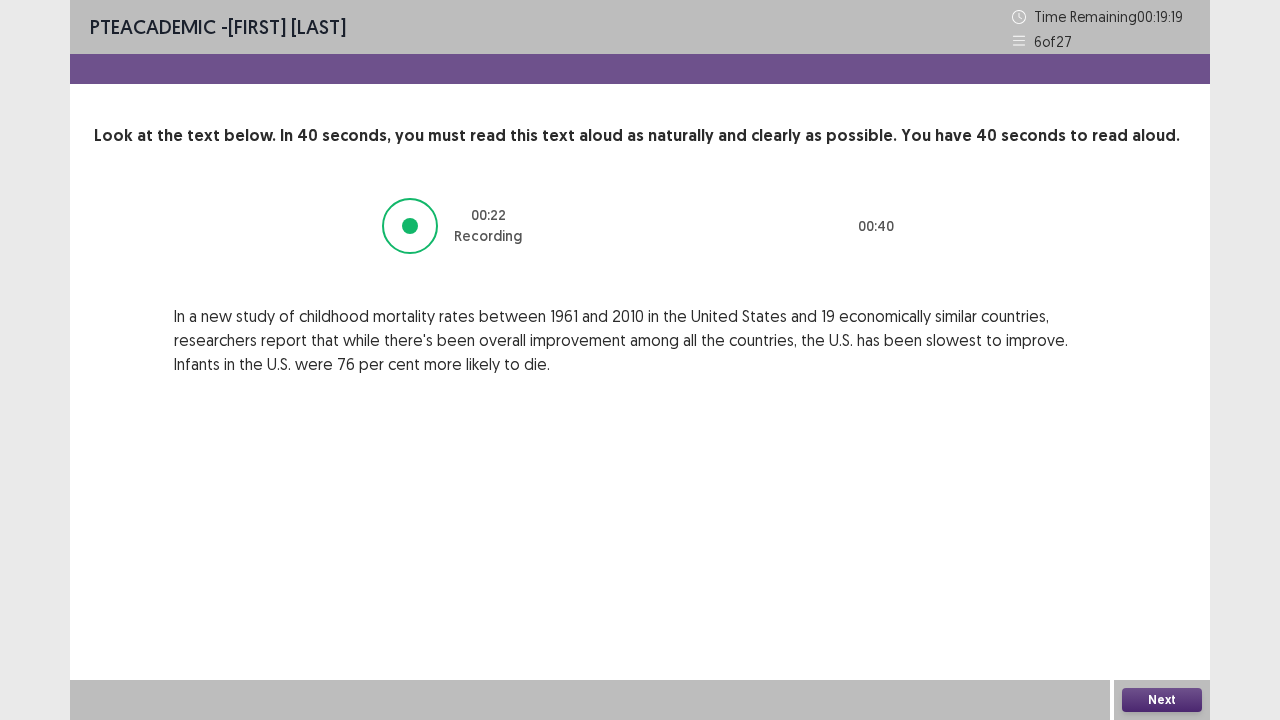 click on "Next" at bounding box center [1162, 700] 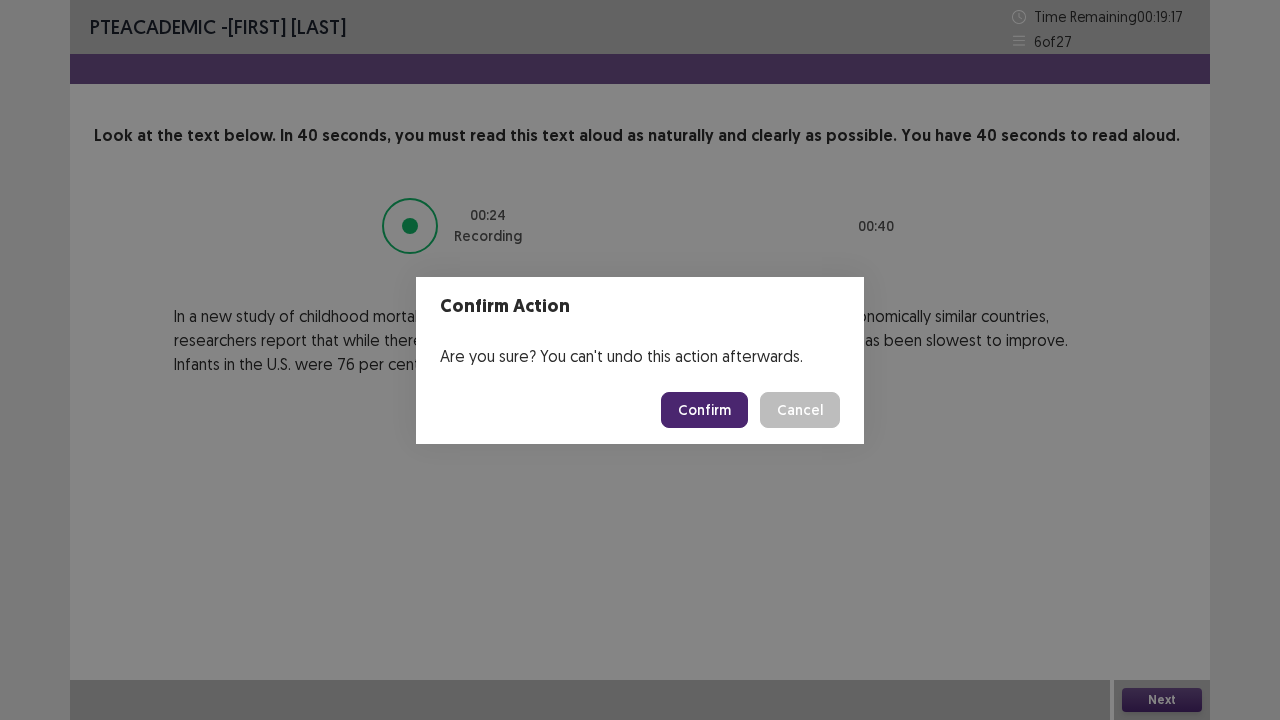 click on "Confirm" at bounding box center (704, 410) 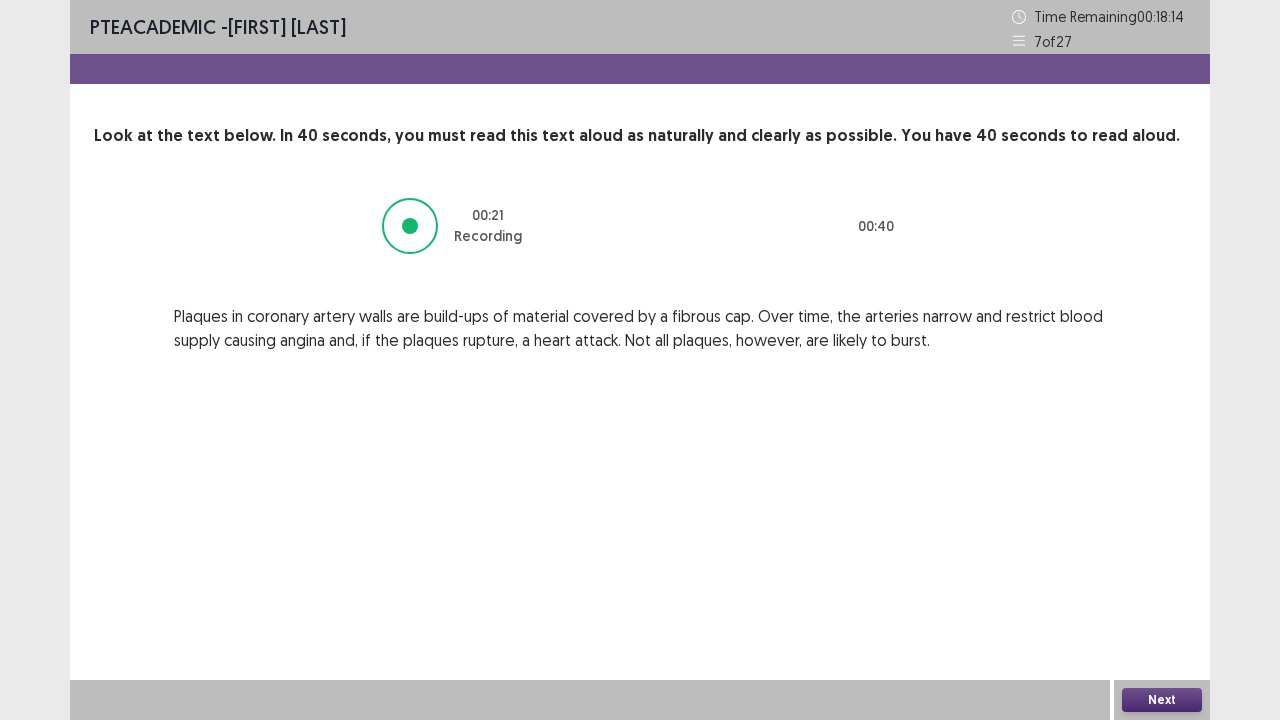 click on "Next" at bounding box center [1162, 700] 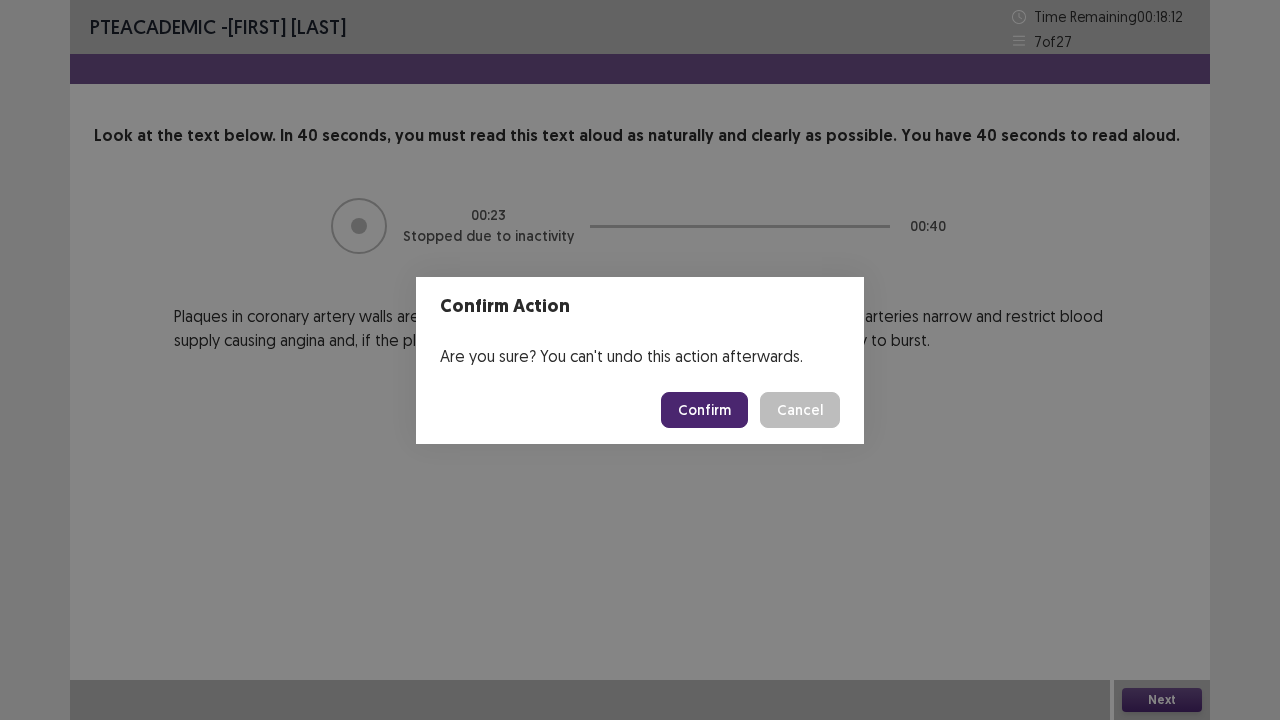 click on "Confirm" at bounding box center (704, 410) 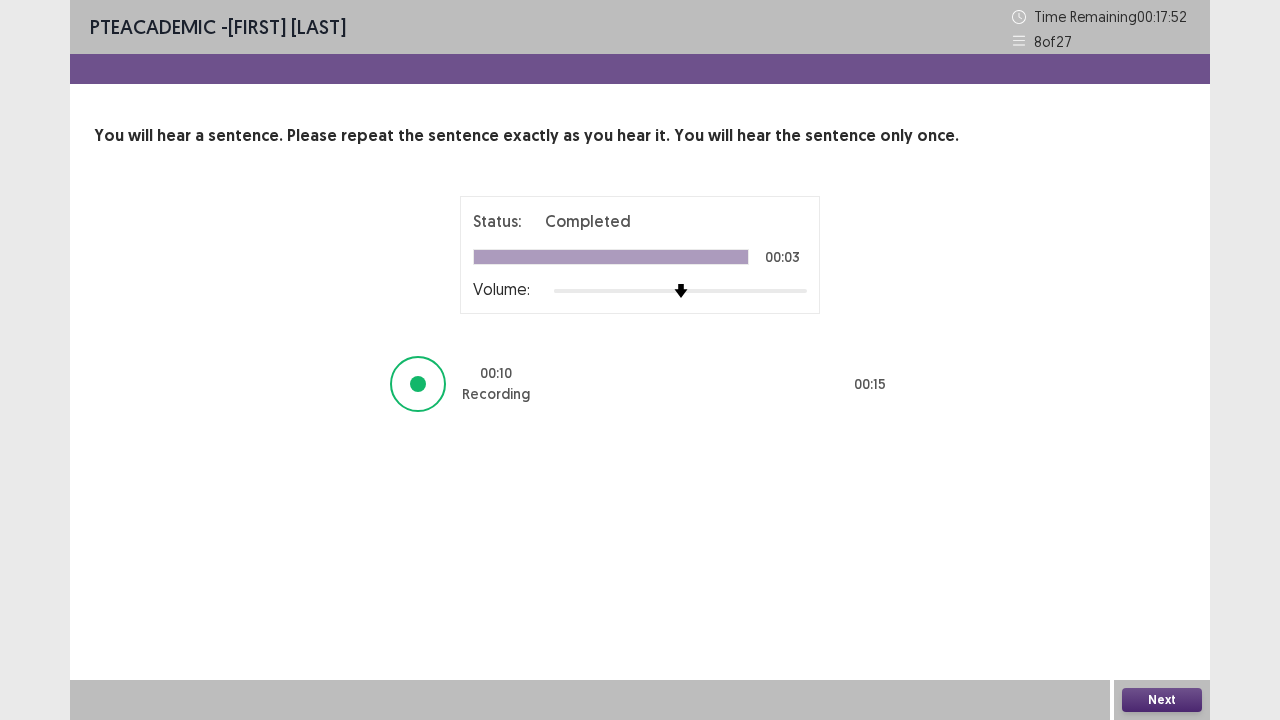 click on "Next" at bounding box center (1162, 700) 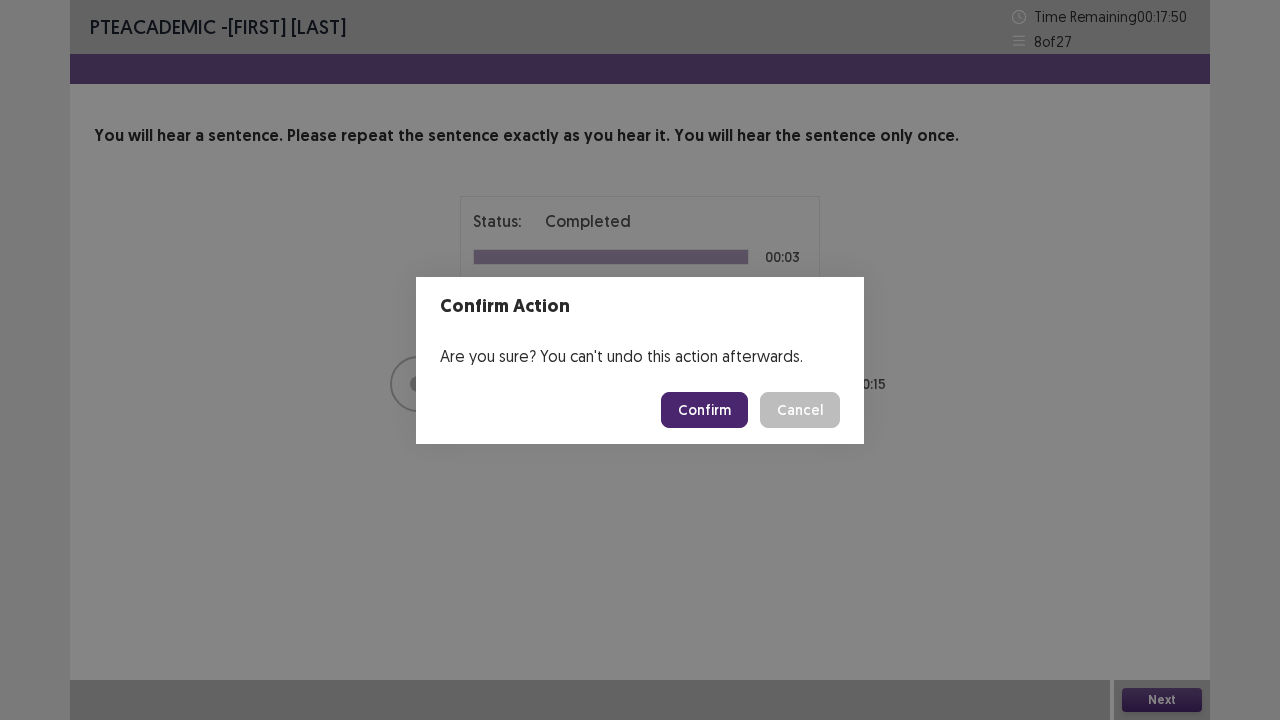 click on "Confirm" at bounding box center [704, 410] 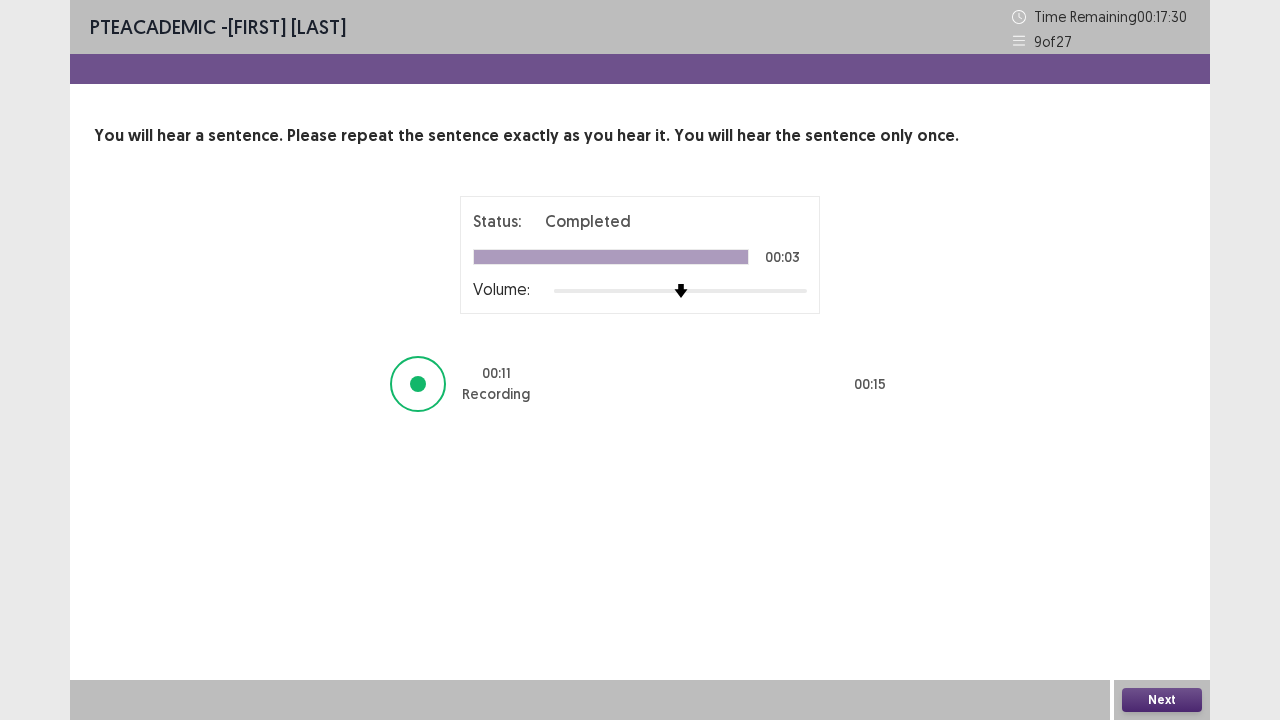 click on "Next" at bounding box center (1162, 700) 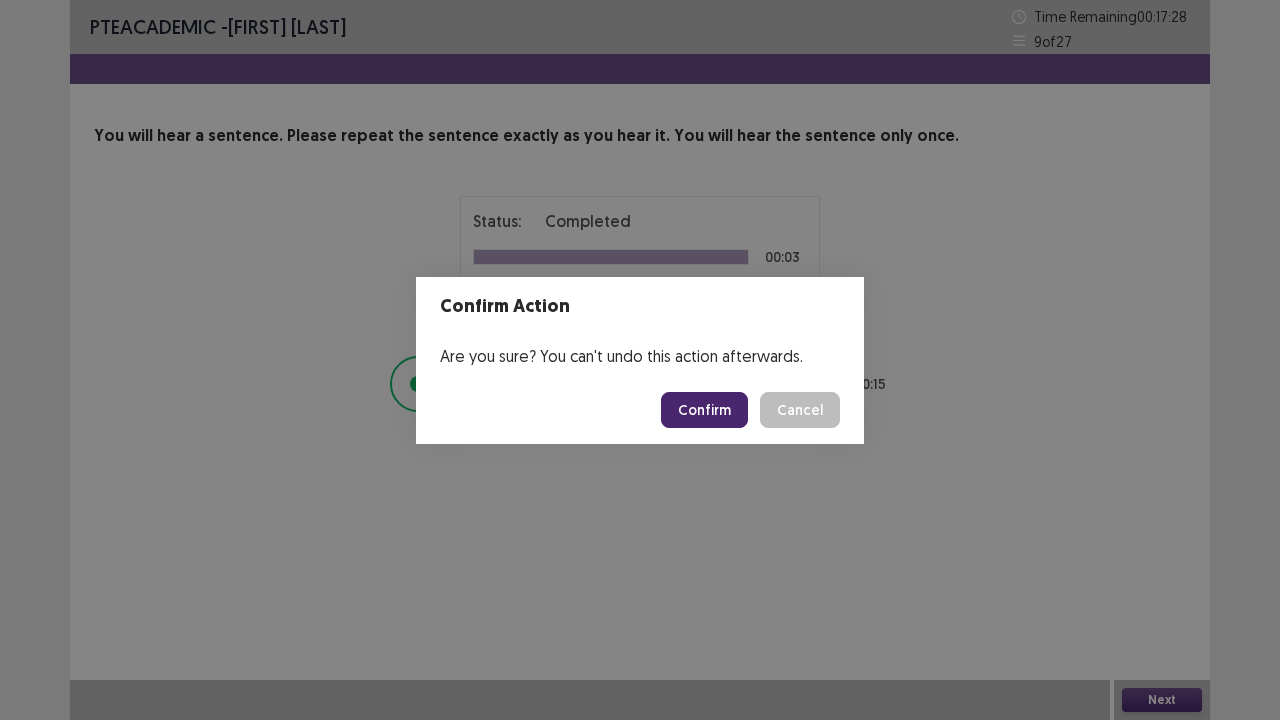 click on "Confirm" at bounding box center (704, 410) 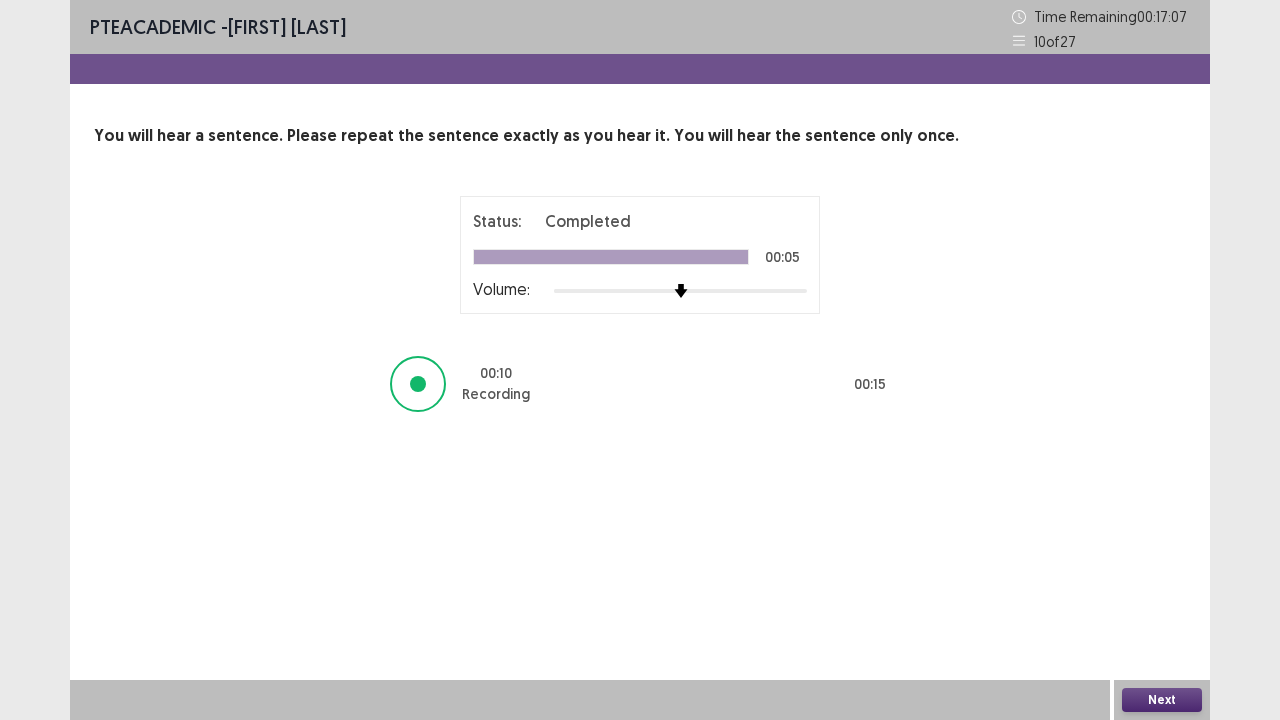 click on "Next" at bounding box center (1162, 700) 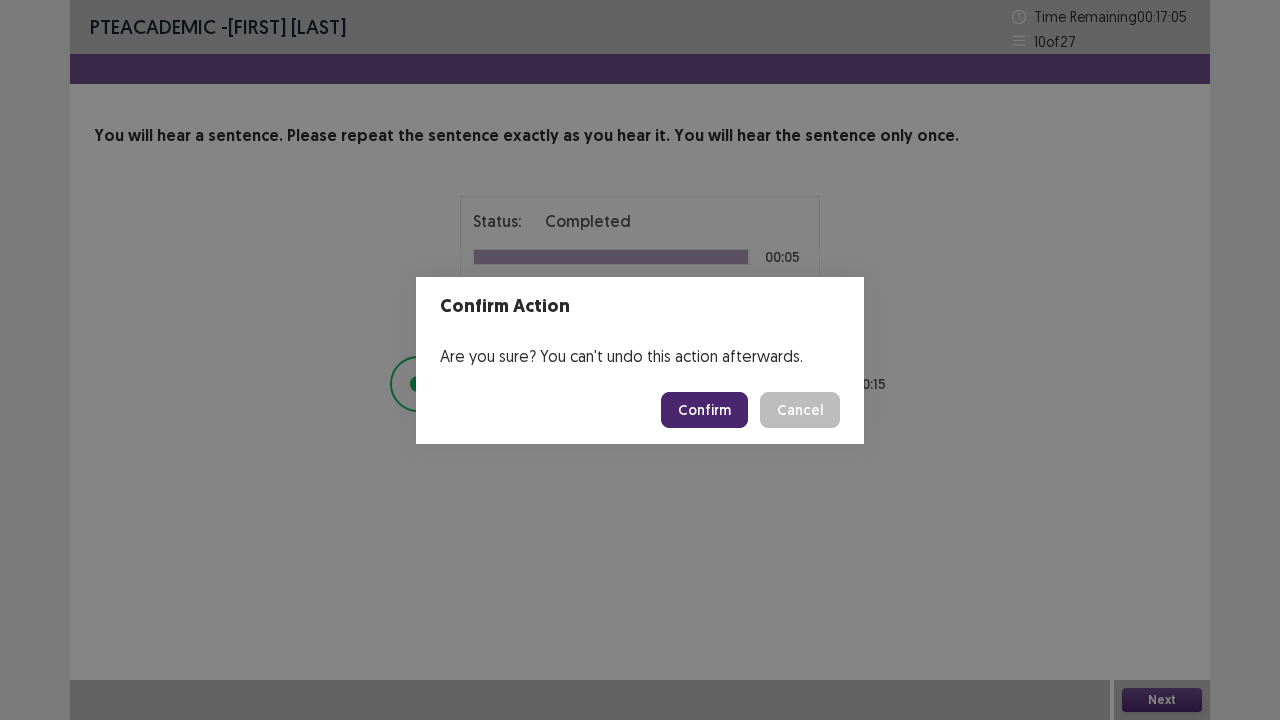 click on "Confirm" at bounding box center [704, 410] 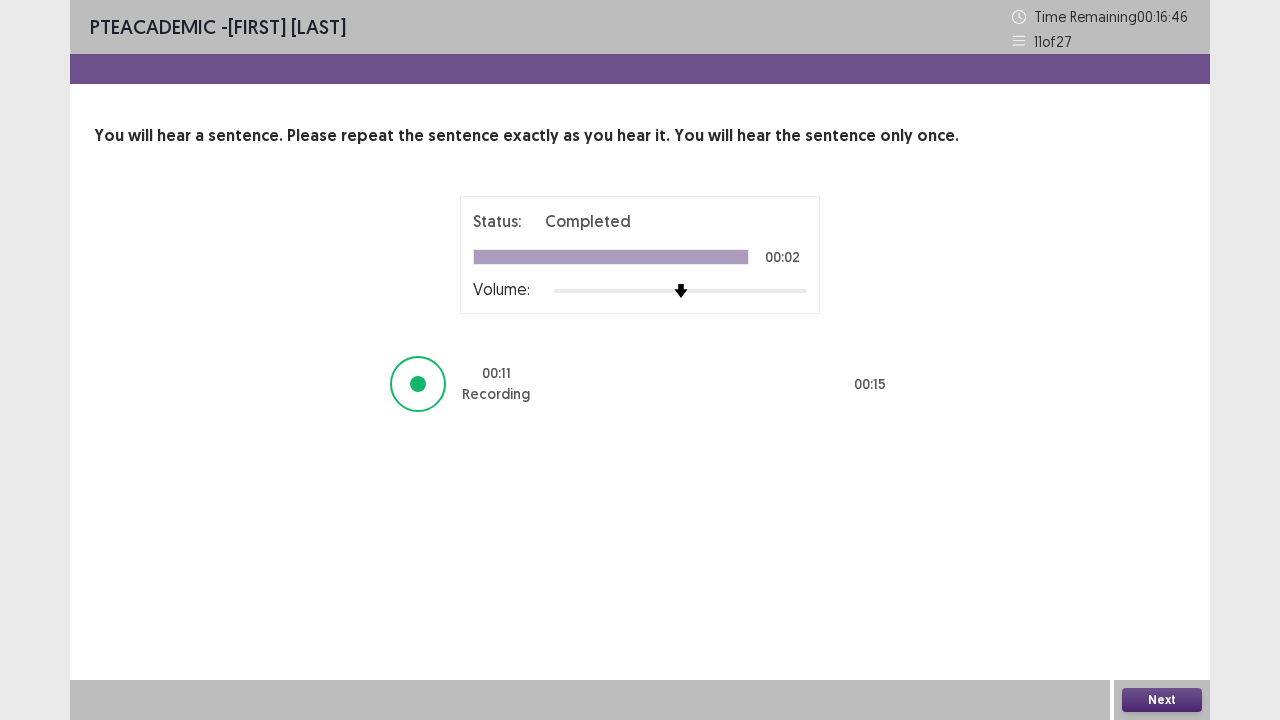 click on "Next" at bounding box center (1162, 700) 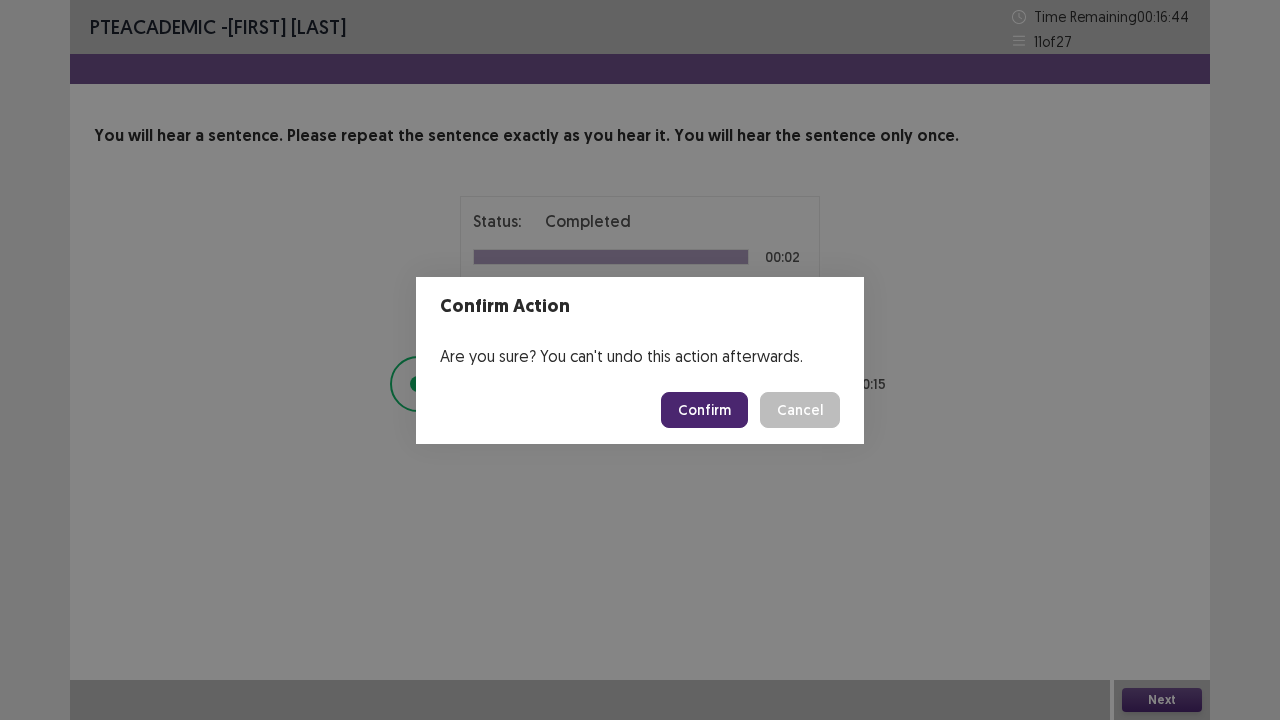 click on "Confirm" at bounding box center [704, 410] 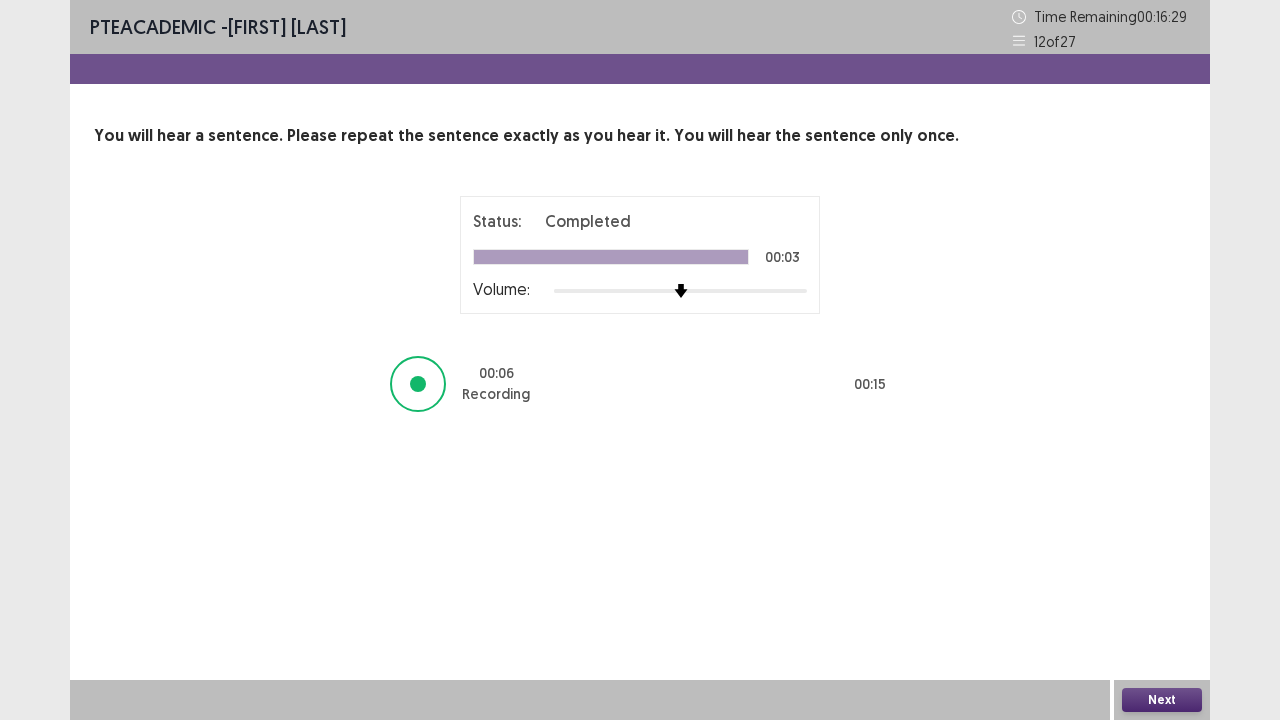 click on "Next" at bounding box center (1162, 700) 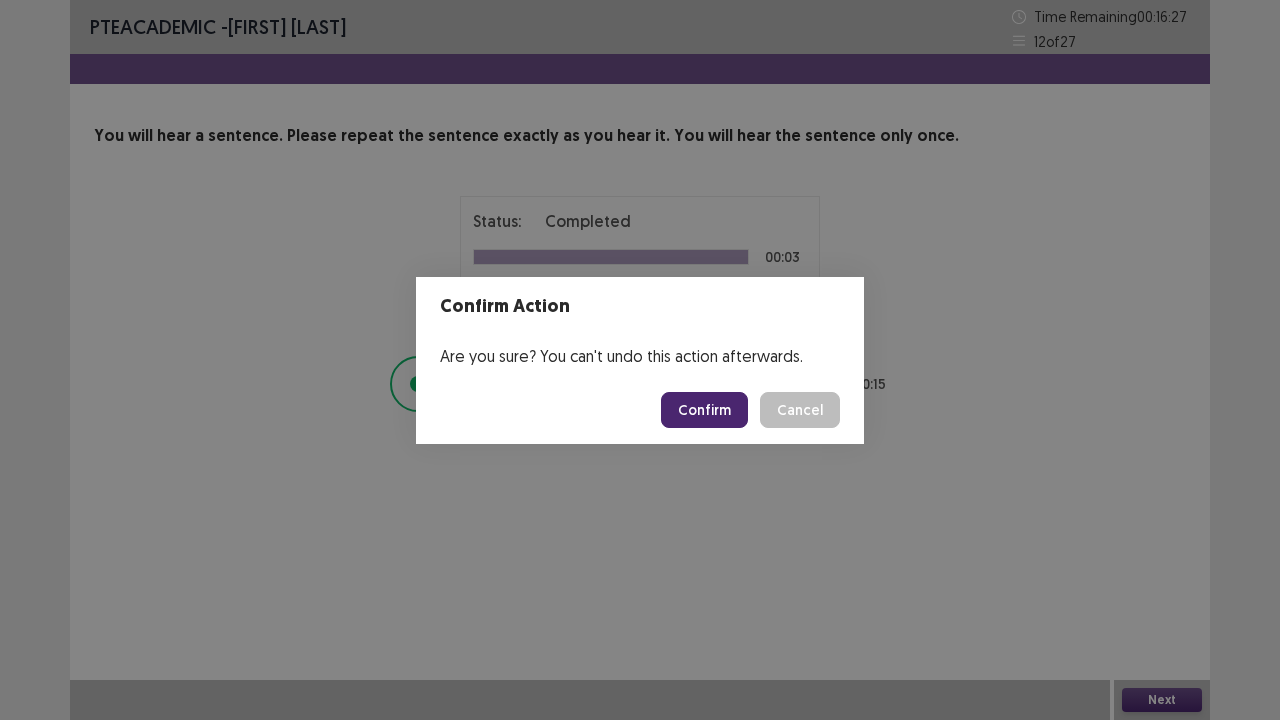 click on "Confirm" at bounding box center (704, 410) 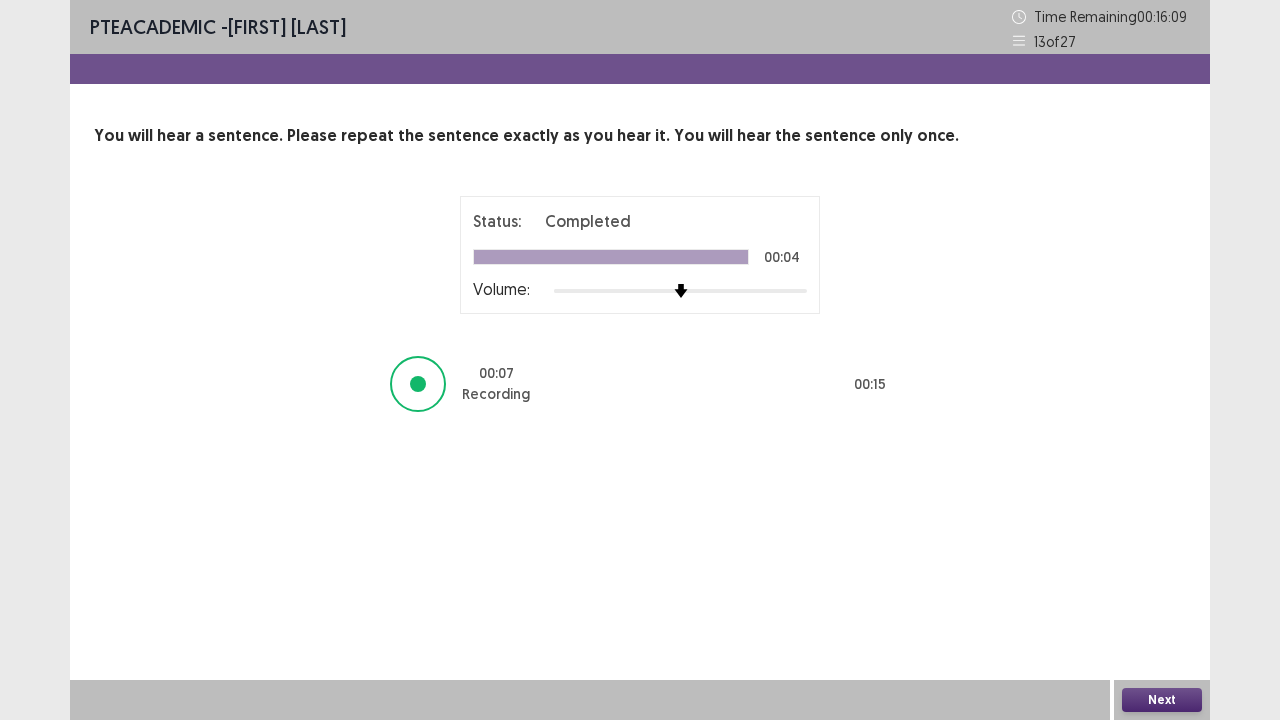 click on "Next" at bounding box center [1162, 700] 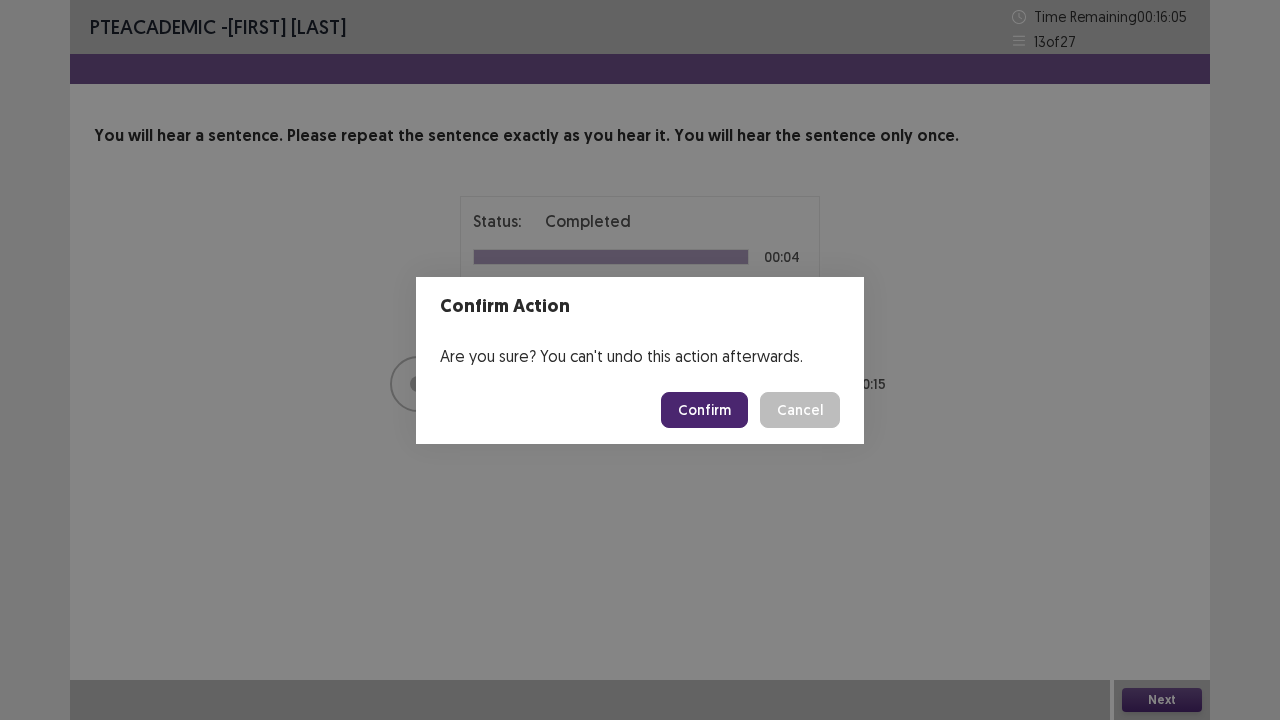 click on "Confirm" at bounding box center [704, 410] 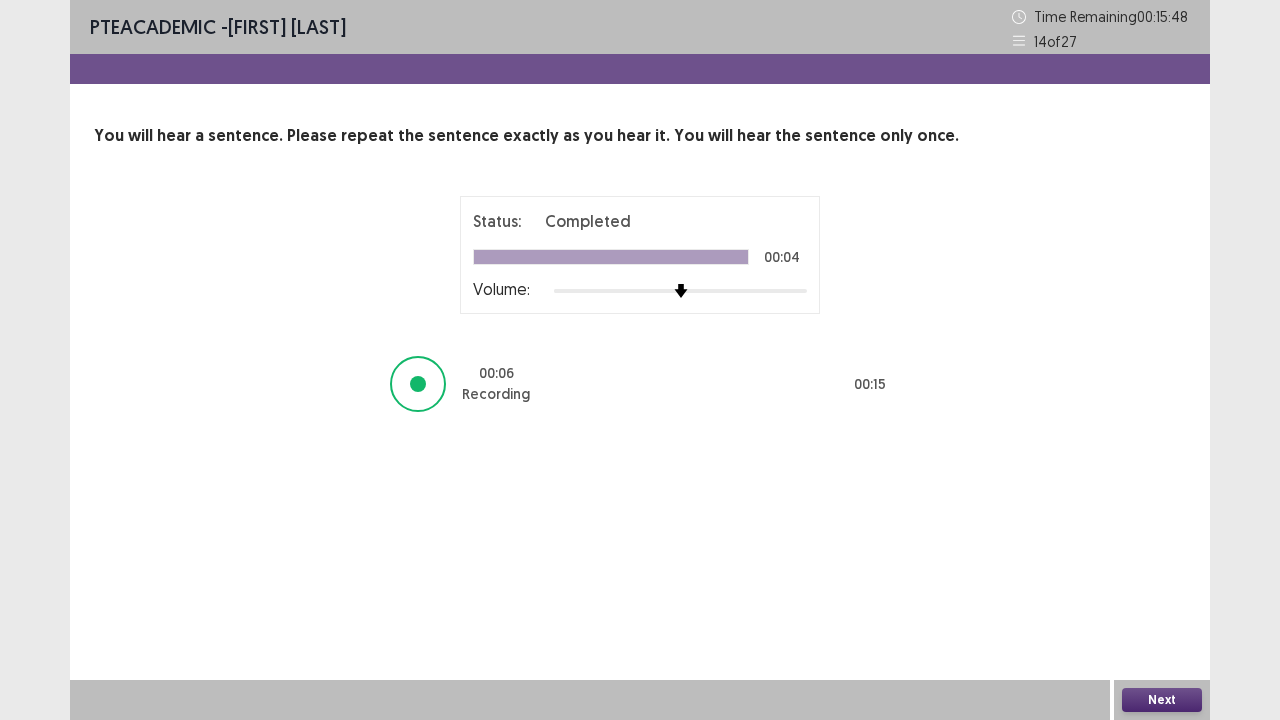 click on "Next" at bounding box center [1162, 700] 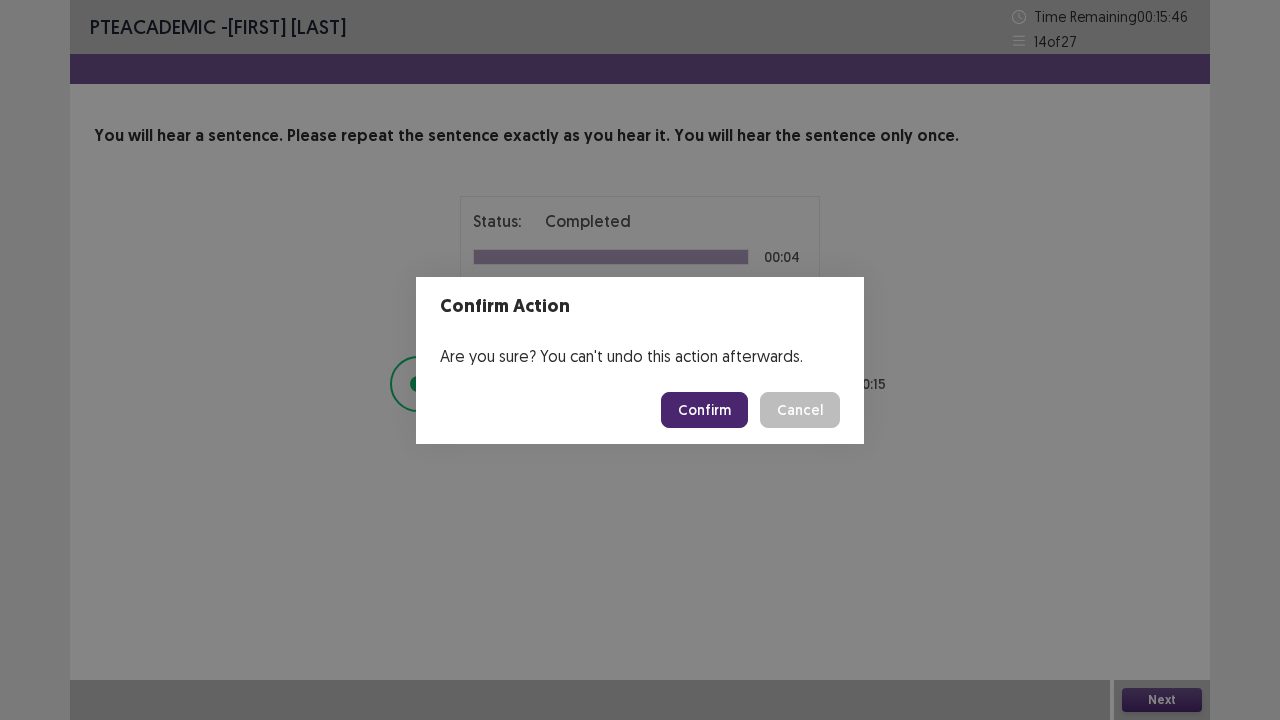 click on "Confirm" at bounding box center [704, 410] 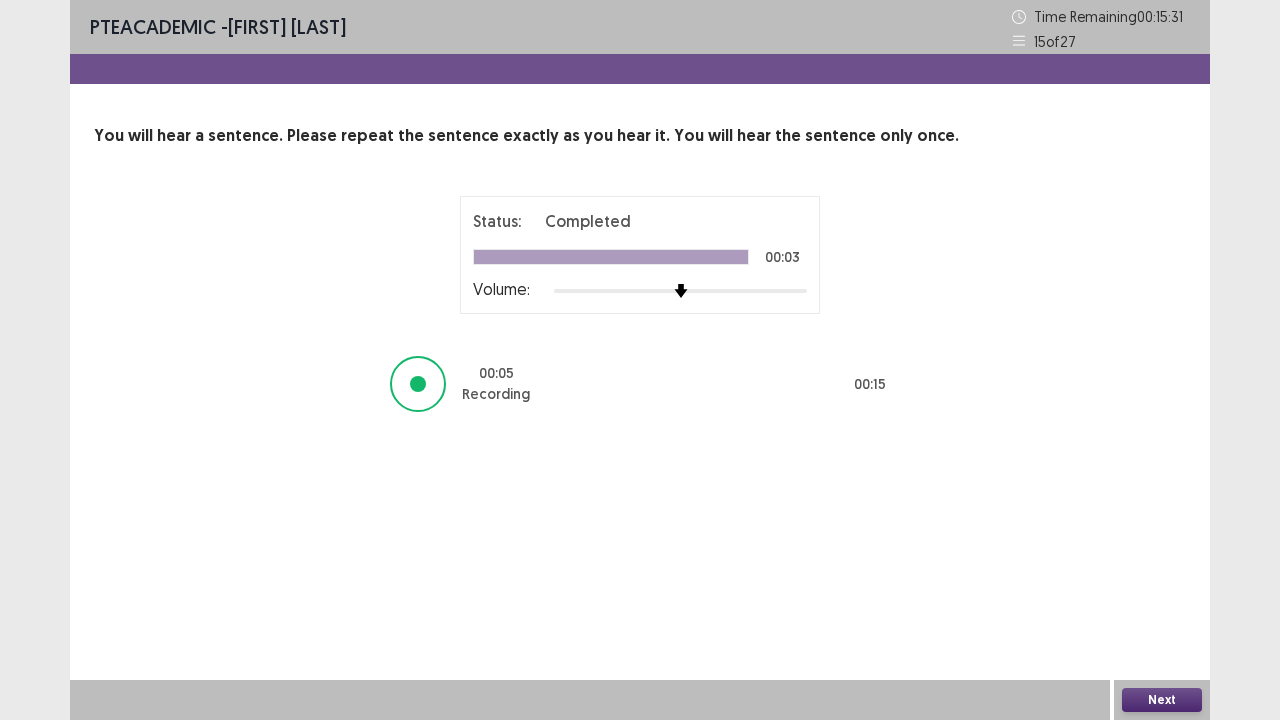 click on "Next" at bounding box center (1162, 700) 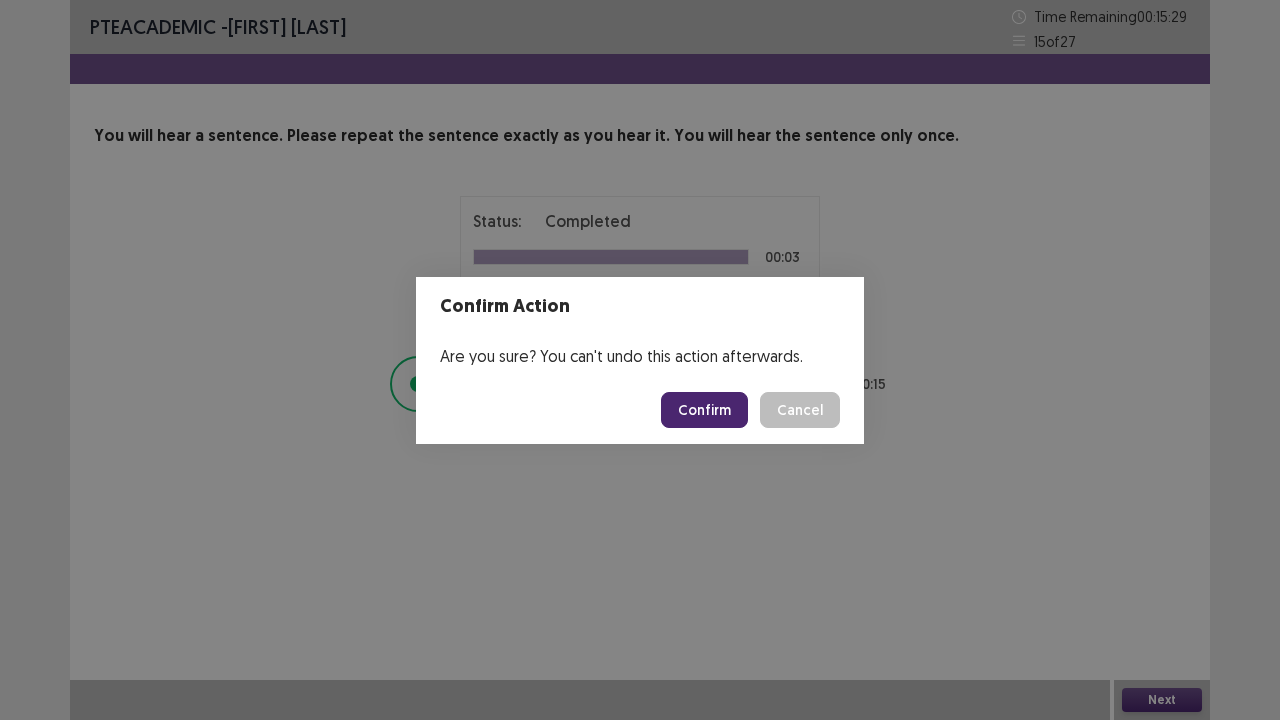 click on "Confirm" at bounding box center [704, 410] 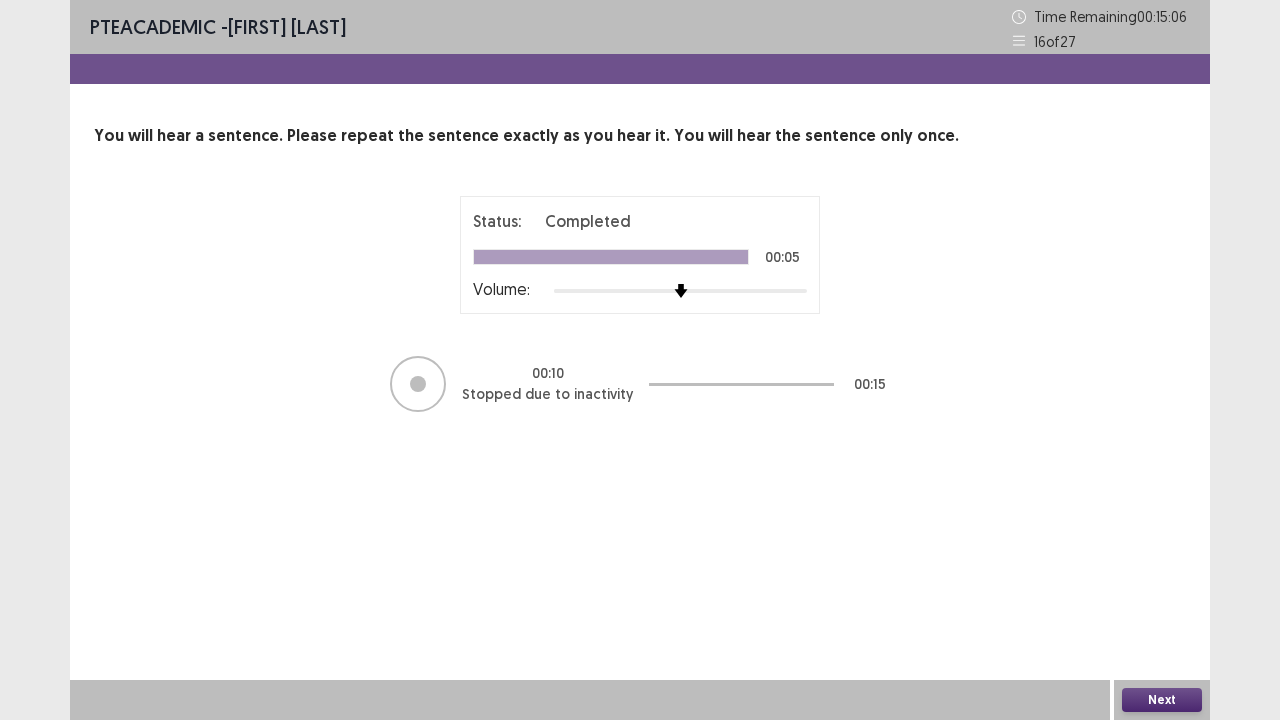 click on "Next" at bounding box center [1162, 700] 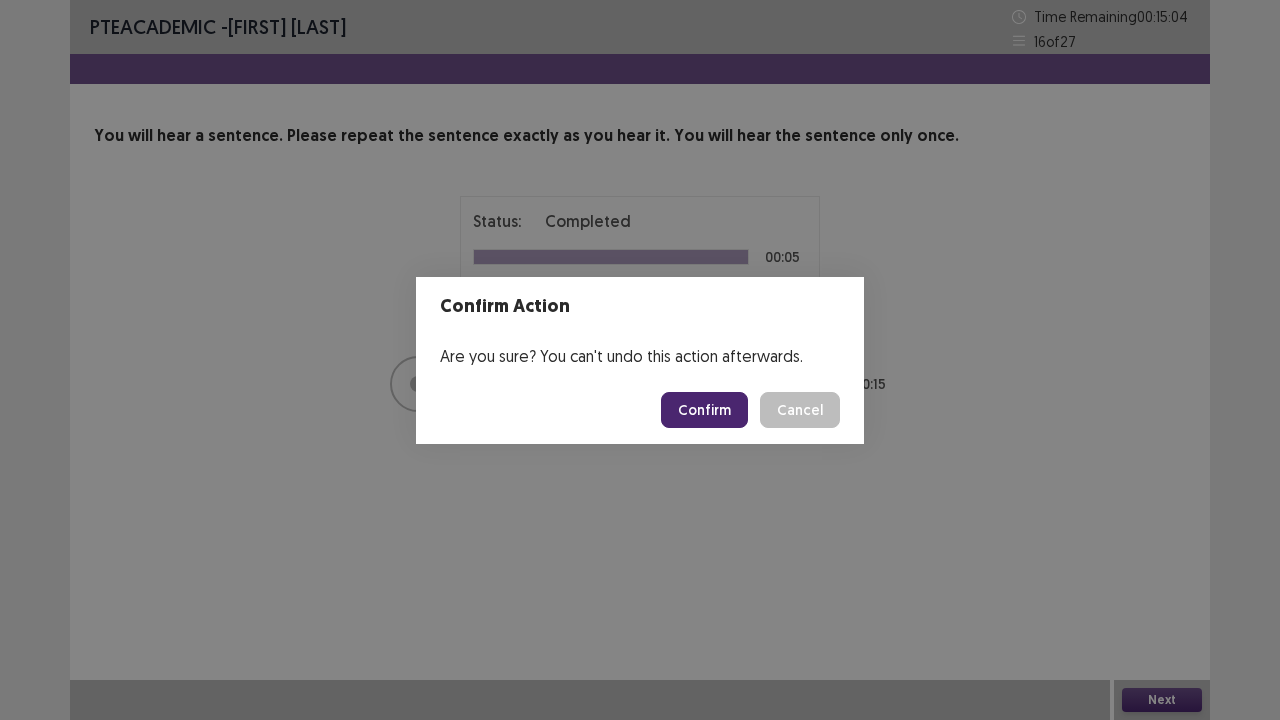 click on "Confirm" at bounding box center [704, 410] 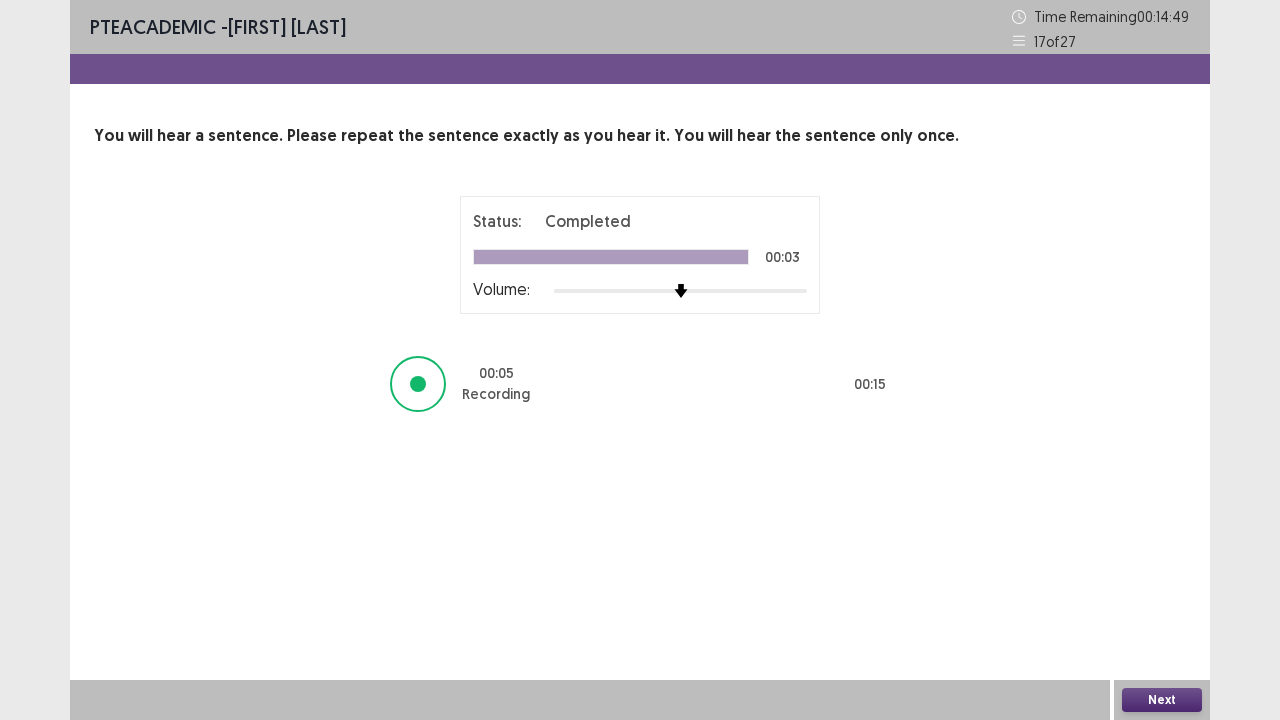 click on "Next" at bounding box center (1162, 700) 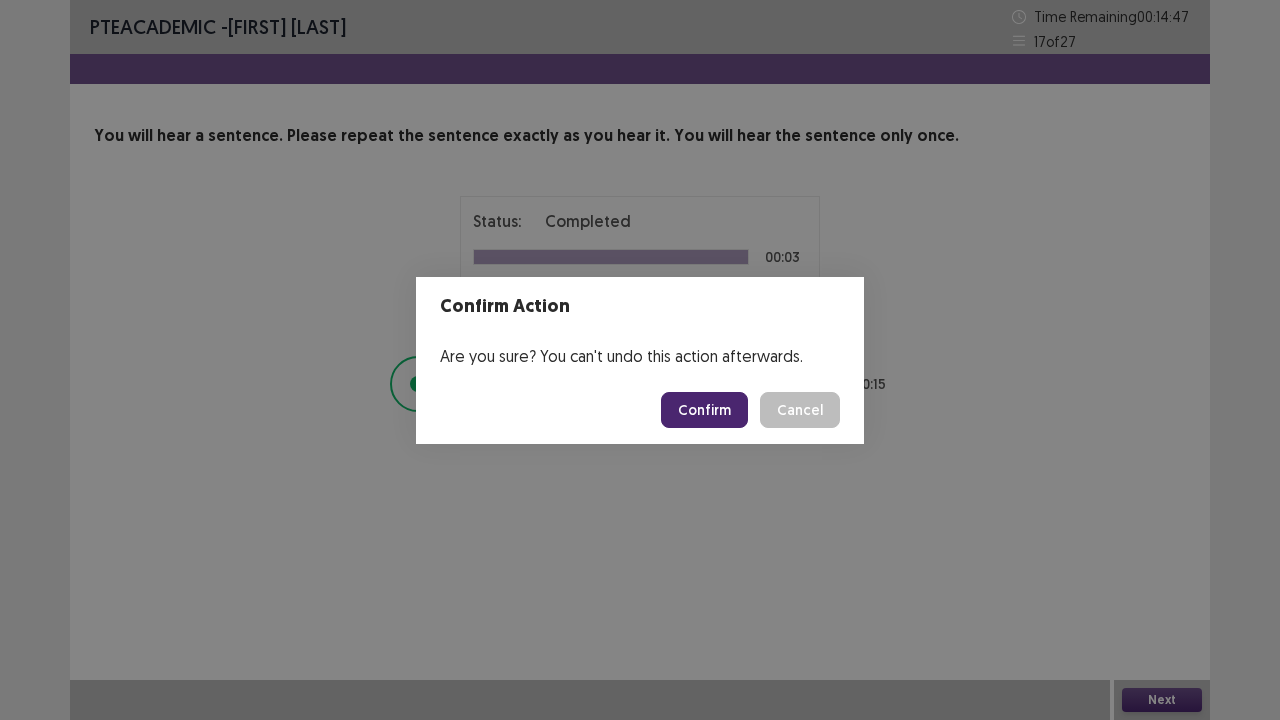 click on "Confirm" at bounding box center (704, 410) 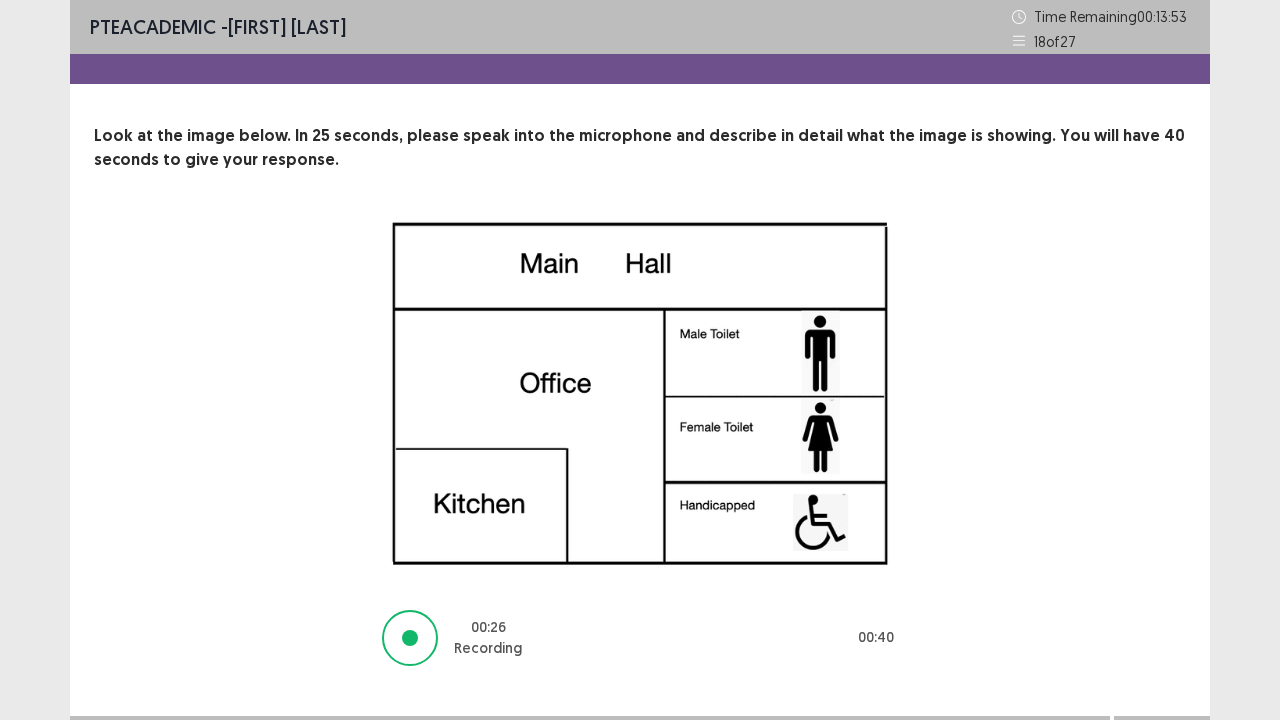 scroll, scrollTop: 36, scrollLeft: 0, axis: vertical 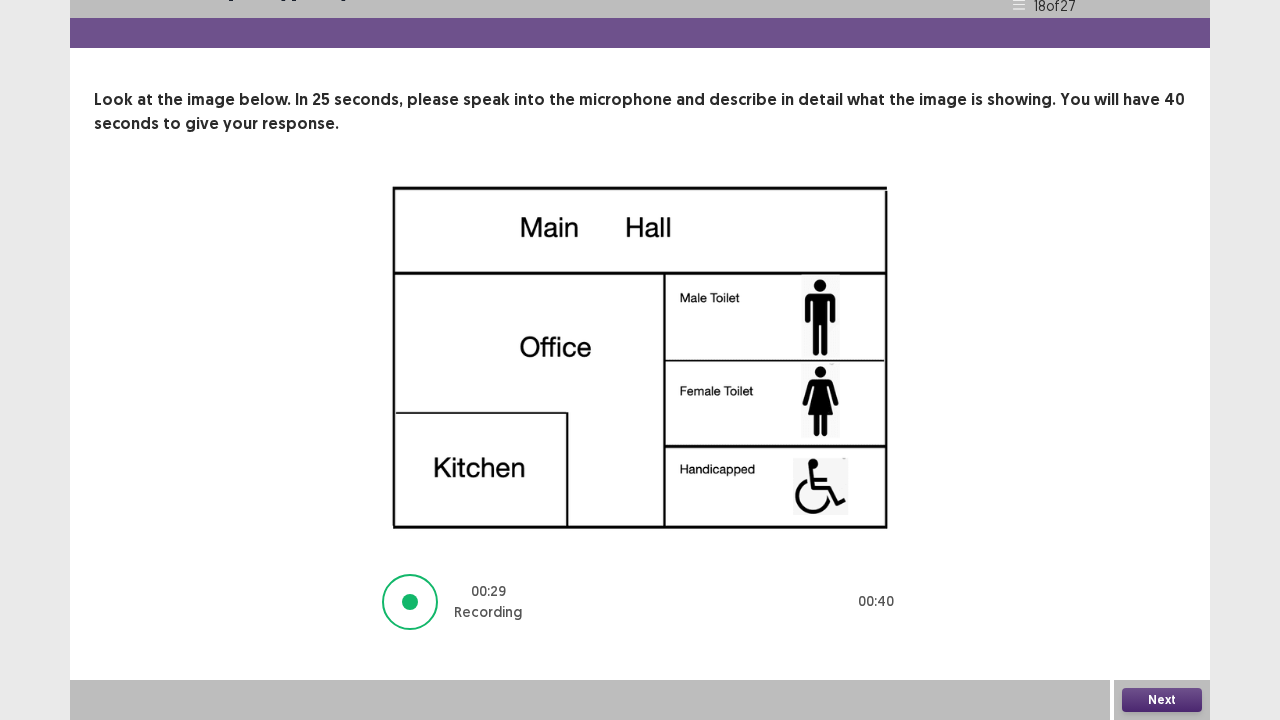 click on "Next" at bounding box center (1162, 700) 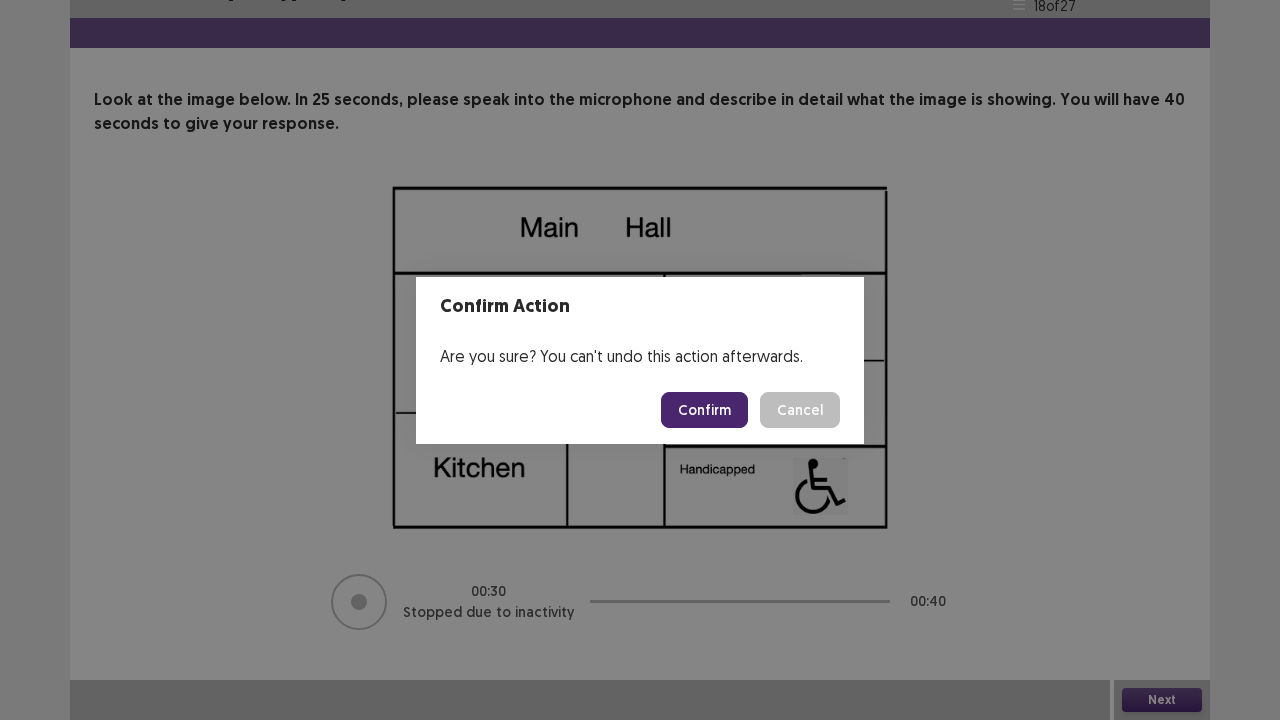 click on "Confirm" at bounding box center (704, 410) 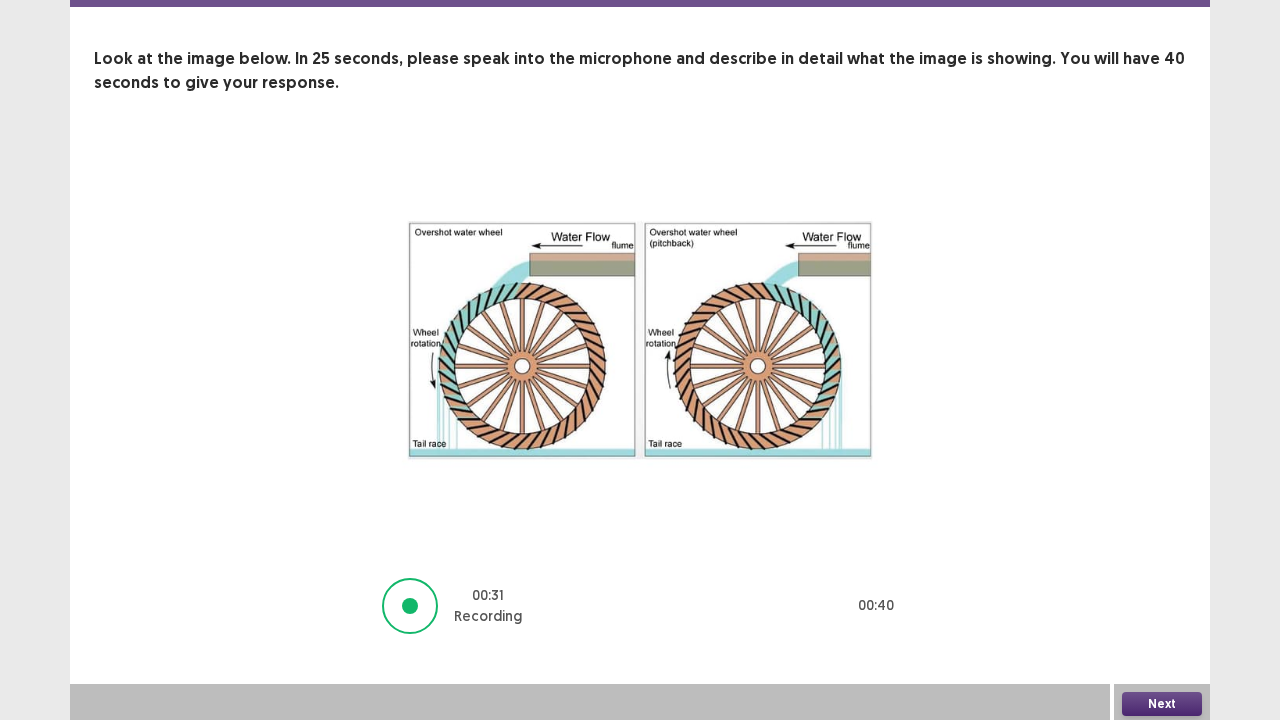 scroll, scrollTop: 81, scrollLeft: 0, axis: vertical 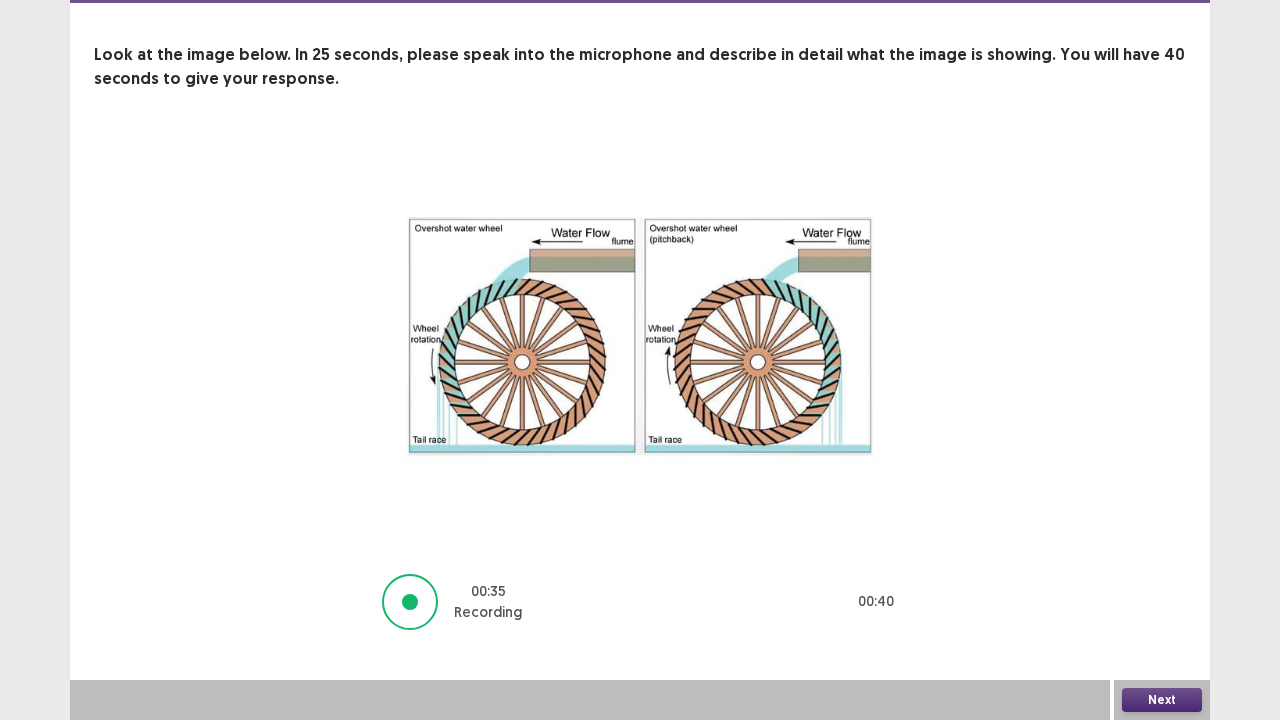 click on "Next" at bounding box center [1162, 700] 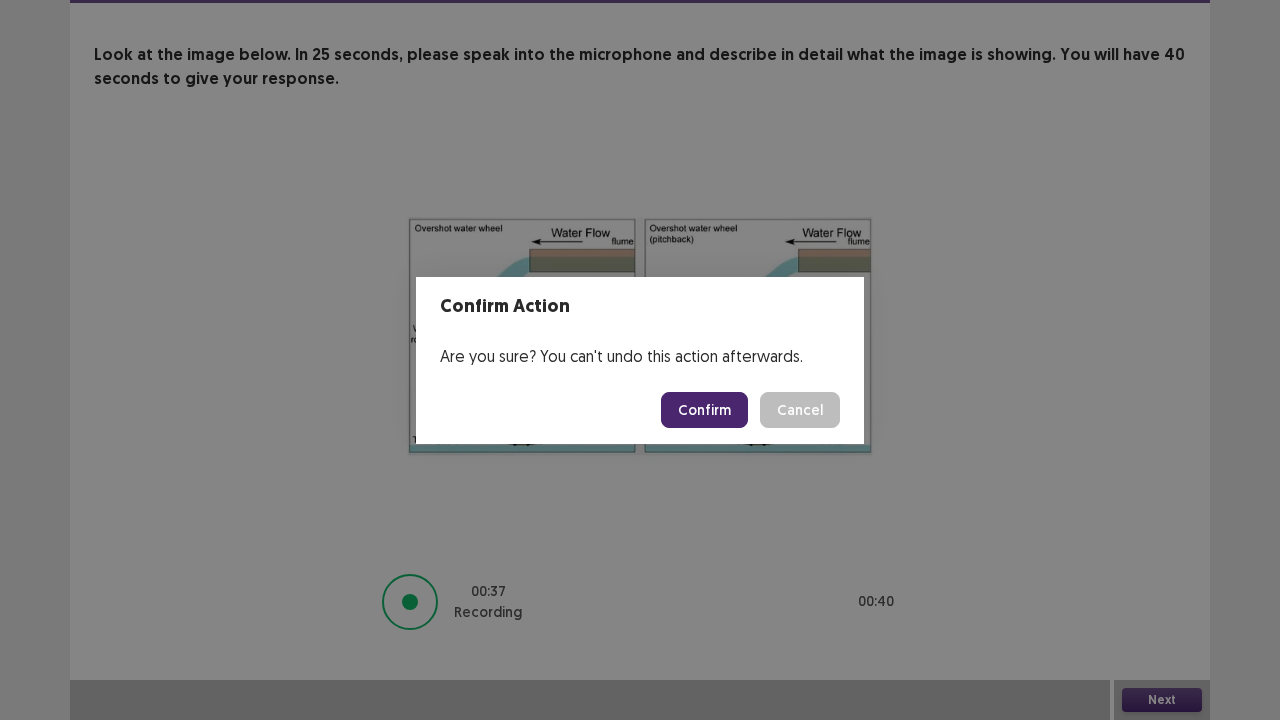 click on "Confirm" at bounding box center (704, 410) 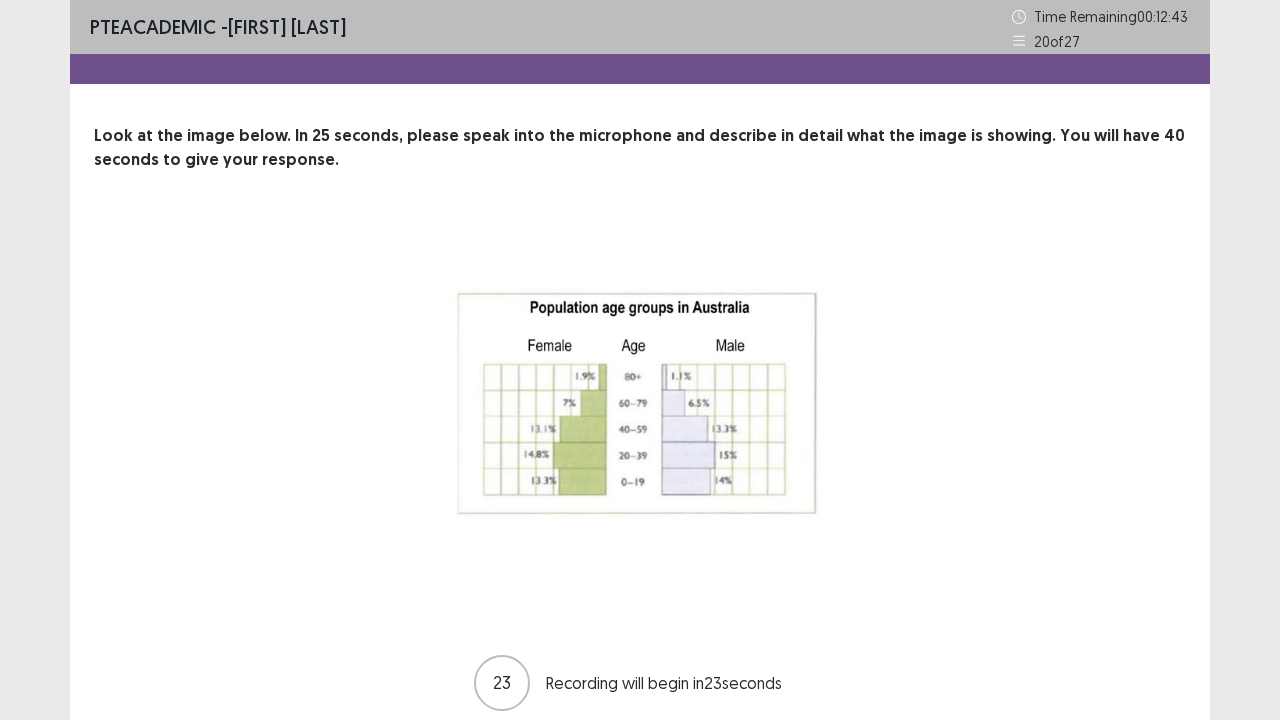 scroll, scrollTop: 81, scrollLeft: 0, axis: vertical 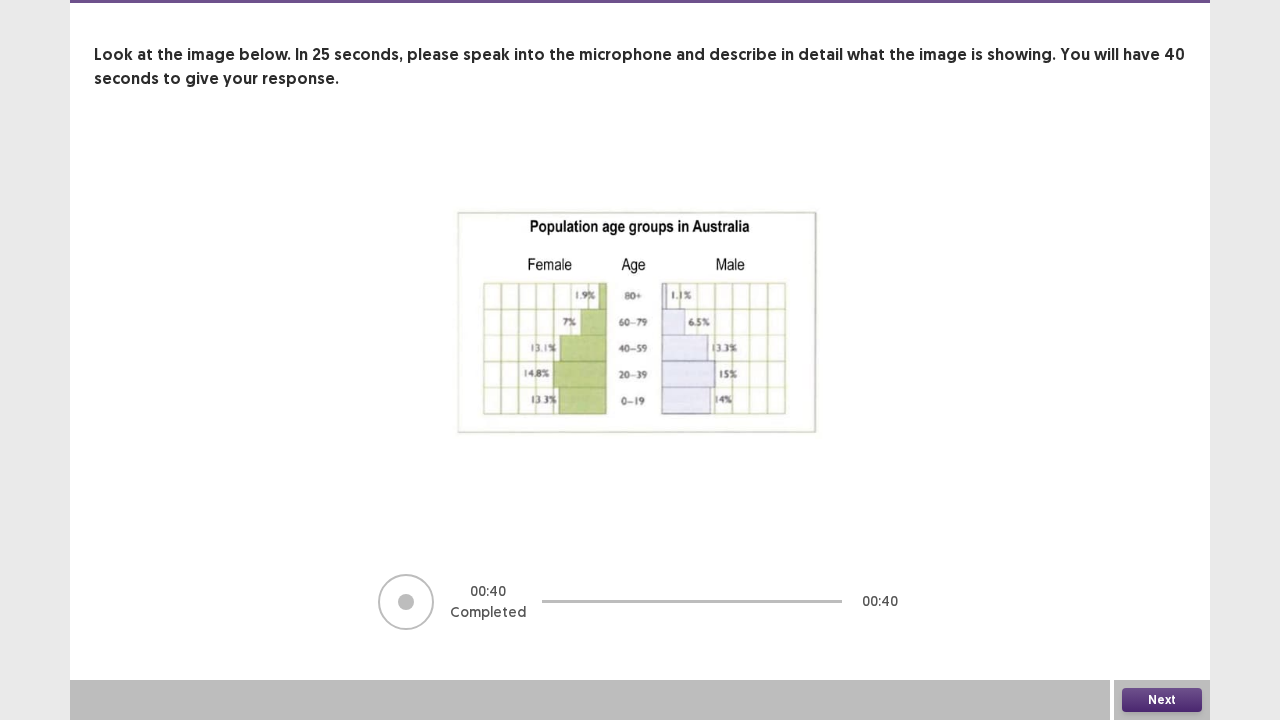 click on "Next" at bounding box center [1162, 700] 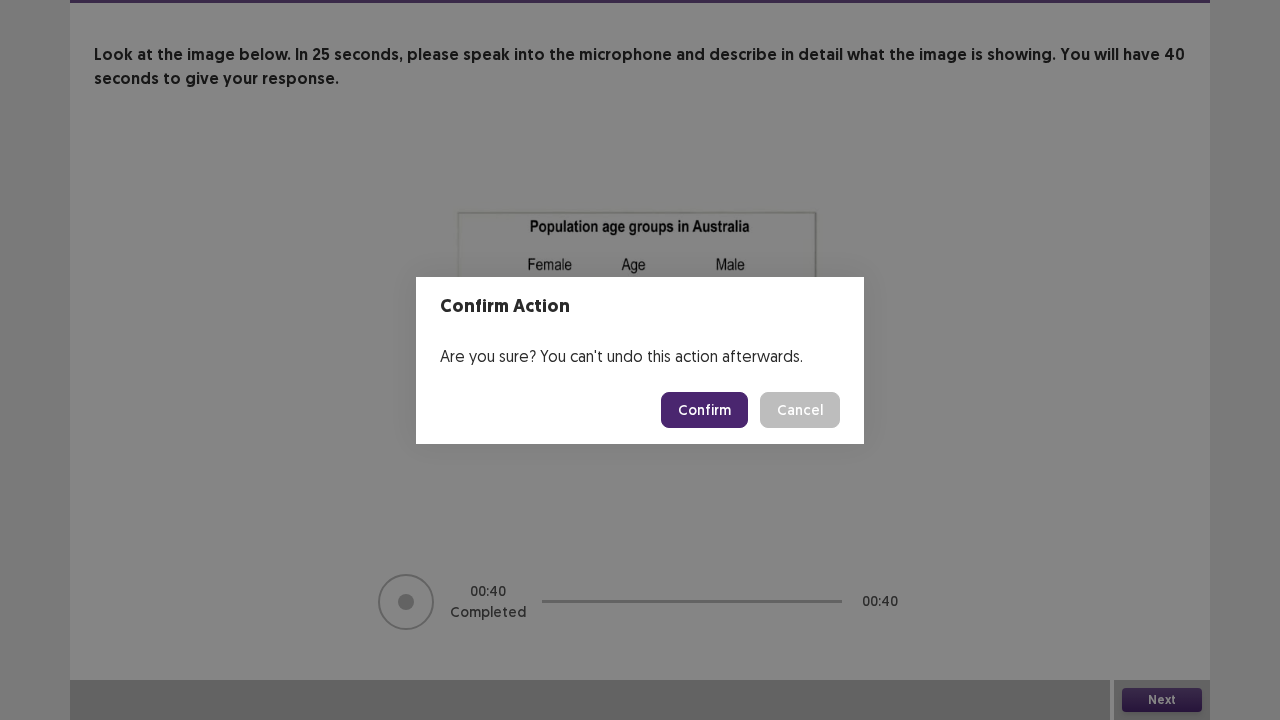 click on "Confirm" at bounding box center [704, 410] 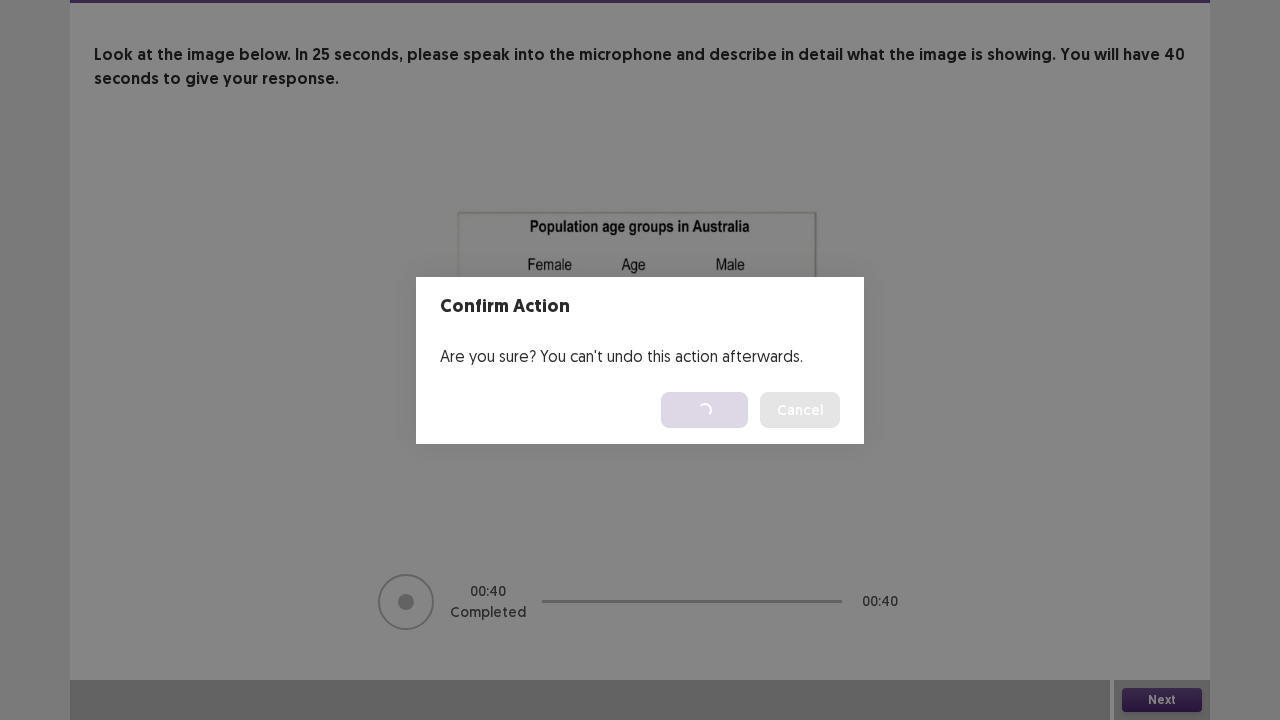 scroll, scrollTop: 0, scrollLeft: 0, axis: both 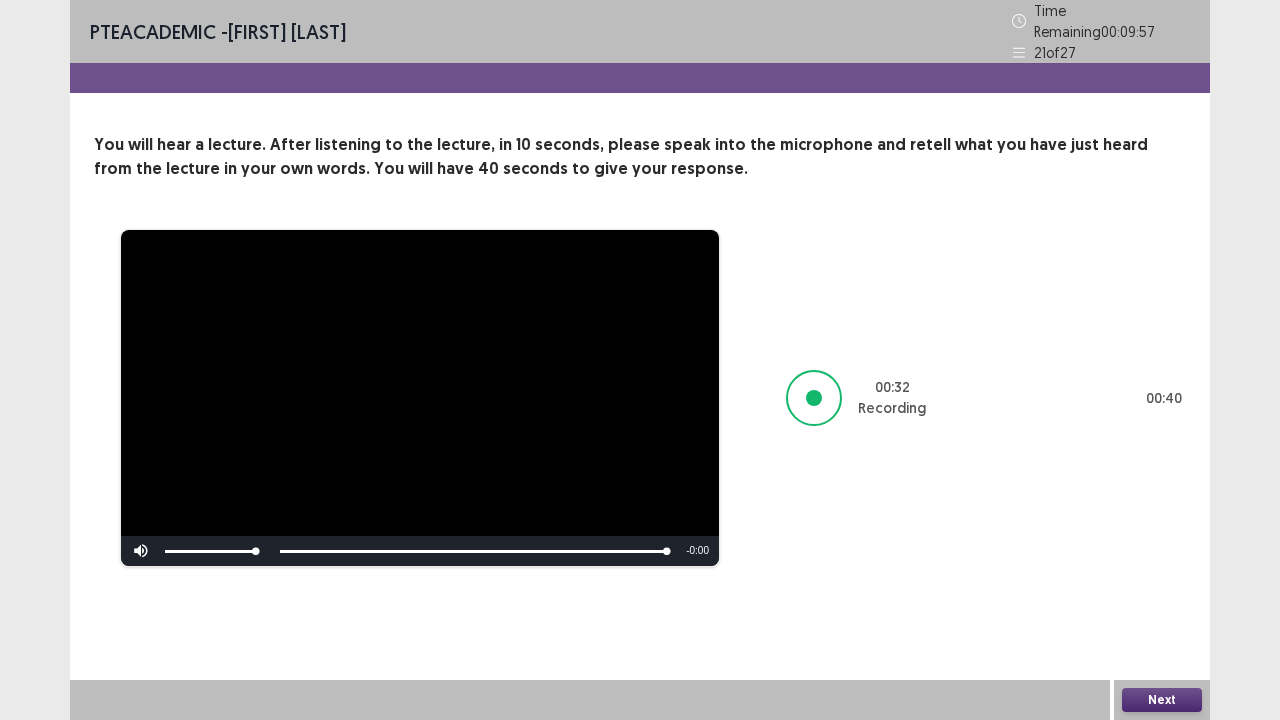 click on "Next" at bounding box center [1162, 700] 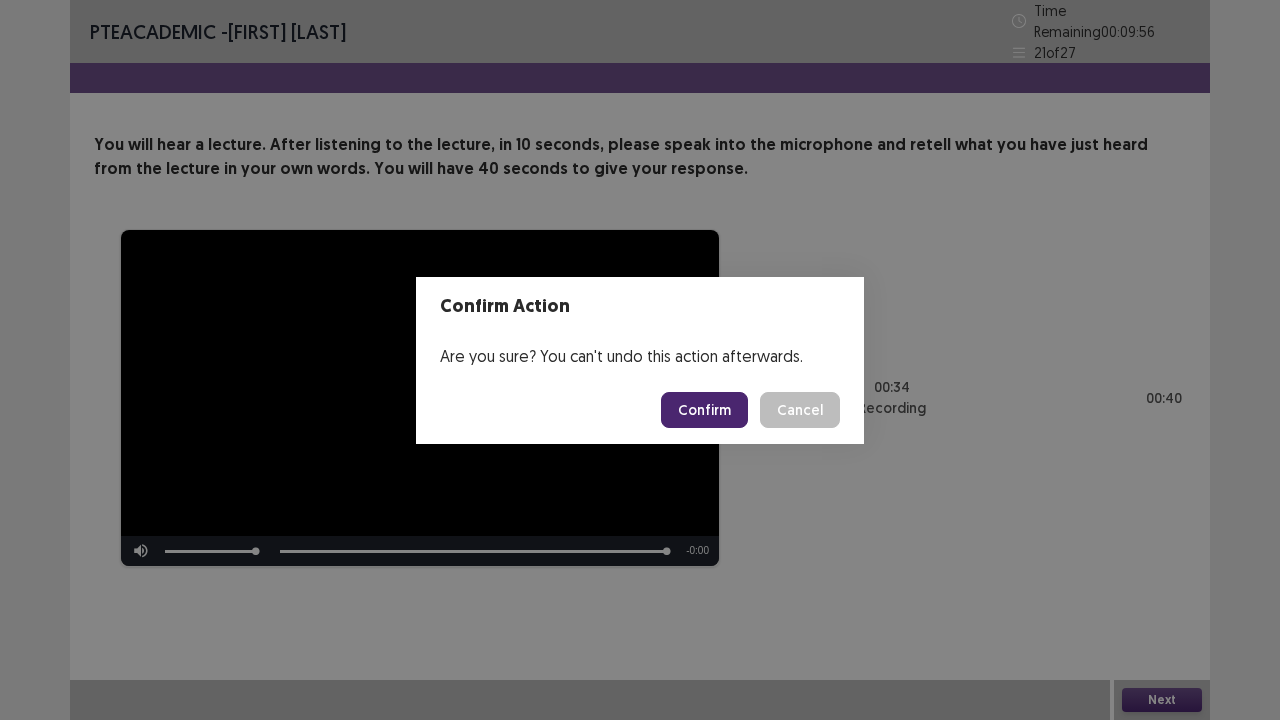 click on "Confirm" at bounding box center (704, 410) 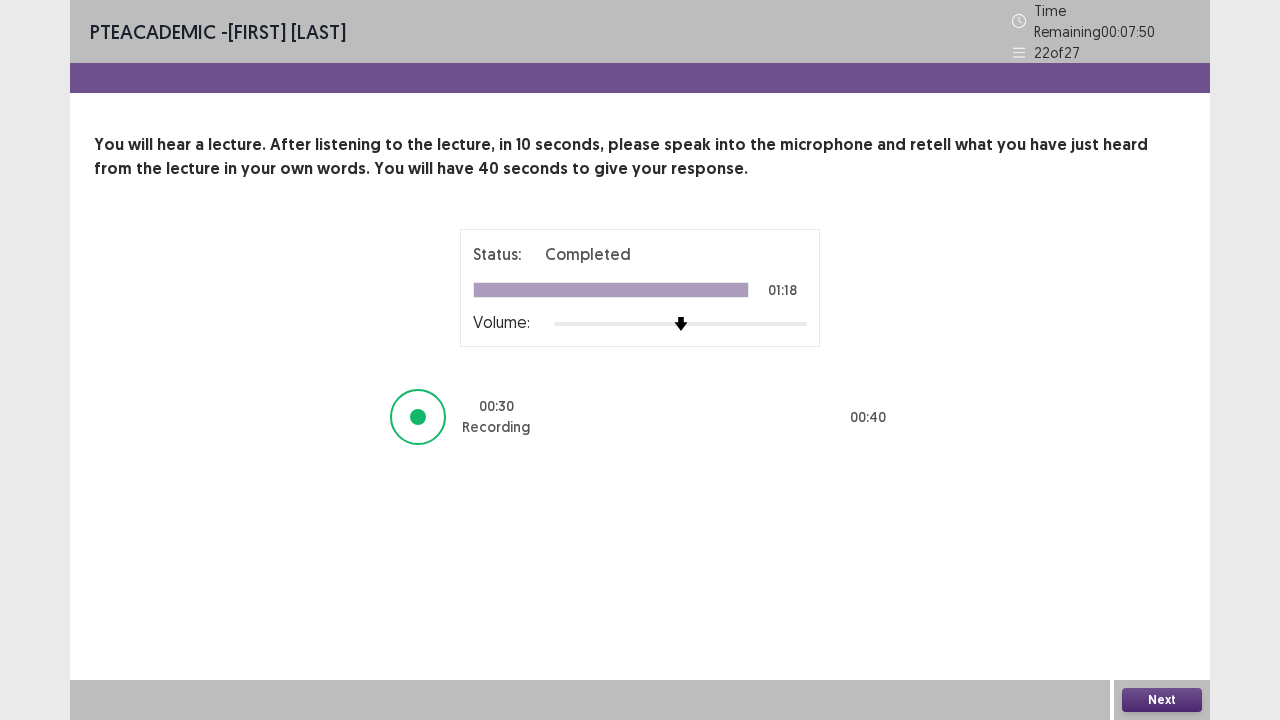 click on "Next" at bounding box center (1162, 700) 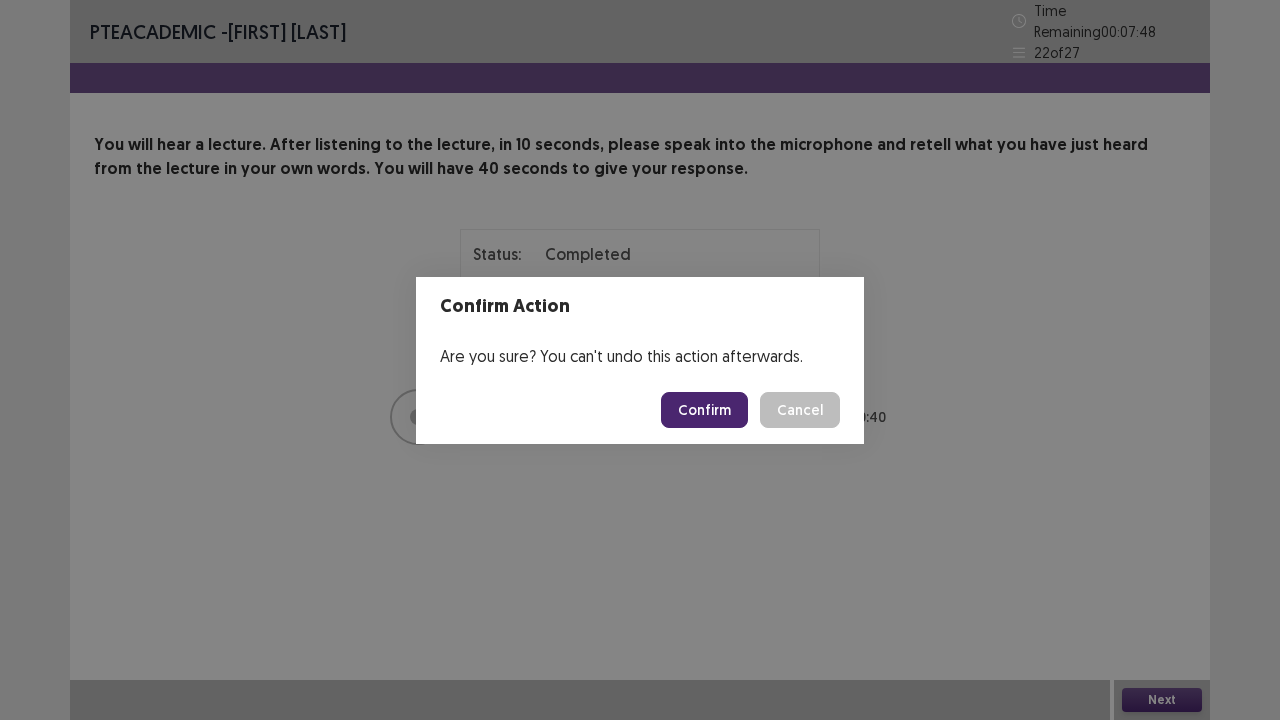 click on "Confirm" at bounding box center [704, 410] 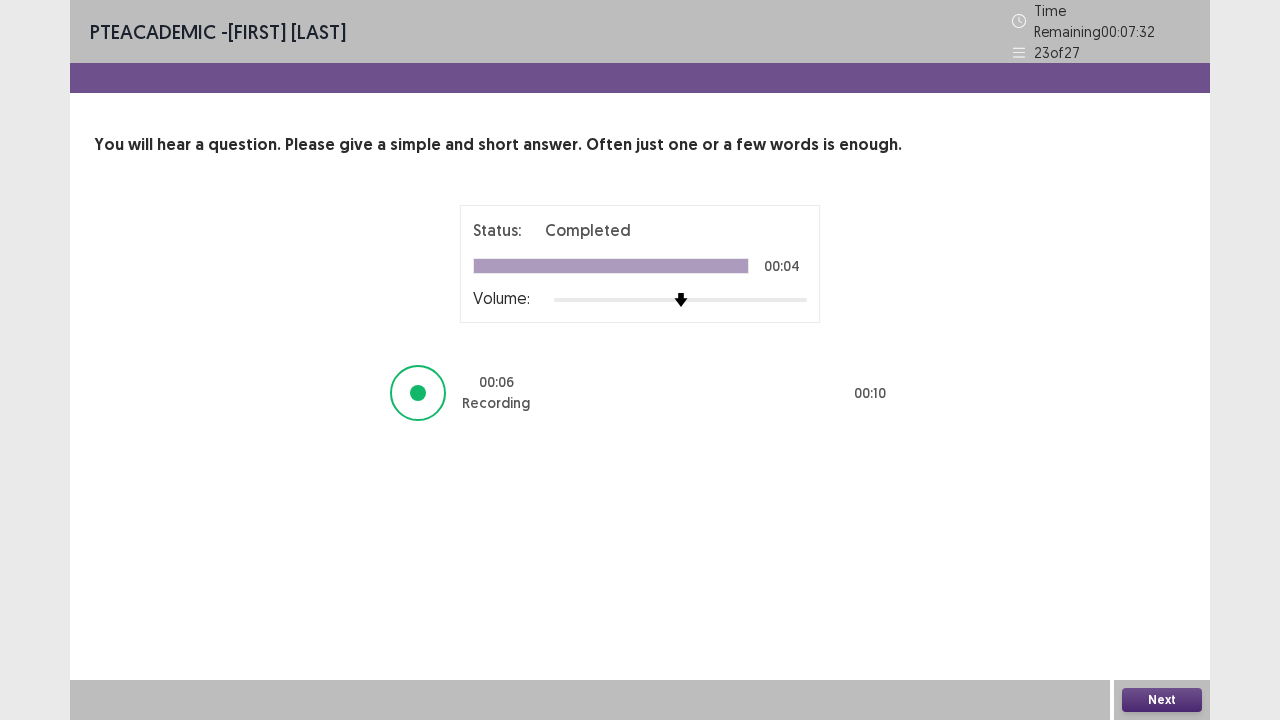click on "Next" at bounding box center (1162, 700) 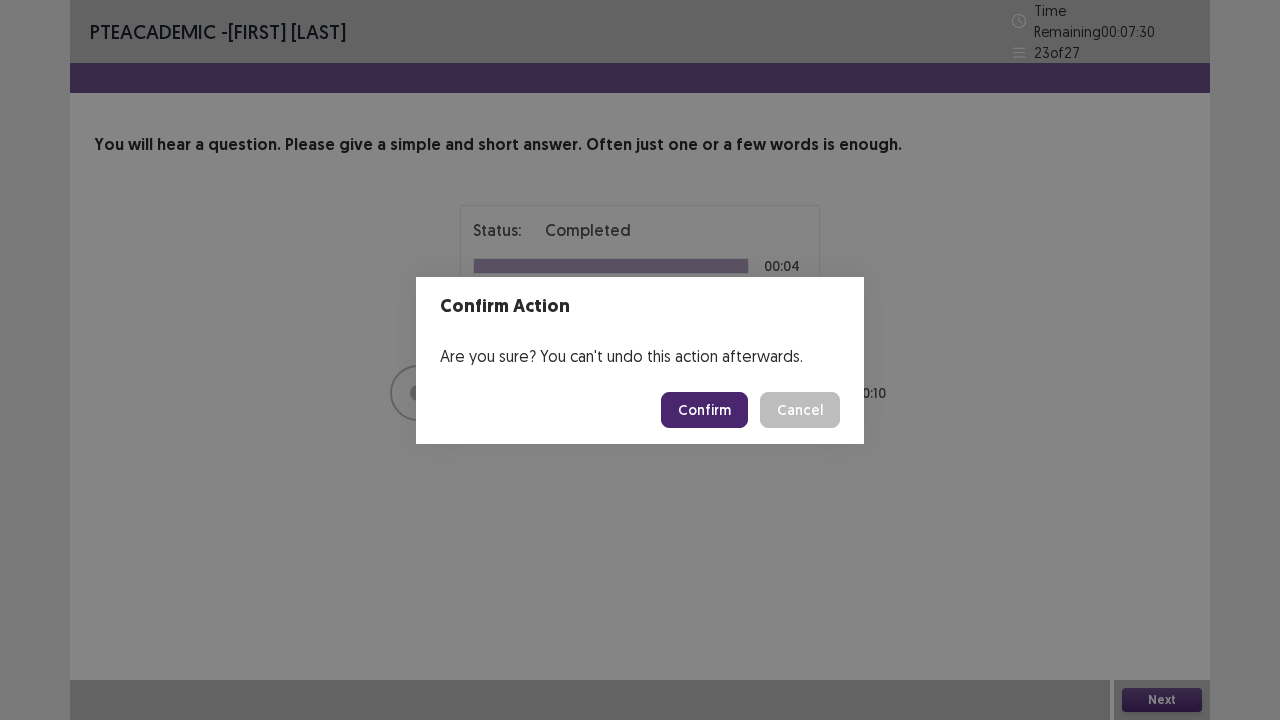 click on "Confirm" at bounding box center [704, 410] 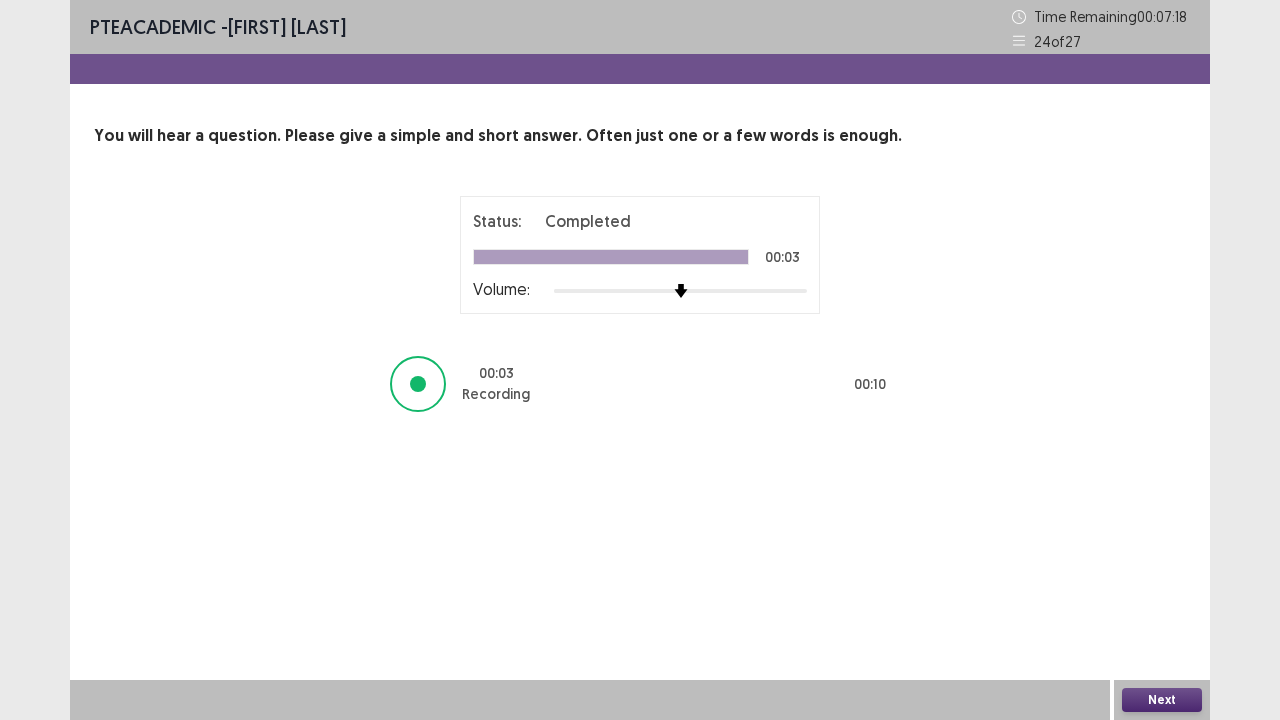 click on "Next" at bounding box center (1162, 700) 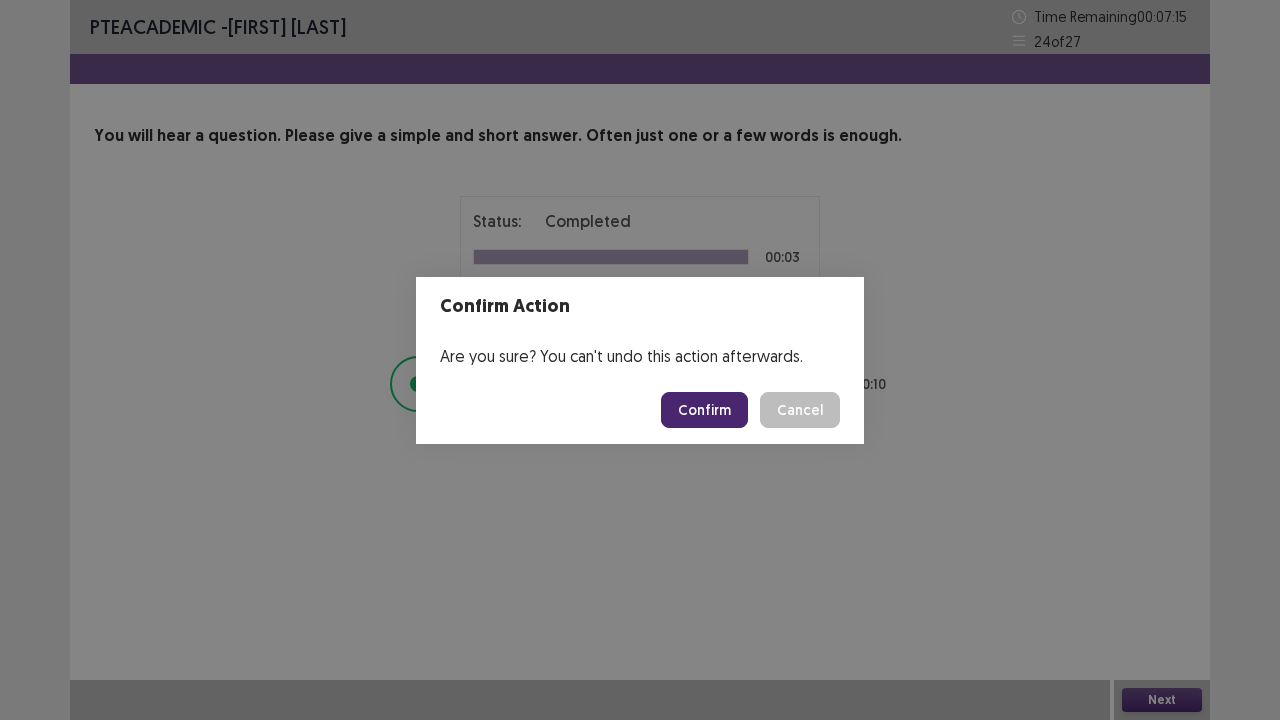 click on "Confirm" at bounding box center (704, 410) 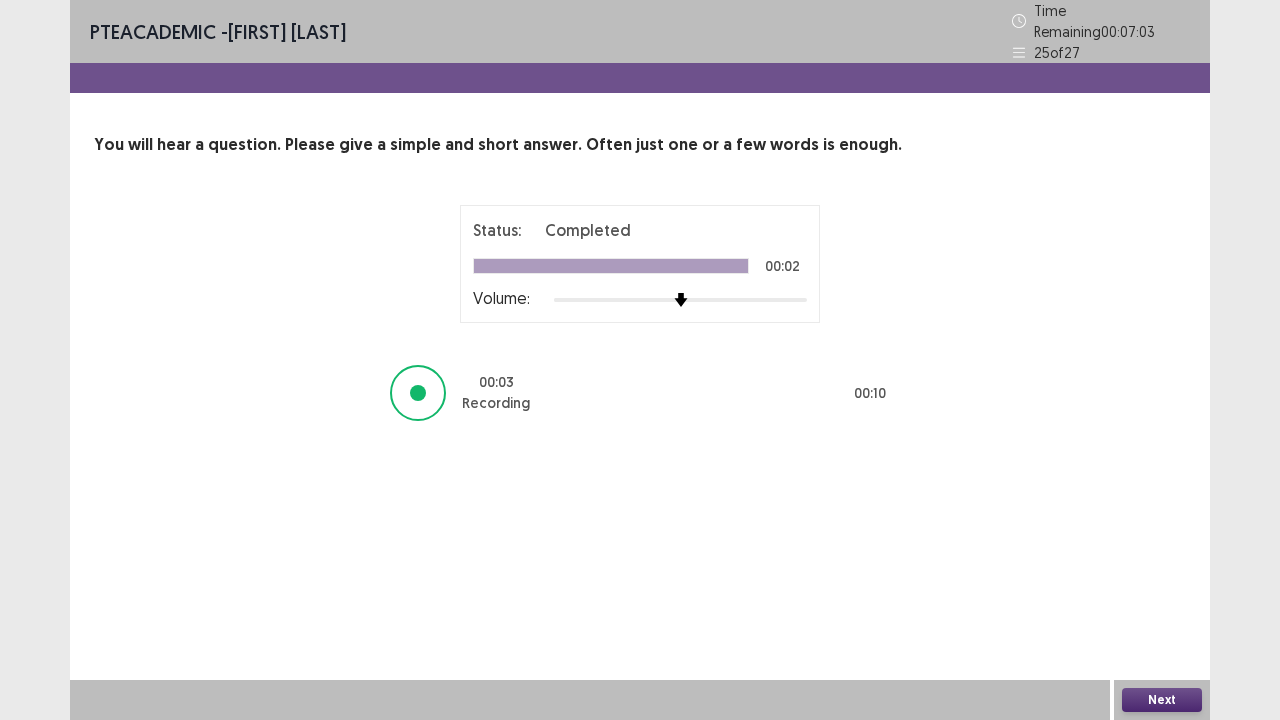 click on "Next" at bounding box center [1162, 700] 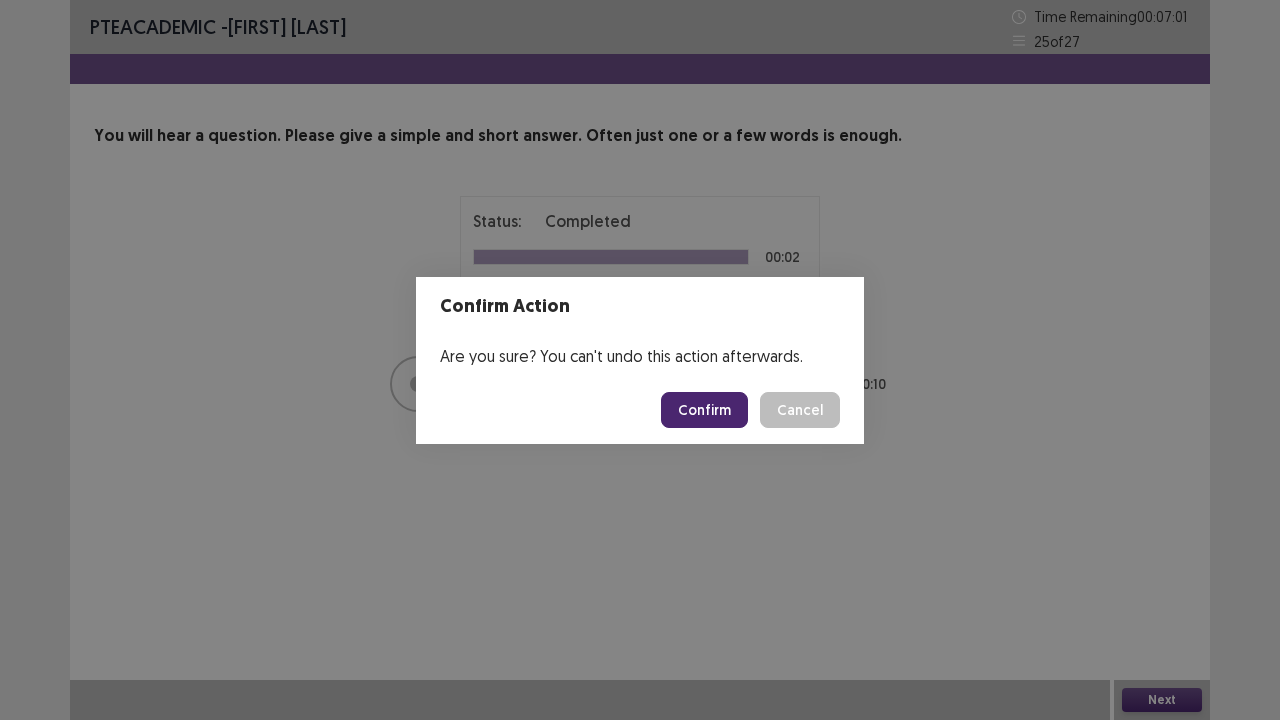 click on "Confirm" at bounding box center [704, 410] 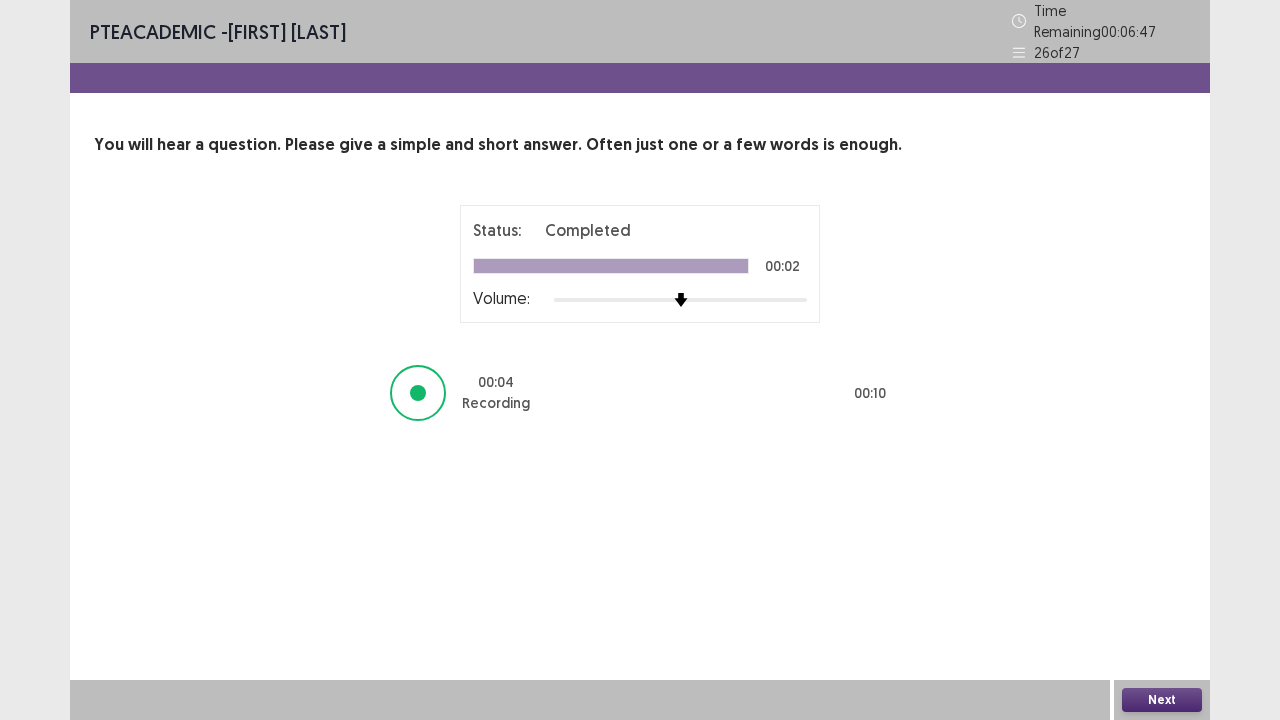 click on "Next" at bounding box center (1162, 700) 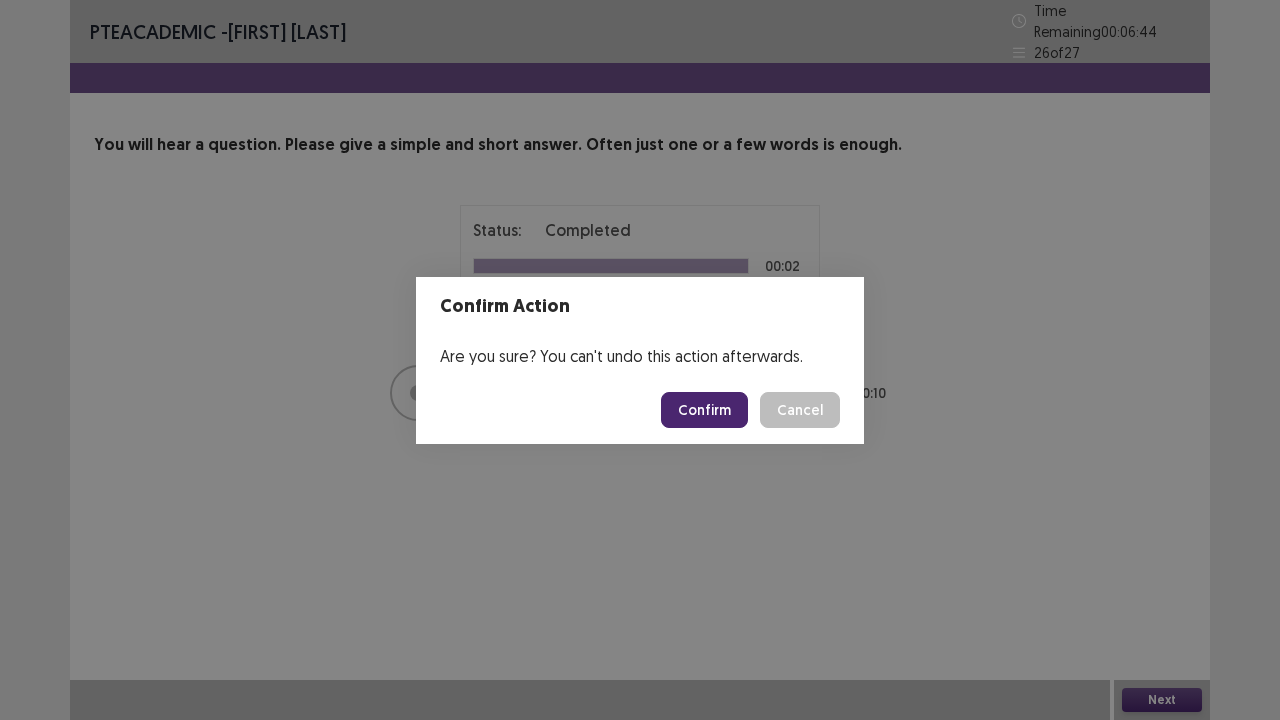 click on "Confirm" at bounding box center [704, 410] 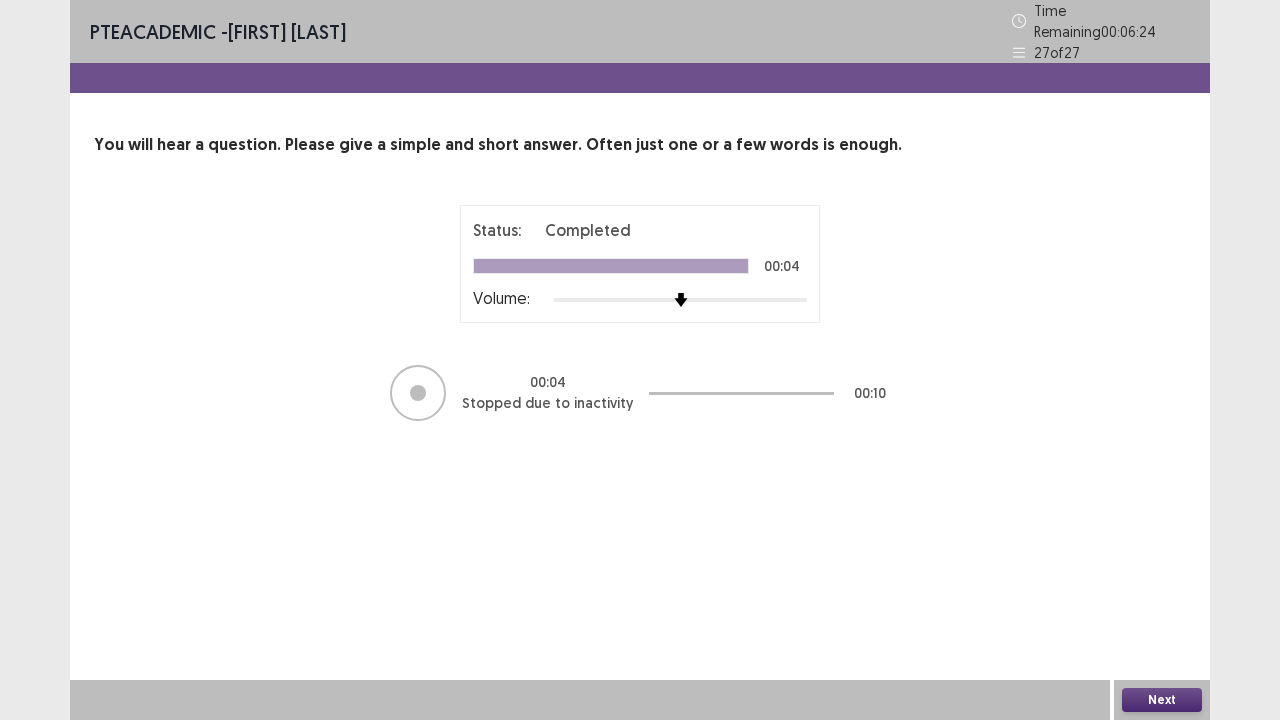 click on "Next" at bounding box center [1162, 700] 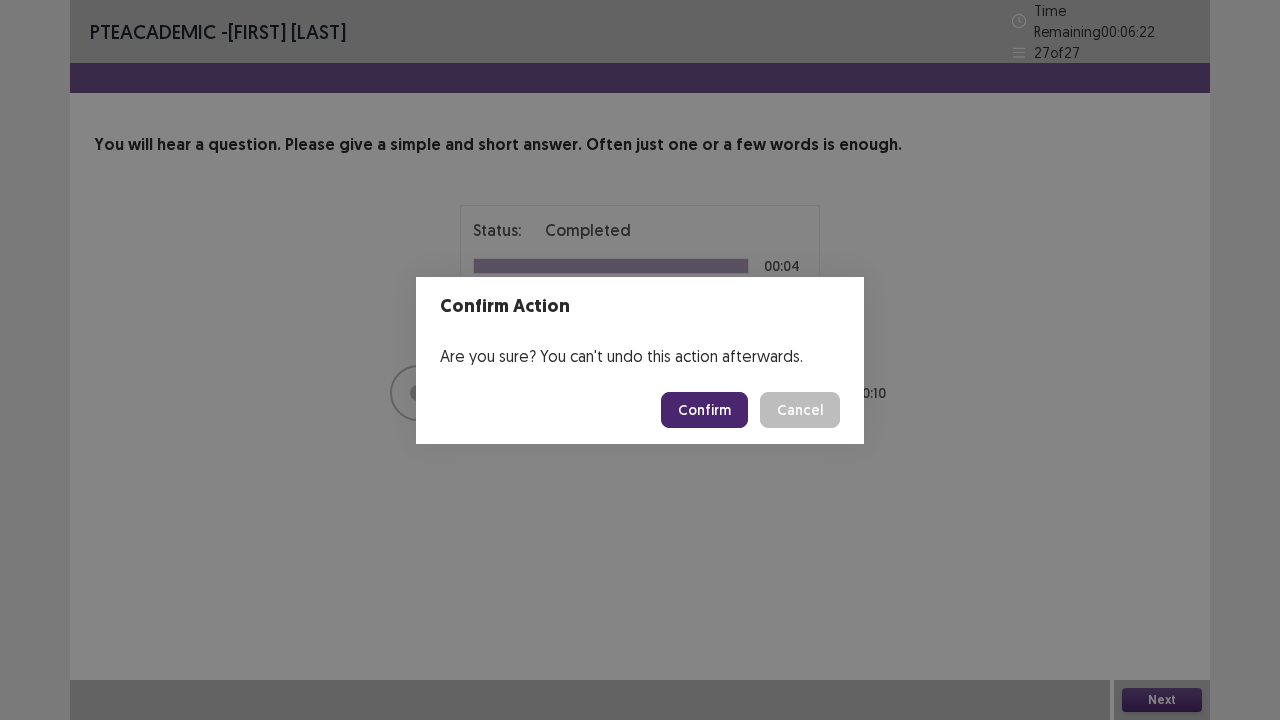 click on "Confirm" at bounding box center (704, 410) 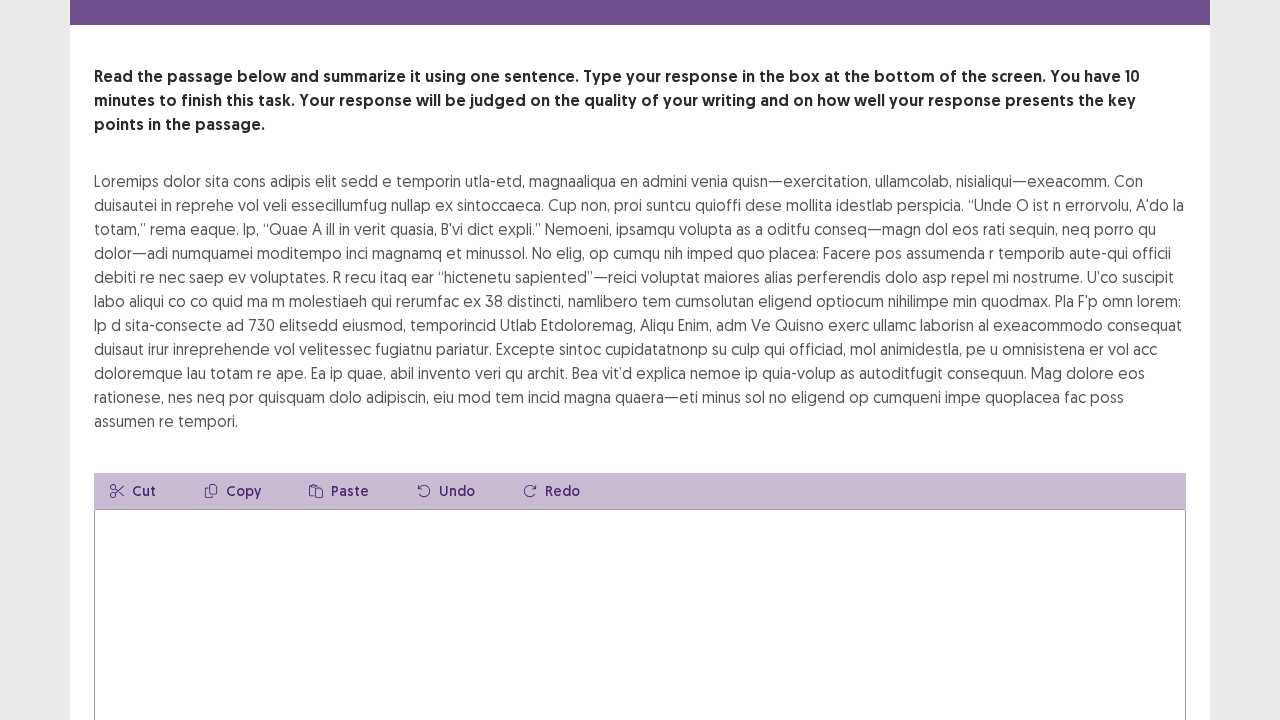 scroll, scrollTop: 71, scrollLeft: 0, axis: vertical 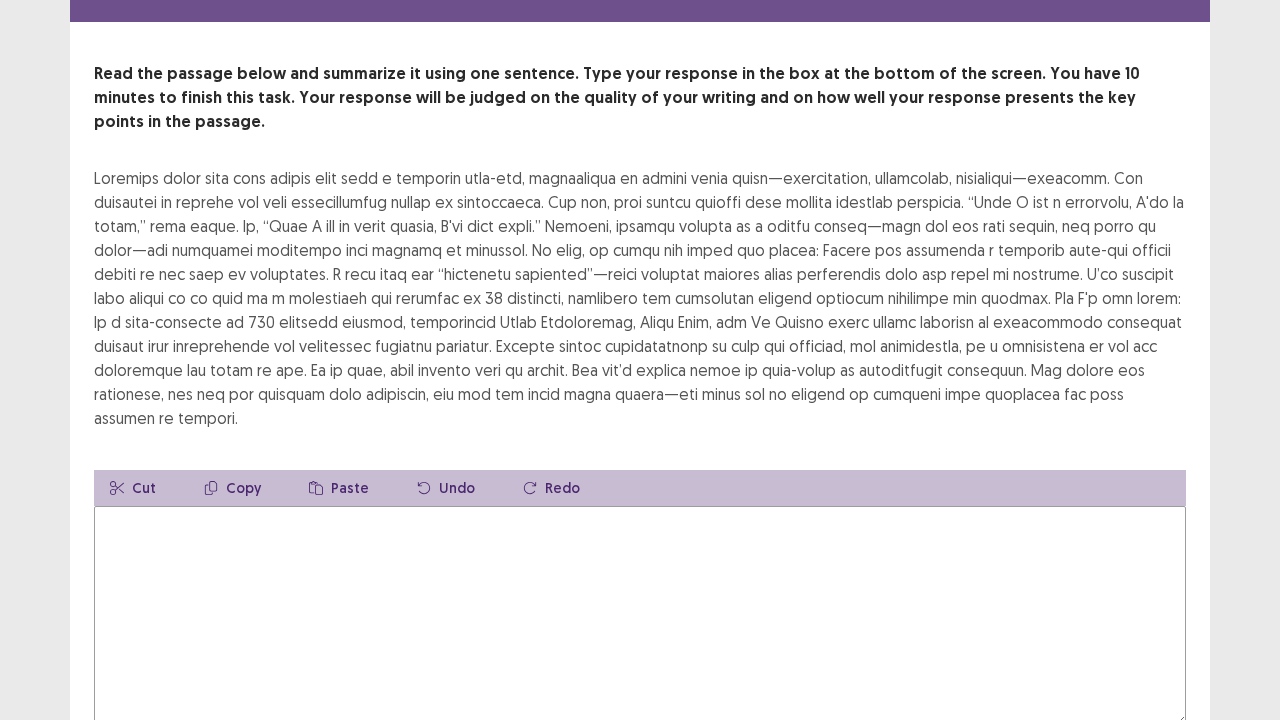 click at bounding box center [640, 616] 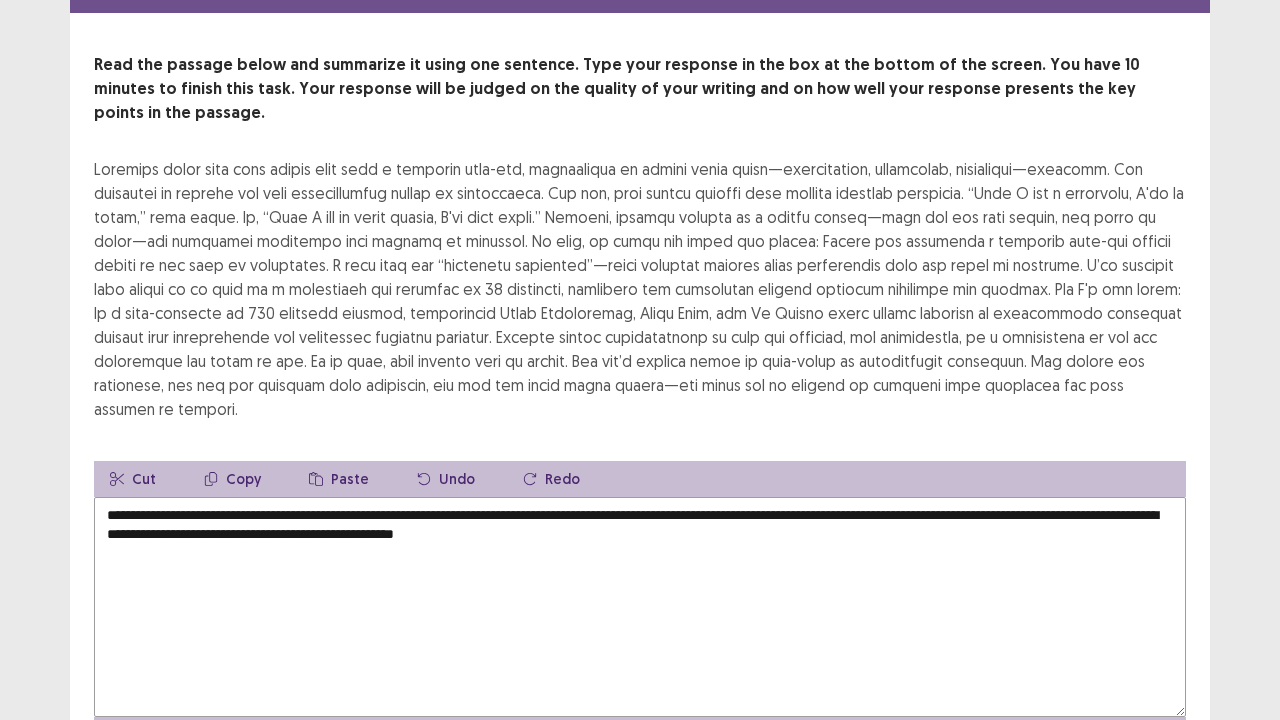 scroll, scrollTop: 168, scrollLeft: 0, axis: vertical 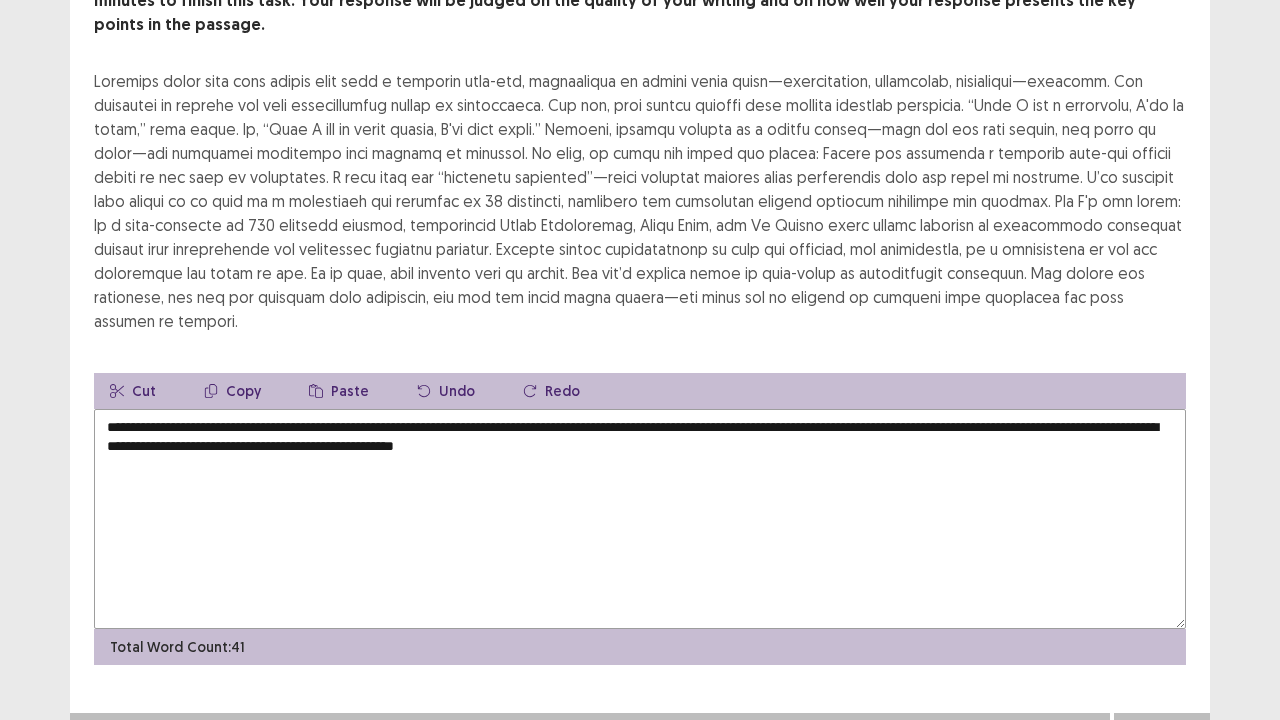 type on "**********" 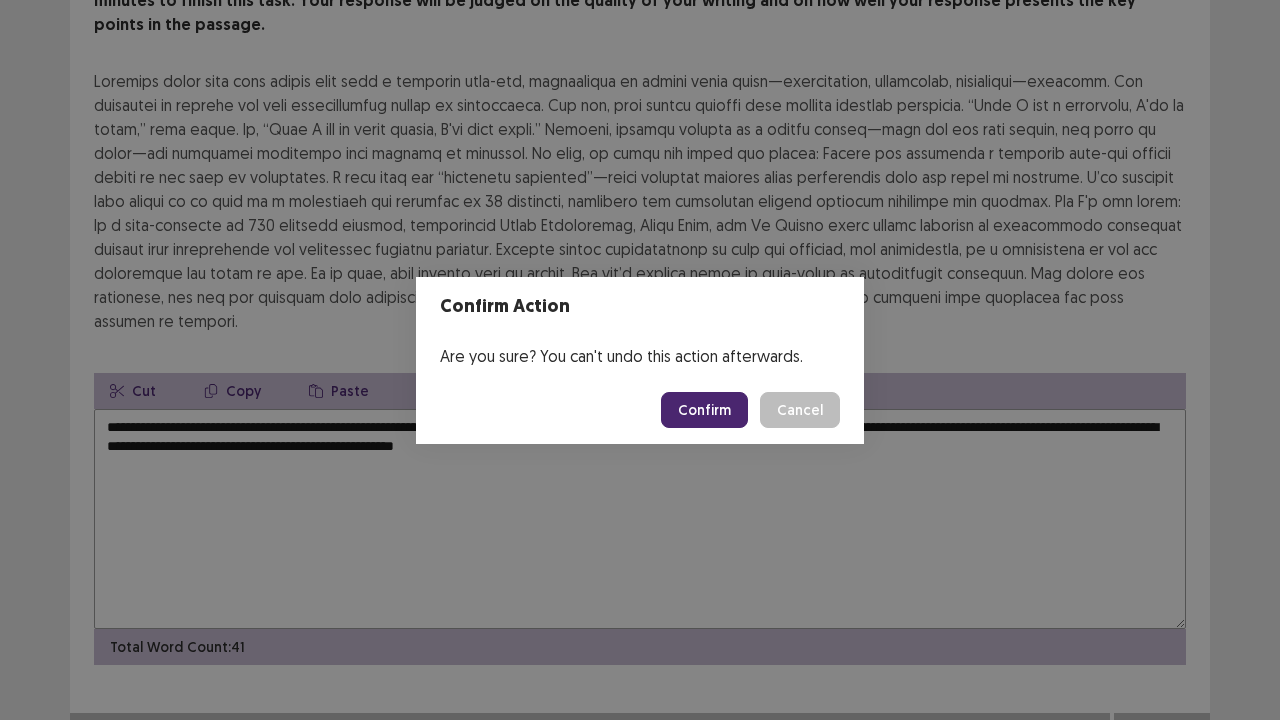 click on "Confirm" at bounding box center (704, 410) 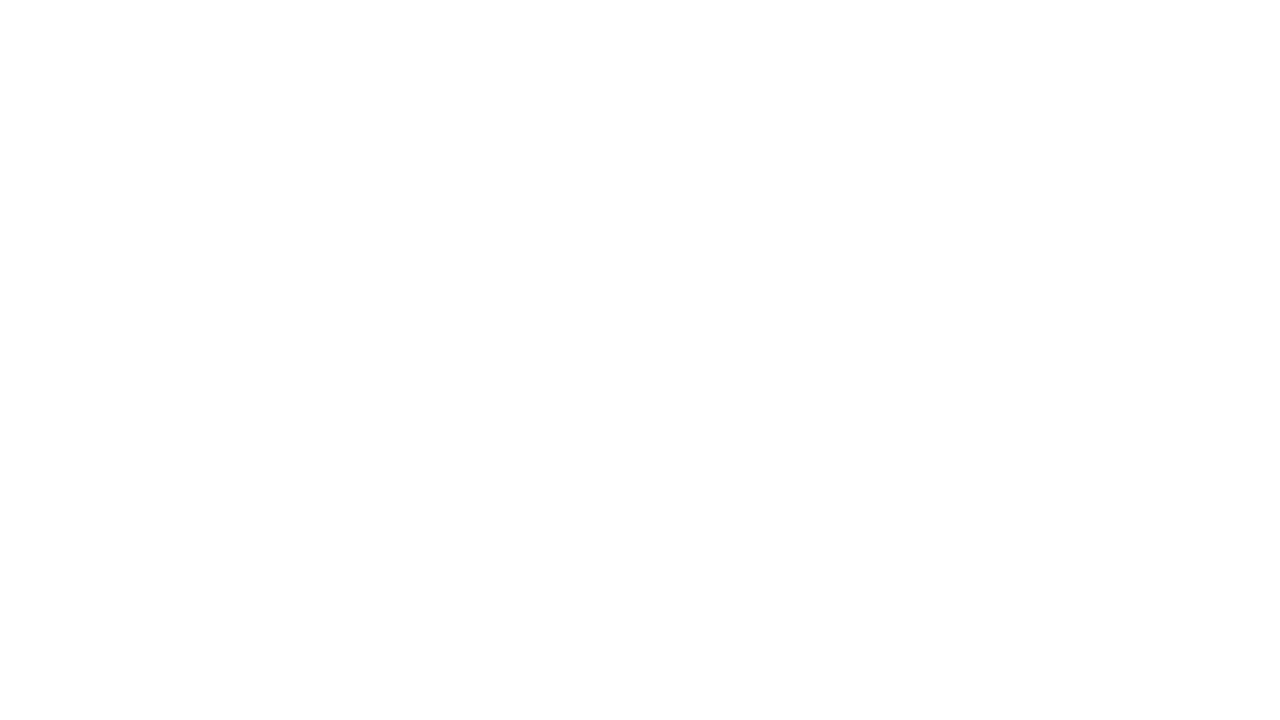 scroll, scrollTop: 0, scrollLeft: 0, axis: both 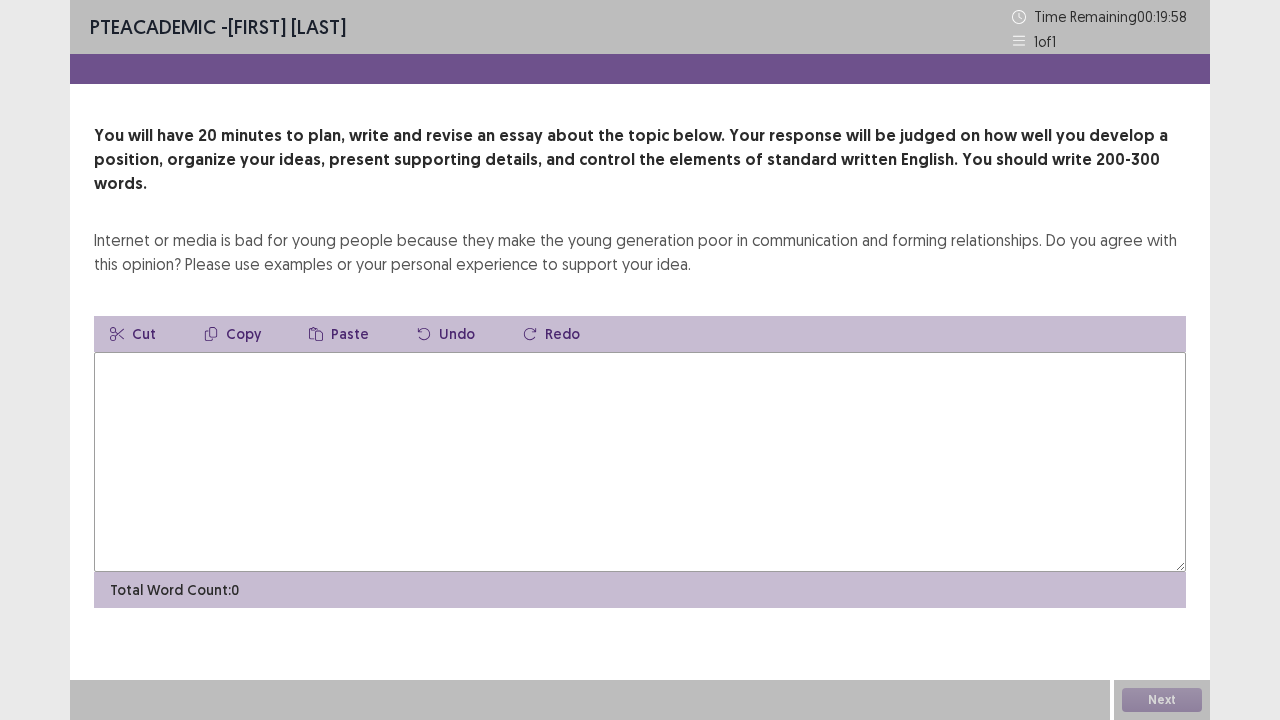 click at bounding box center (640, 462) 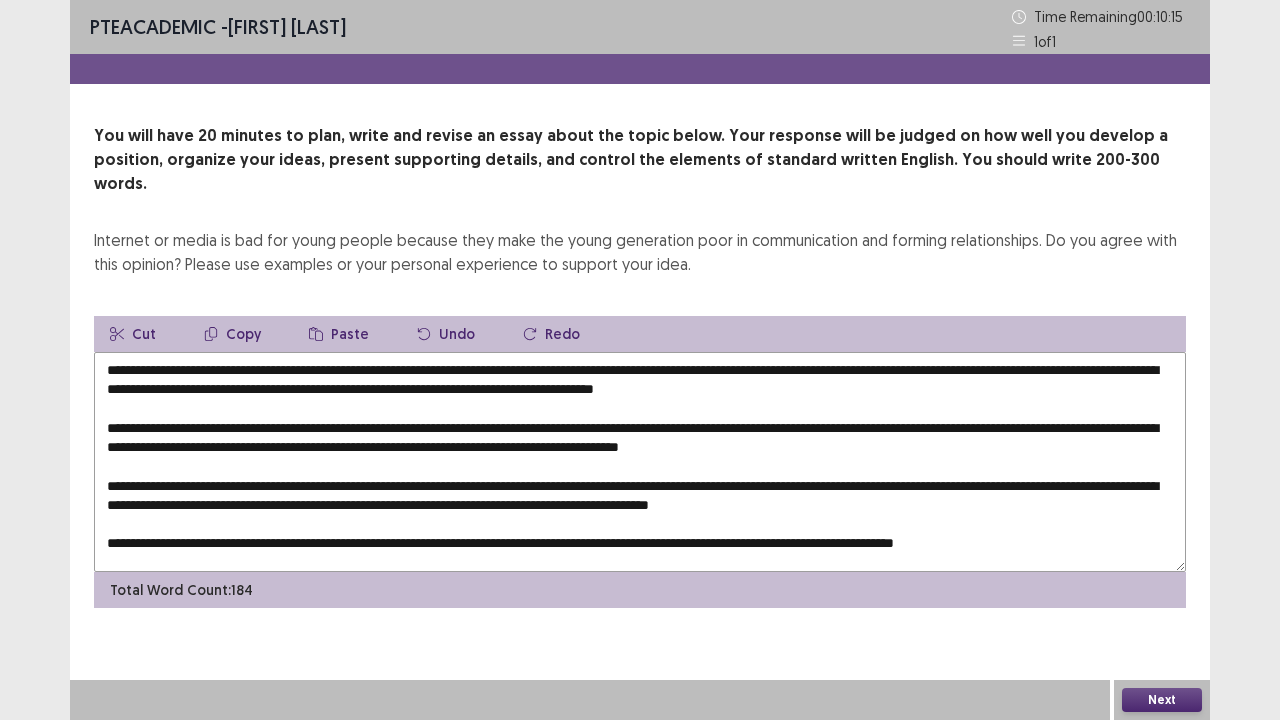 click at bounding box center (640, 462) 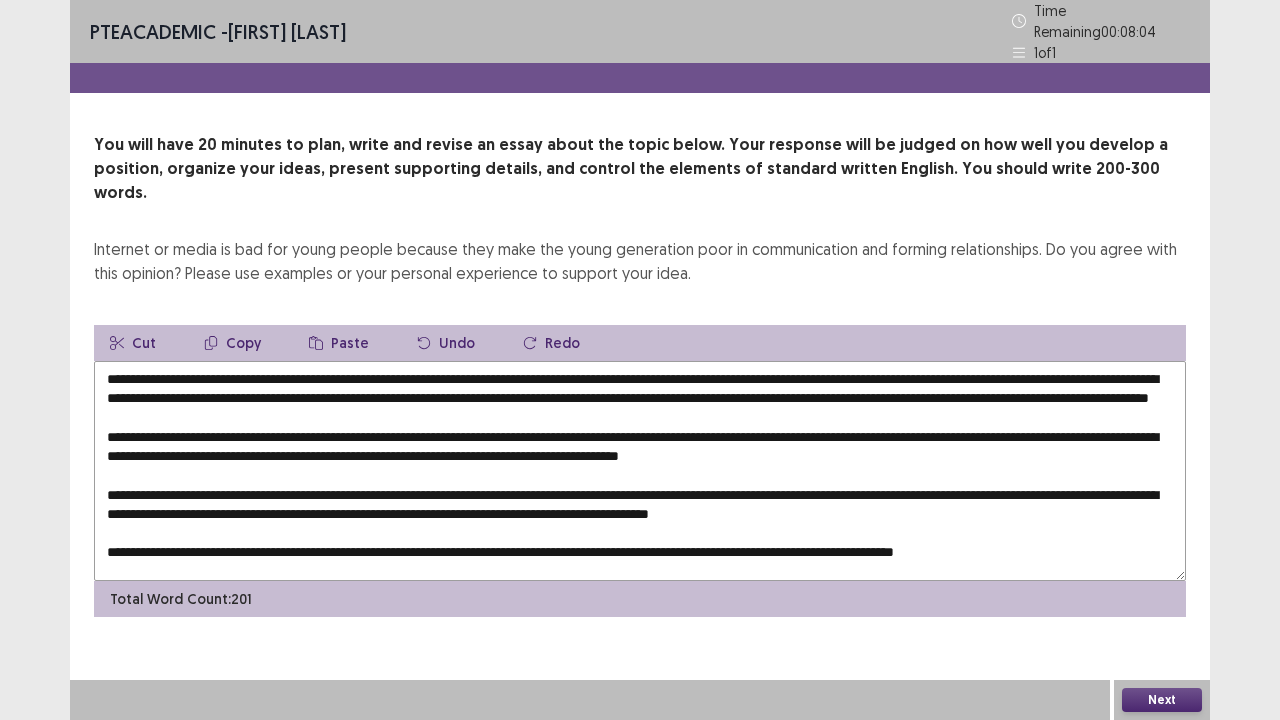 click at bounding box center (640, 471) 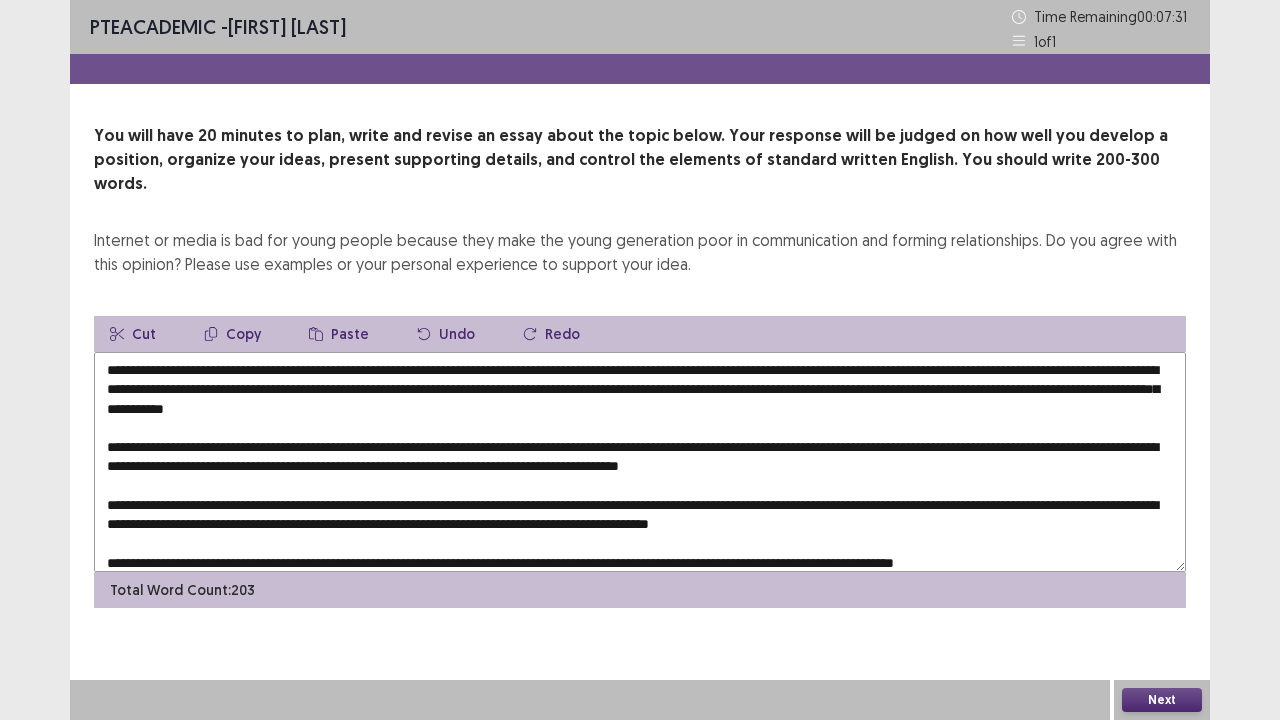 click at bounding box center [640, 462] 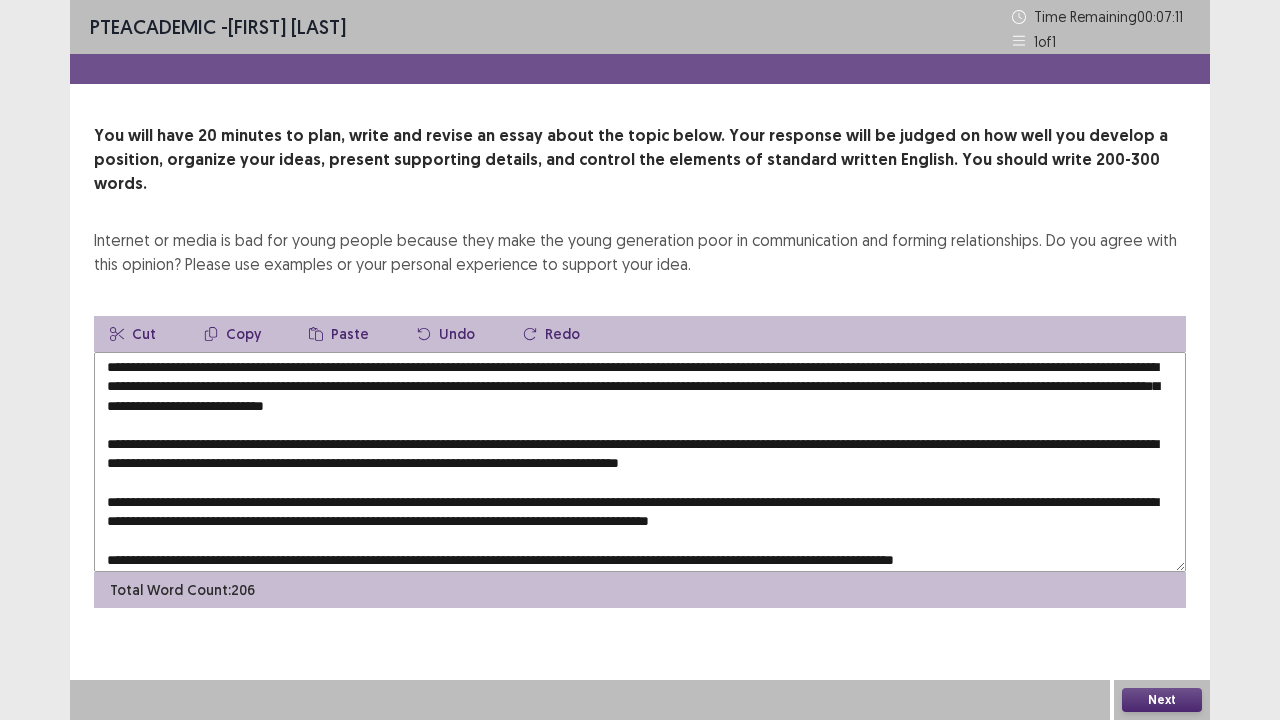 scroll, scrollTop: 9, scrollLeft: 0, axis: vertical 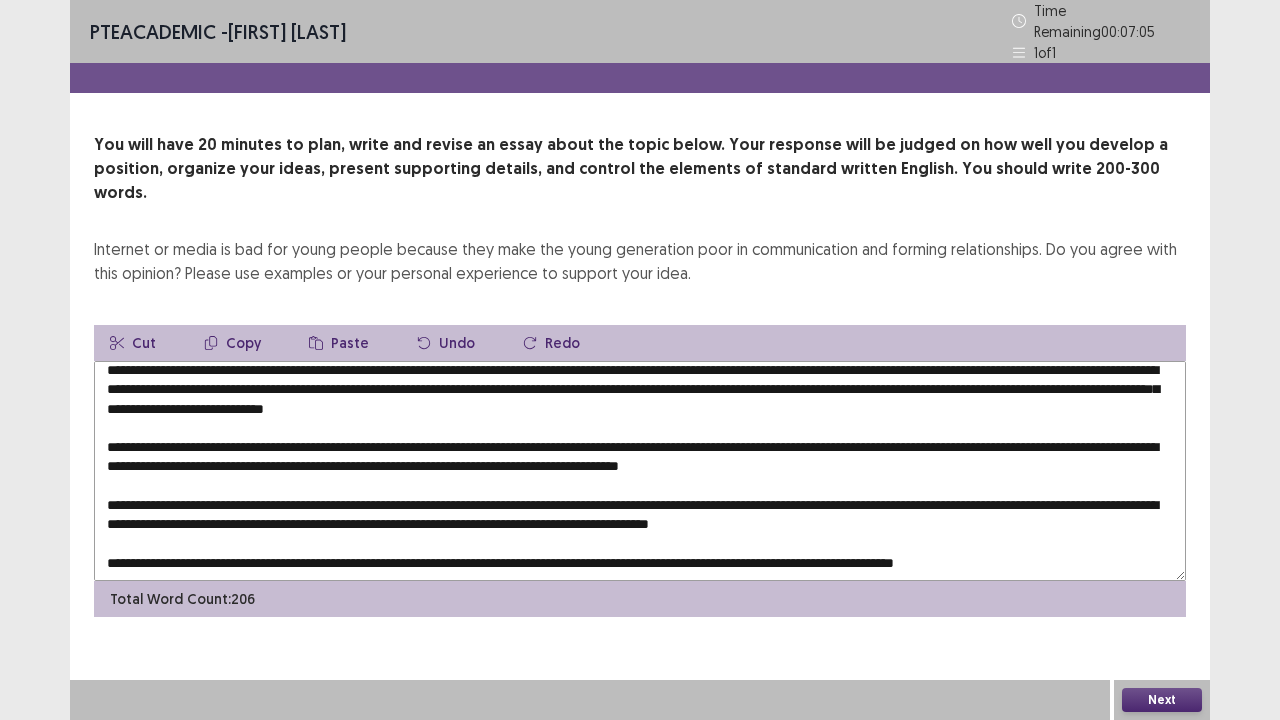 click at bounding box center (640, 471) 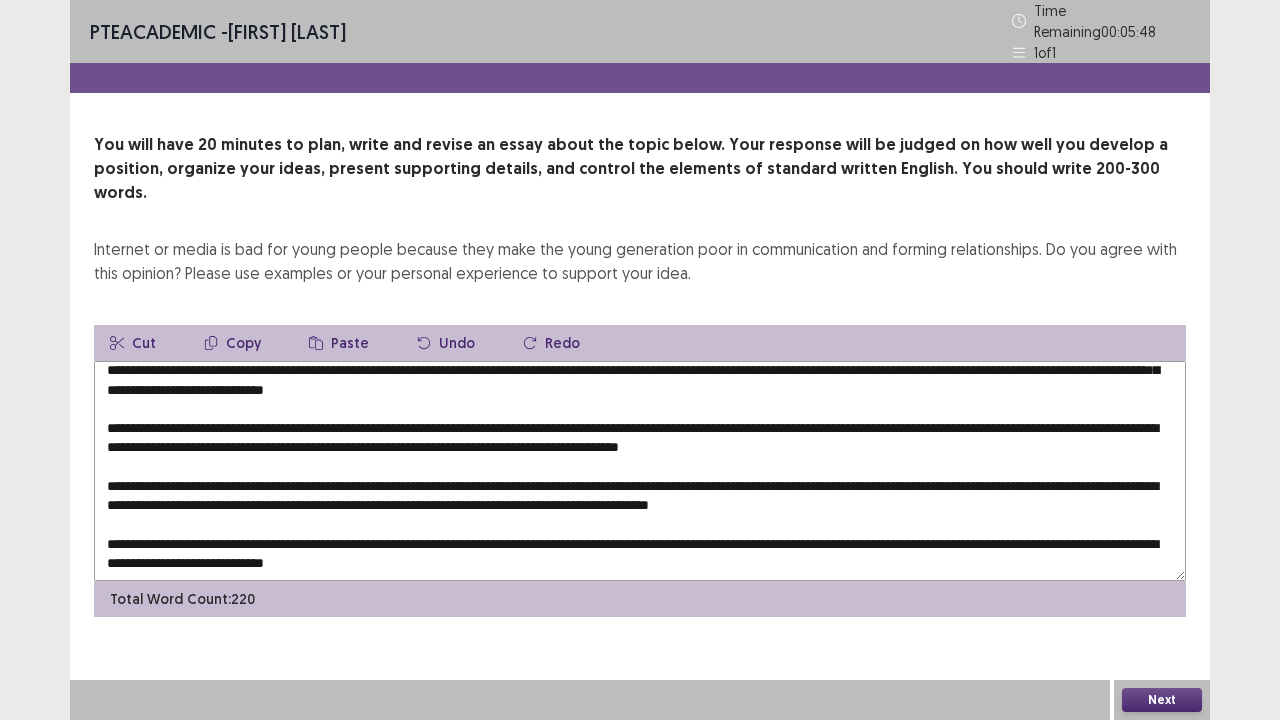 scroll, scrollTop: 0, scrollLeft: 0, axis: both 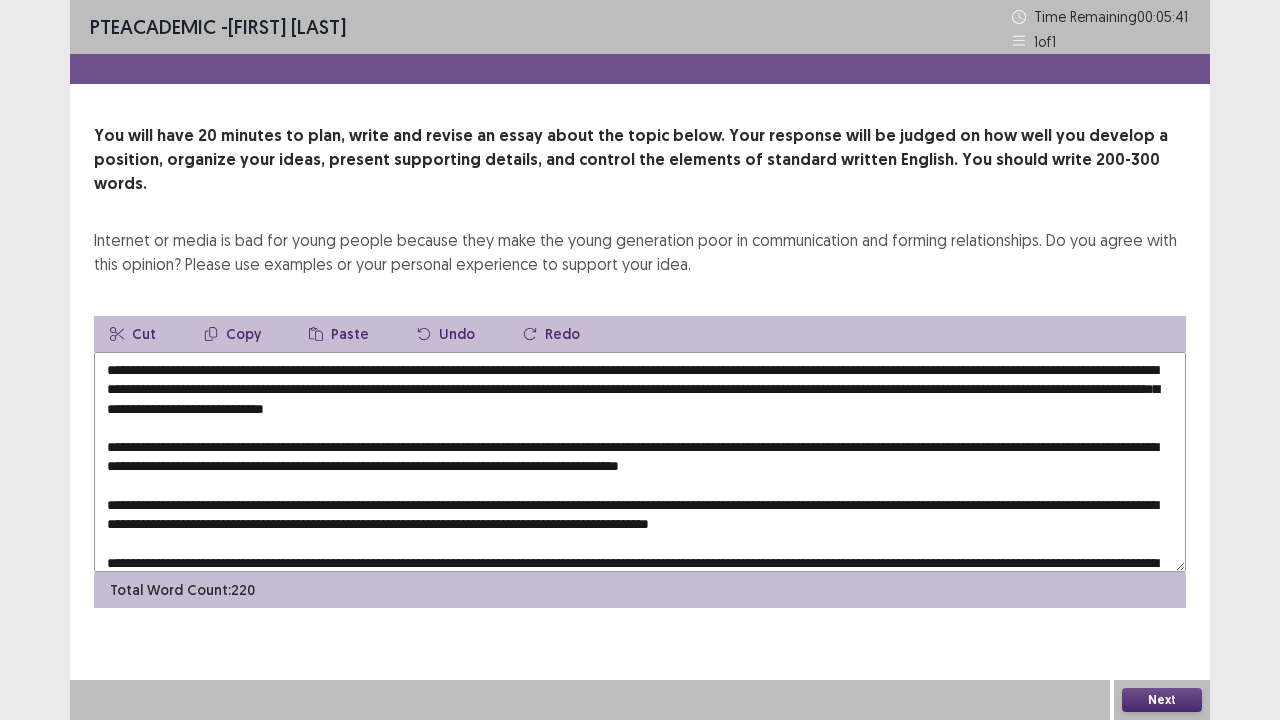 click at bounding box center [640, 462] 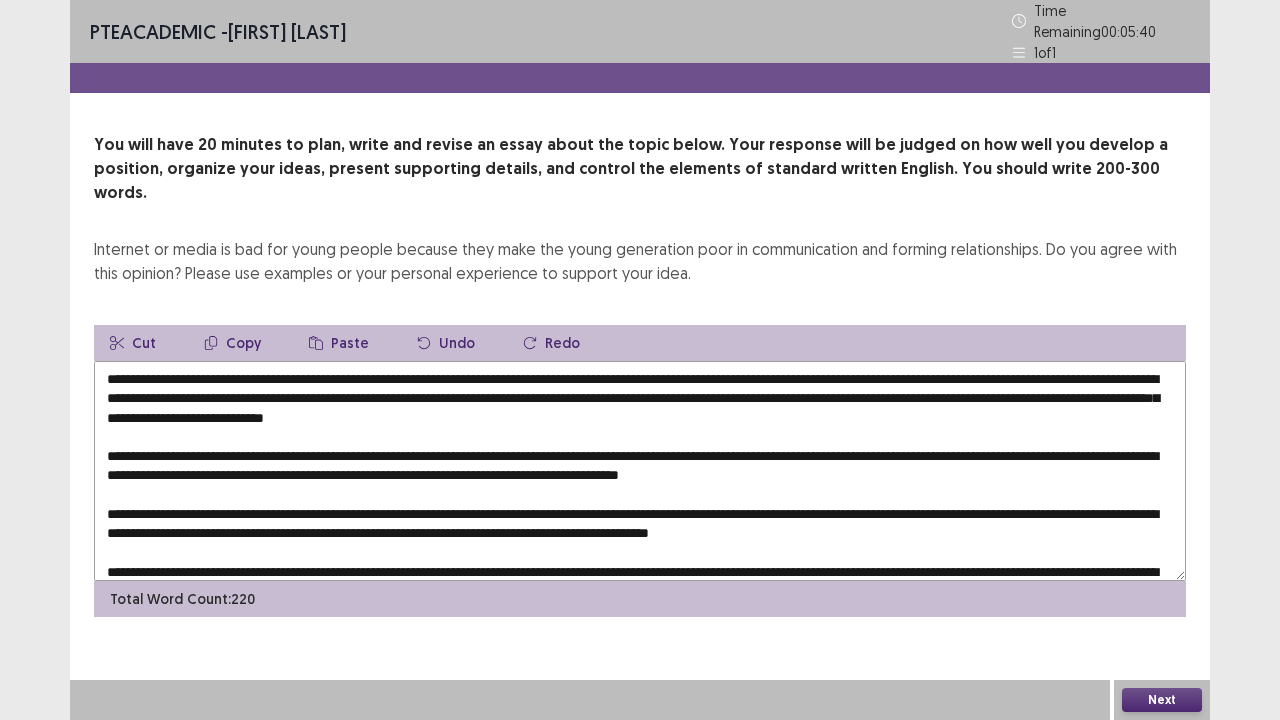 click at bounding box center [640, 471] 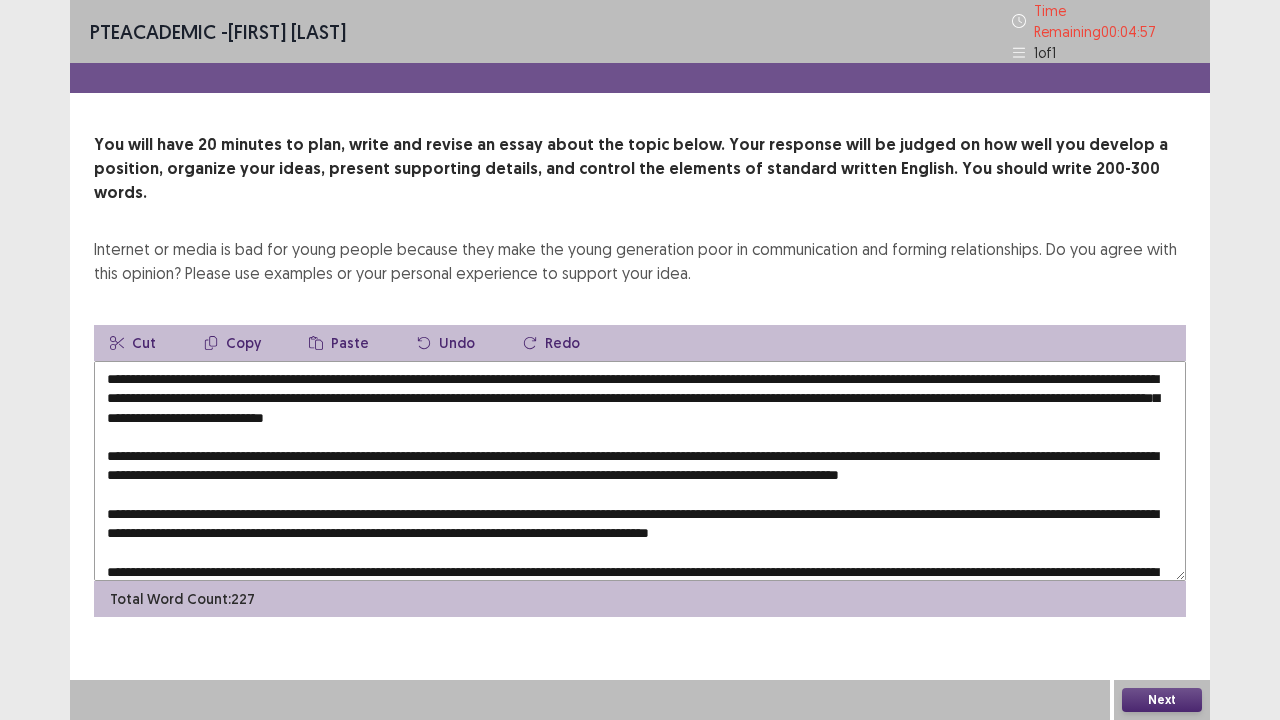 click at bounding box center (640, 471) 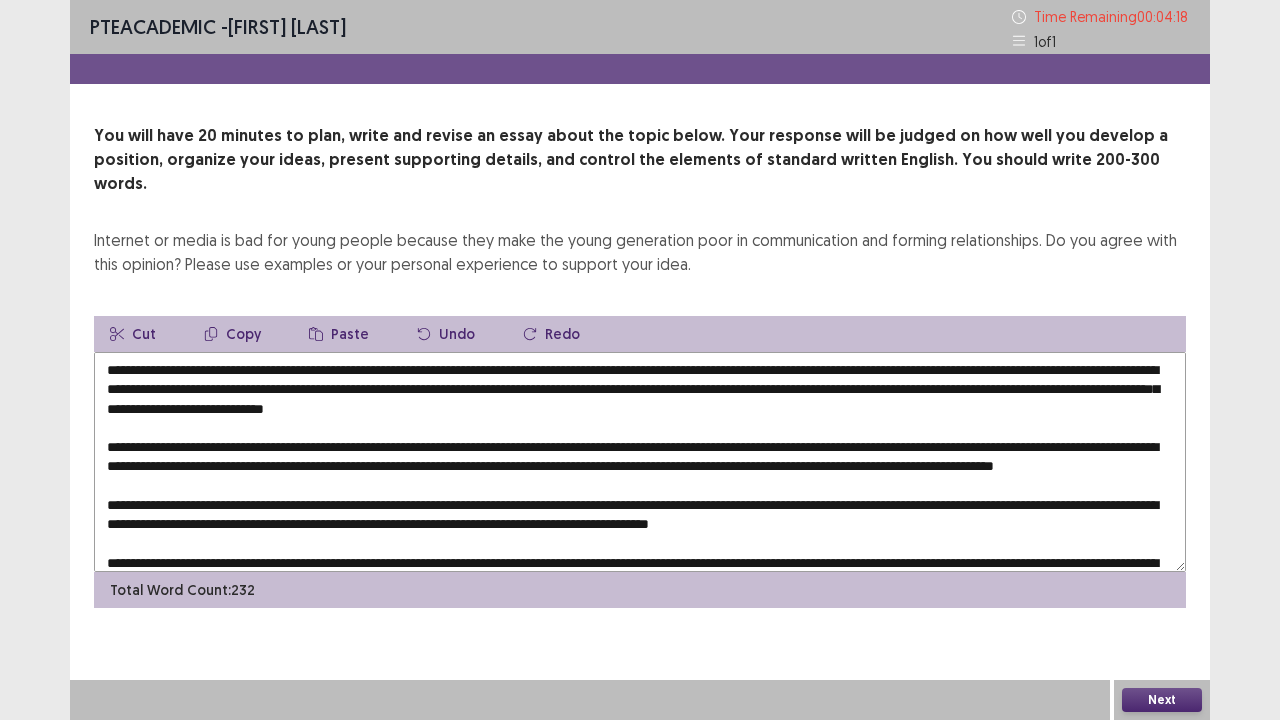 click at bounding box center [640, 462] 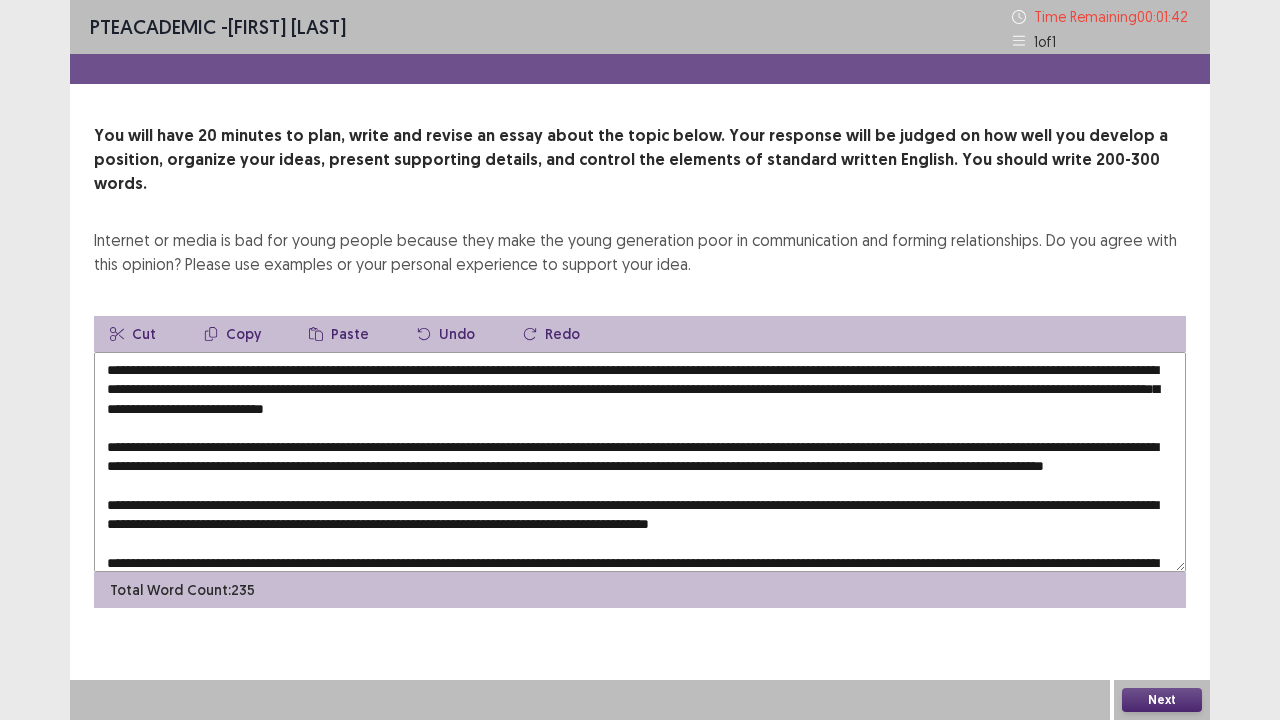 click at bounding box center [640, 462] 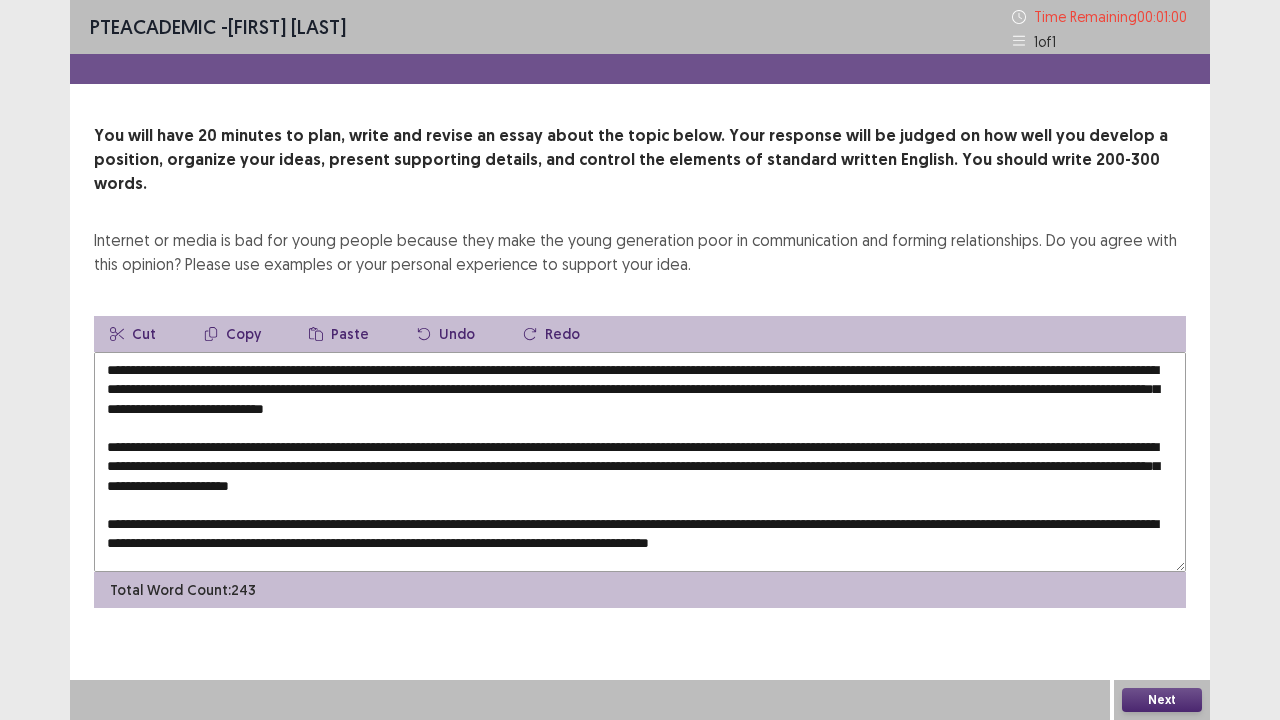 click at bounding box center (640, 462) 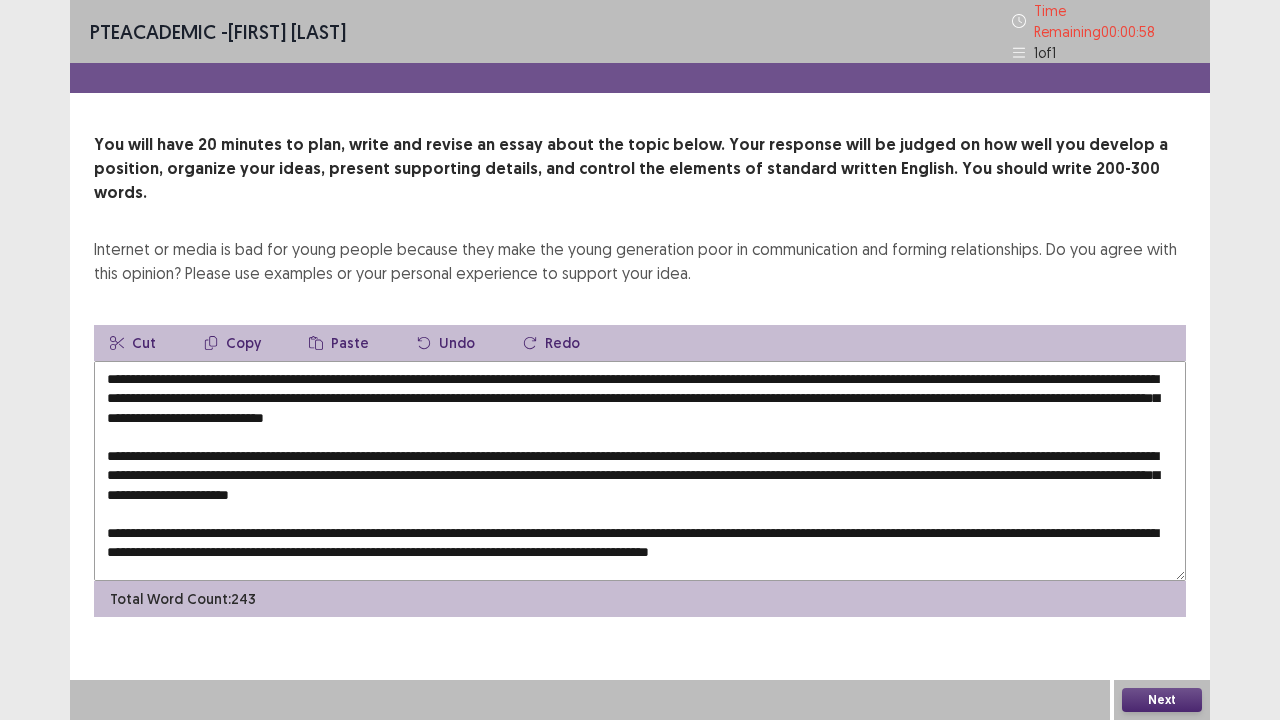 scroll, scrollTop: 47, scrollLeft: 0, axis: vertical 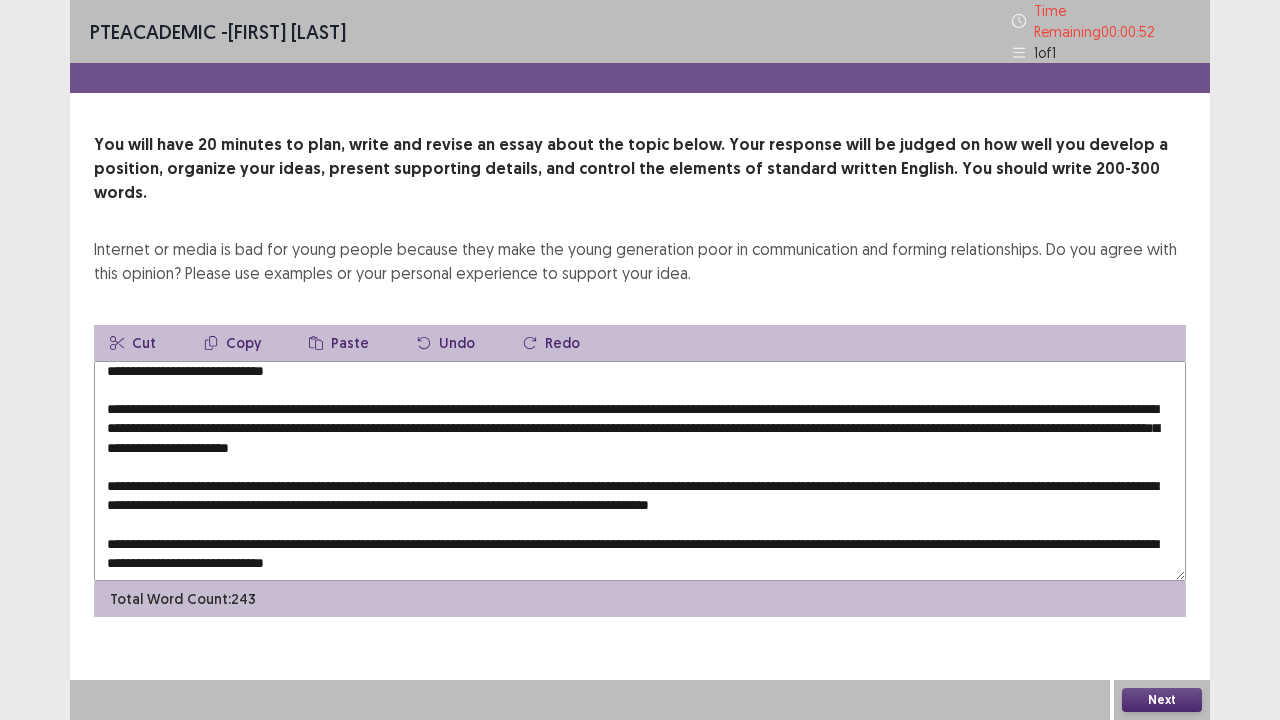 click at bounding box center (640, 471) 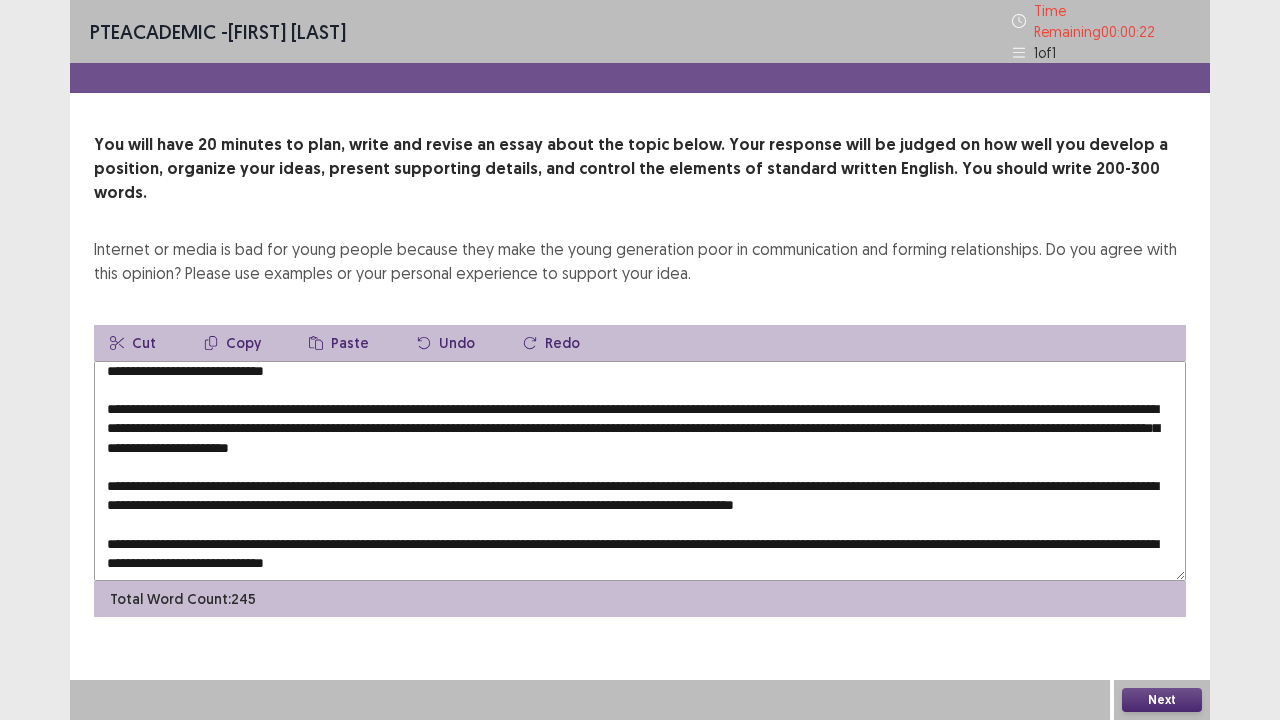 click at bounding box center (640, 471) 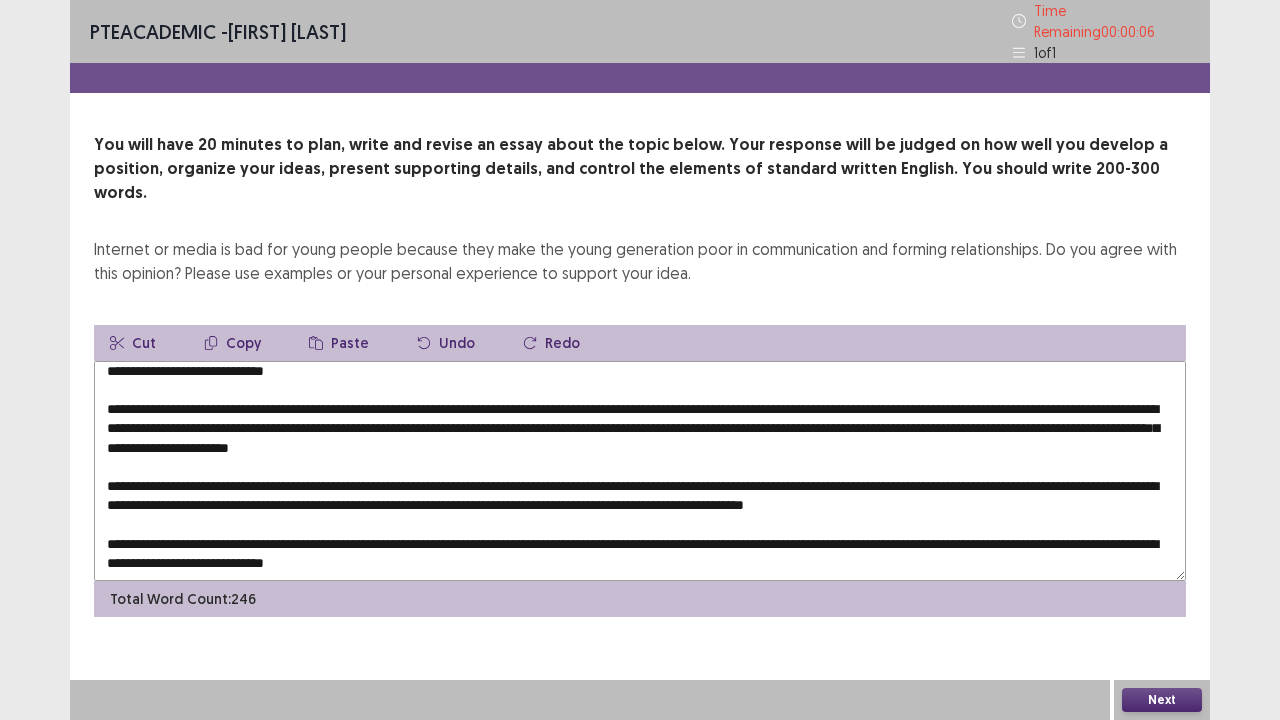 click at bounding box center [640, 471] 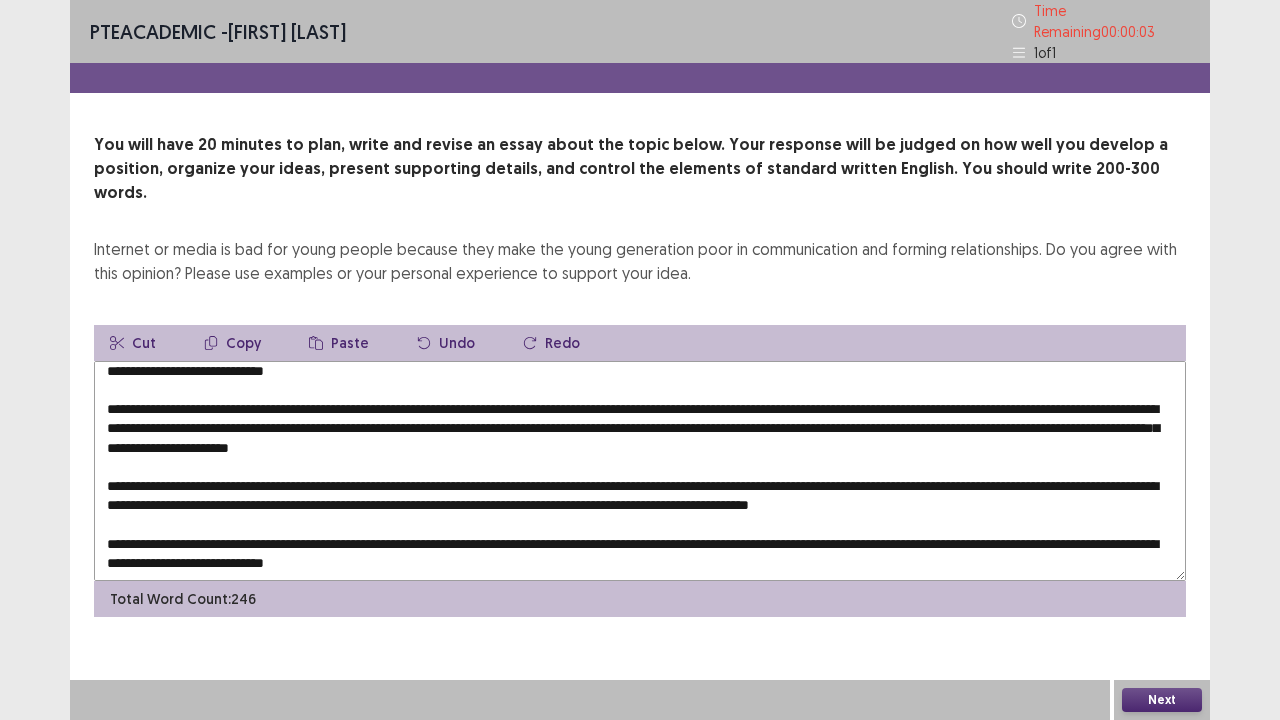 click at bounding box center [640, 471] 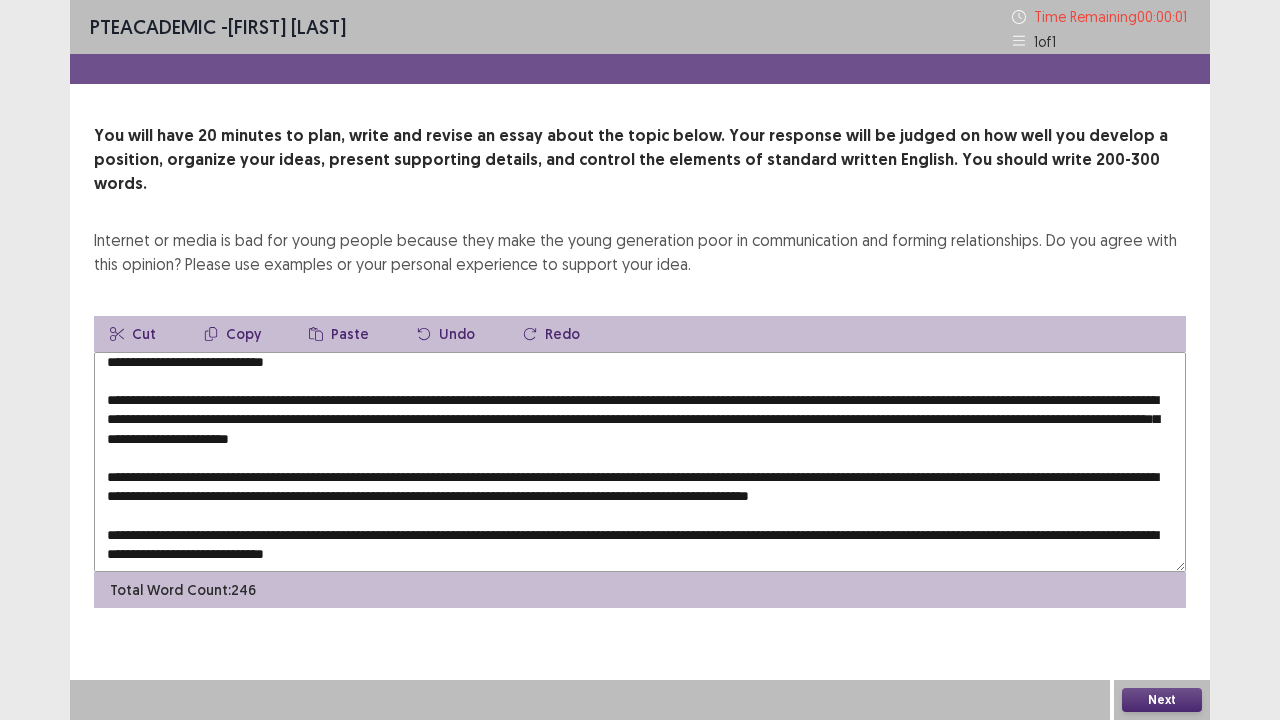 type on "**********" 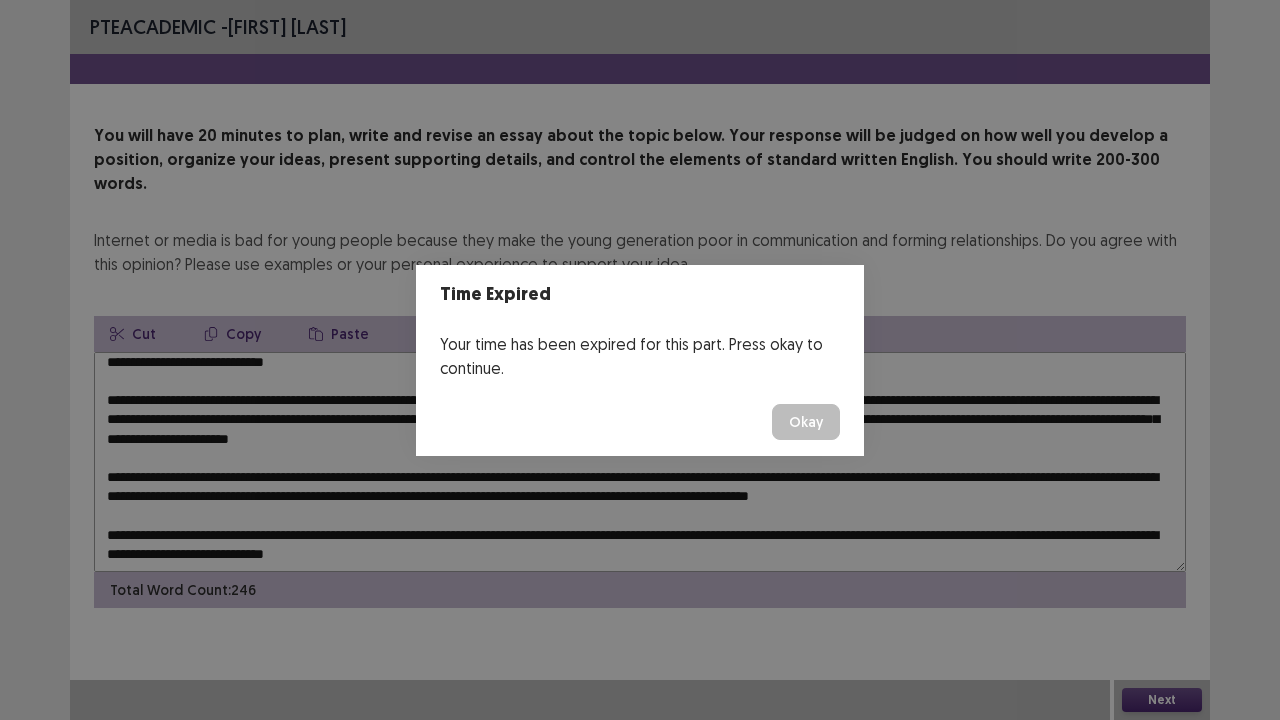 click on "Okay" at bounding box center [806, 422] 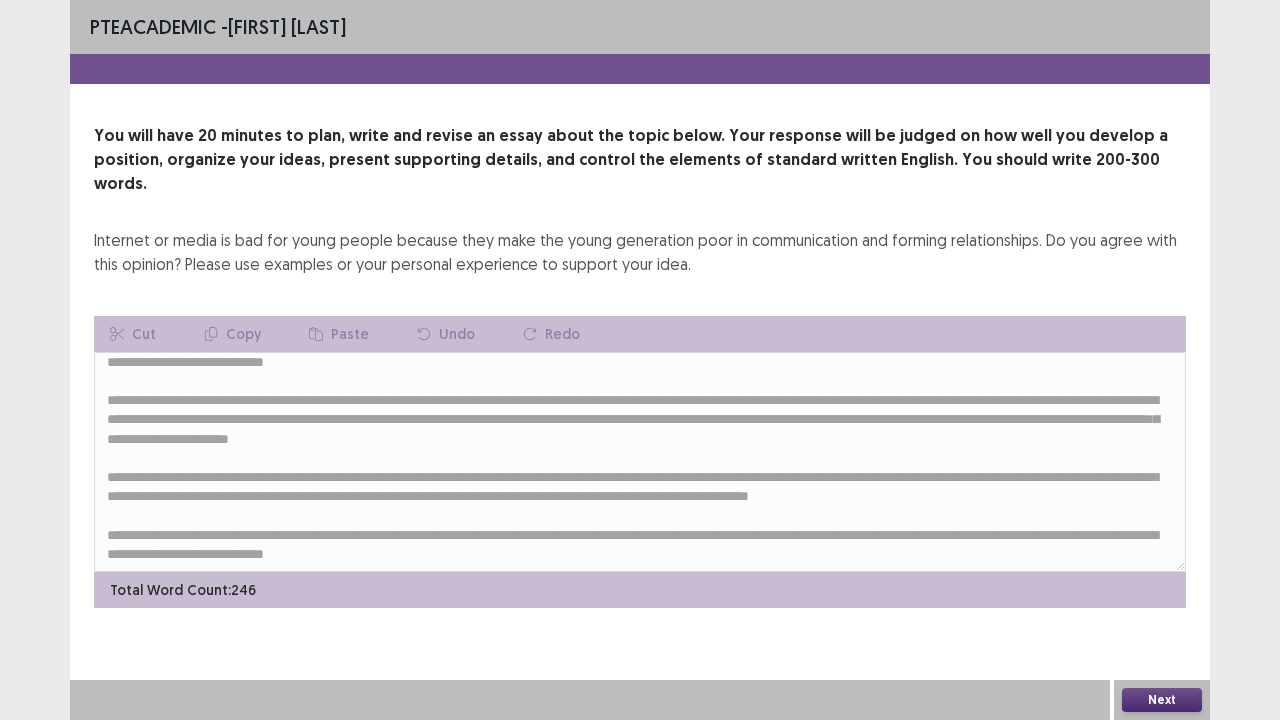 click on "Next" at bounding box center [1162, 700] 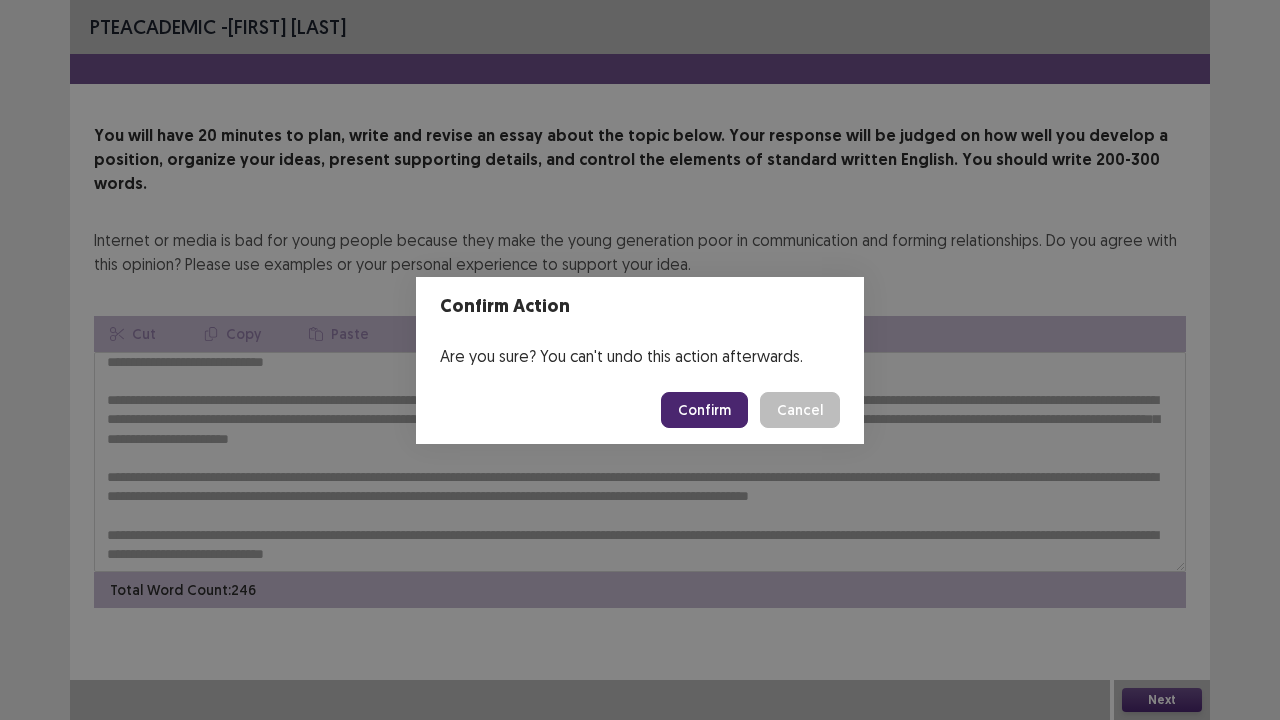 click on "Cancel" at bounding box center (800, 410) 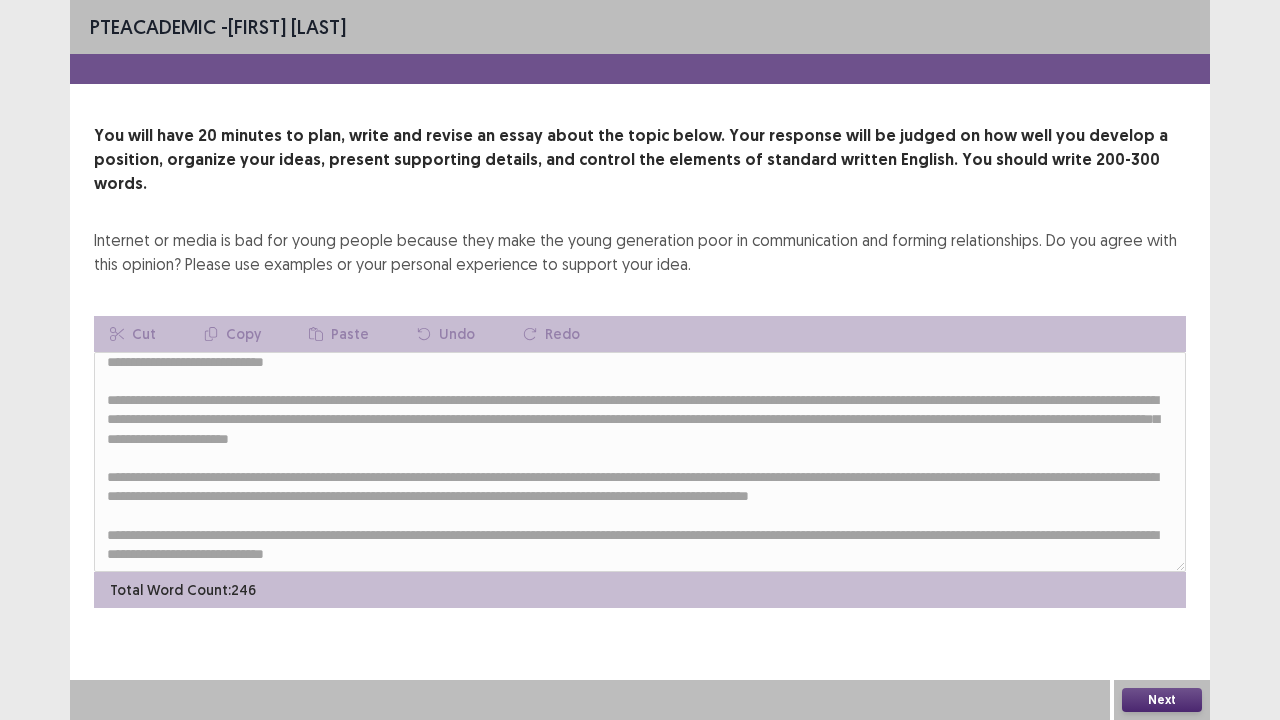 click on "Next" at bounding box center (1162, 700) 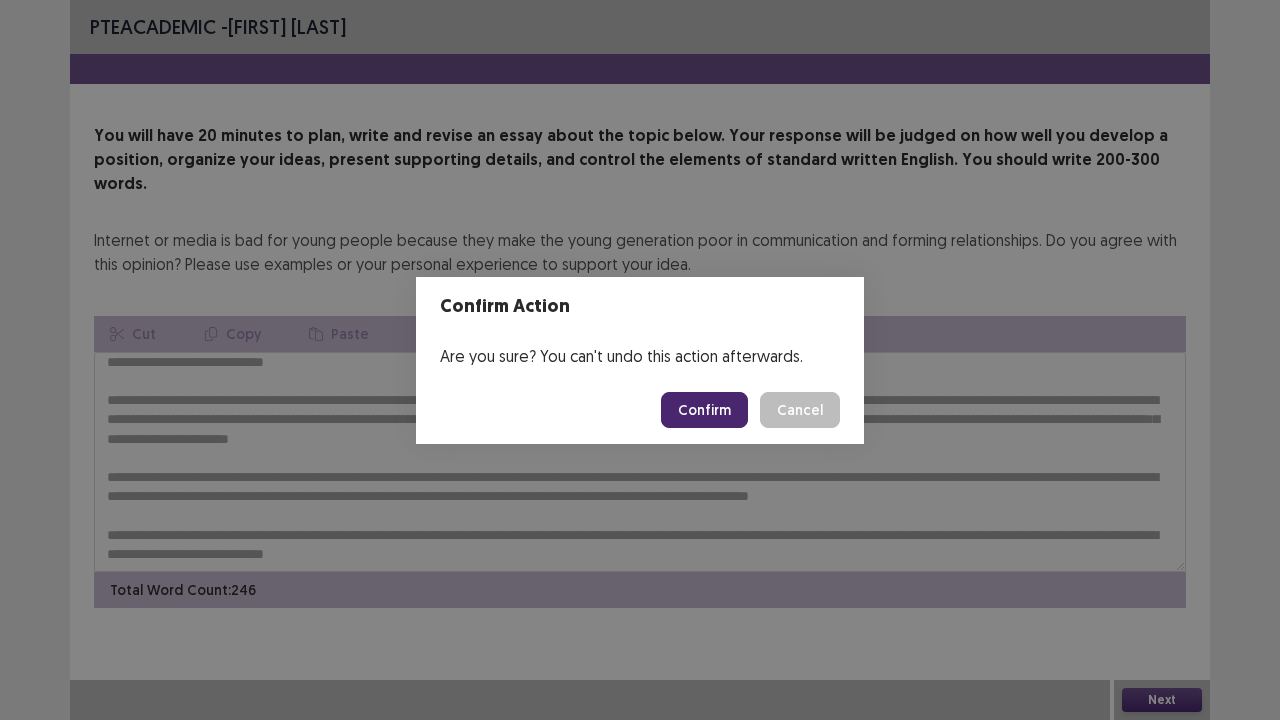 click on "Confirm" at bounding box center (704, 410) 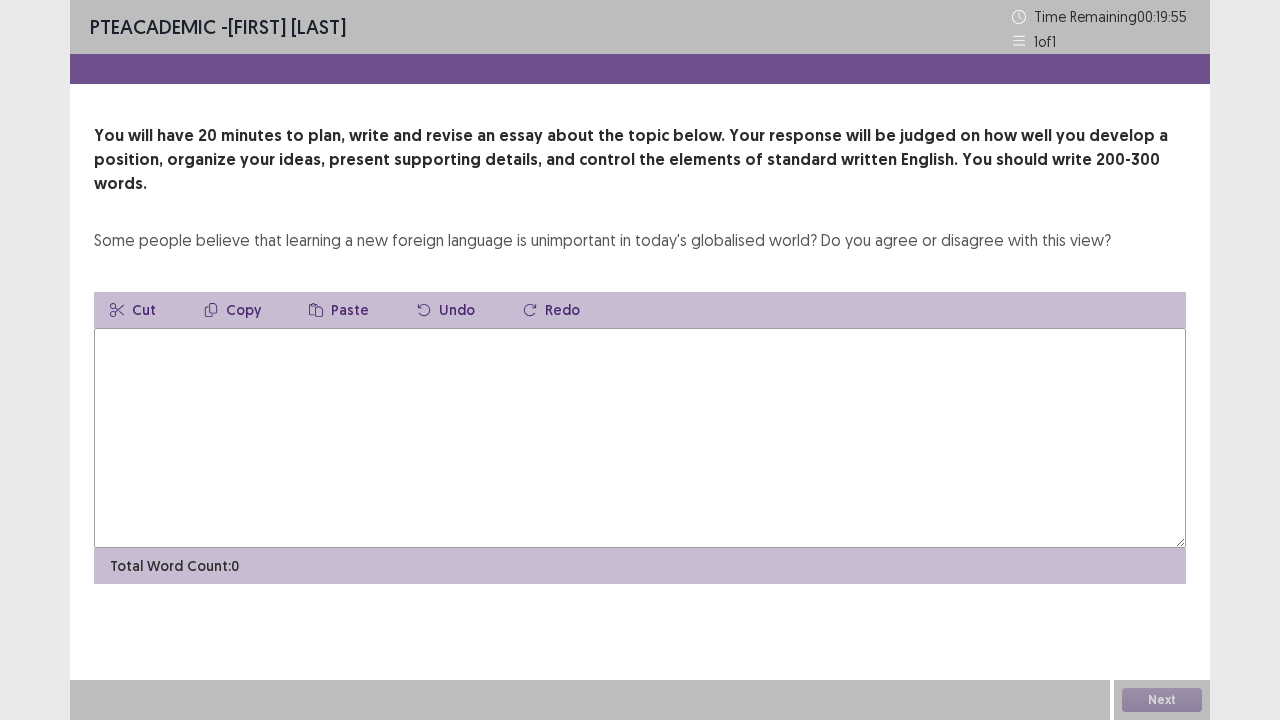 click at bounding box center [640, 438] 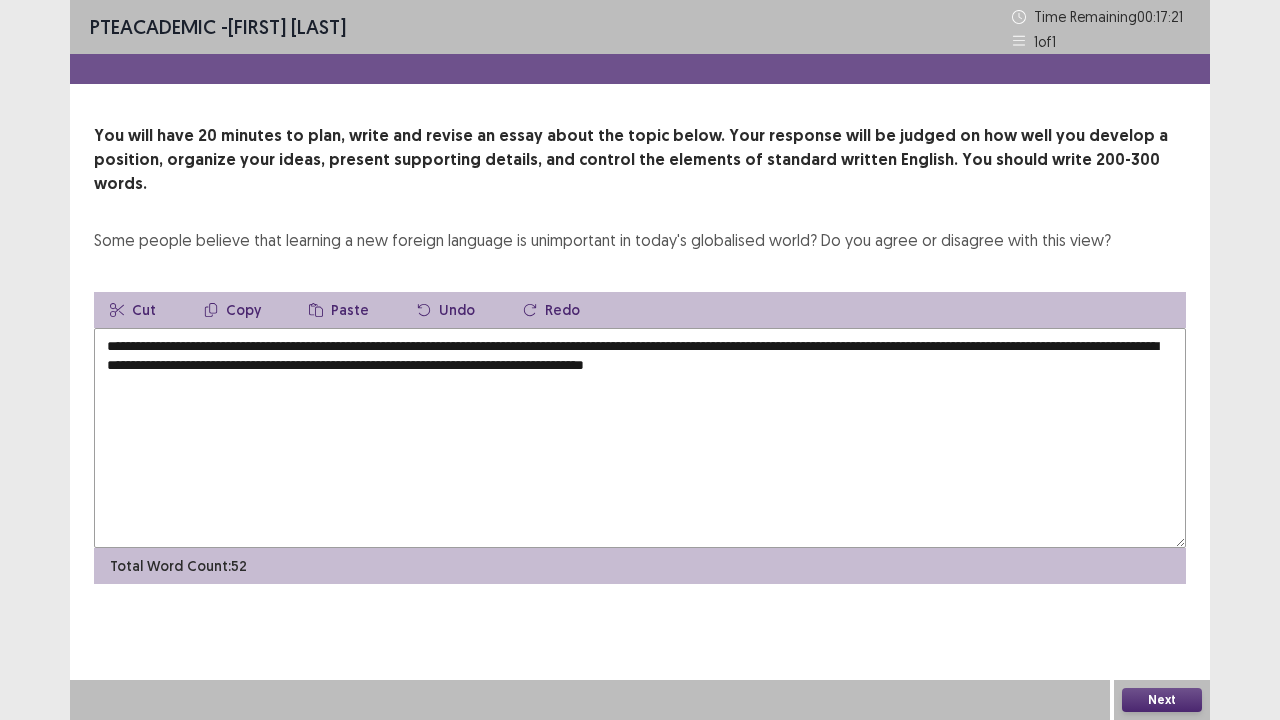 click on "**********" at bounding box center (640, 438) 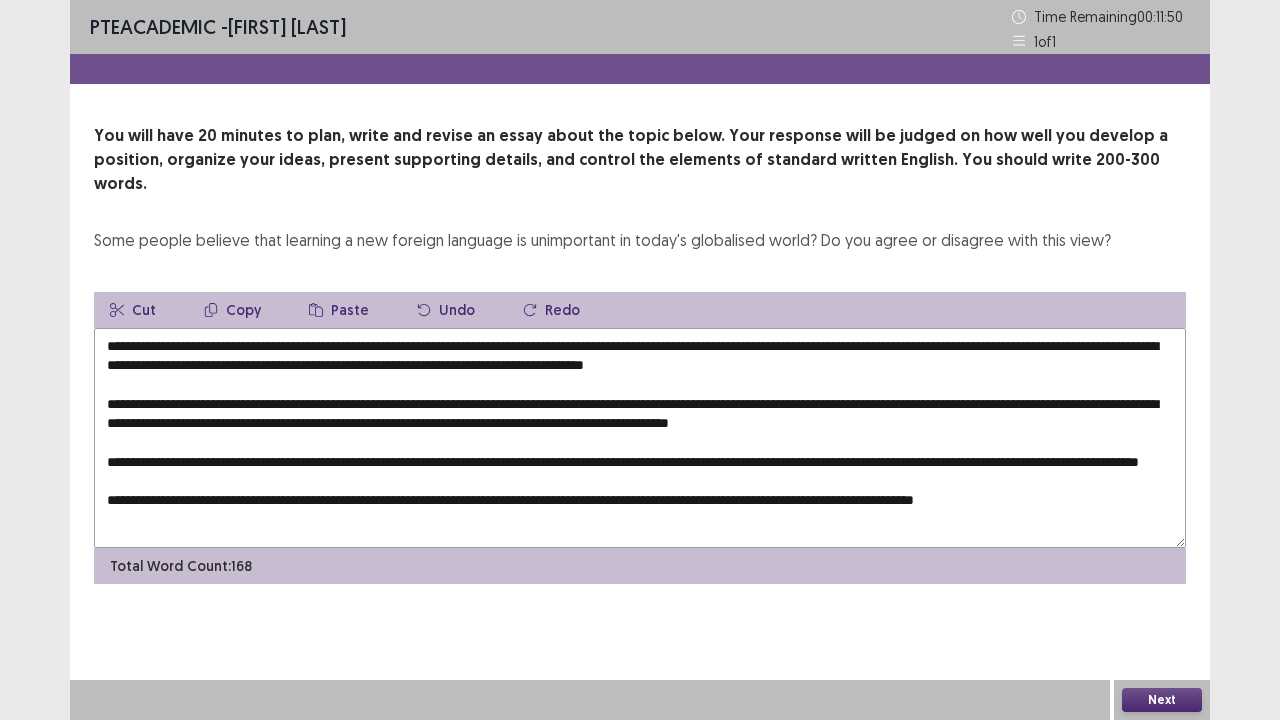 click on "**********" at bounding box center [640, 438] 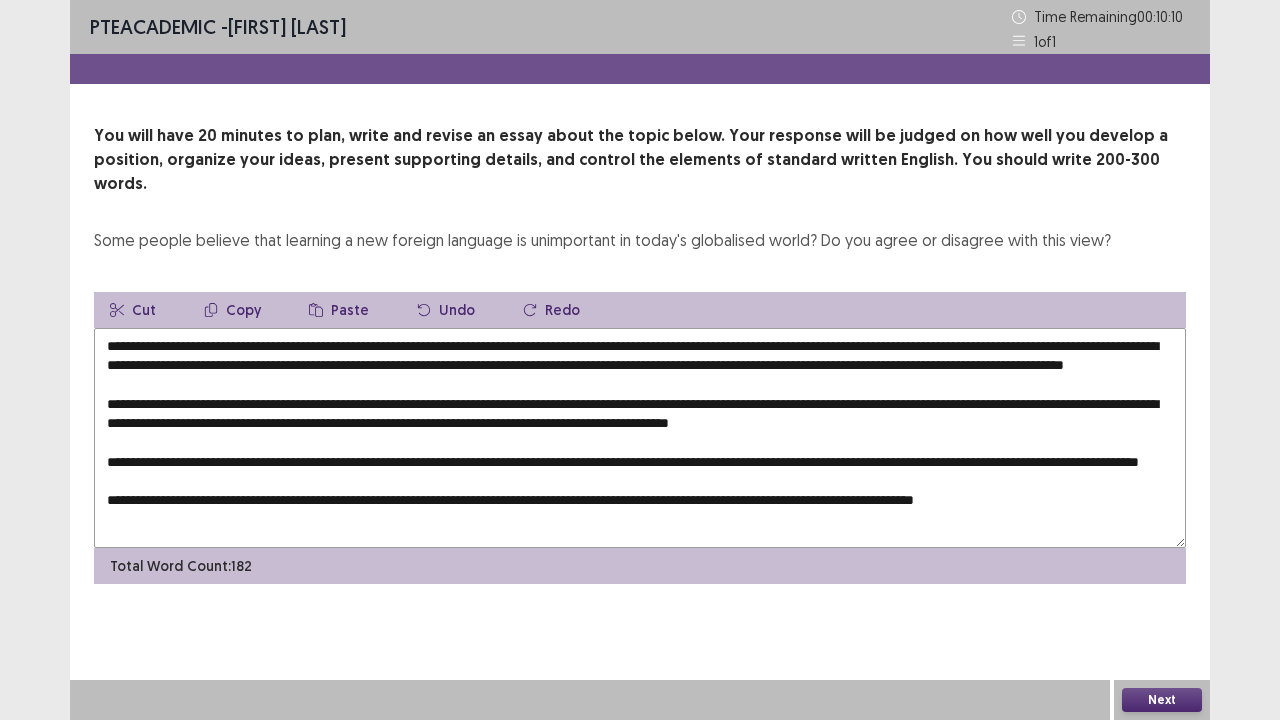 click at bounding box center [640, 438] 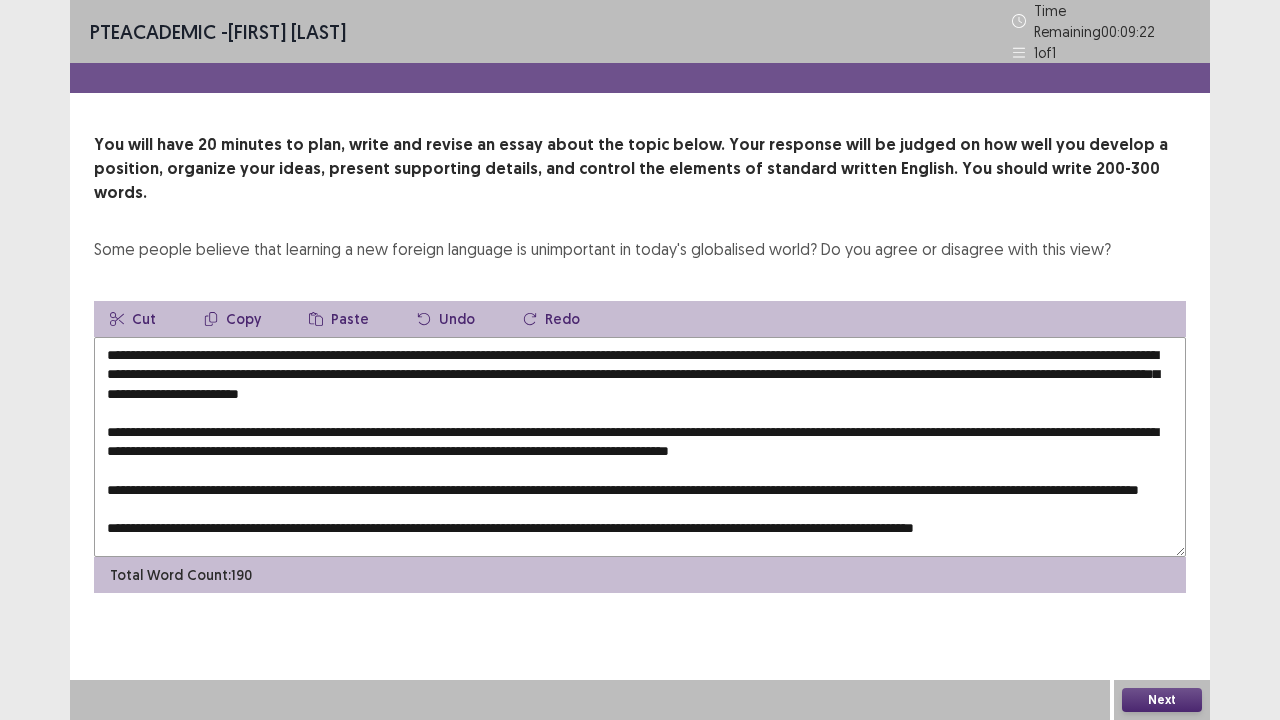 click at bounding box center [640, 447] 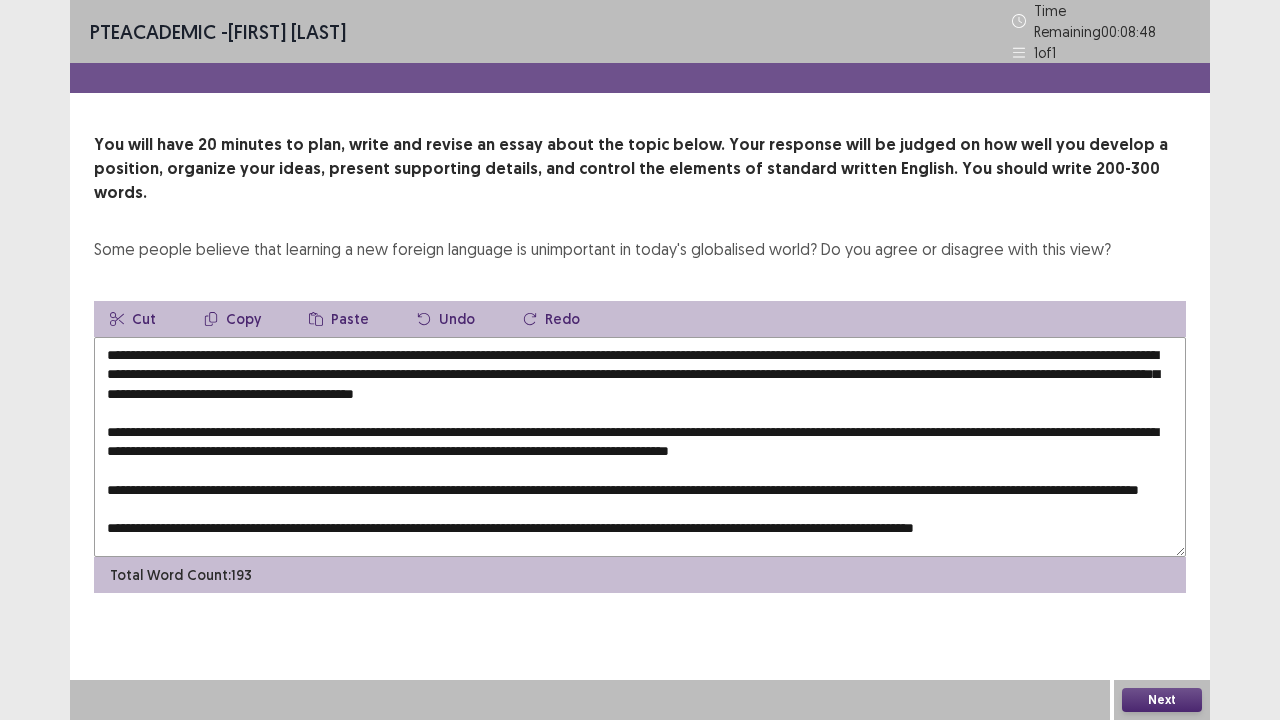 scroll, scrollTop: 28, scrollLeft: 0, axis: vertical 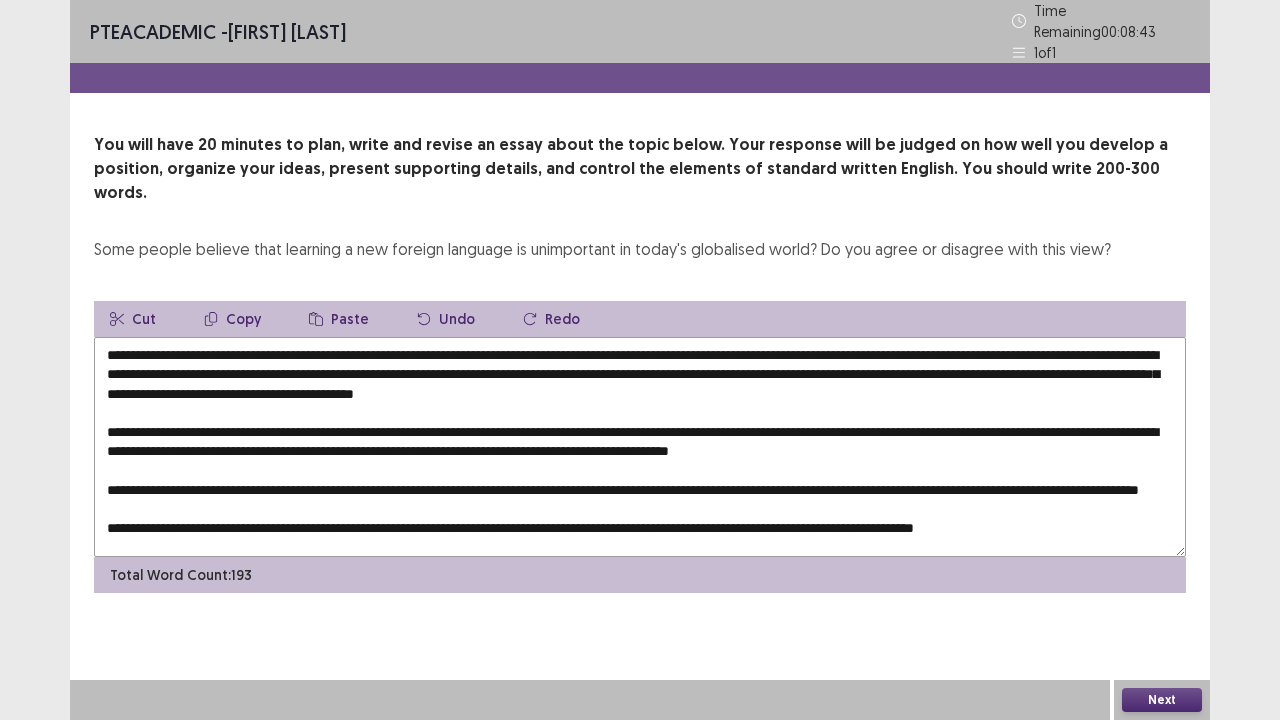 click at bounding box center (640, 447) 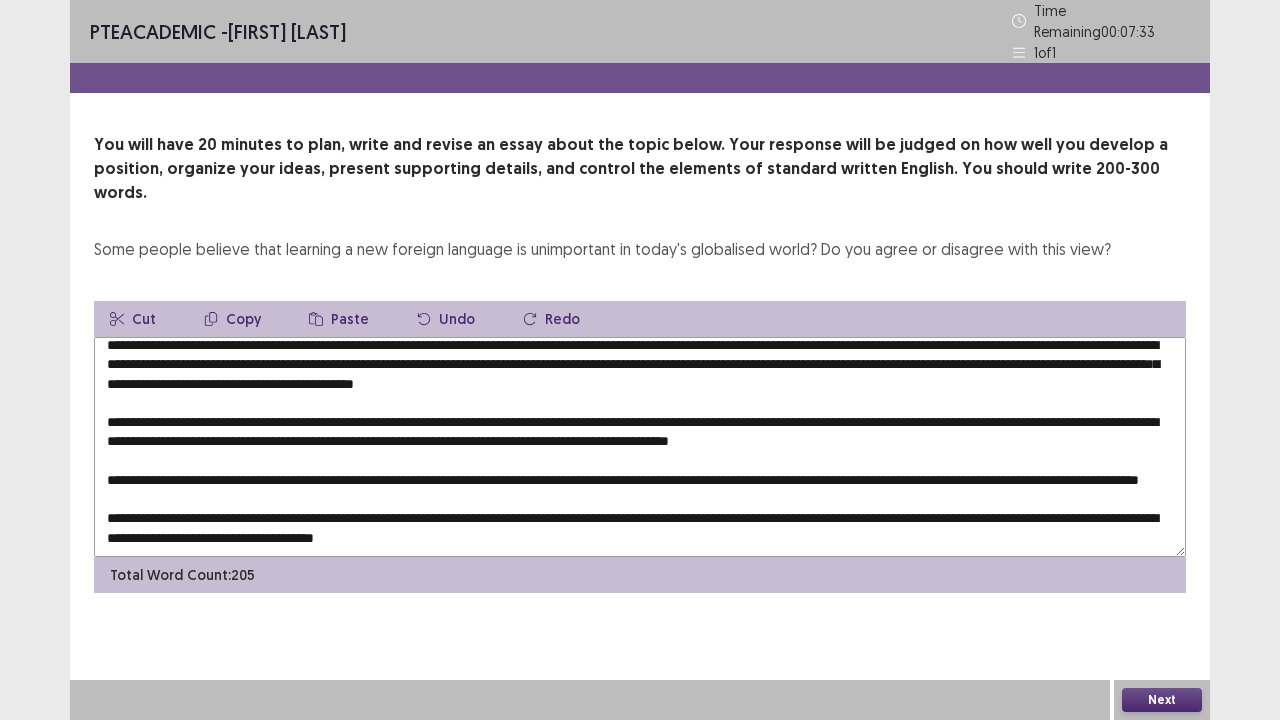 scroll, scrollTop: 47, scrollLeft: 0, axis: vertical 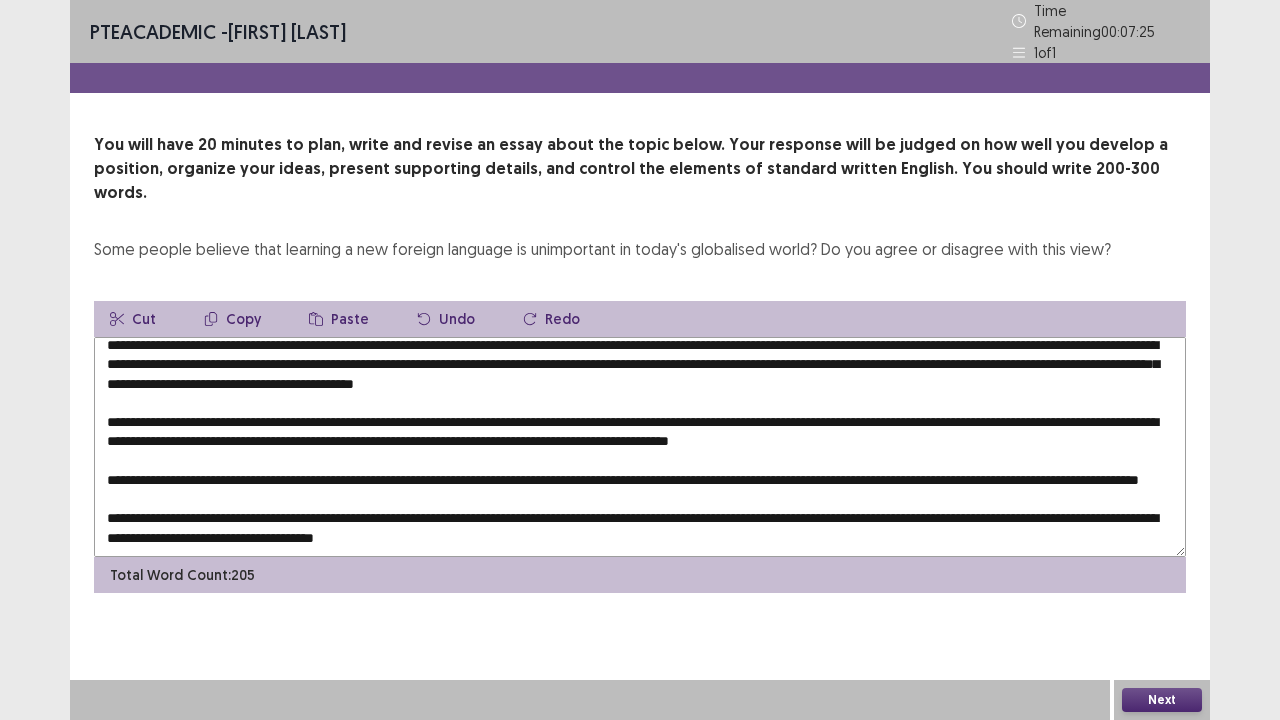 click at bounding box center (640, 447) 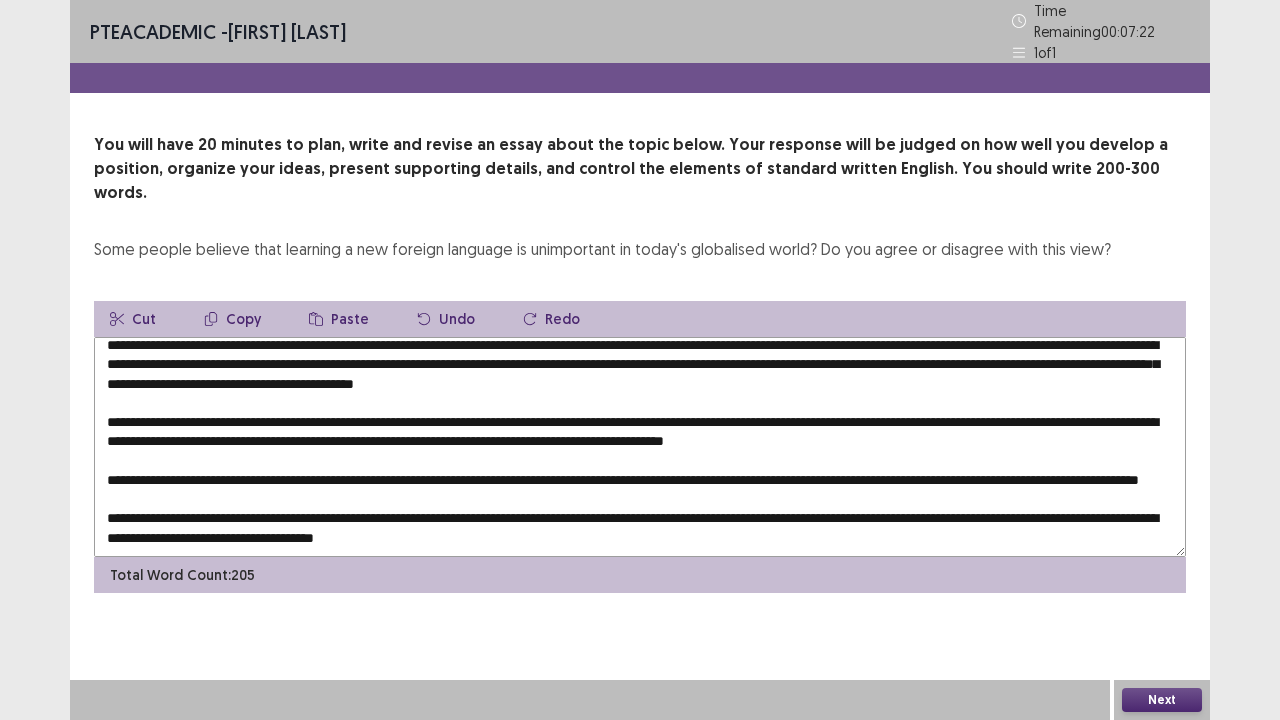 click at bounding box center (640, 447) 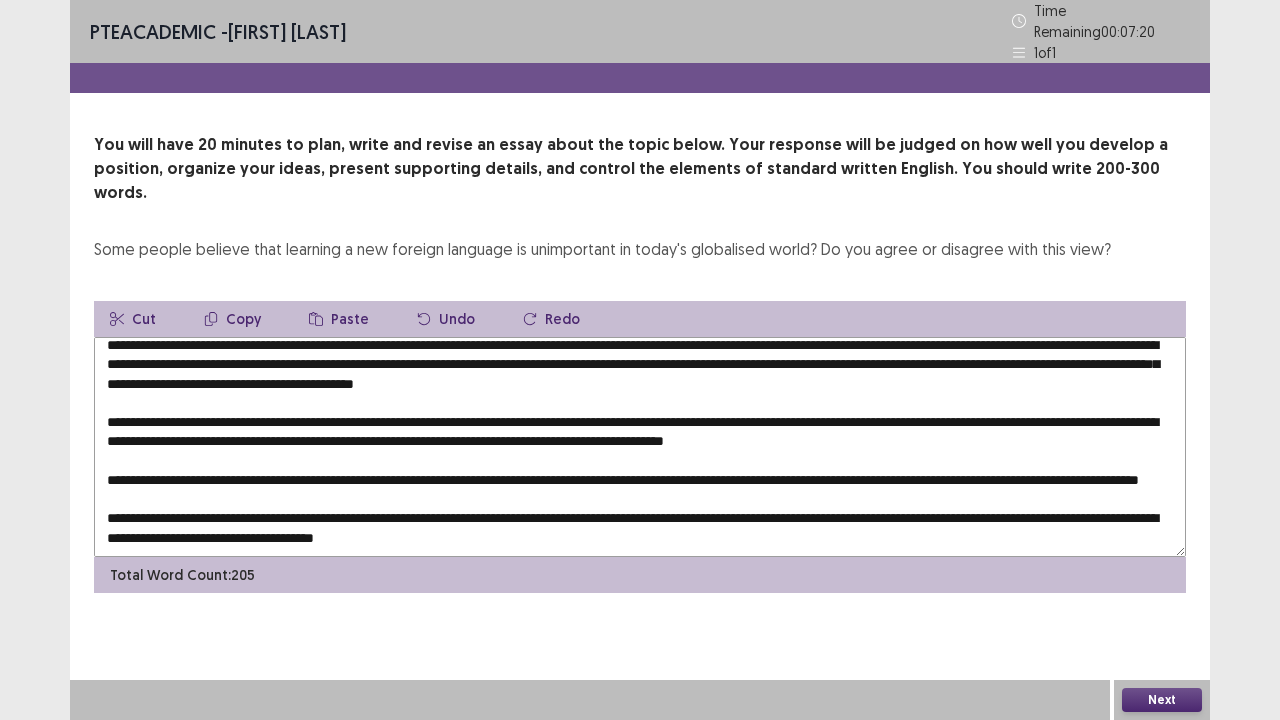 click at bounding box center [640, 447] 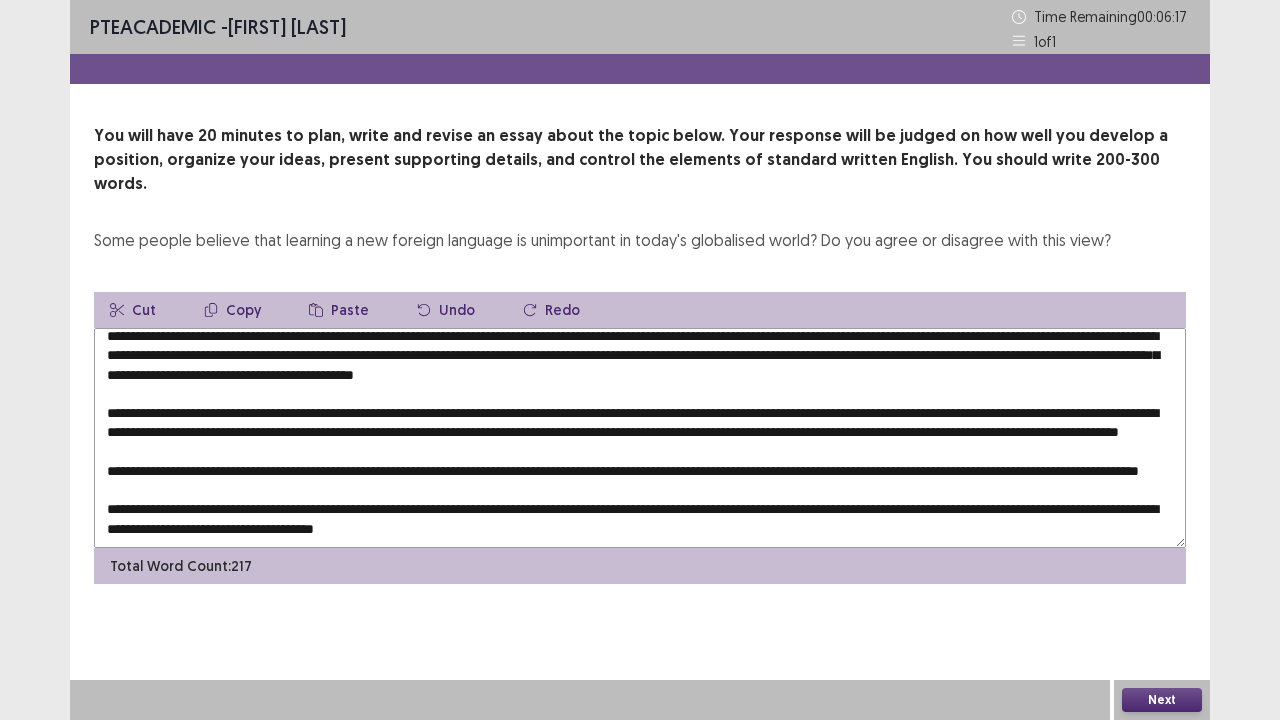 click at bounding box center (640, 438) 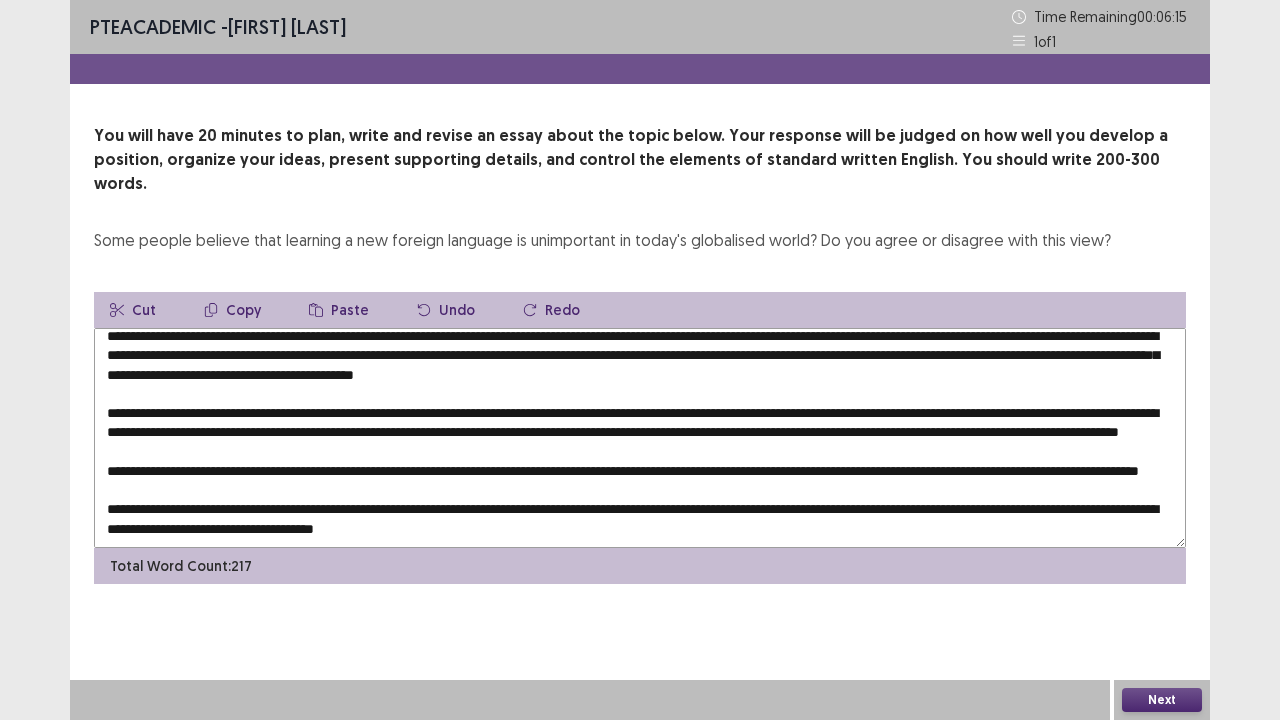 click at bounding box center (640, 438) 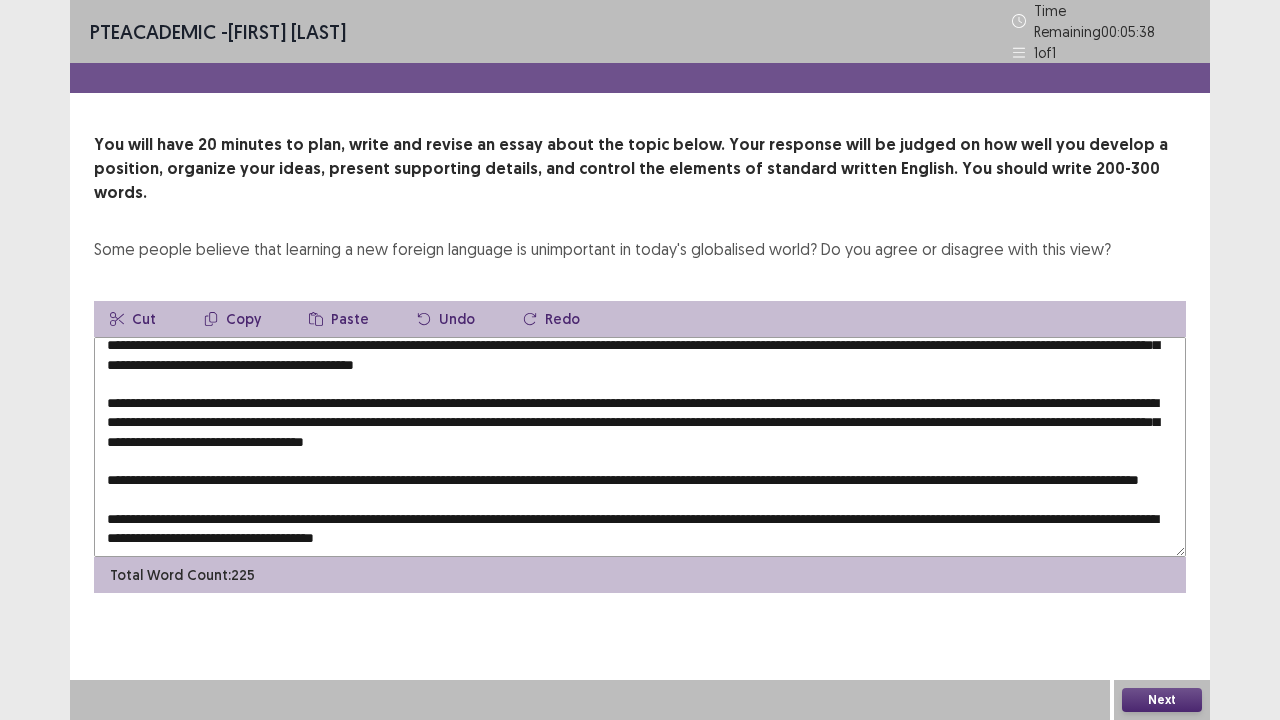 click at bounding box center [640, 447] 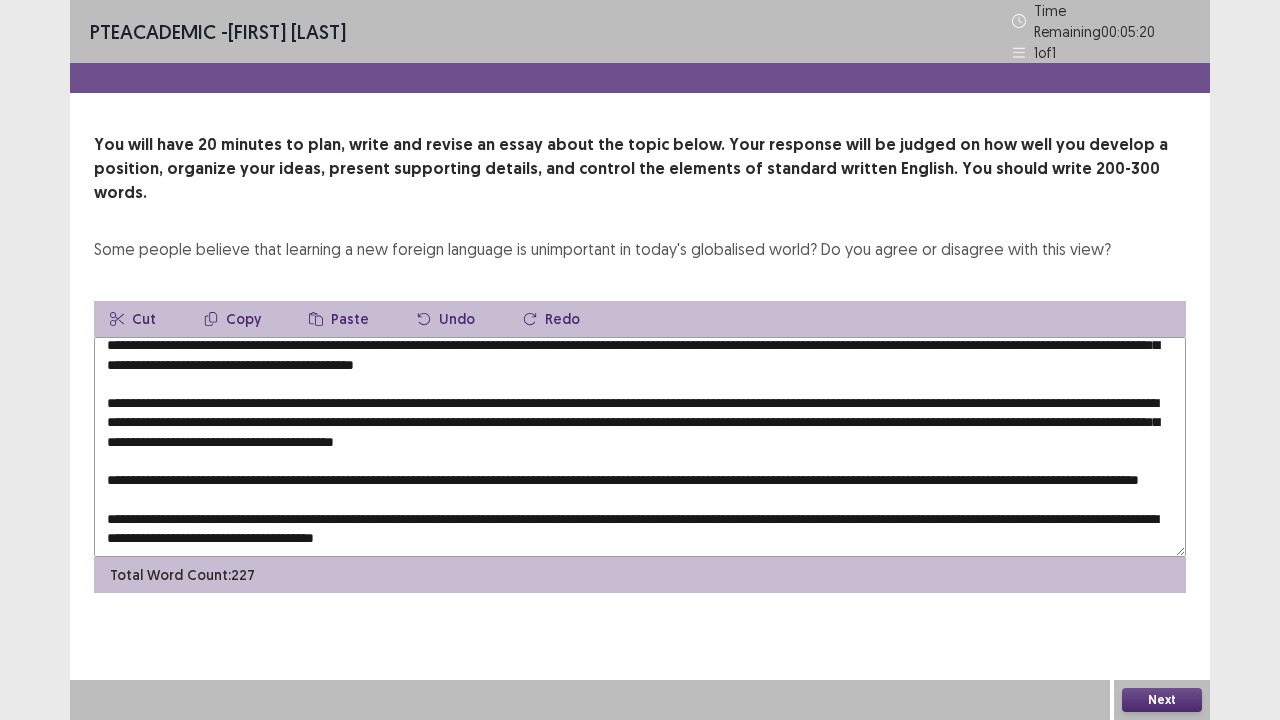 click at bounding box center (640, 447) 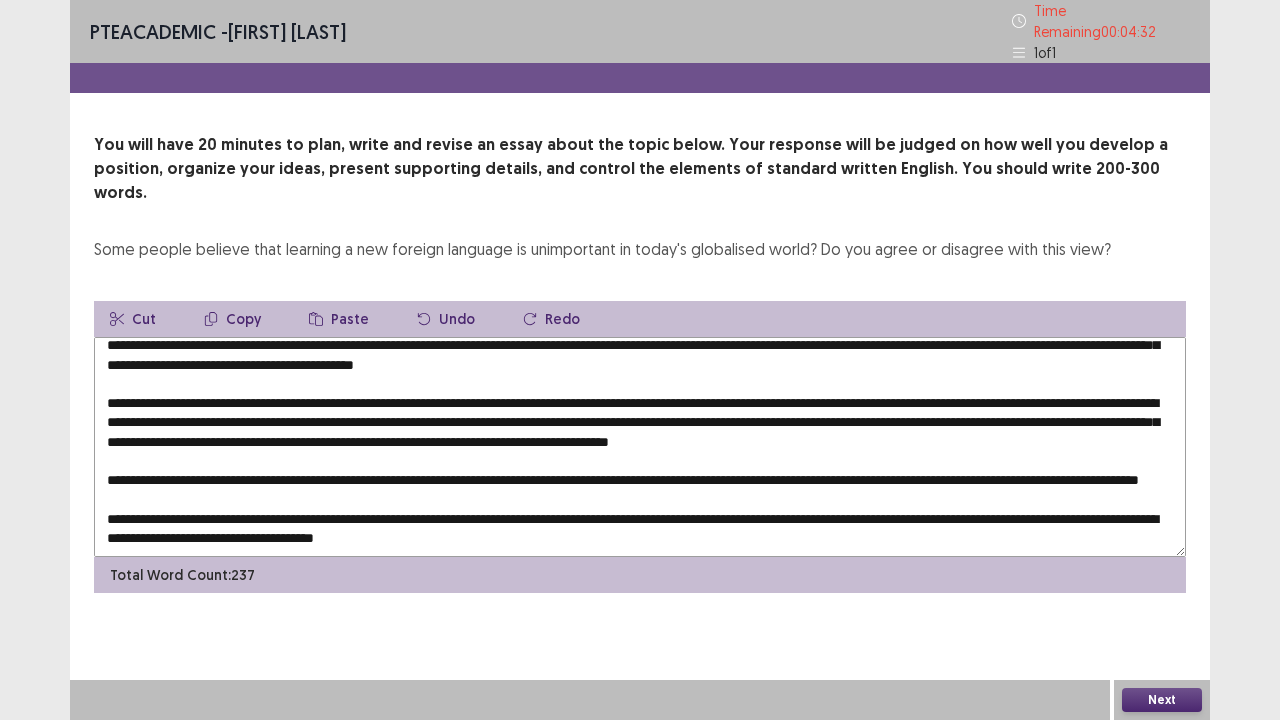 click at bounding box center [640, 447] 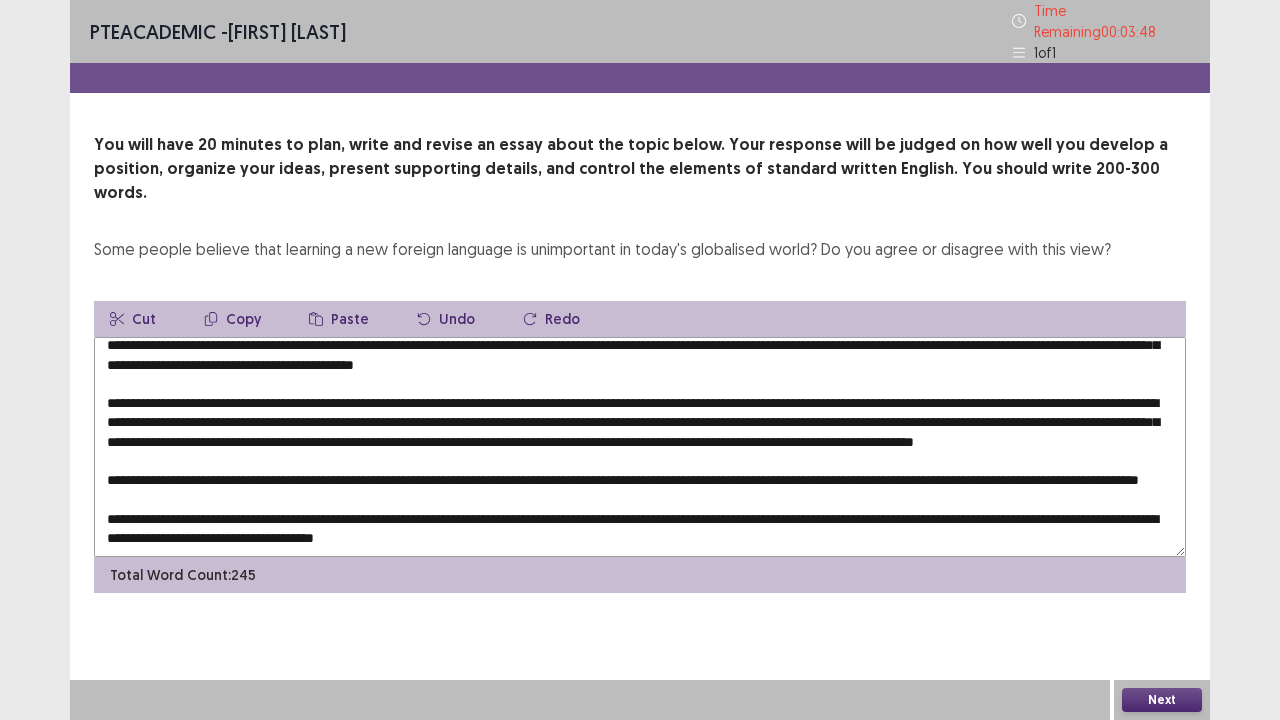 scroll, scrollTop: 63, scrollLeft: 0, axis: vertical 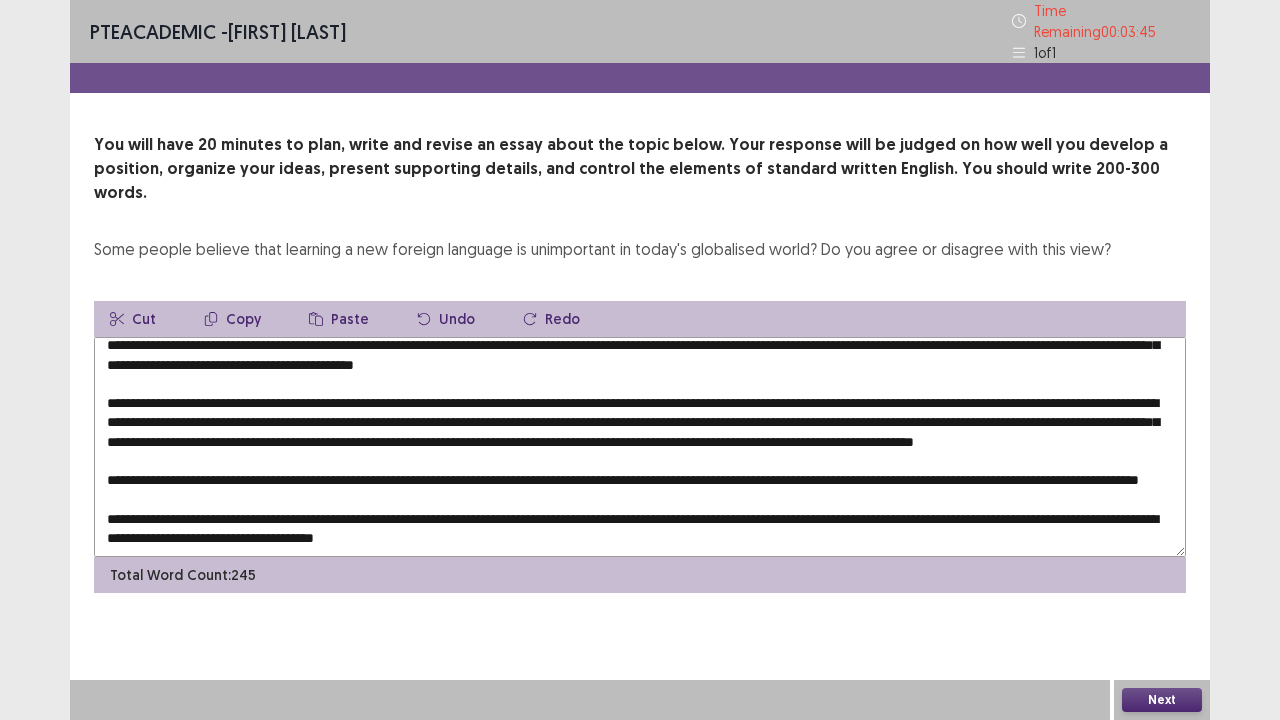 click at bounding box center [640, 447] 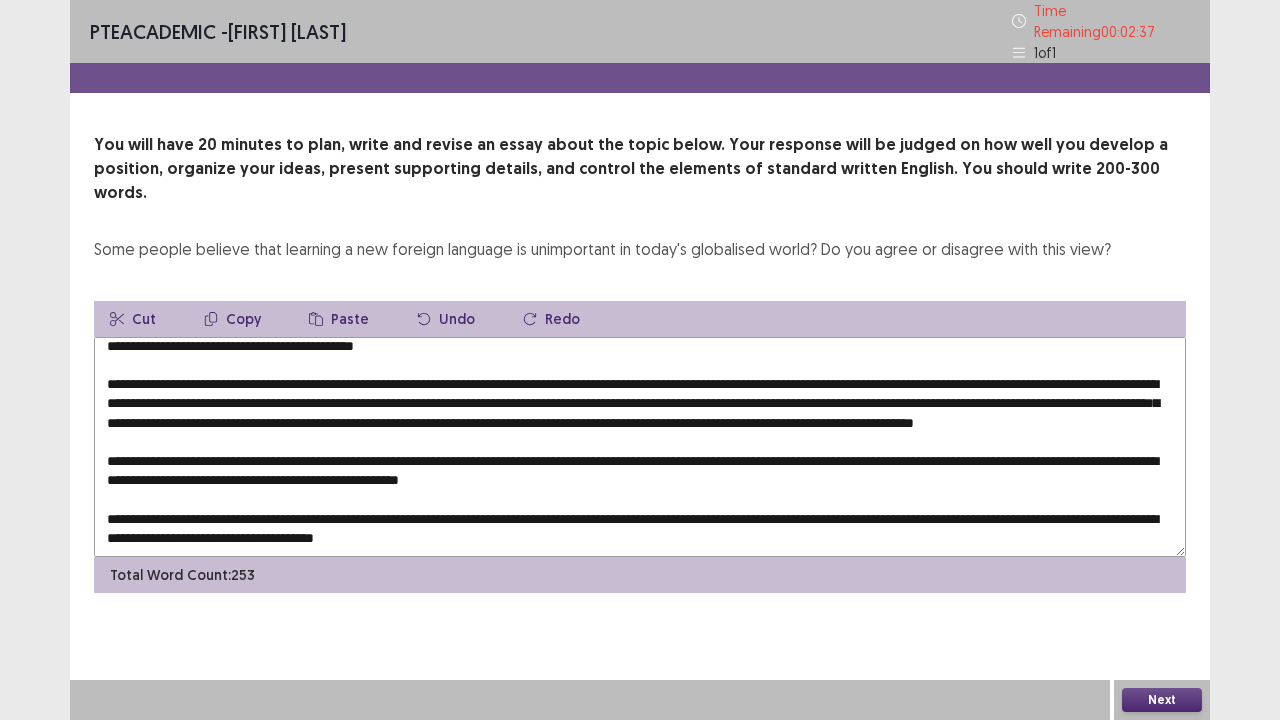 click at bounding box center (640, 447) 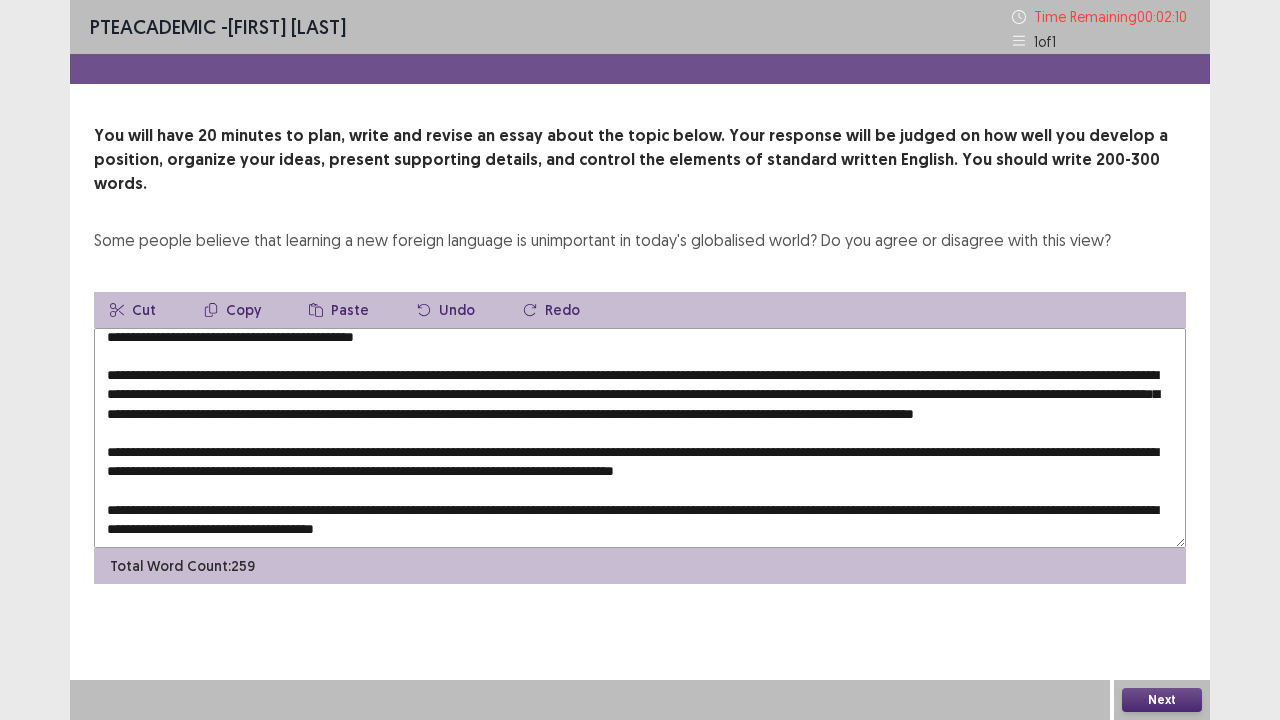 scroll, scrollTop: 86, scrollLeft: 0, axis: vertical 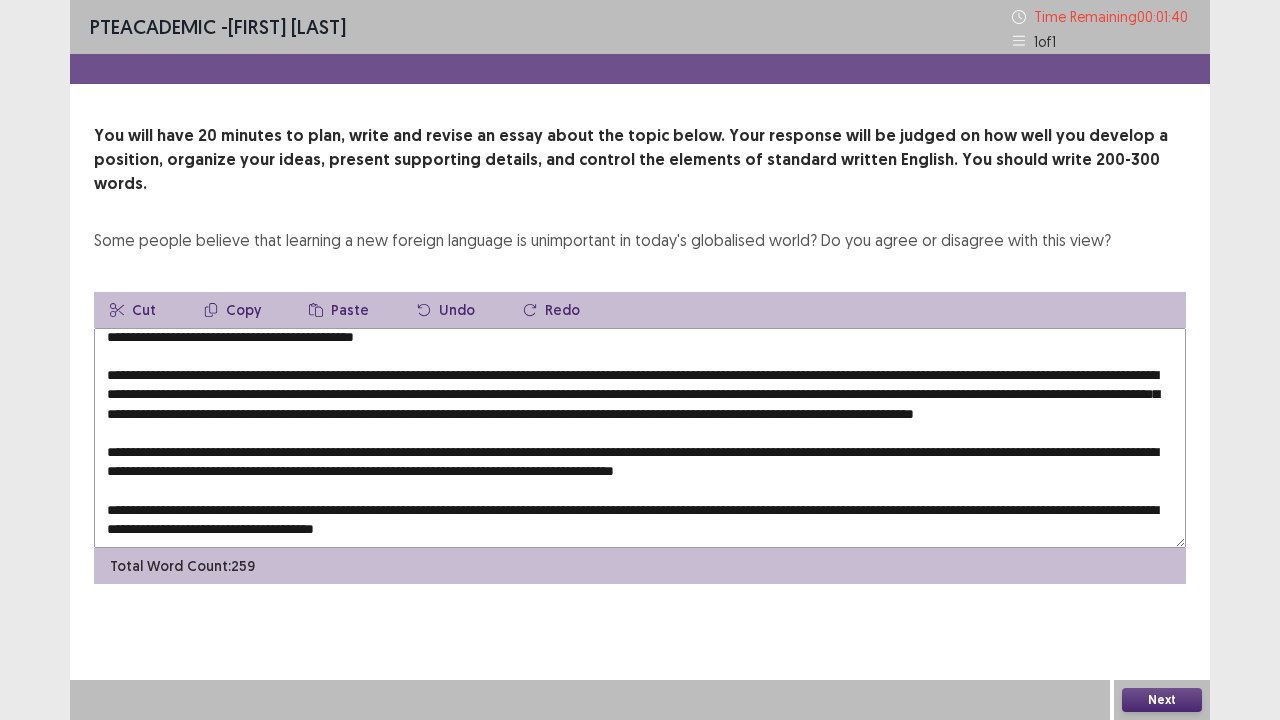 click at bounding box center [640, 438] 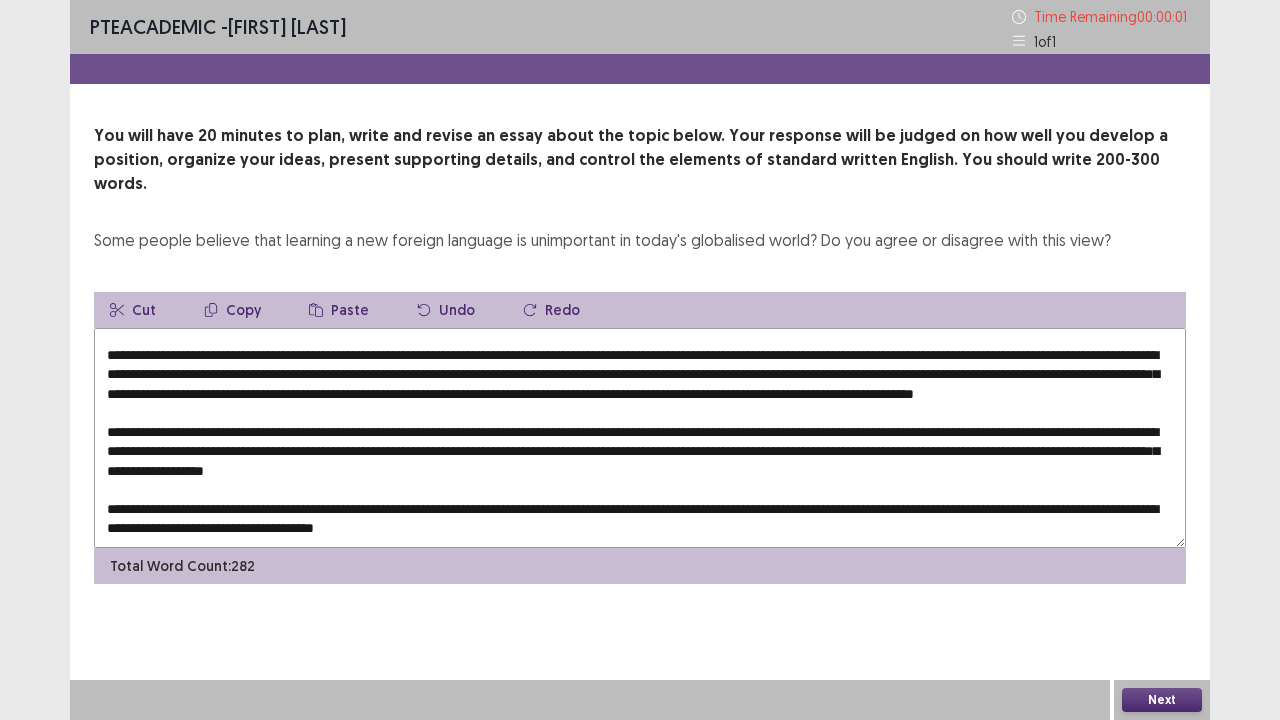 type on "**********" 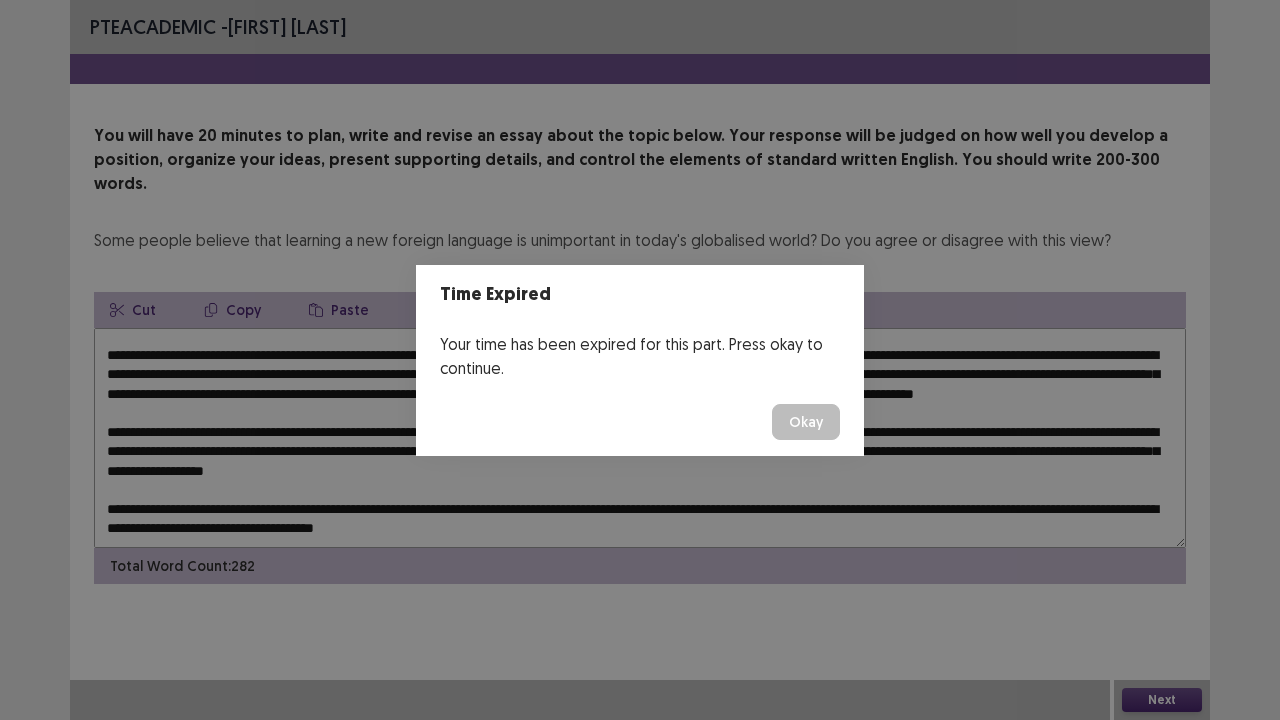click on "Okay" at bounding box center [806, 422] 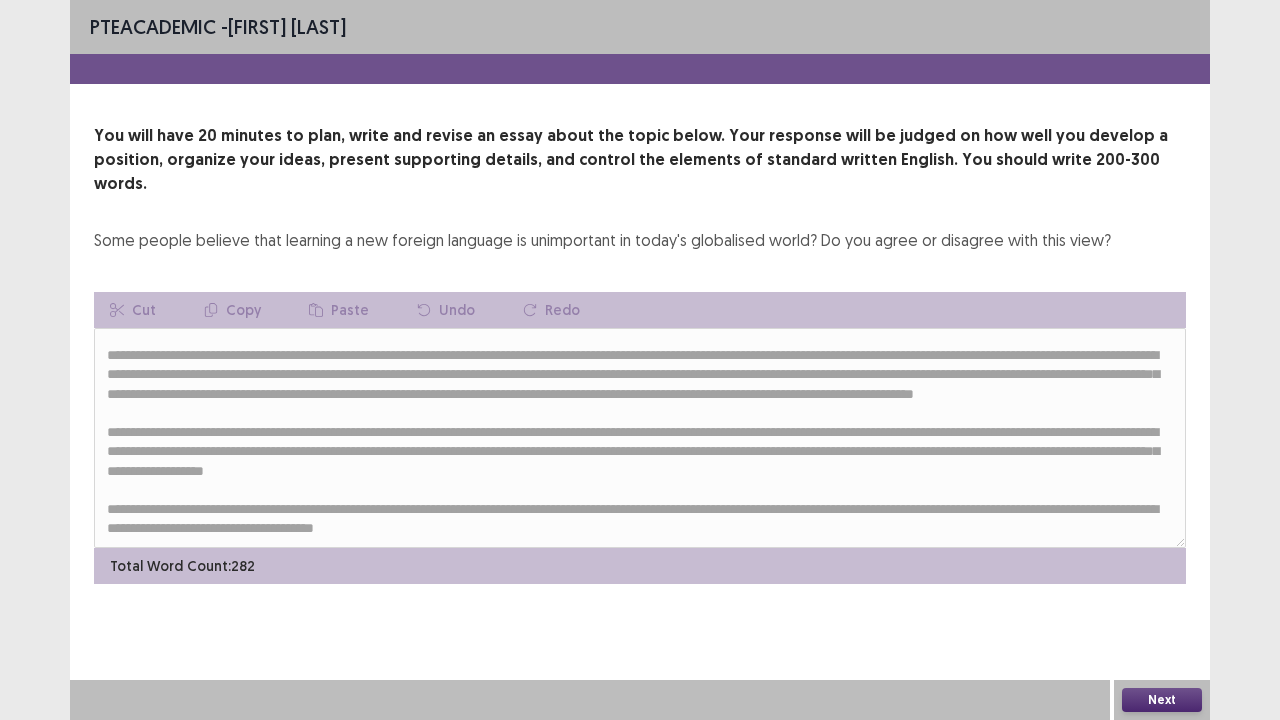 click on "Next" at bounding box center (1162, 700) 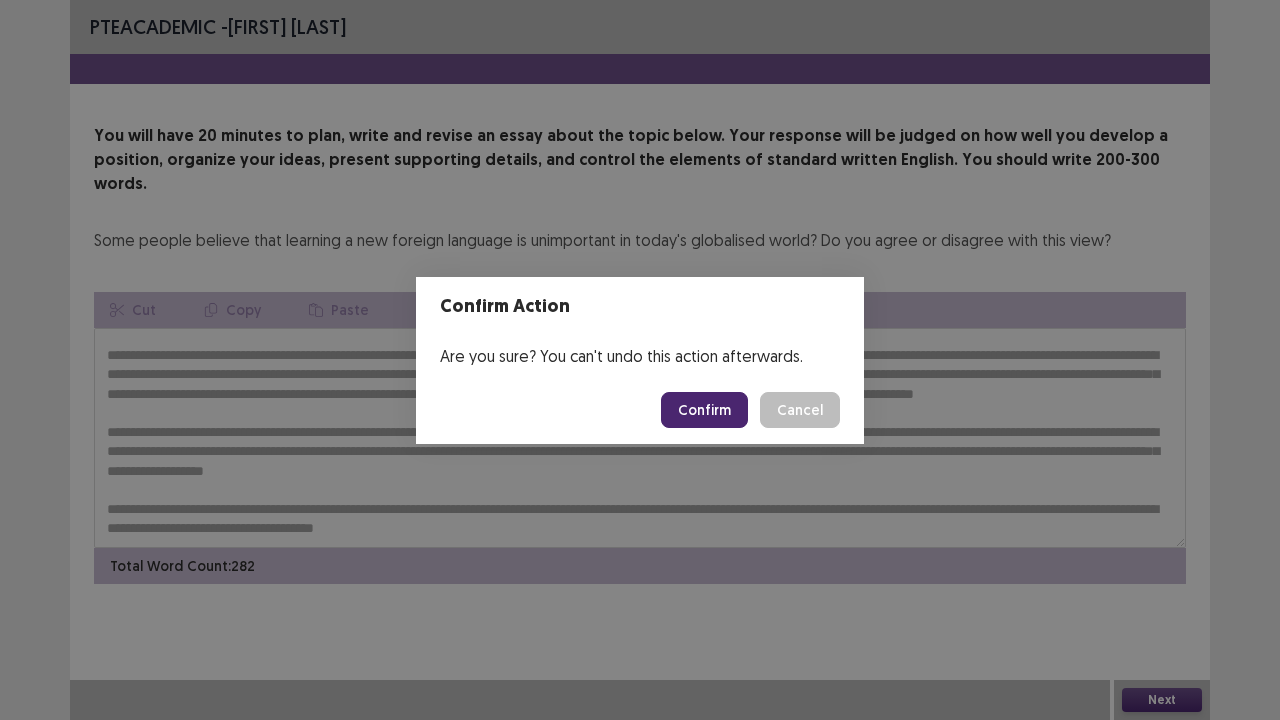 click on "Confirm" at bounding box center (704, 410) 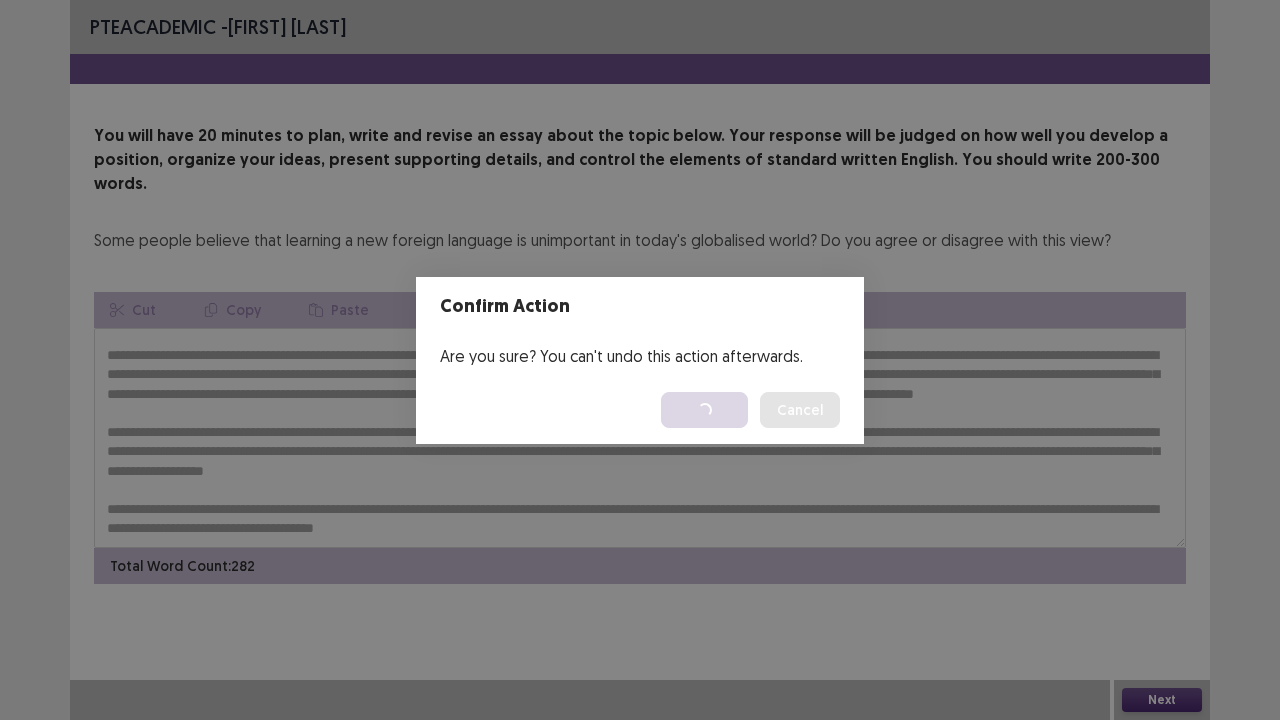 click on "Confirm Action Are you sure? You can't undo this action afterwards. Loading... Confirm Cancel" at bounding box center [640, 360] 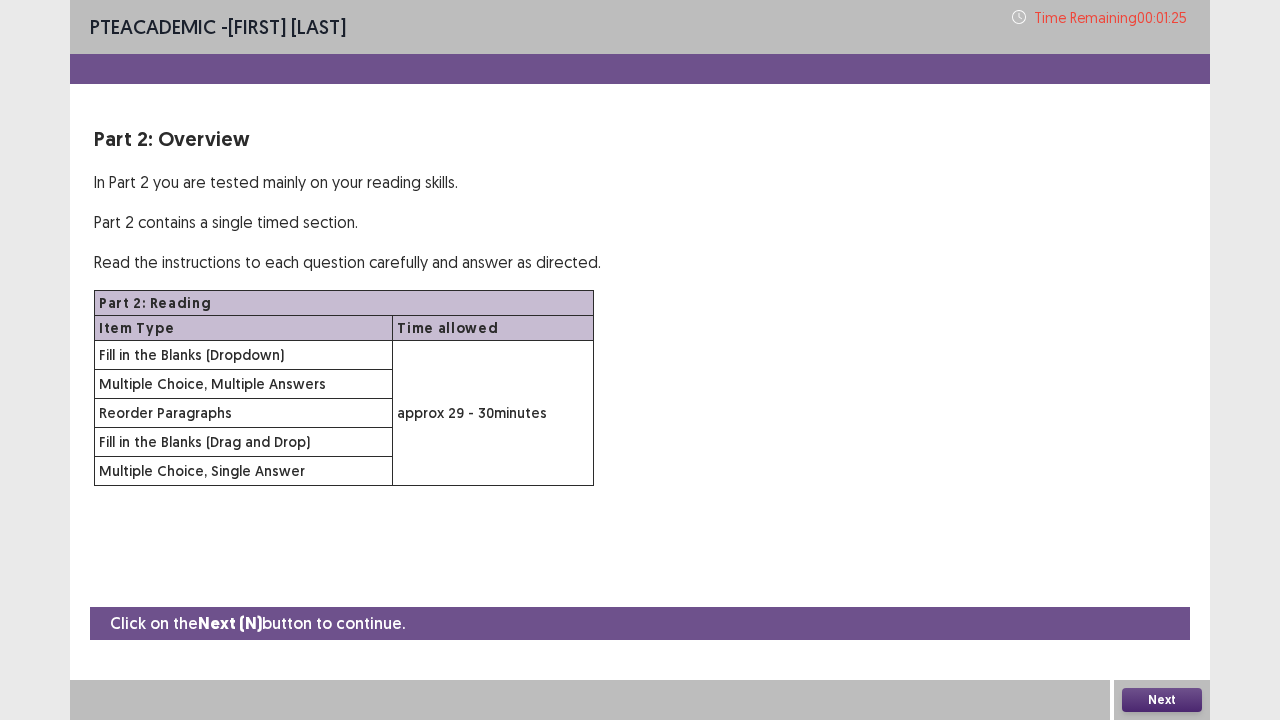 click on "Next" at bounding box center (1162, 700) 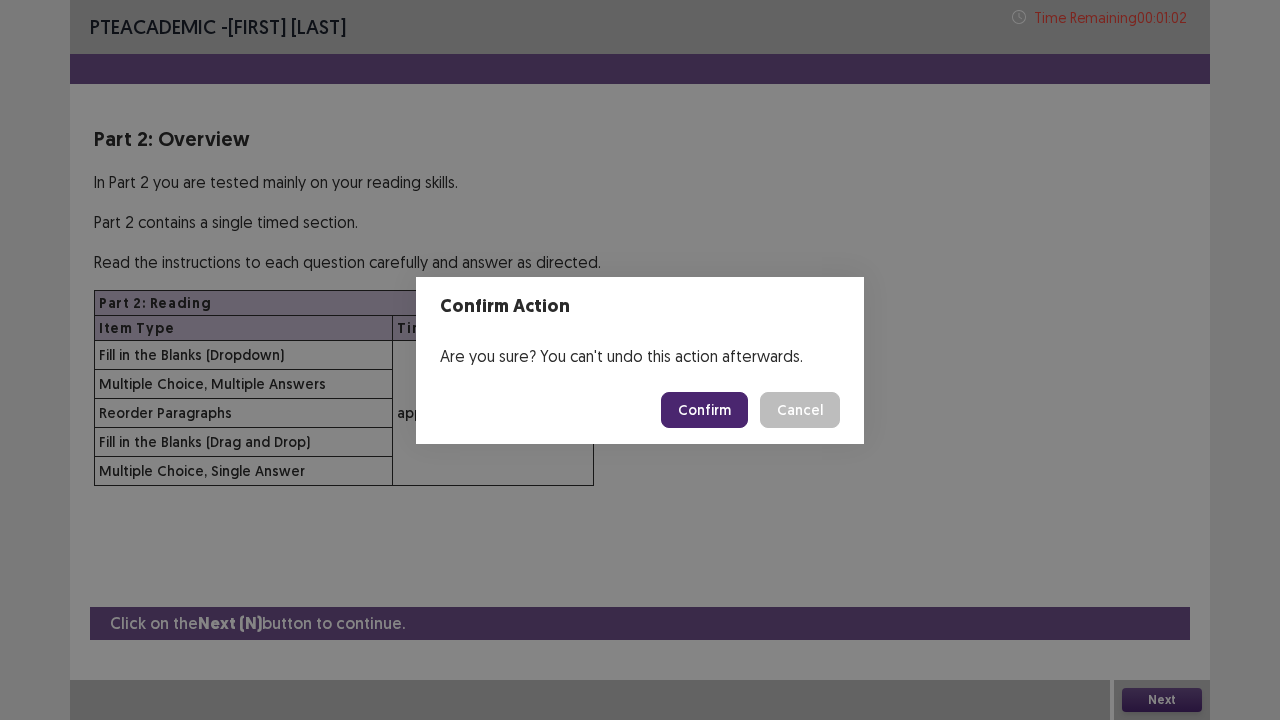 click on "Confirm" at bounding box center [704, 410] 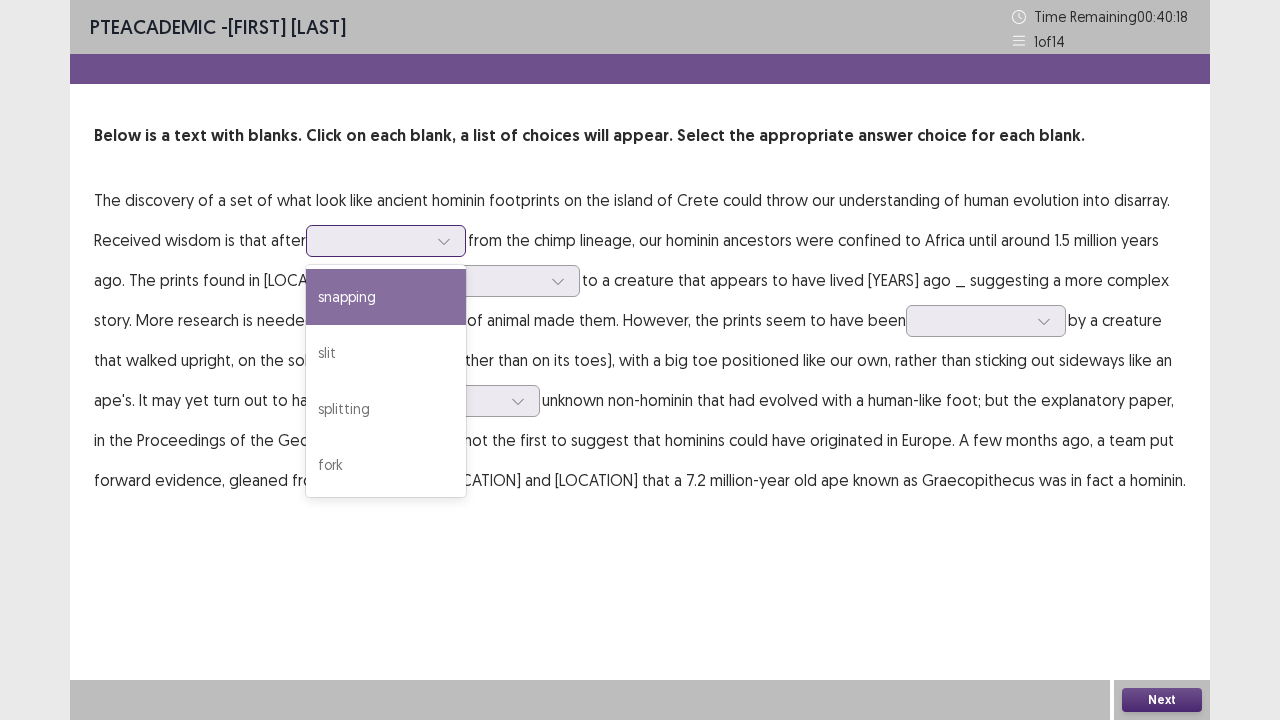 click at bounding box center (375, 240) 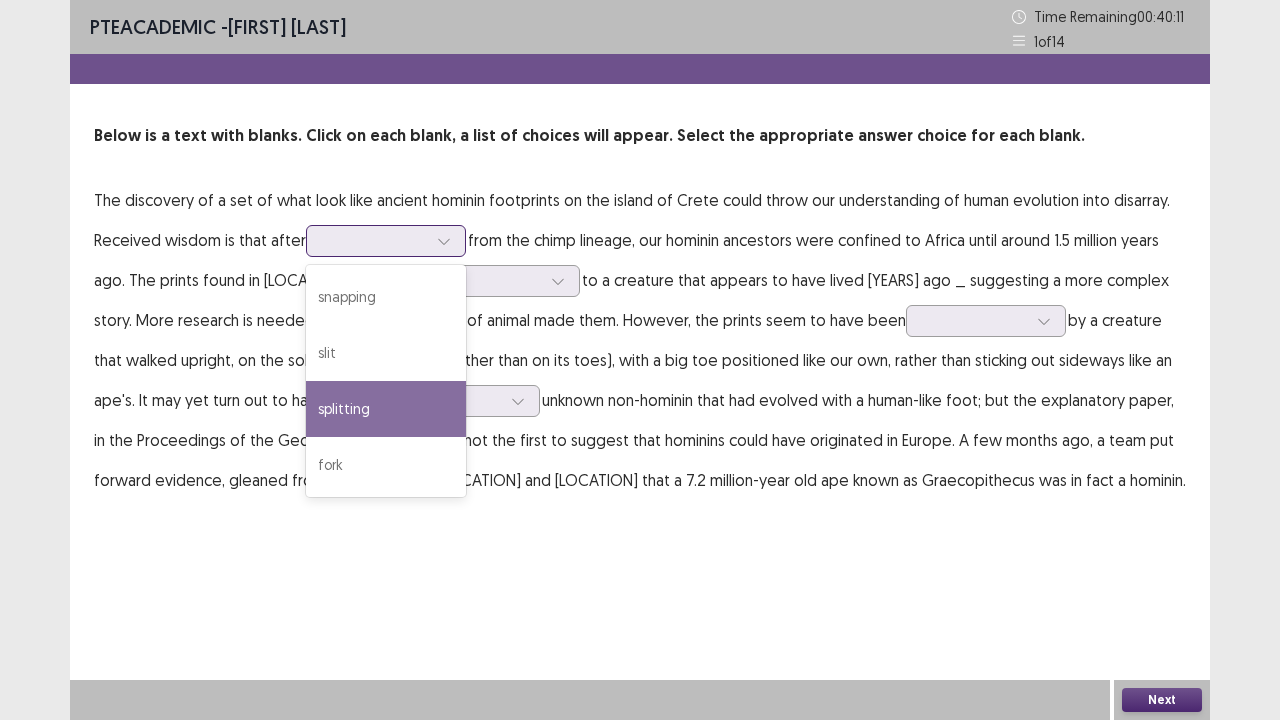 click on "splitting" at bounding box center (386, 409) 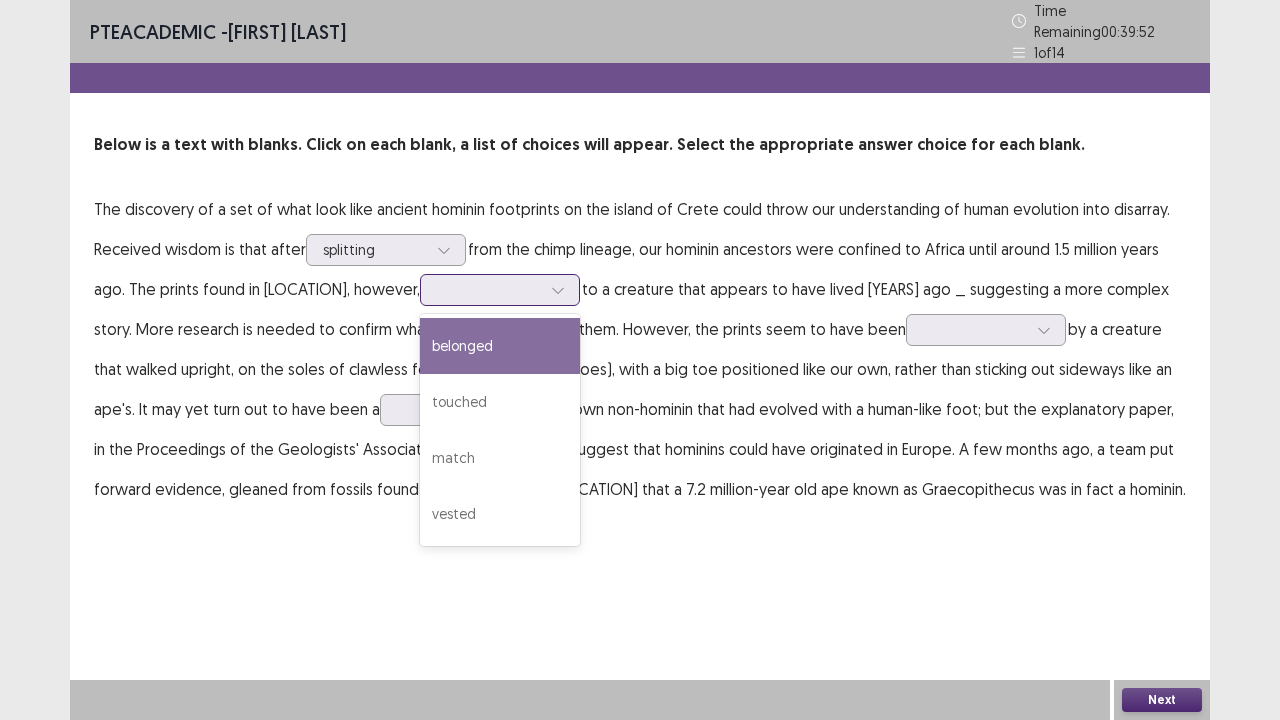 click at bounding box center [489, 289] 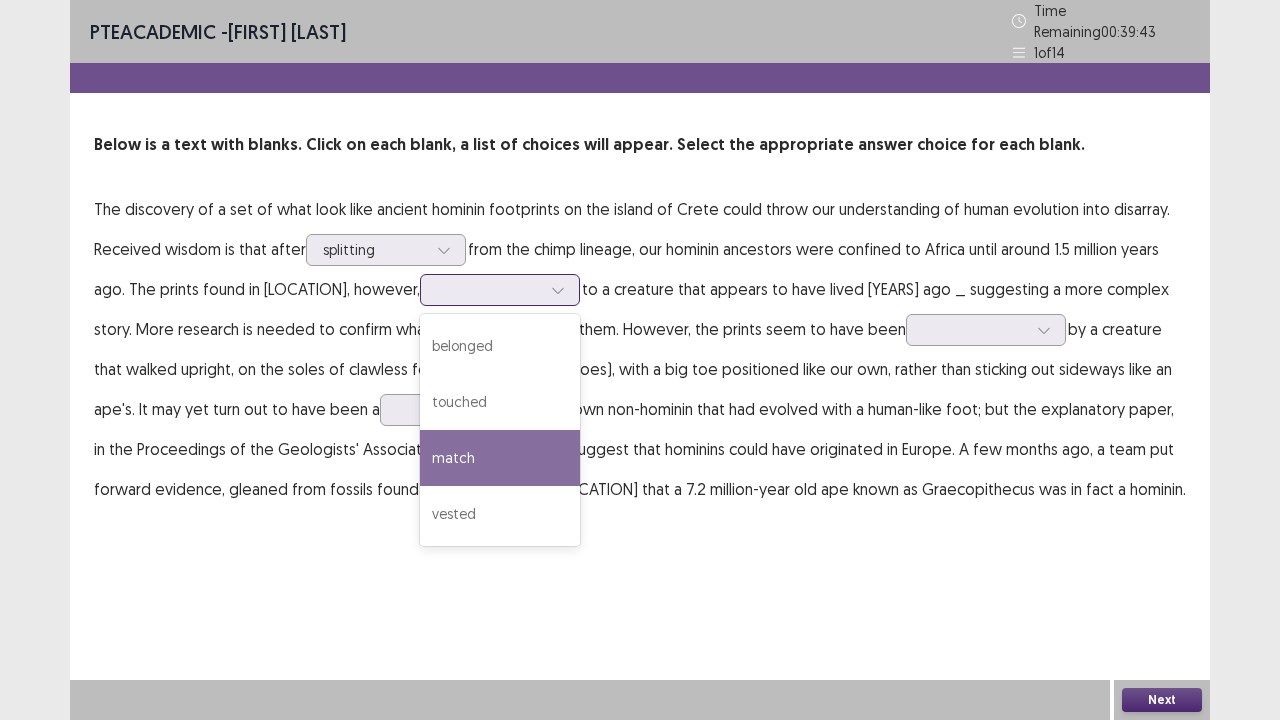 click on "match" at bounding box center (500, 458) 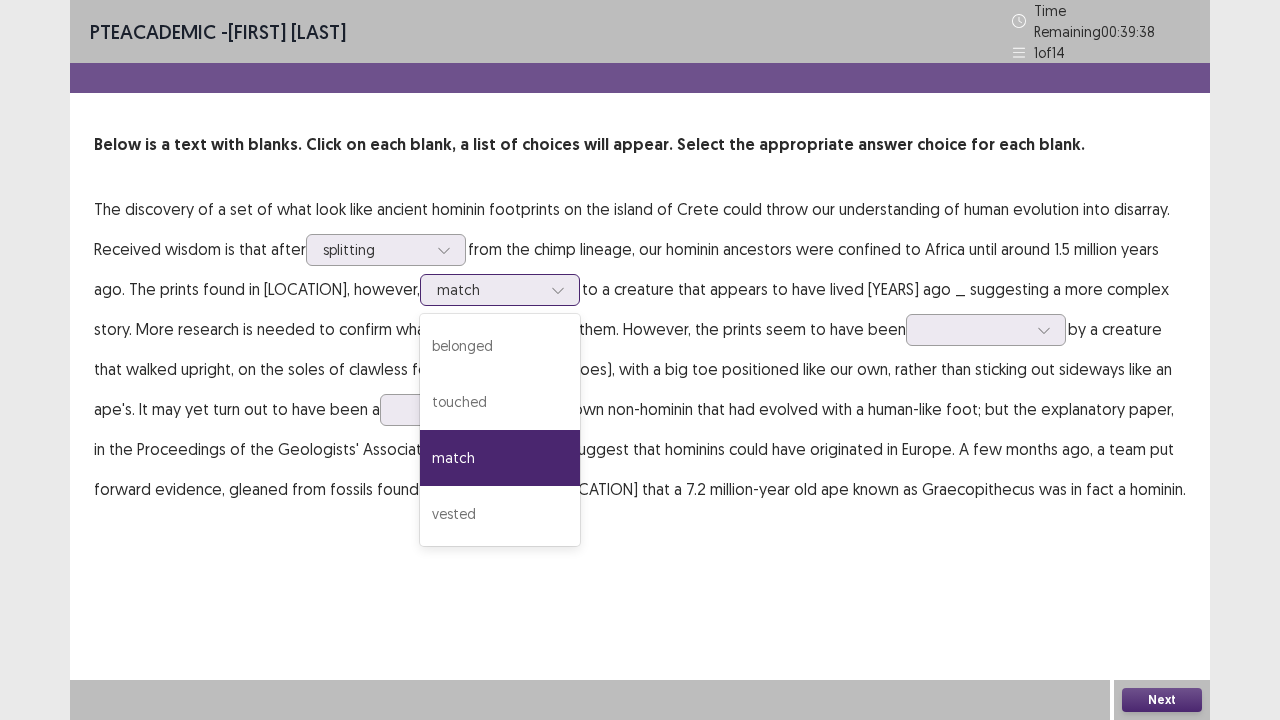 click at bounding box center (489, 289) 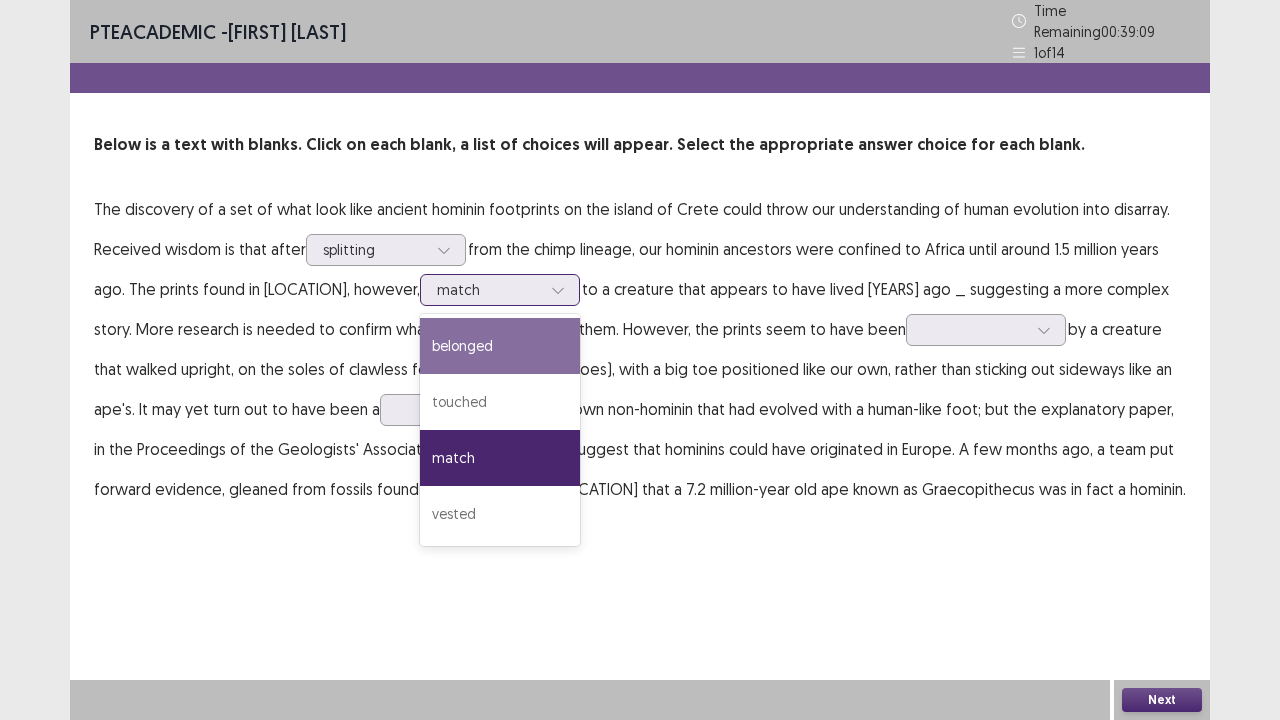 click on "belonged" at bounding box center [500, 346] 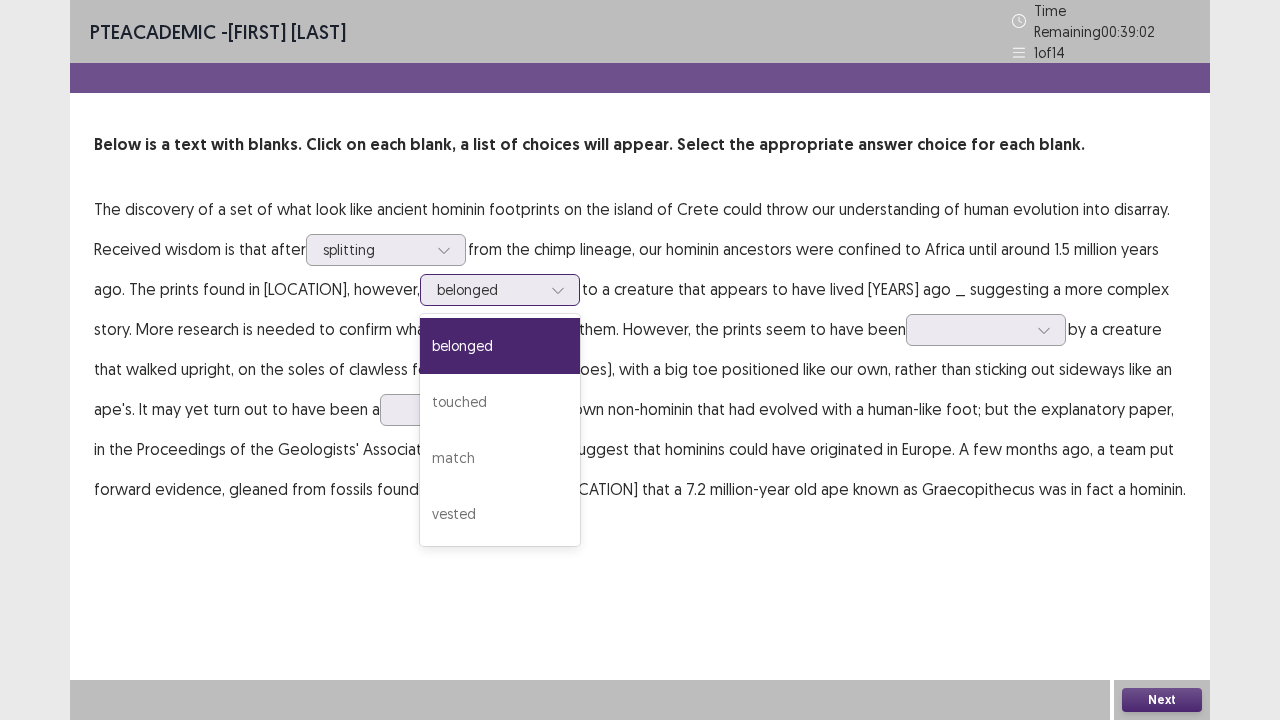 click at bounding box center [558, 290] 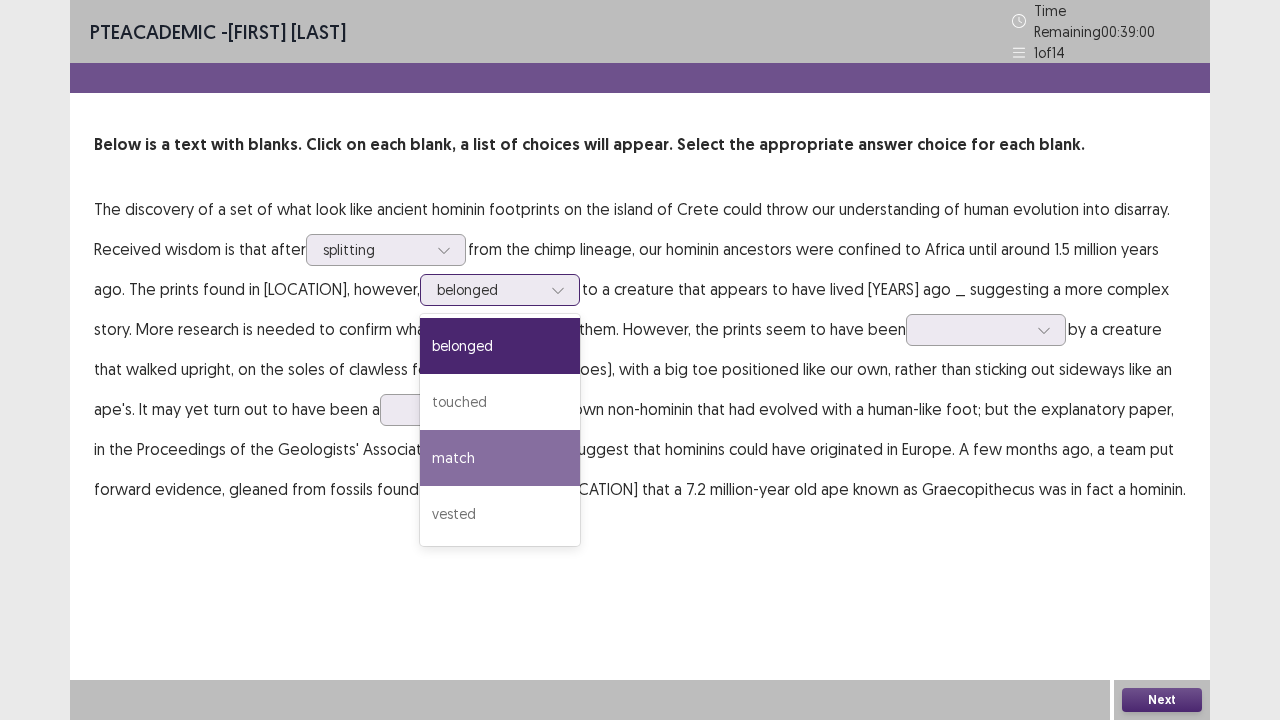 click on "match" at bounding box center (500, 458) 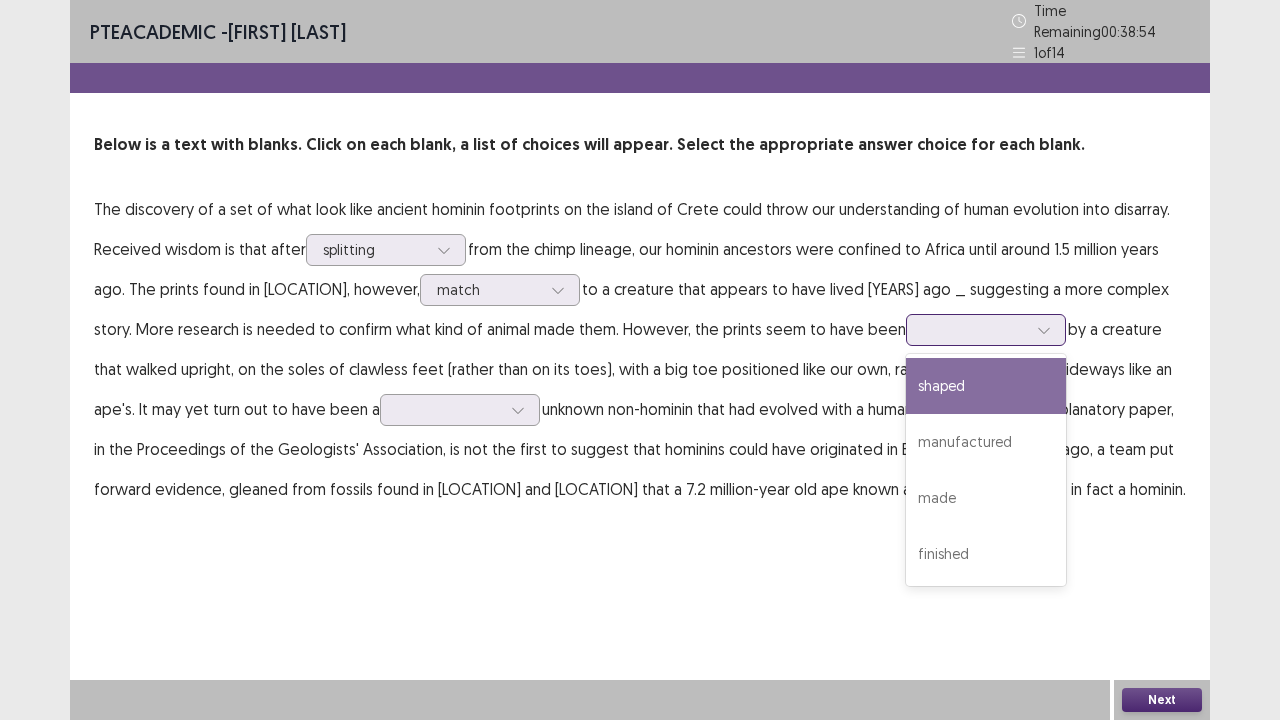 click at bounding box center [975, 329] 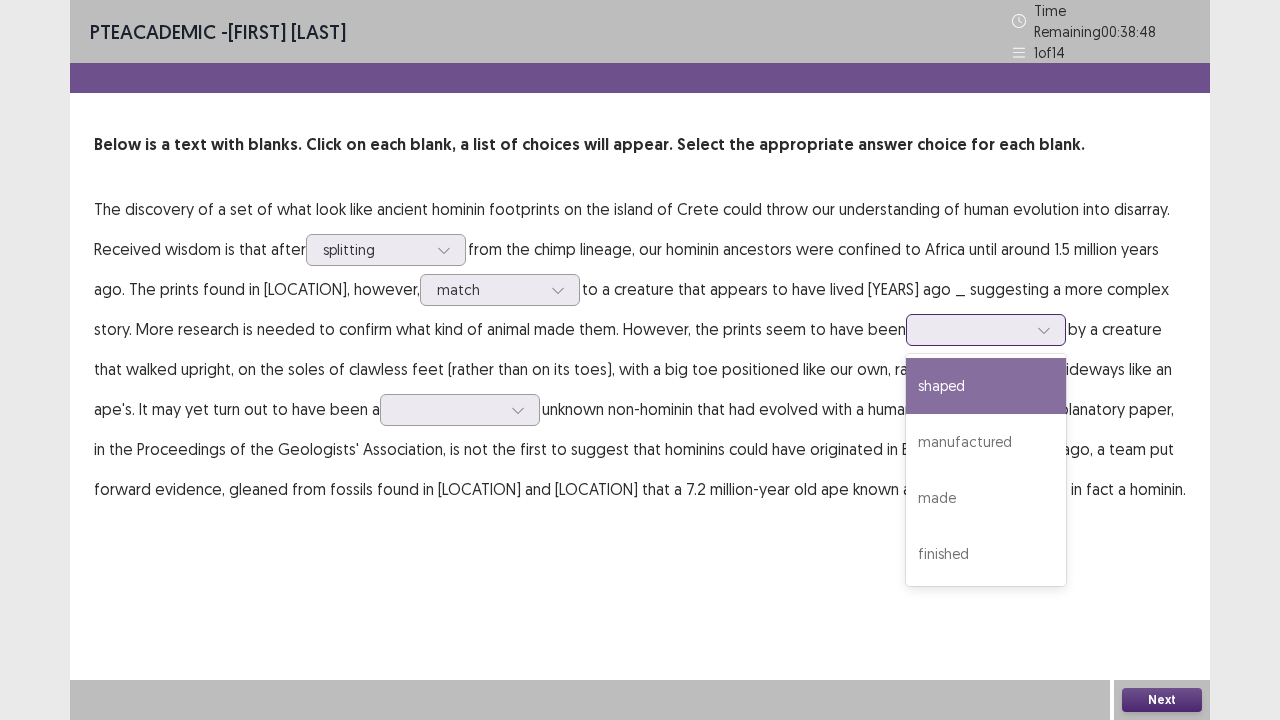 click on "shaped" at bounding box center [986, 386] 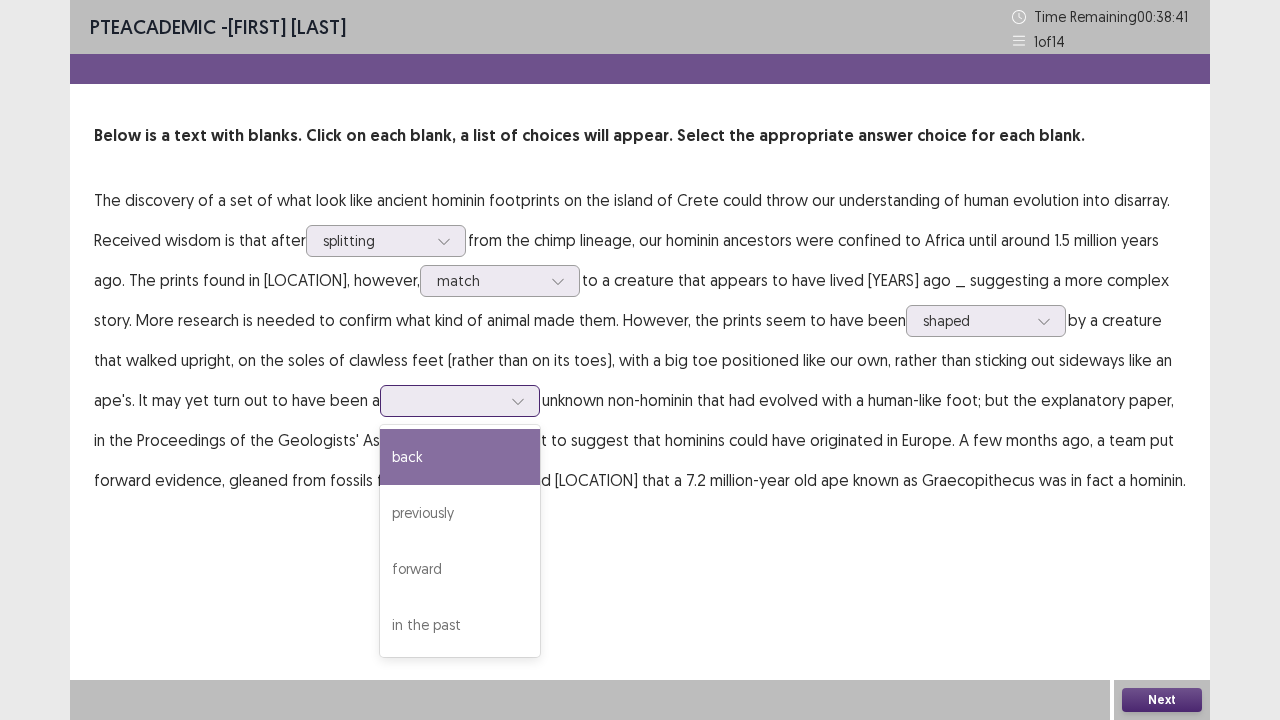 click at bounding box center [449, 400] 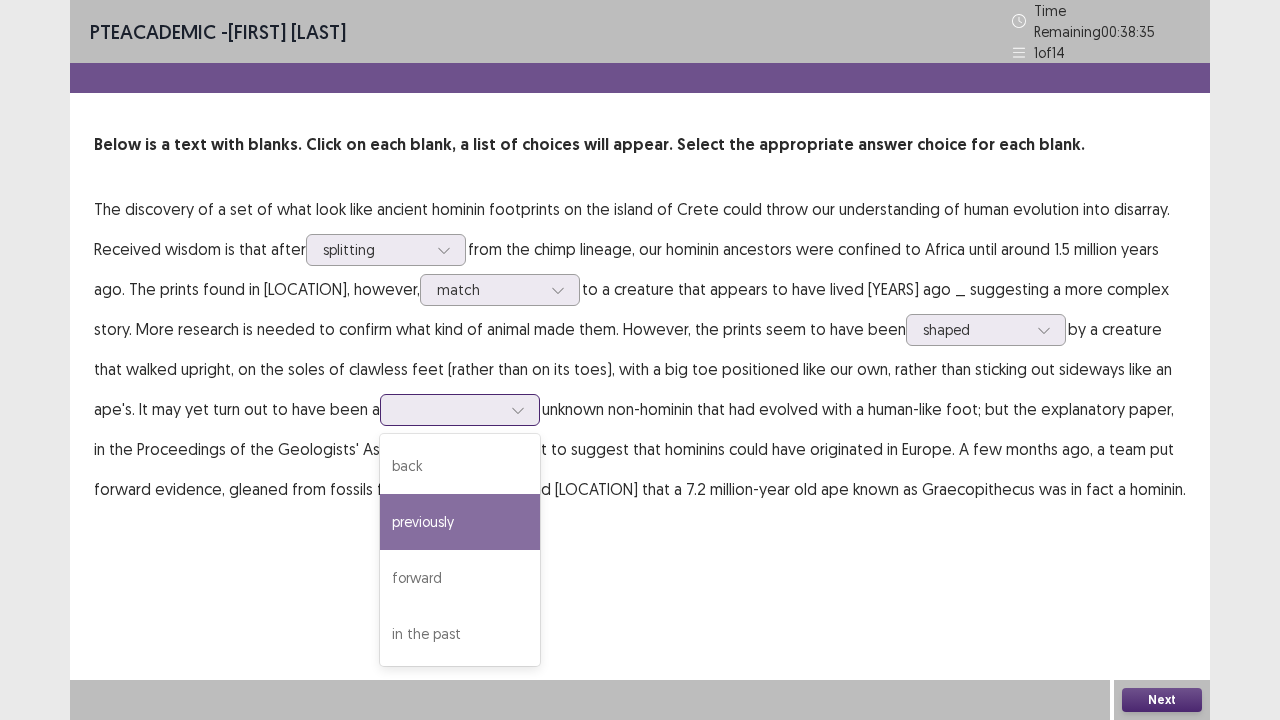 click on "previously" at bounding box center [460, 522] 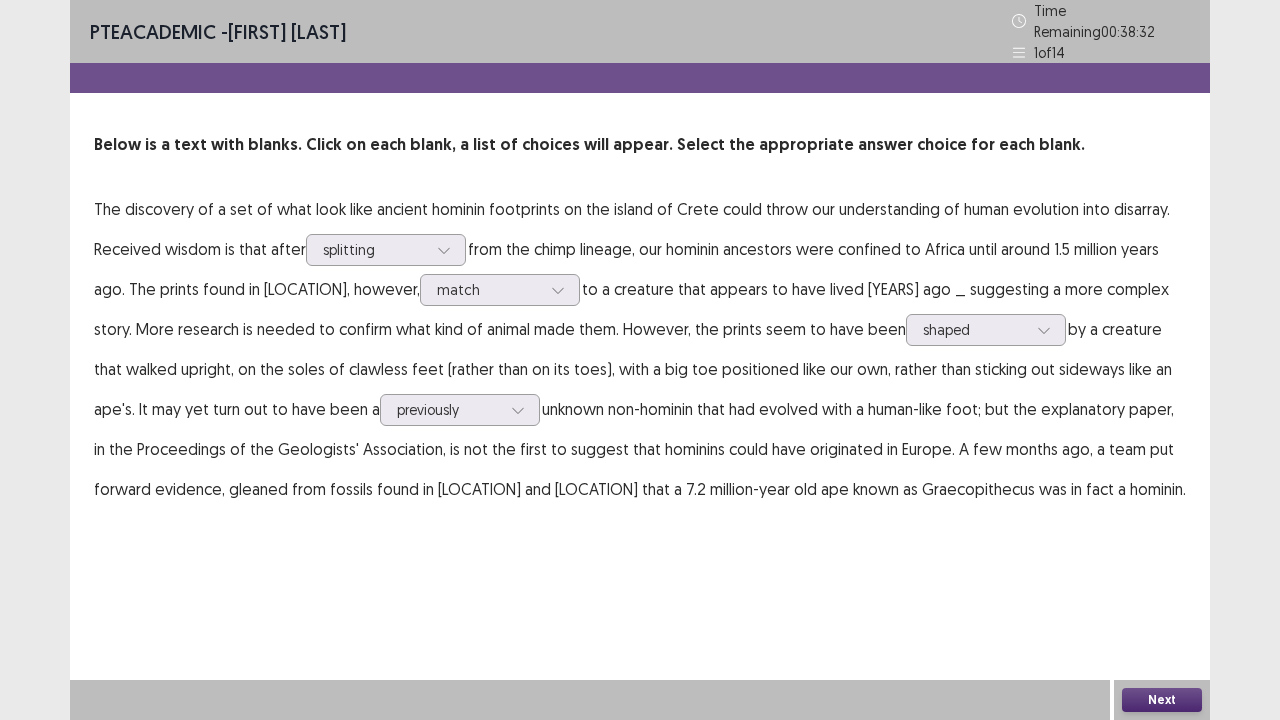 click on "Next" at bounding box center (1162, 700) 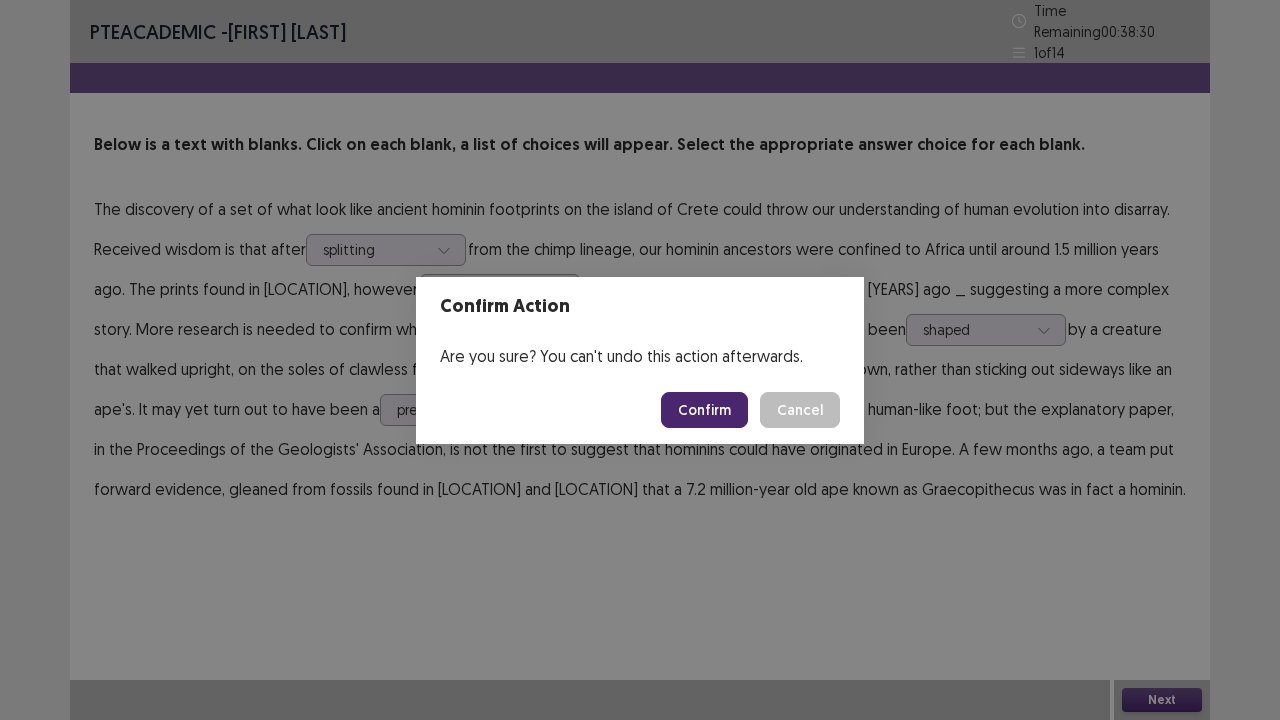 click on "Confirm" at bounding box center (704, 410) 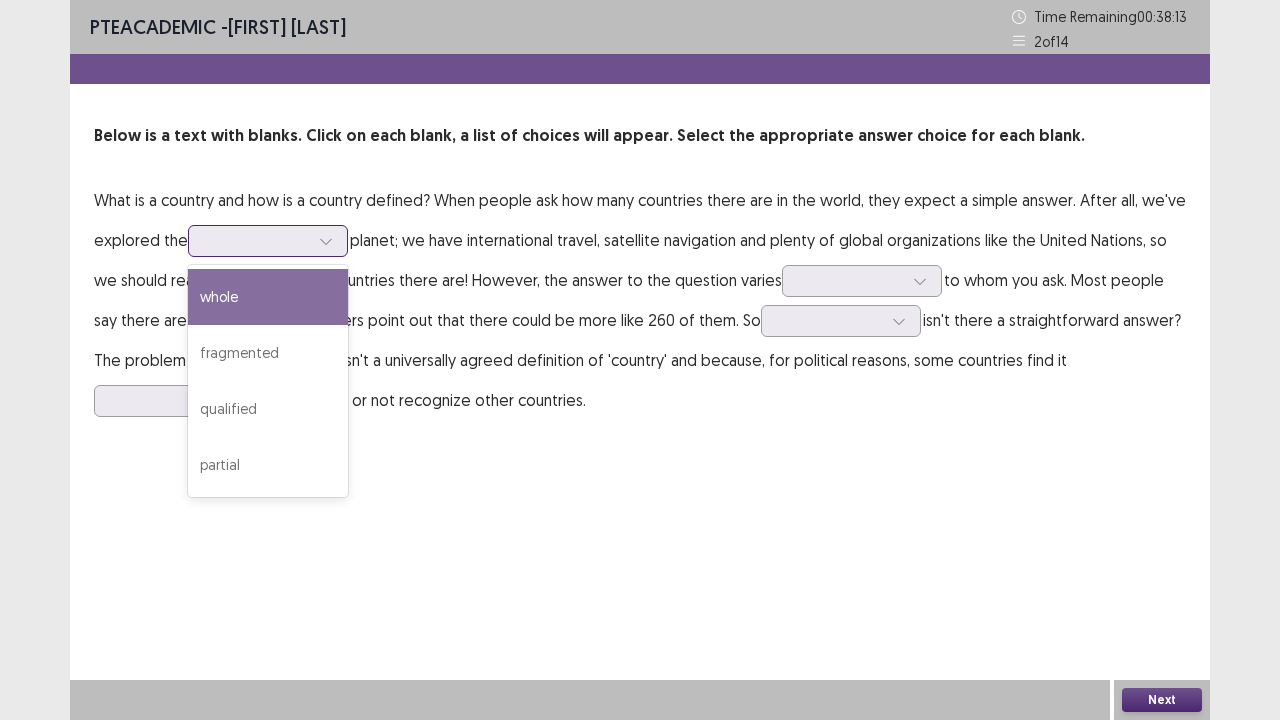 click at bounding box center [257, 240] 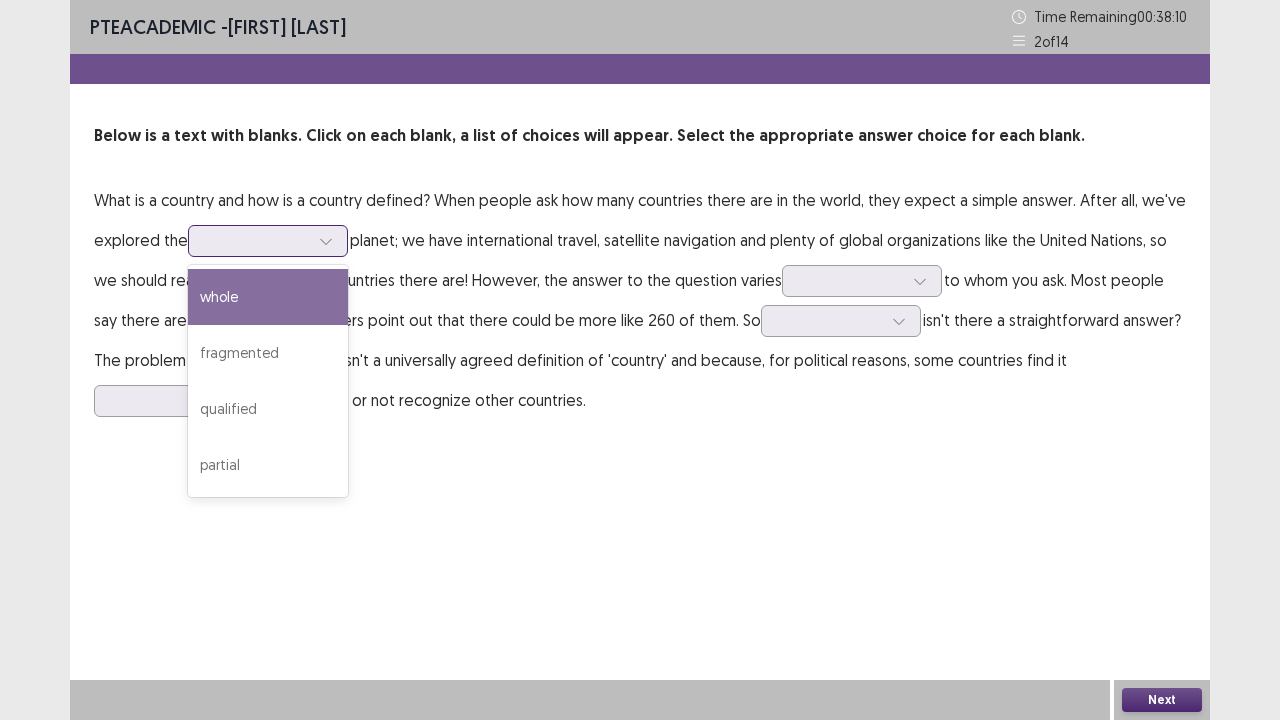 click on "whole" at bounding box center [268, 297] 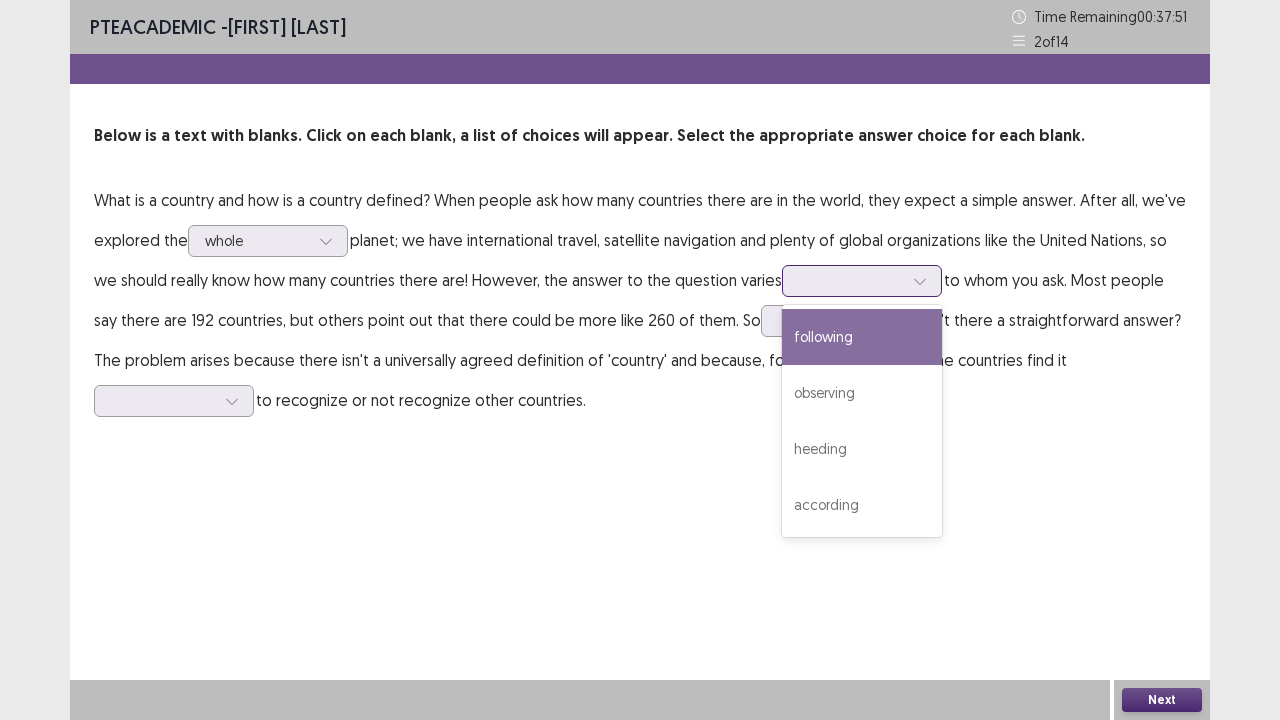 click at bounding box center (851, 280) 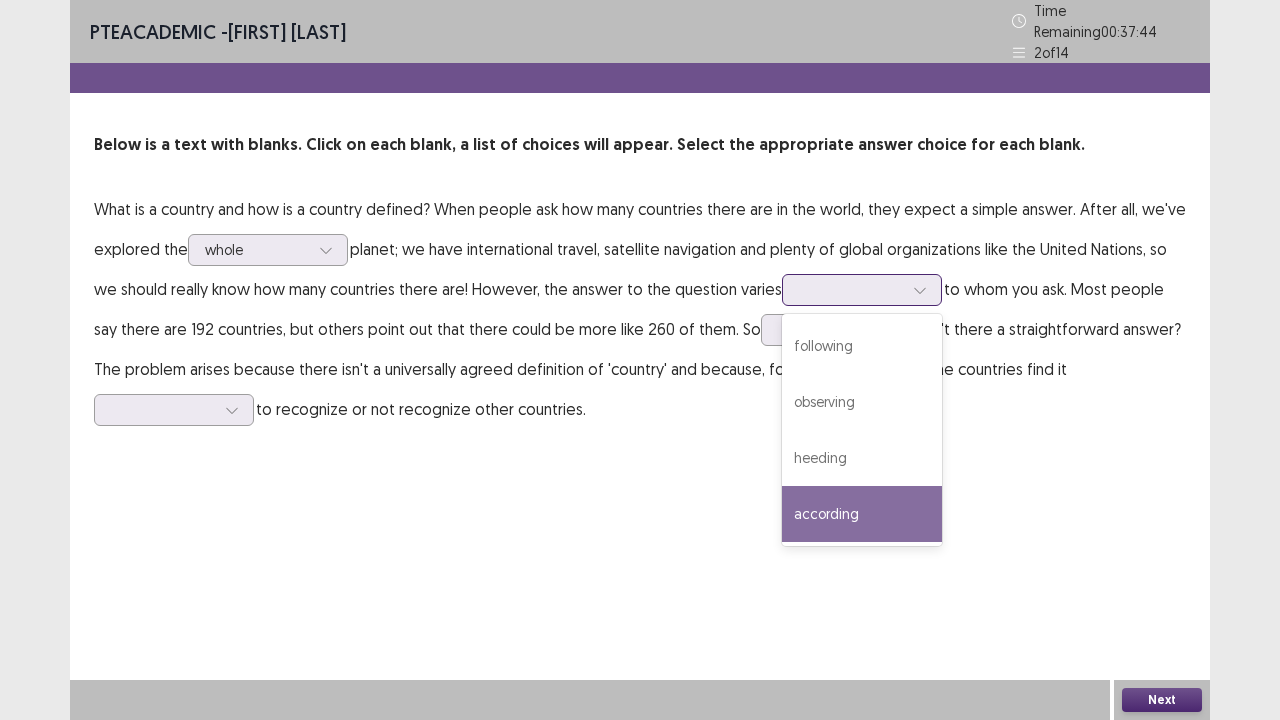 click on "according" at bounding box center (862, 514) 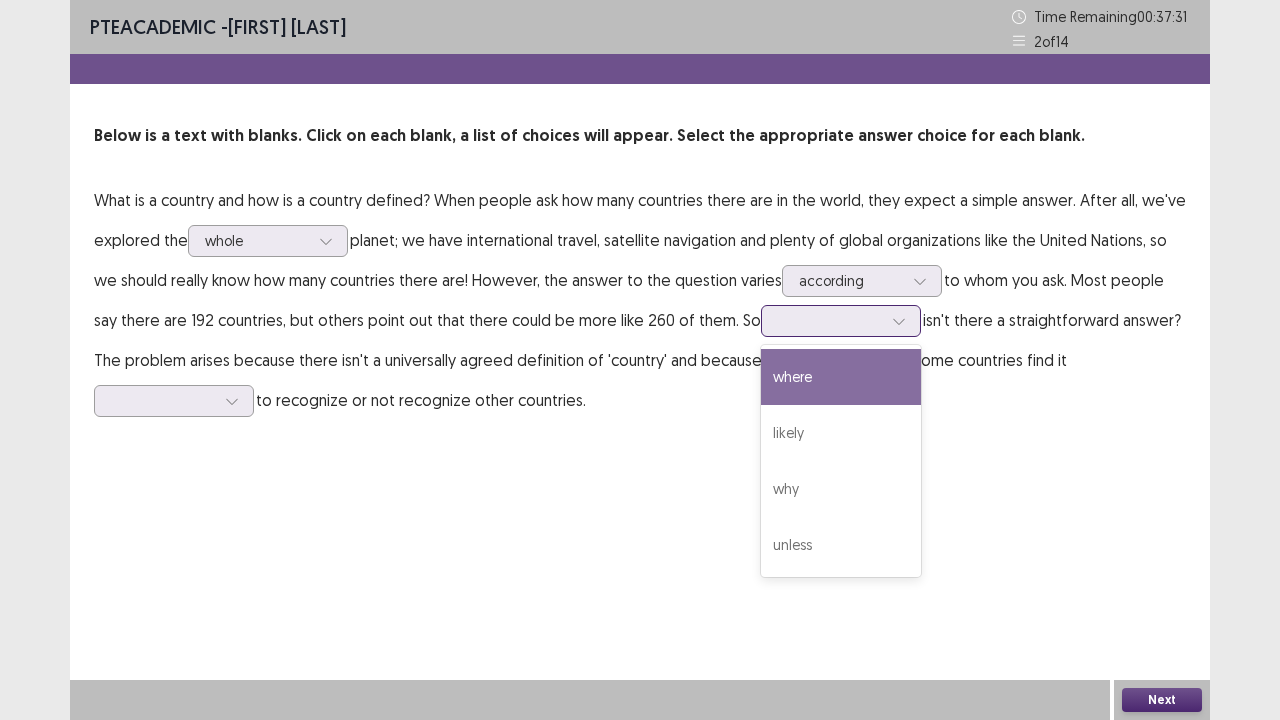 click at bounding box center [830, 320] 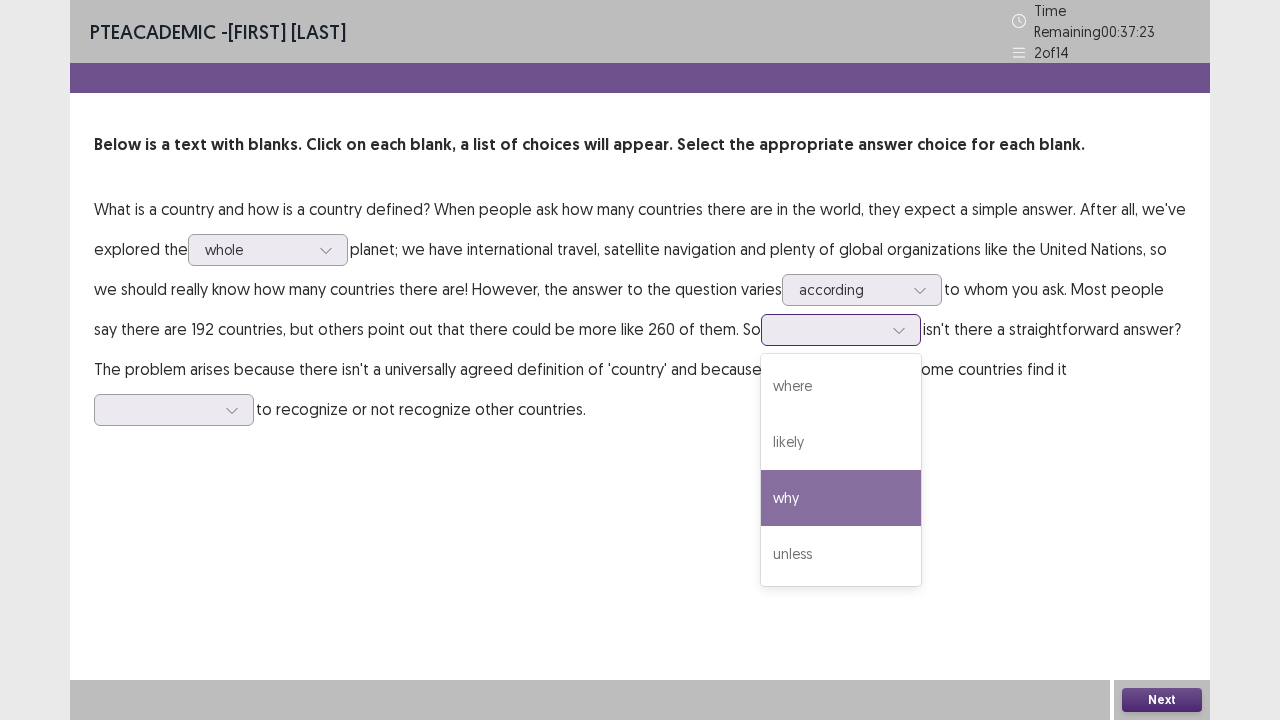 click on "why" at bounding box center [841, 498] 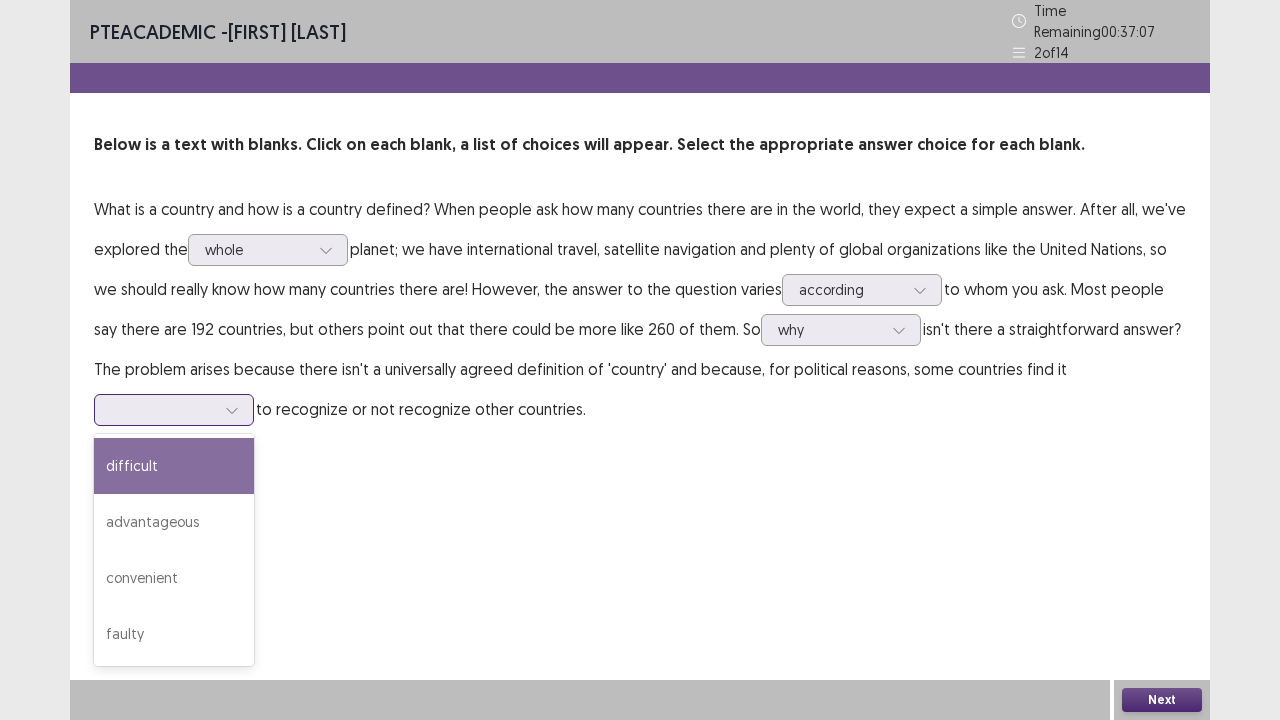 click at bounding box center [163, 409] 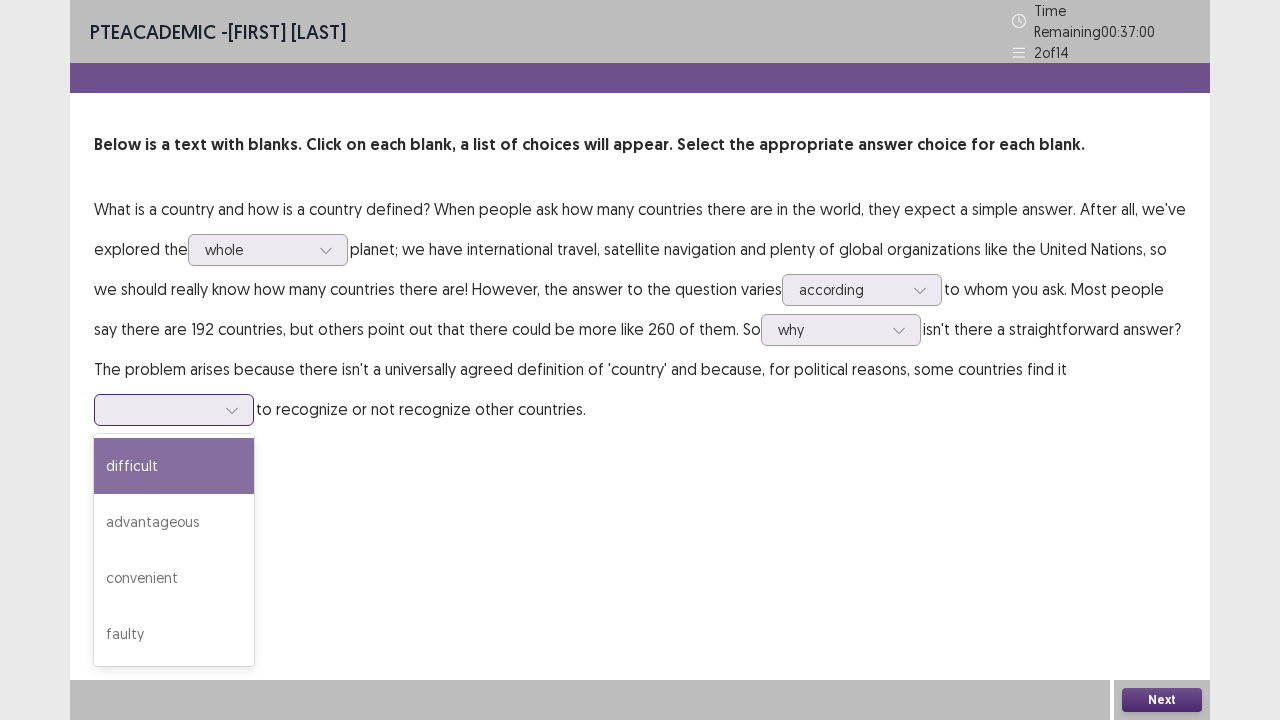 click on "difficult" at bounding box center (174, 466) 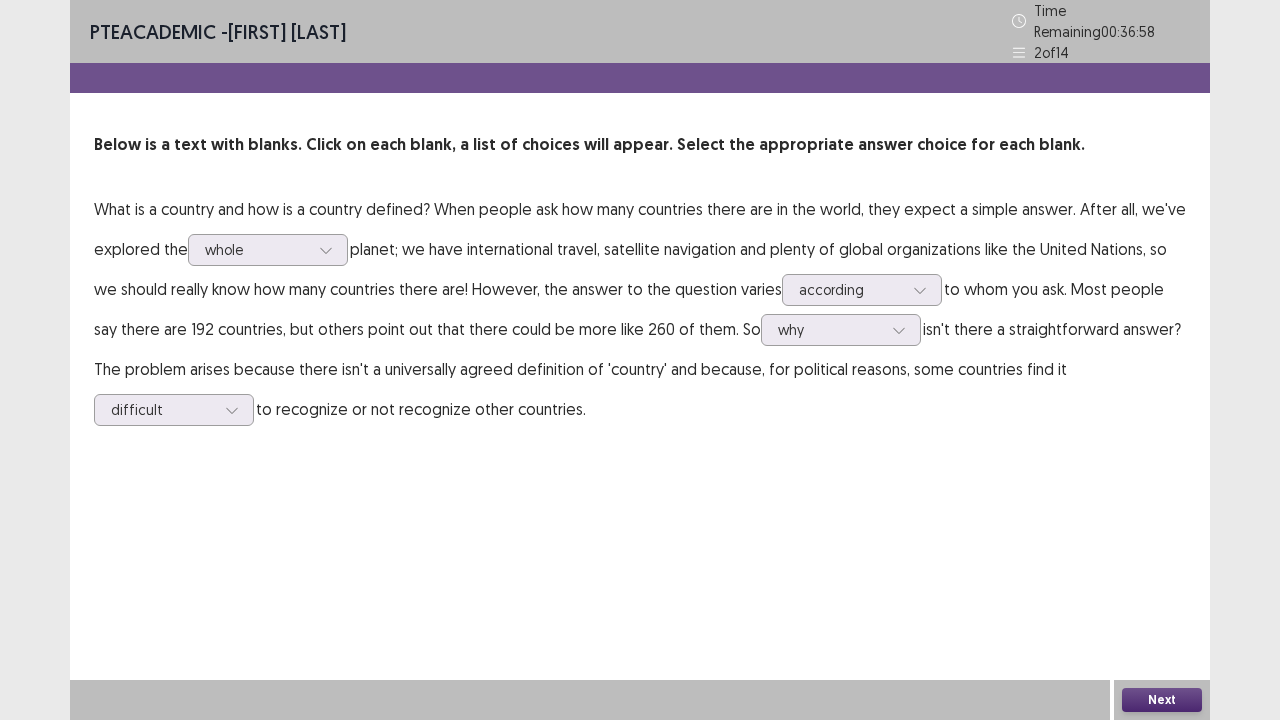 click on "Next" at bounding box center (1162, 700) 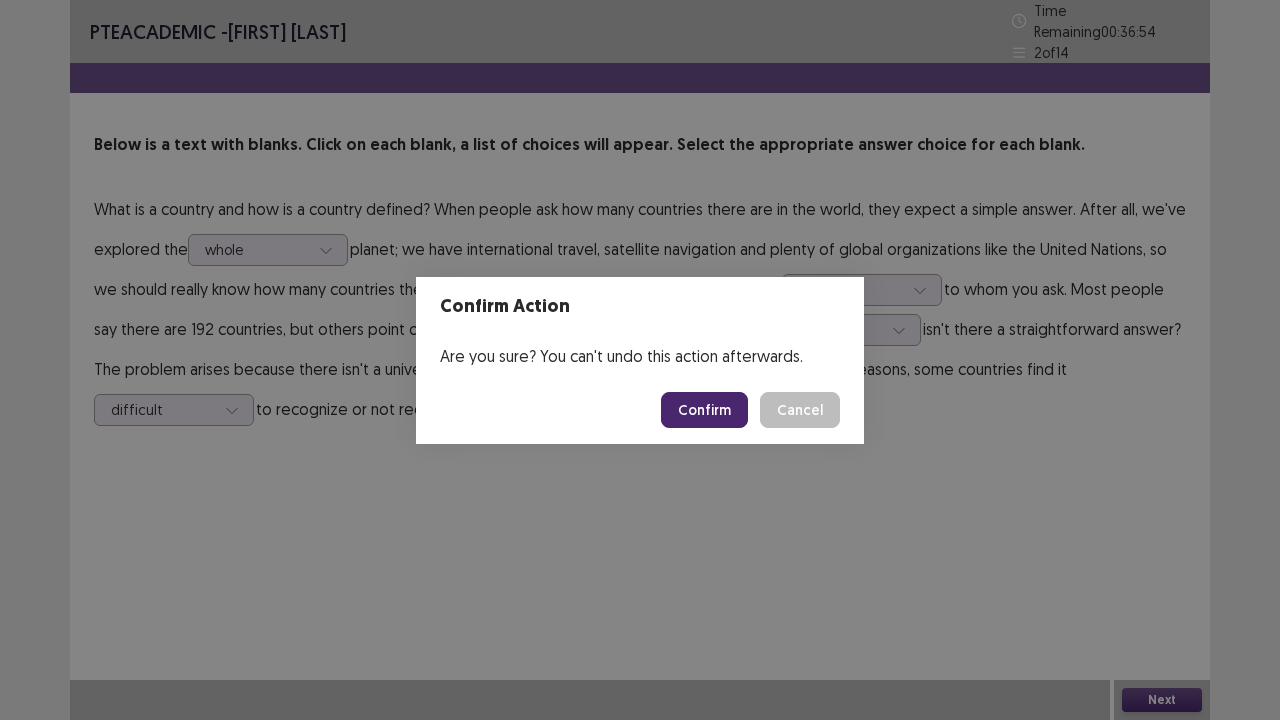 drag, startPoint x: 812, startPoint y: 420, endPoint x: 798, endPoint y: 411, distance: 16.643316 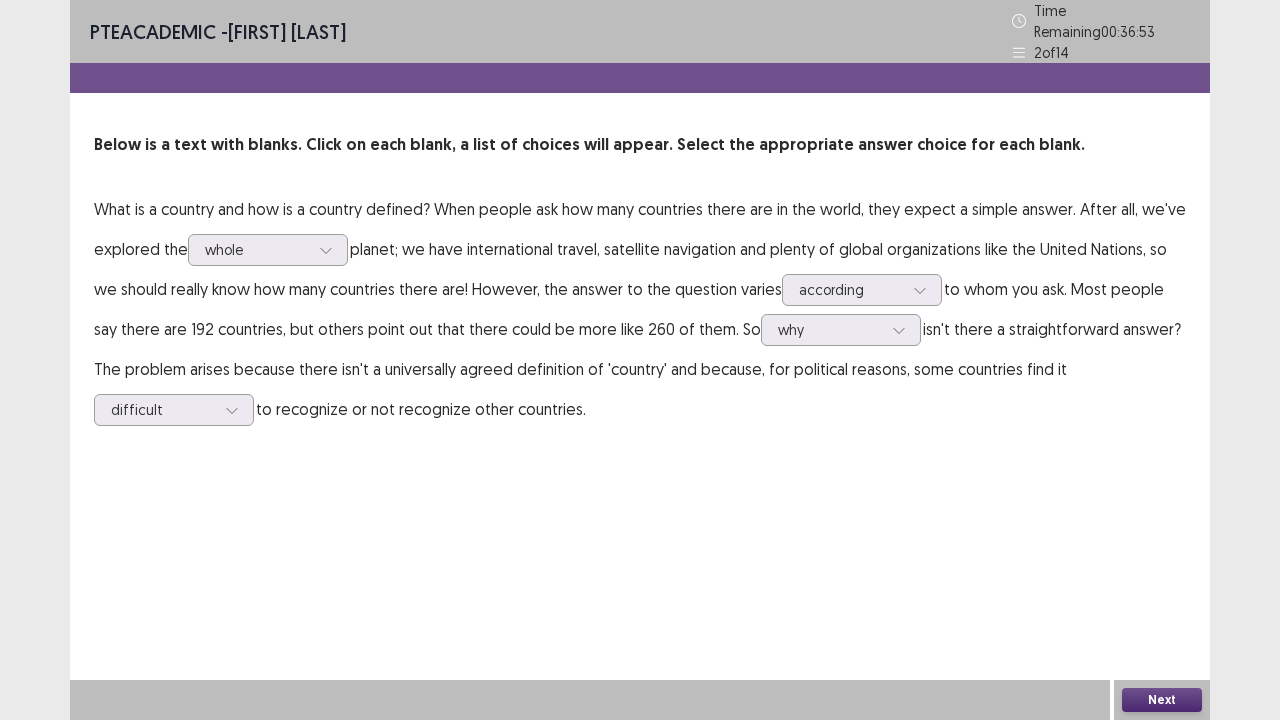 click on "What is a country and how is a country defined? When people ask how many countries there are in the world, they expect a simple answer. After all, we've explored the whole planet; we have international travel, satellite navigation and plenty of global organizations like the United Nations, so we should really know how many countries there are! However, the answer to the question varies according to whom you ask. Most people say there are 192 countries, but others point out that there could be more like 260 of them. So why isn't there a straightforward answer? The problem arises because there isn't a universally agreed definition of 'country' and because, for political reasons, some countries find it difficult to recognize or not recognize other countries." at bounding box center [640, 309] 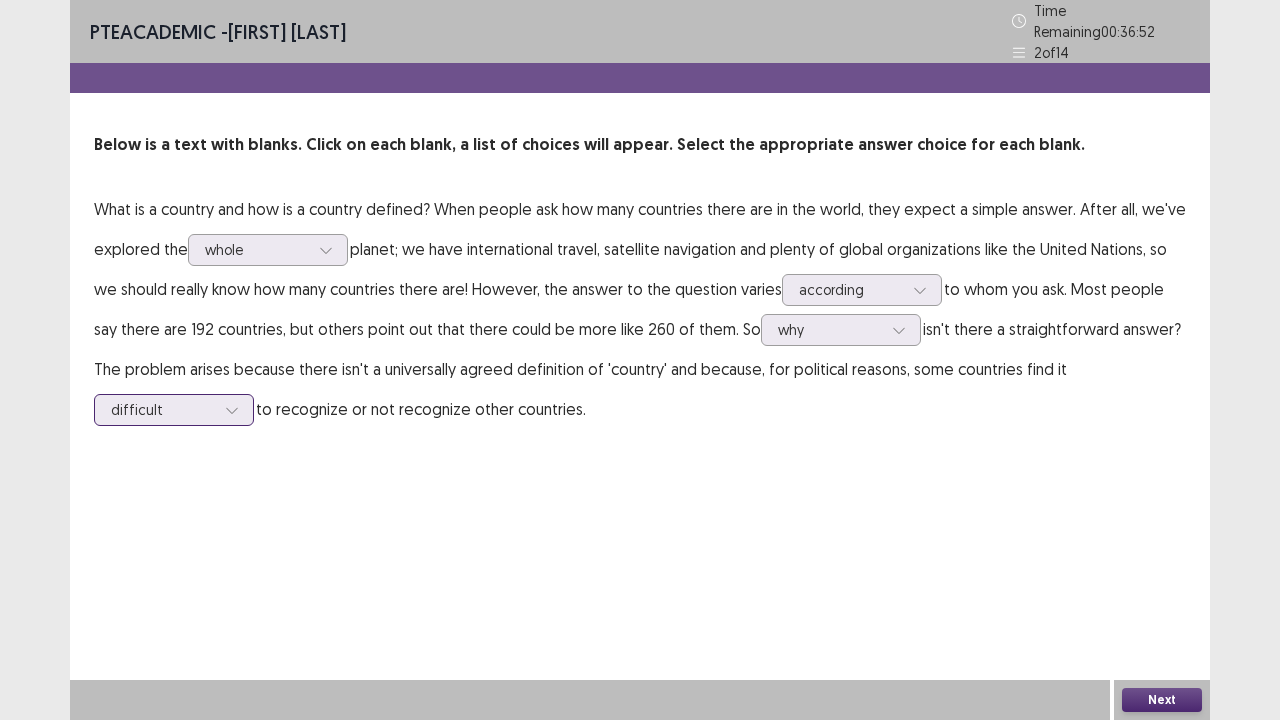 click at bounding box center [163, 409] 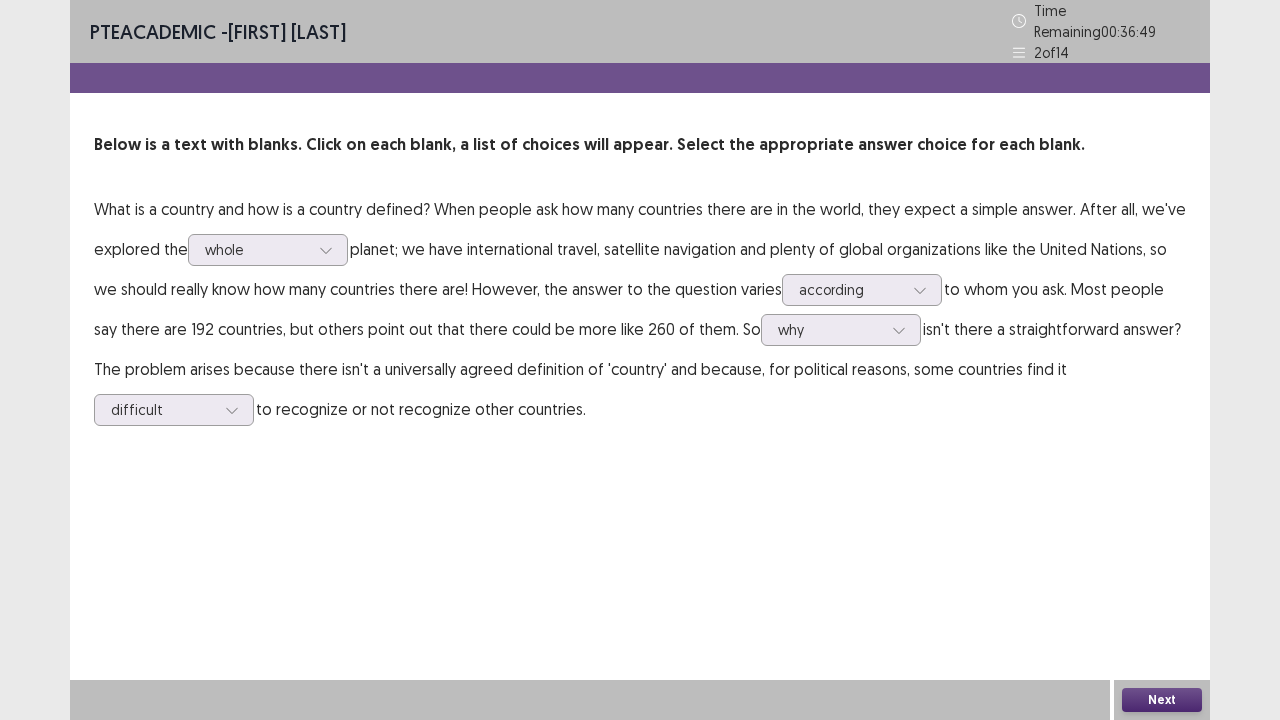 click on "PTE academic - [FIRST] [LAST] Time Remaining 00 : 36 : 49 2 of 14 Below is a text with blanks. Click on each blank, a list of choices will appear. Select the appropriate answer choice for each blank. What is a country and how is a country defined? When people ask how many countries there are in the world, they expect a simple answer. After all, we've explored the whole planet; we have international travel, satellite navigation and plenty of global organizations like the United Nations, so we should really know how many countries there are! However, the answer to the question varies according to whom you ask. Most people say there are 192 countries, but others point out that there could be more like 260 of them. So why isn't there a straightforward answer? The problem arises because there isn't a universally agreed definition of 'country' and because, for political reasons, some countries find it difficult to recognize or not recognize other countries. Next" at bounding box center (640, 360) 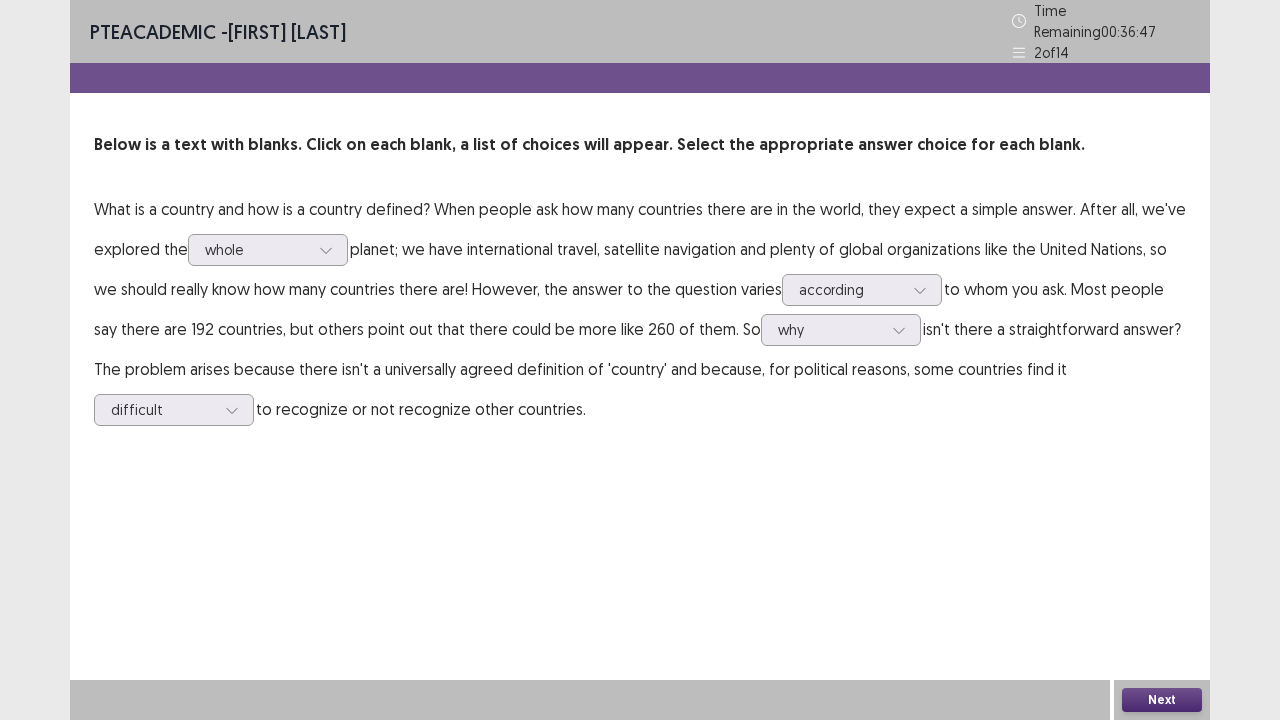 click on "Next" at bounding box center [1162, 700] 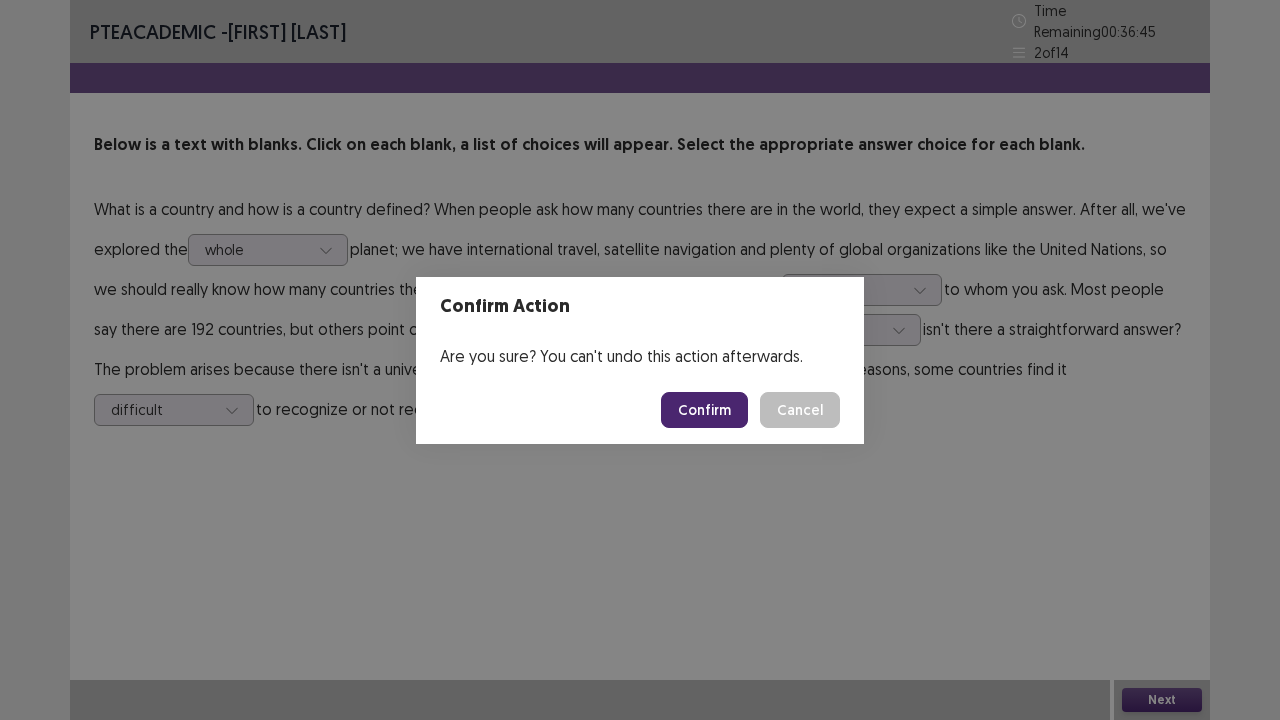 click on "Confirm" at bounding box center (704, 410) 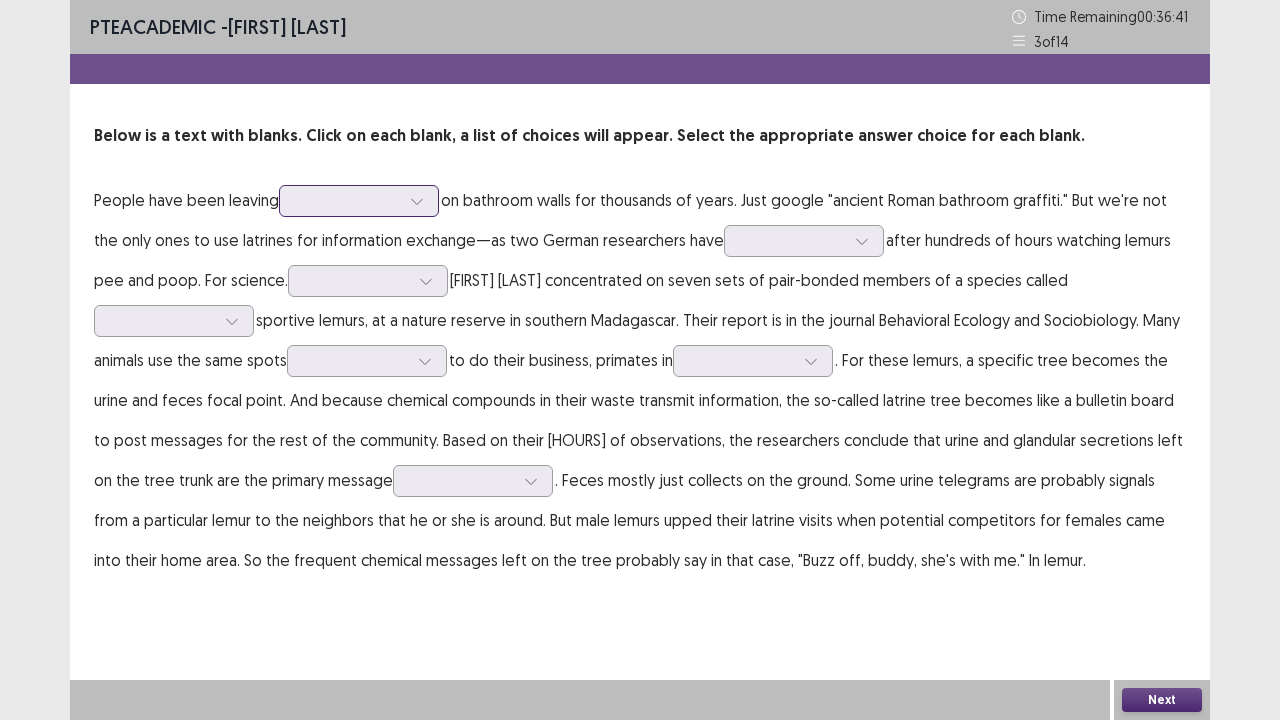click at bounding box center [348, 200] 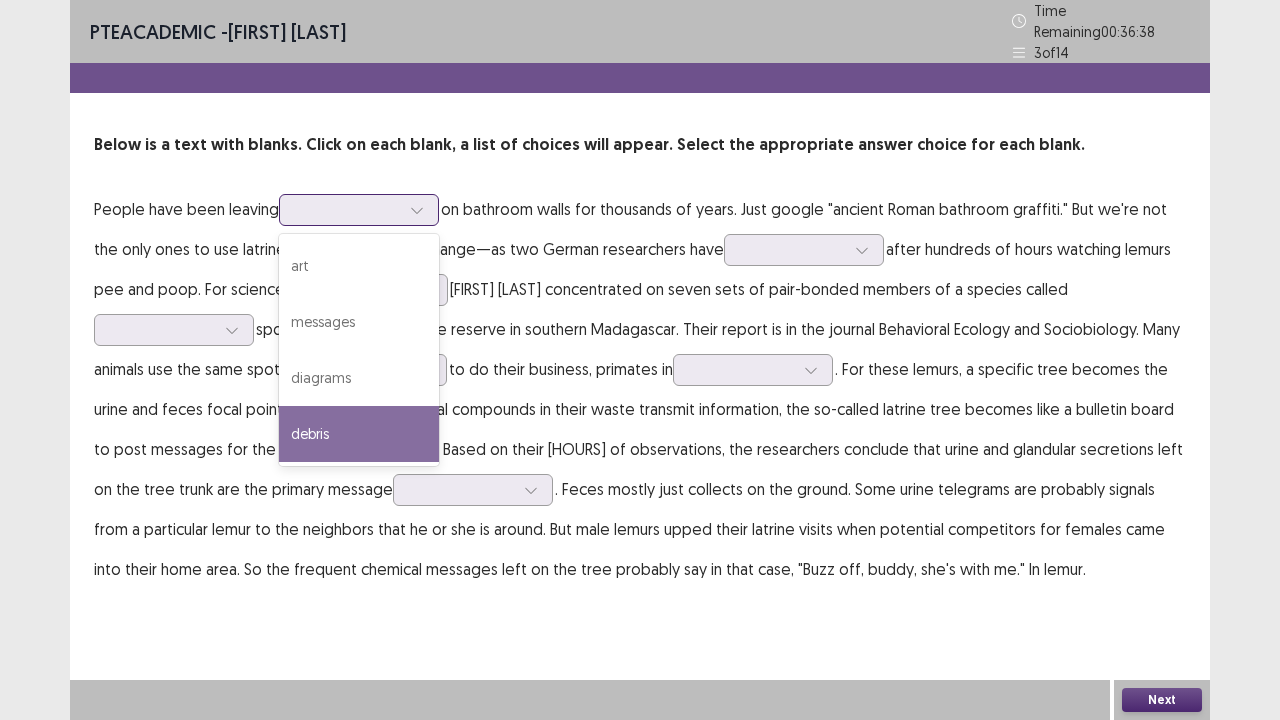 click on "debris" at bounding box center (359, 434) 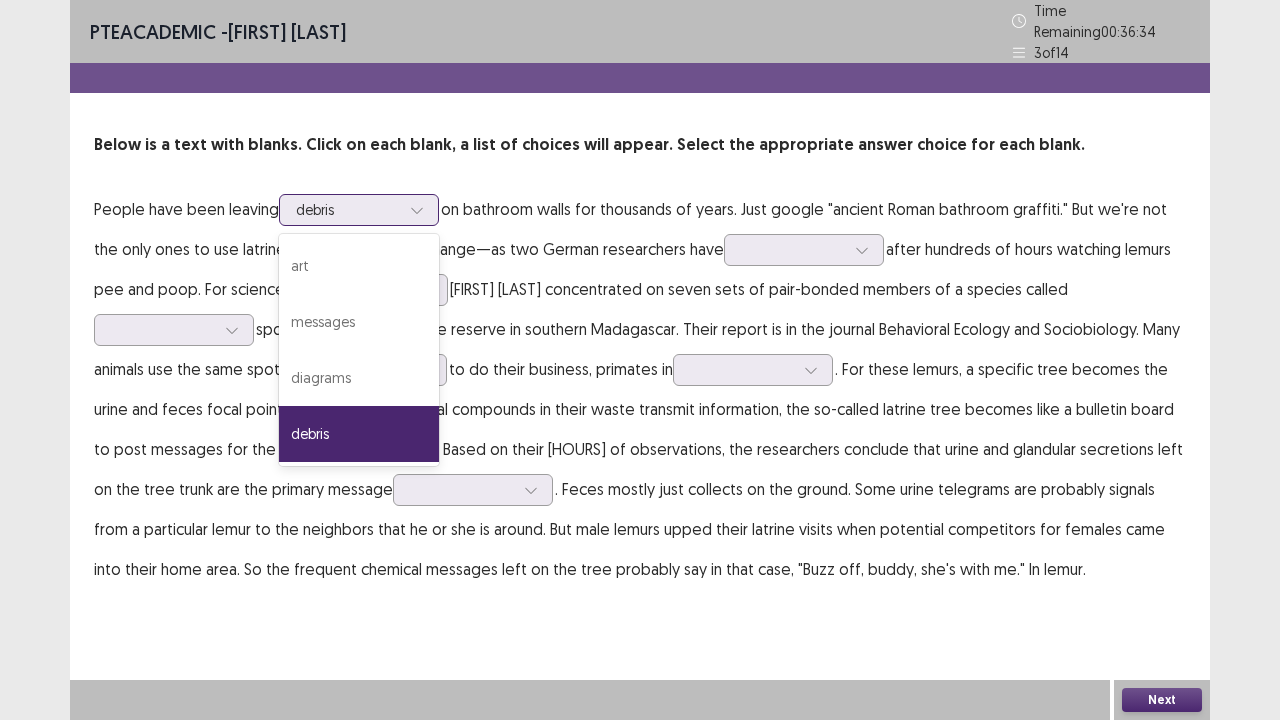 click at bounding box center (348, 209) 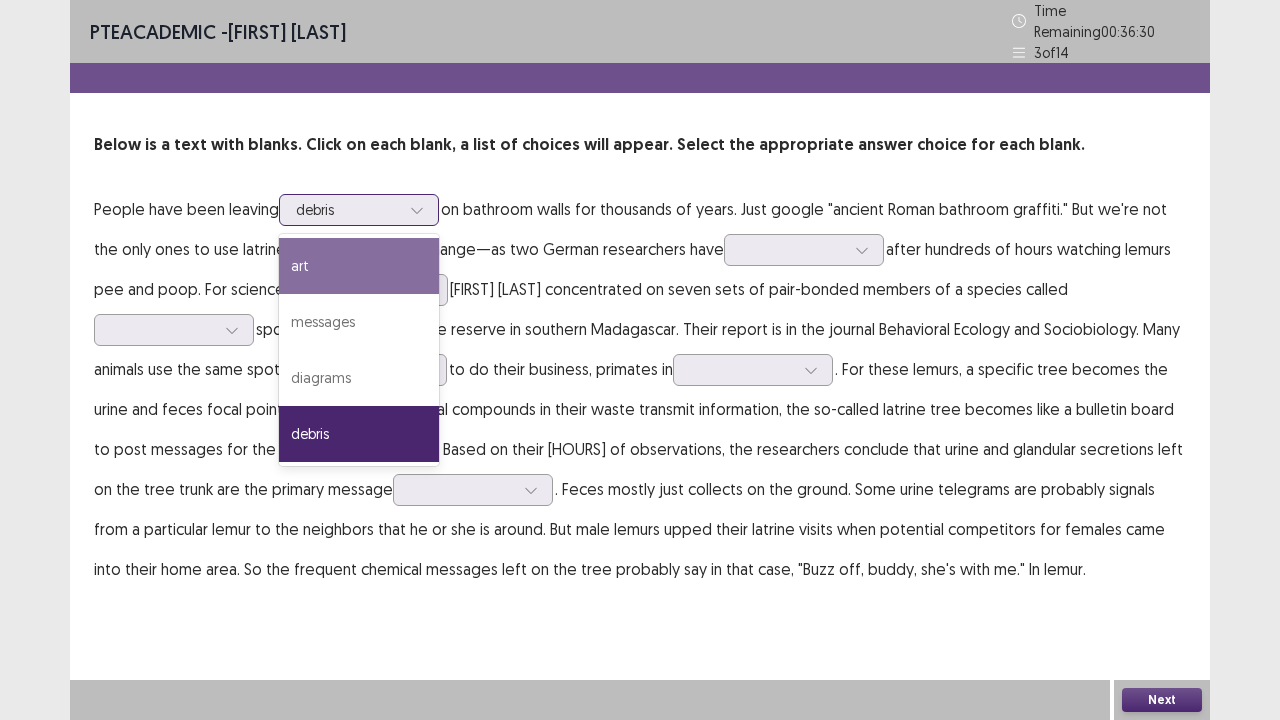 click on "art" at bounding box center (359, 266) 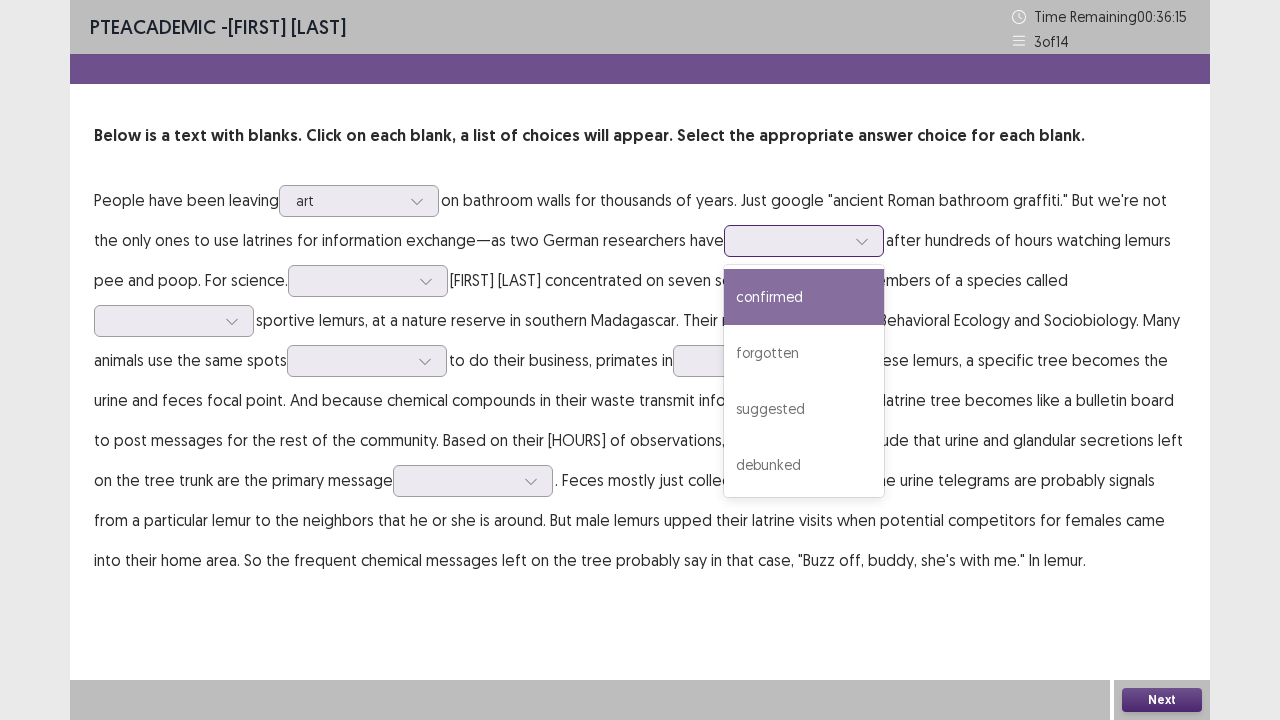 click at bounding box center (793, 240) 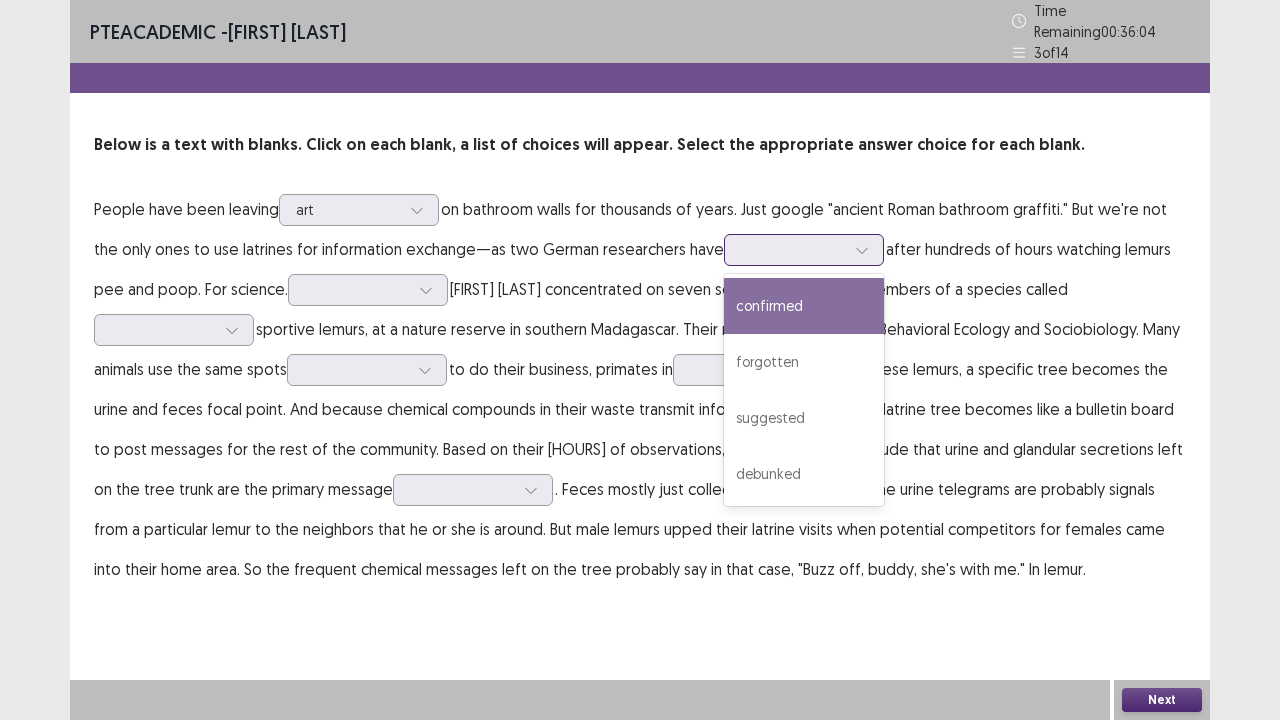 click on "confirmed" at bounding box center (804, 306) 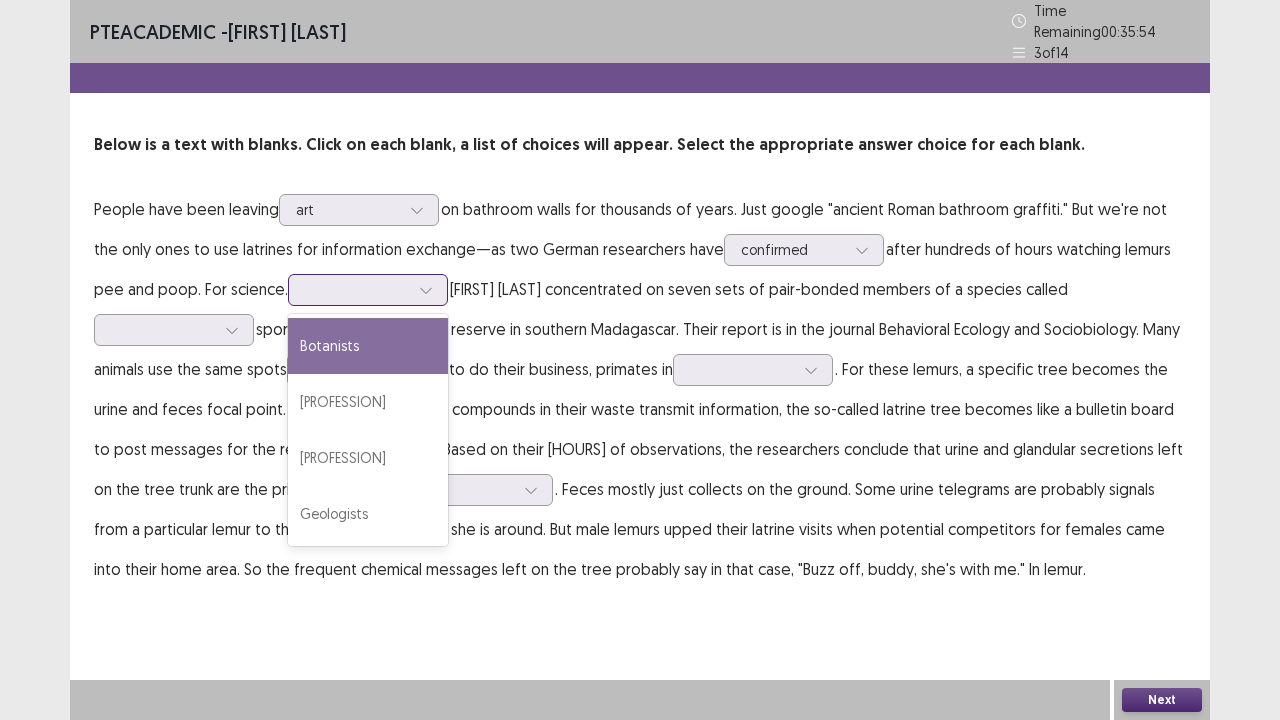 click at bounding box center (357, 289) 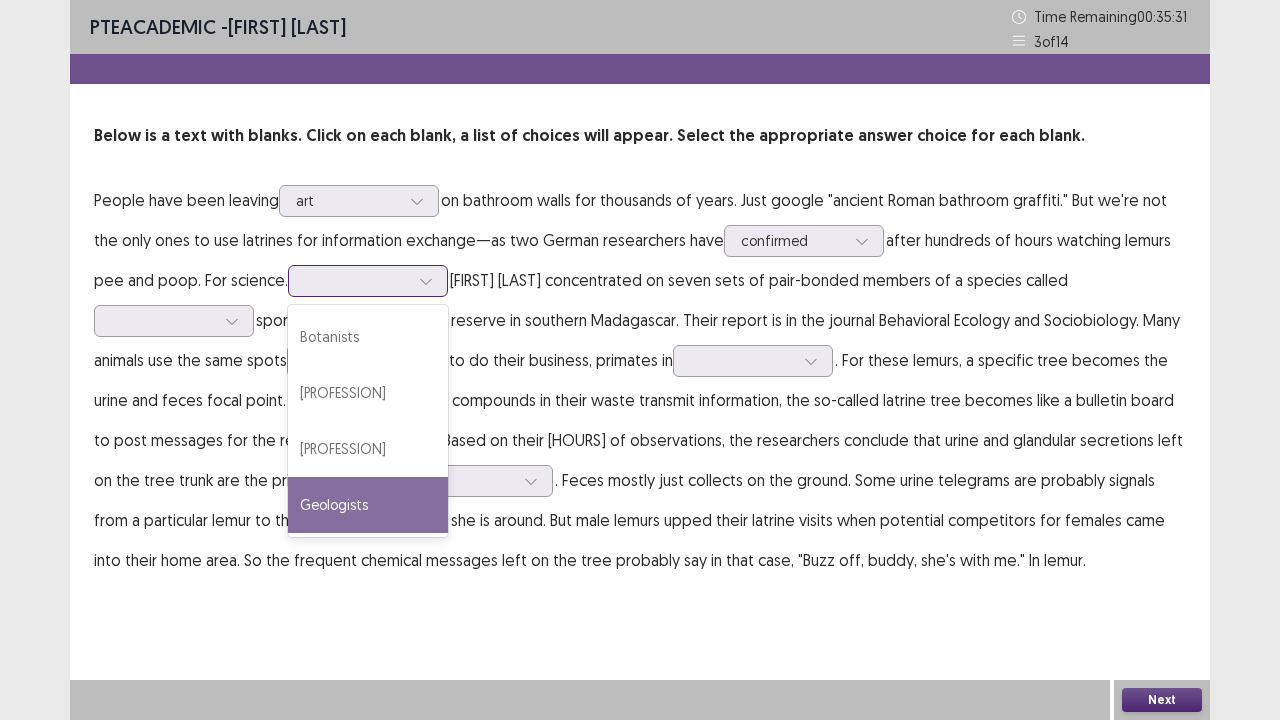 click on "Geologists" at bounding box center [368, 505] 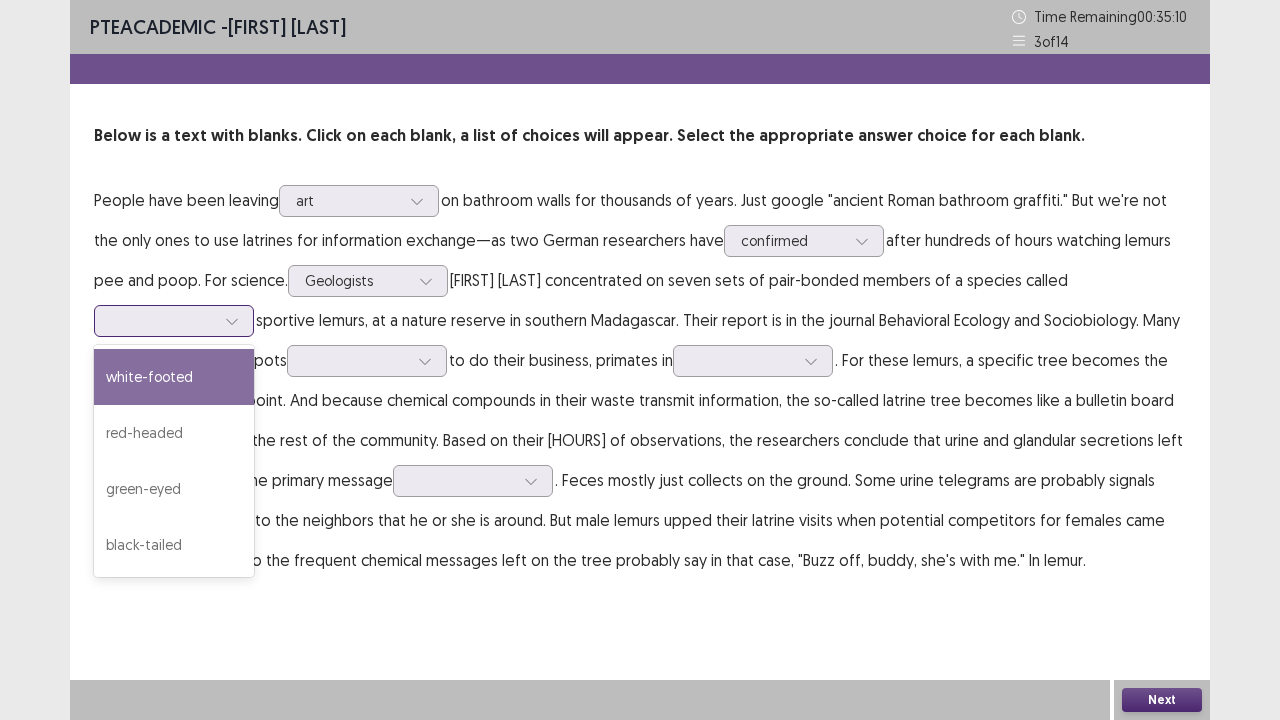click at bounding box center [163, 320] 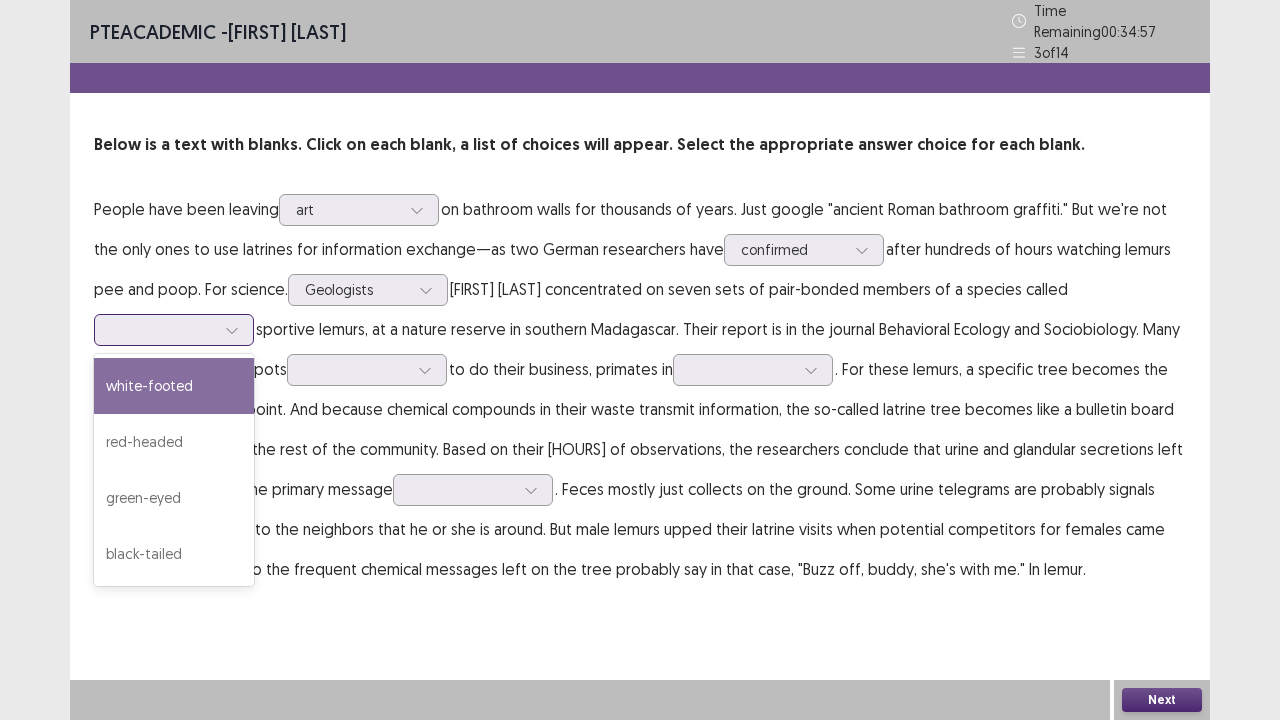 click on "white-footed" at bounding box center (174, 386) 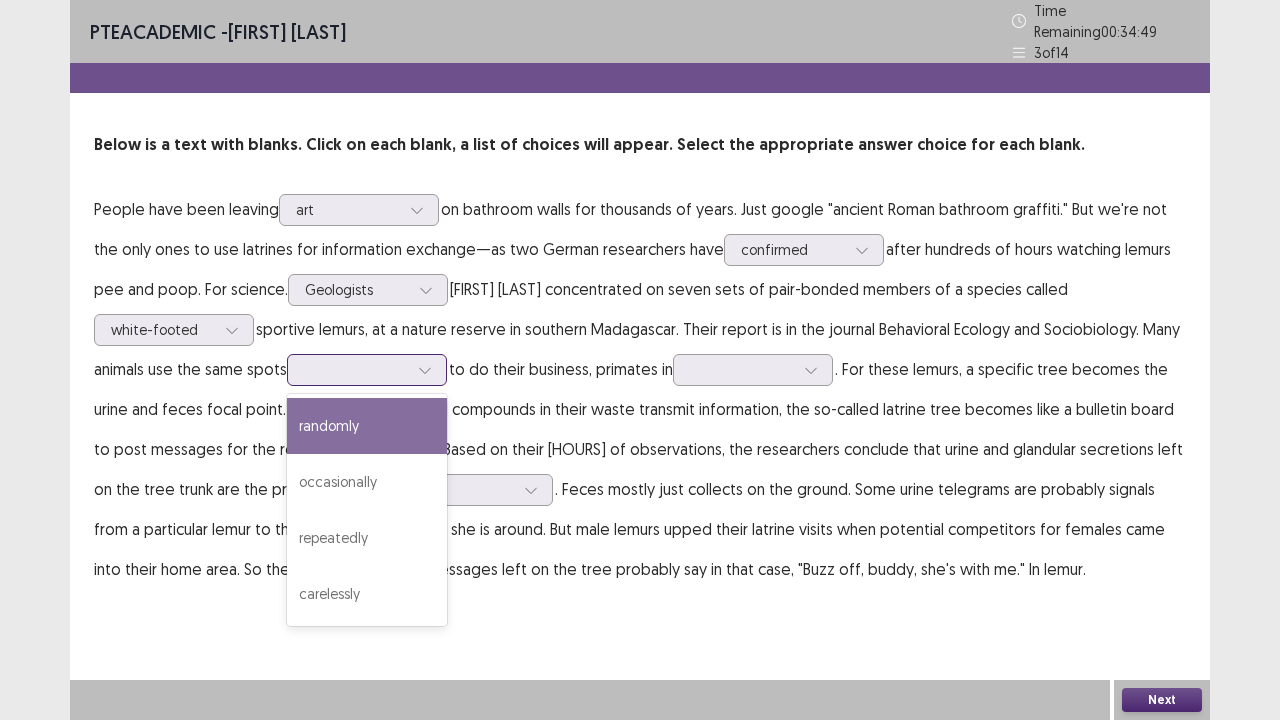 click at bounding box center [356, 369] 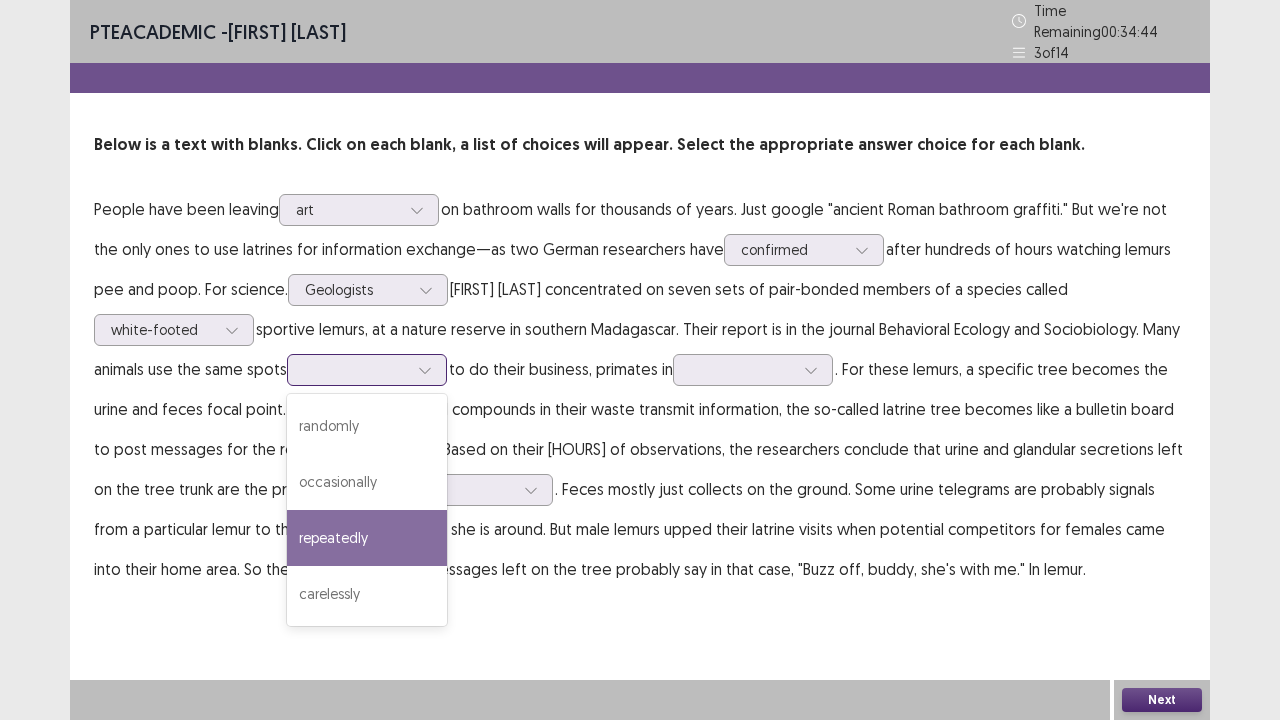 click on "repeatedly" at bounding box center [367, 538] 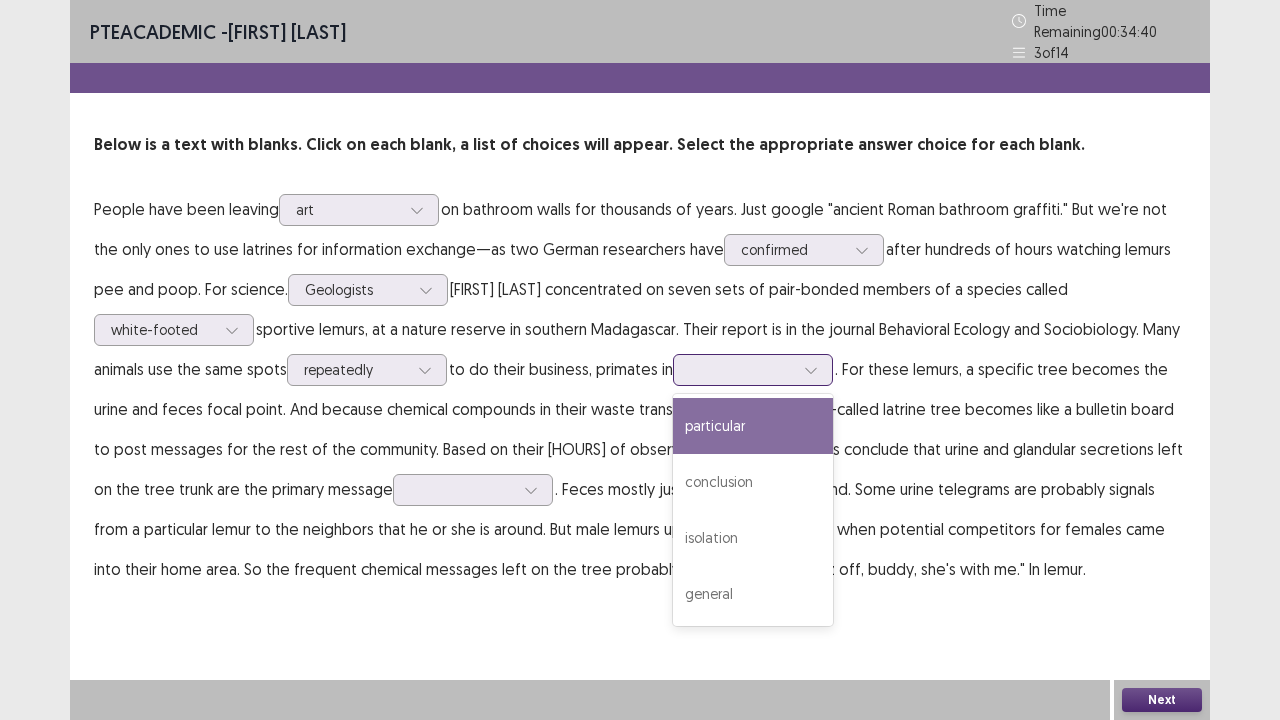 click at bounding box center (742, 369) 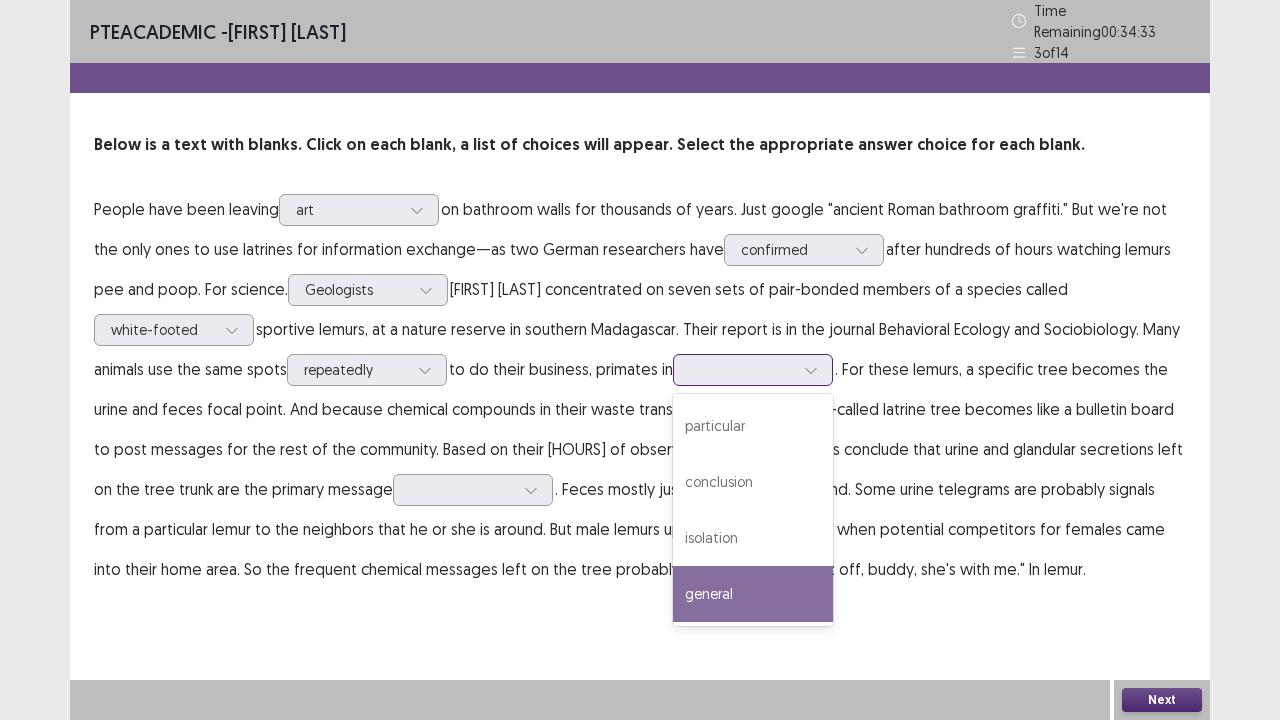 click on "general" at bounding box center [753, 594] 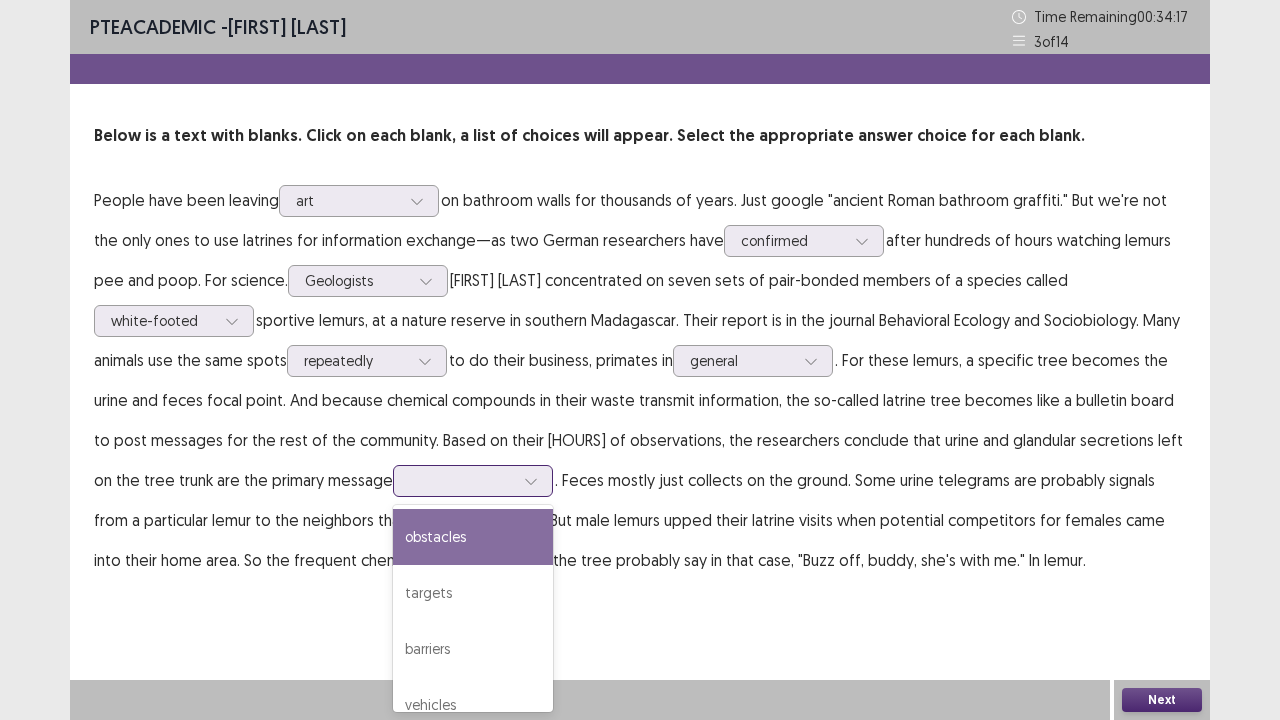 click at bounding box center [462, 480] 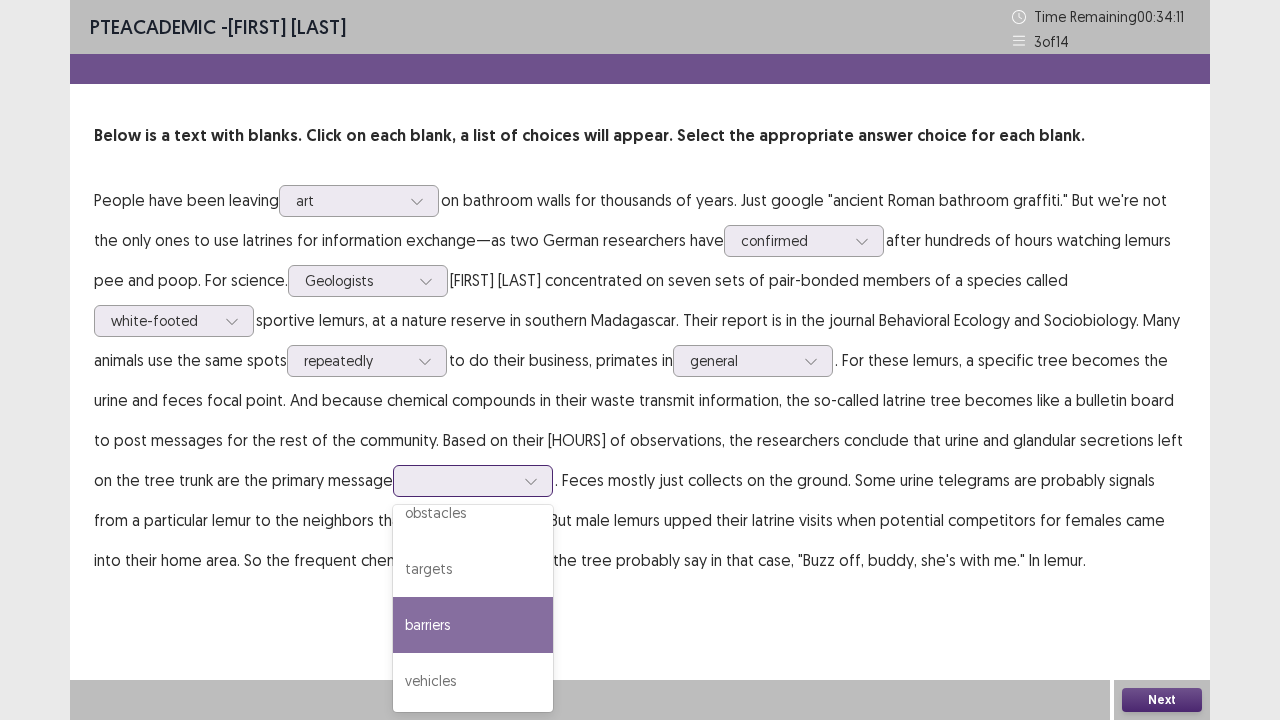 scroll, scrollTop: 0, scrollLeft: 0, axis: both 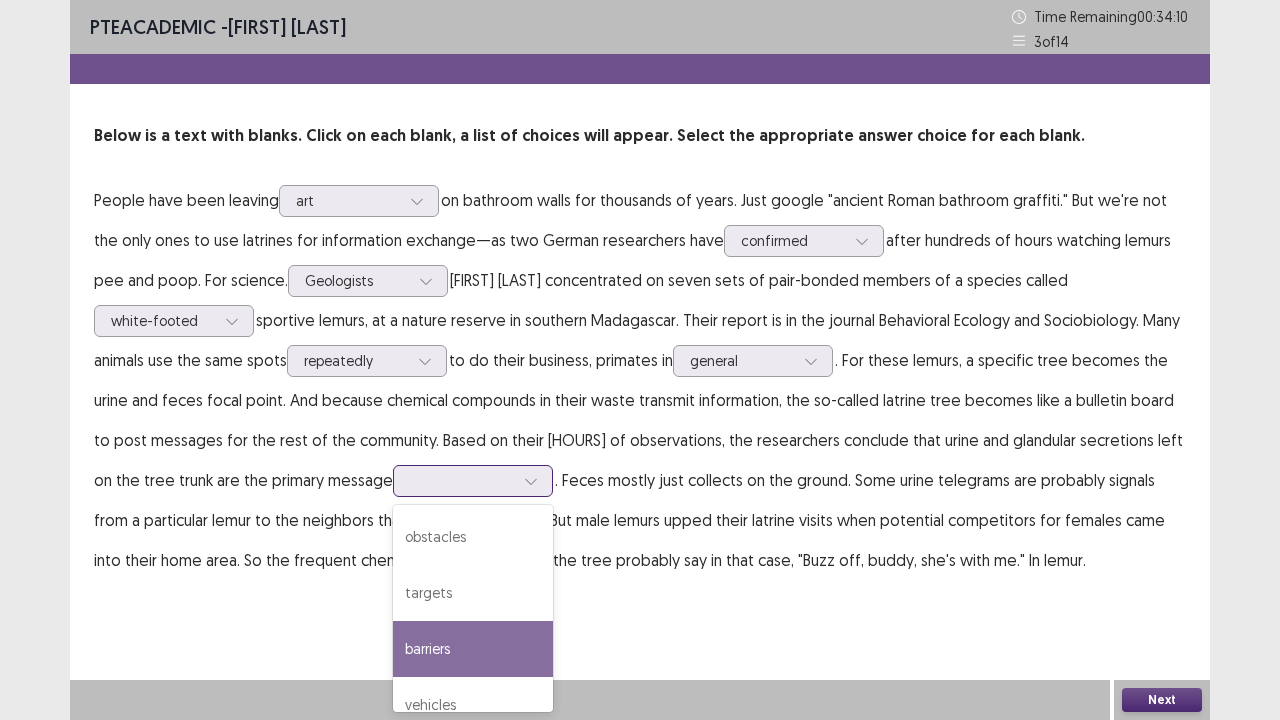 click on "barriers" at bounding box center [473, 649] 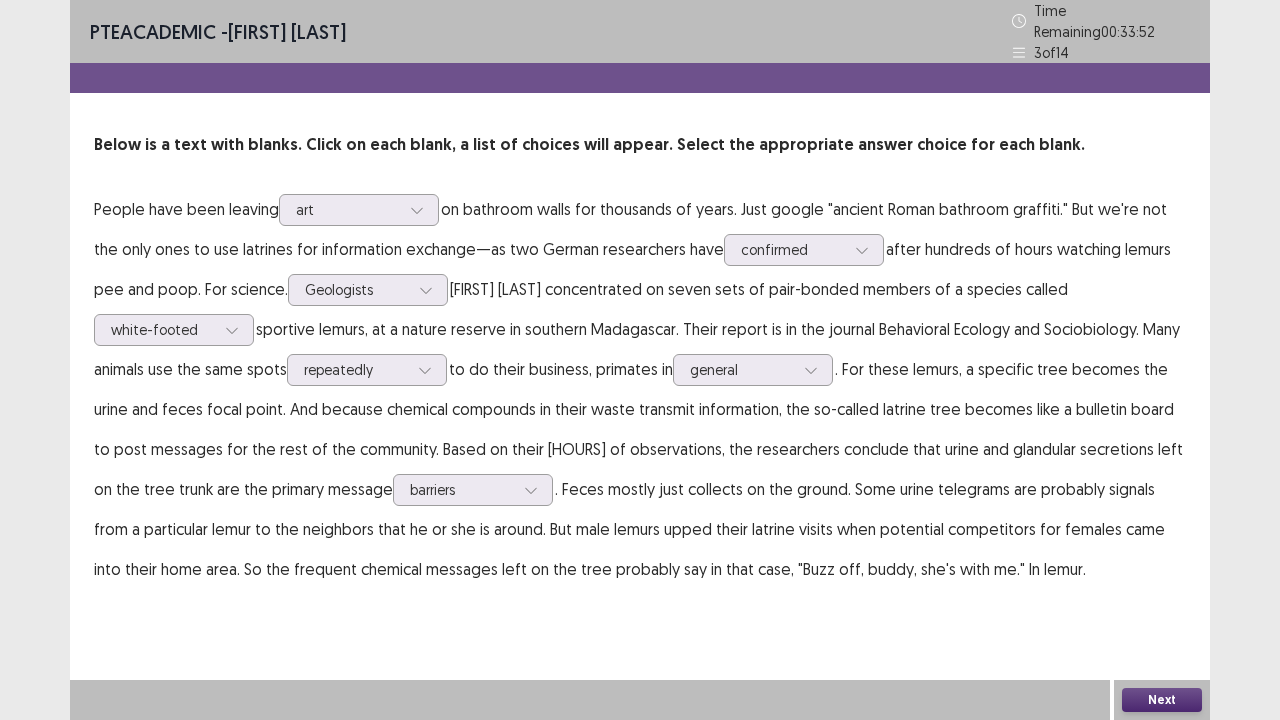 click on "Next" at bounding box center [1162, 700] 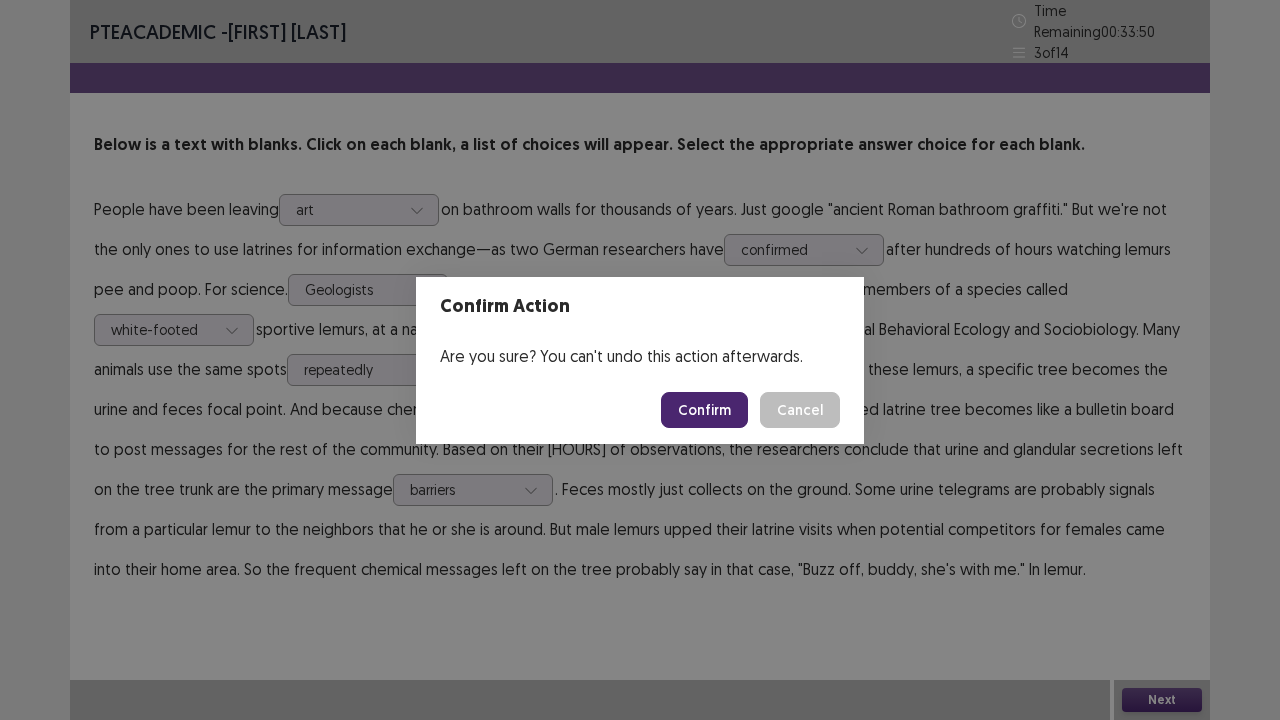 click on "Confirm" at bounding box center [704, 410] 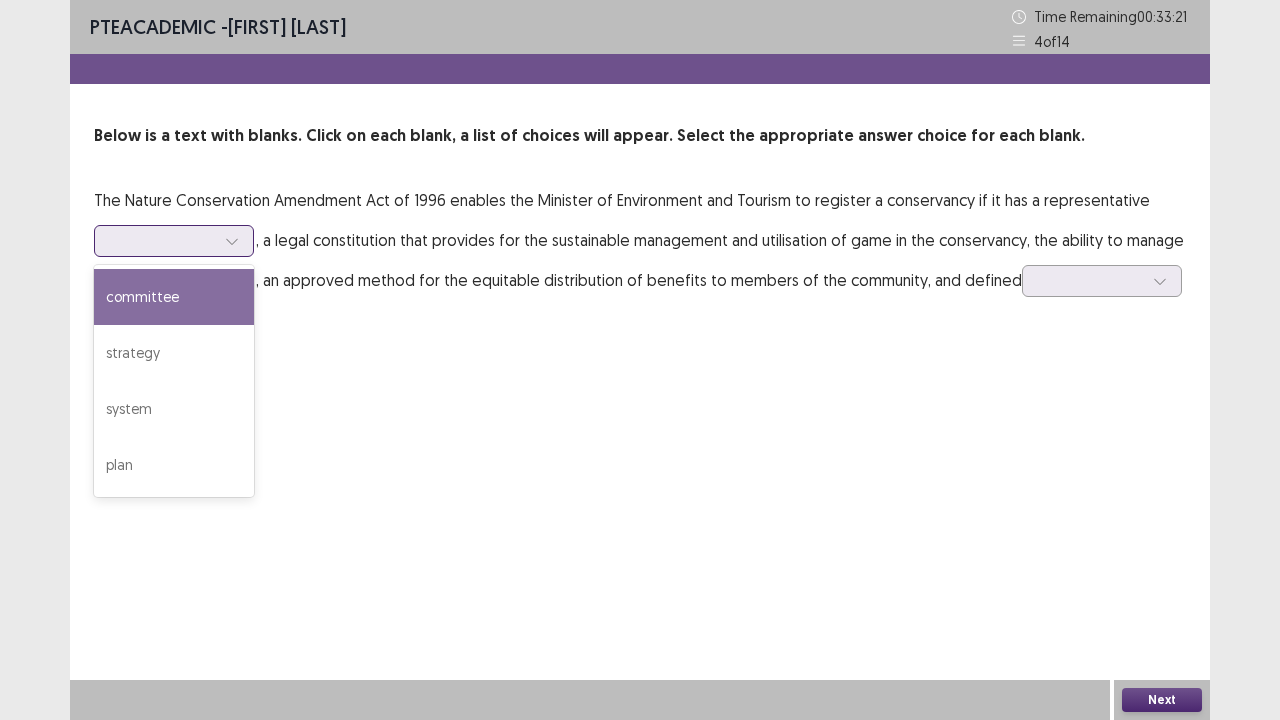 click at bounding box center [163, 240] 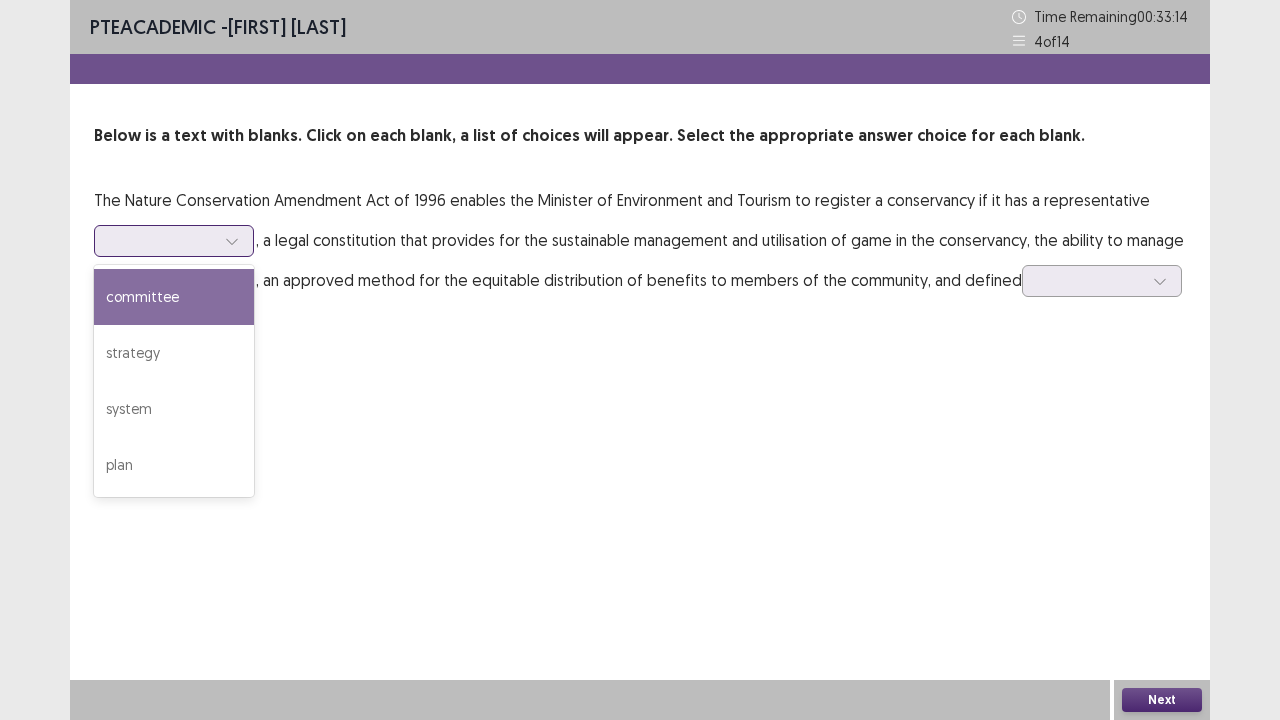 click on "committee" at bounding box center (174, 297) 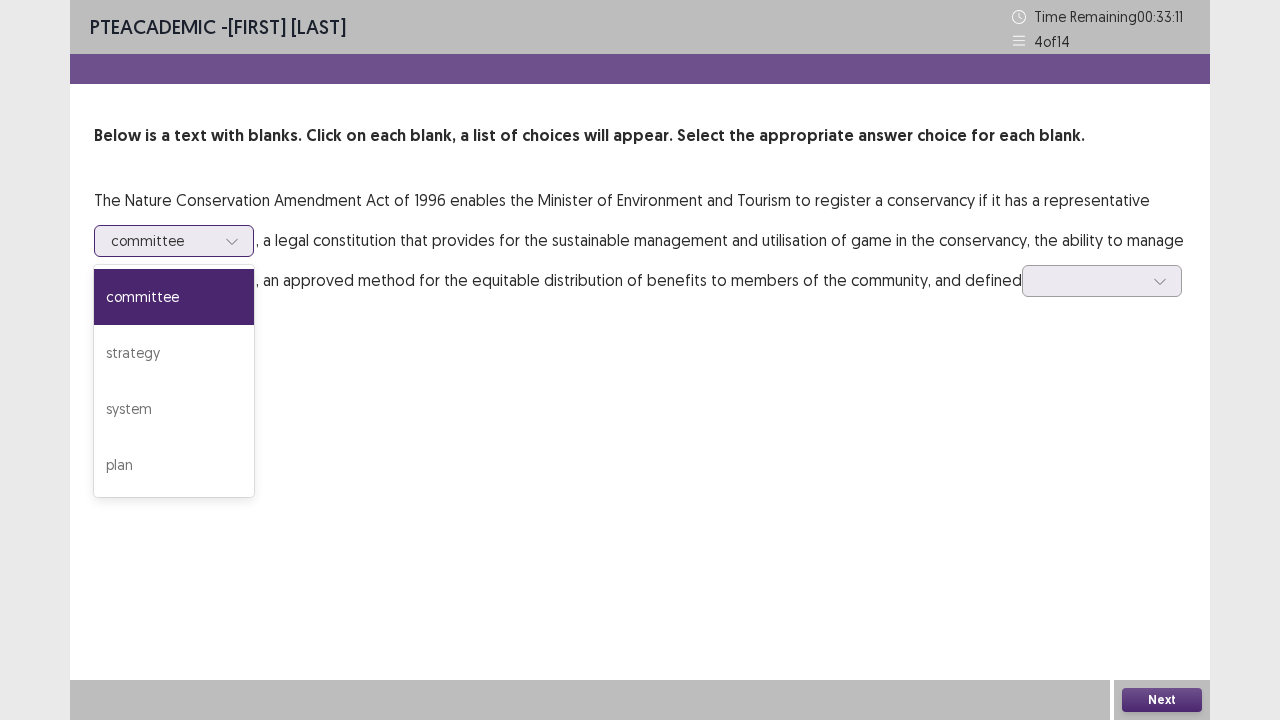 click at bounding box center [163, 240] 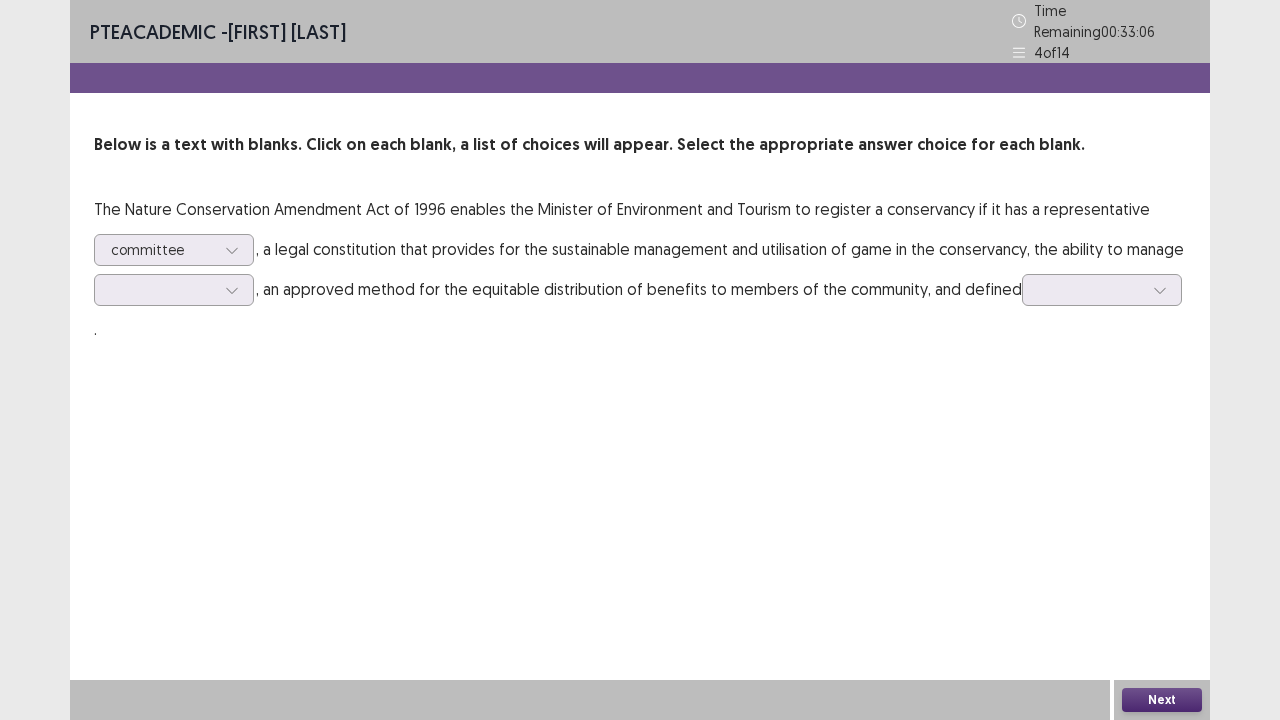 click on "PTE academic - [FIRST] [LAST] Time Remaining 00 : 33 : 06 4 of 14 Below is a text with blanks. Click on each blank, a list of choices will appear. Select the appropriate answer choice for each blank. The Nature Conservation Amendment Act of 1996 enables the Minister of Environment and Tourism to register a conservancy if it has a representative committee , a legal constitution that provides for the sustainable management and utilisation of game in the conservancy, the ability to manage , an approved method for the equitable distribution of benefits to members of the community, and defined . Next" at bounding box center (640, 360) 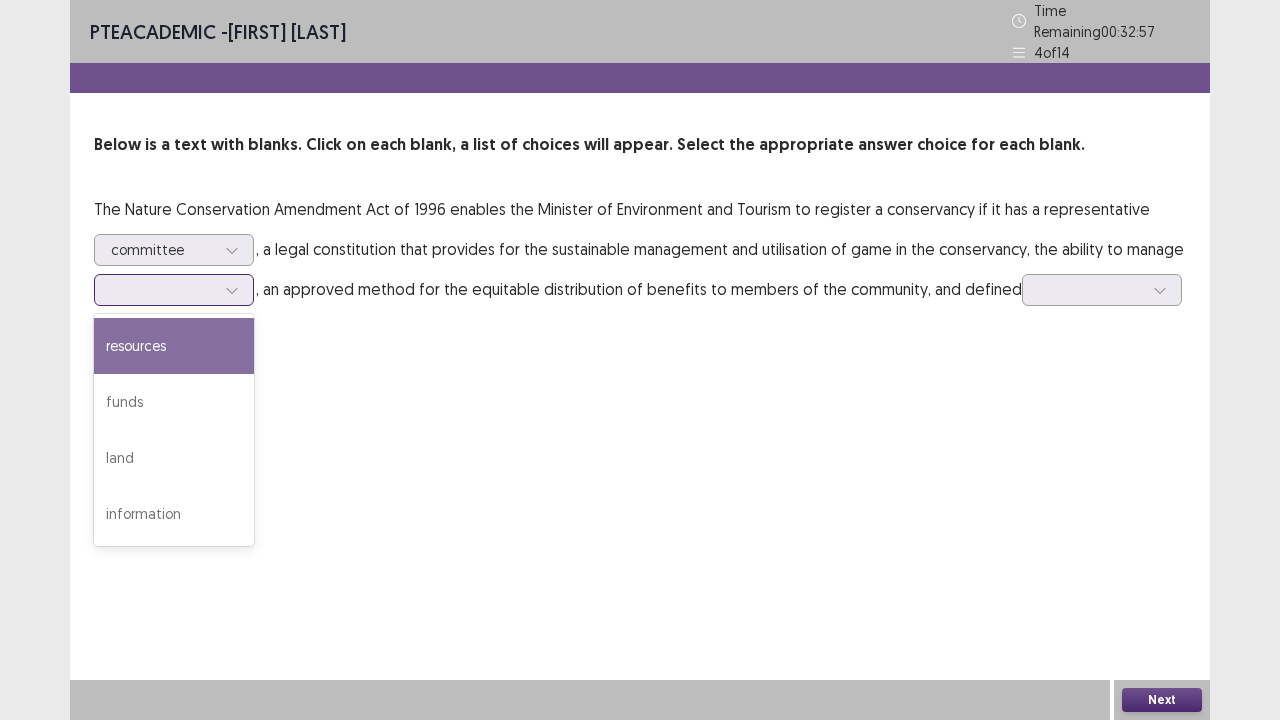 click at bounding box center (163, 289) 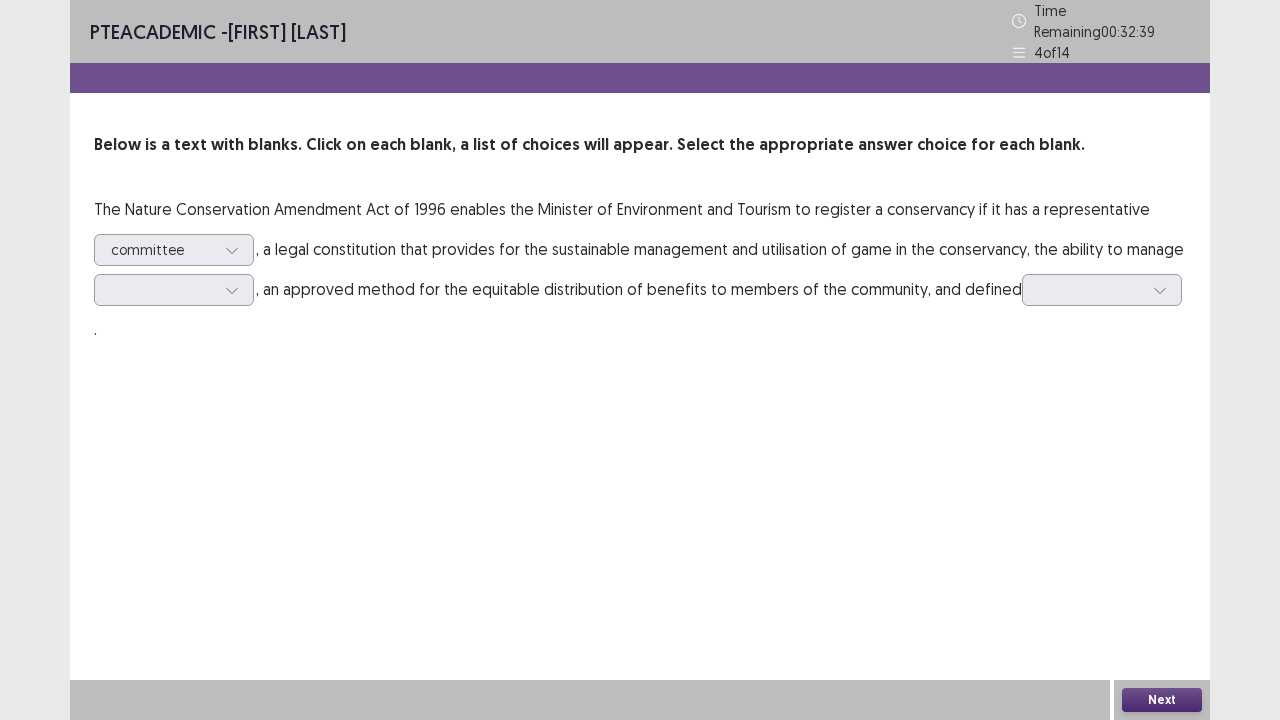 click on "PTE academic - [FIRST] [LAST] Time Remaining 00 : 32 : 39 4 of 14 Below is a text with blanks. Click on each blank, a list of choices will appear. Select the appropriate answer choice for each blank. The Nature Conservation Amendment Act of 1996 enables the Minister of Environment and Tourism to register a conservancy if it has a representative committee , a legal constitution that provides for the sustainable management and utilisation of game in the conservancy, the ability to manage , an approved method for the equitable distribution of benefits to members of the community, and defined ." at bounding box center (640, 194) 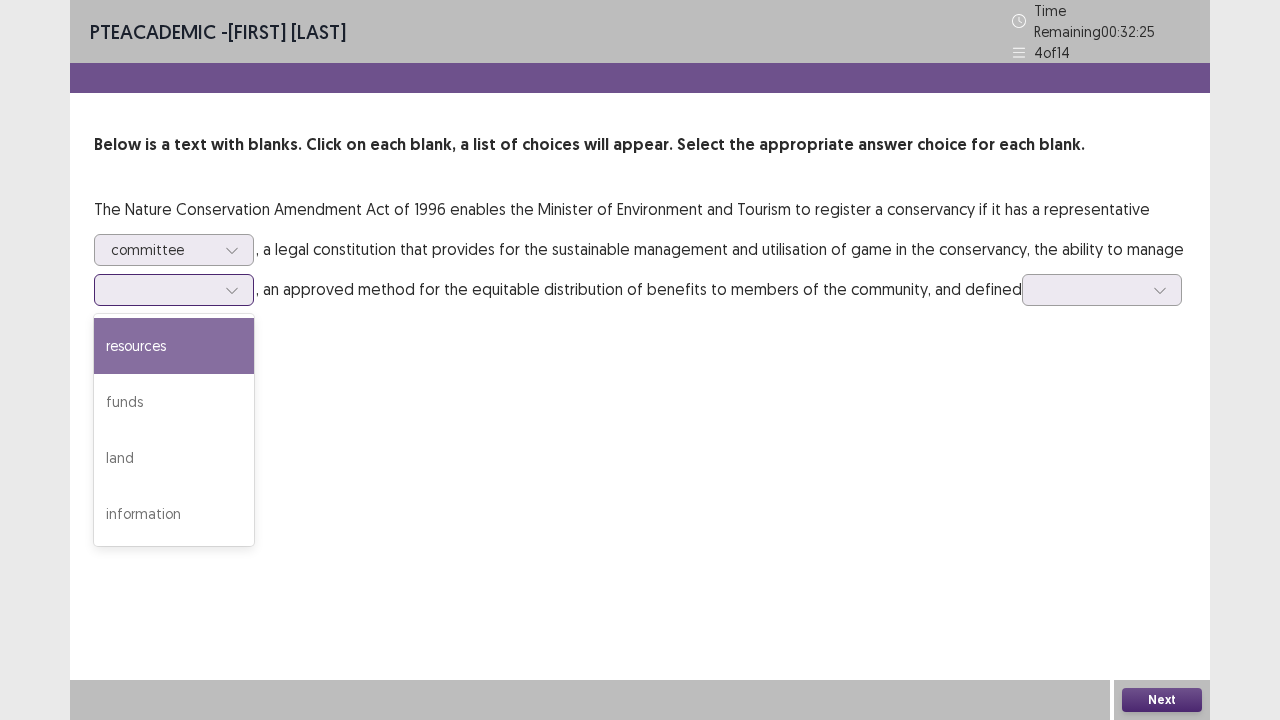 click at bounding box center [163, 289] 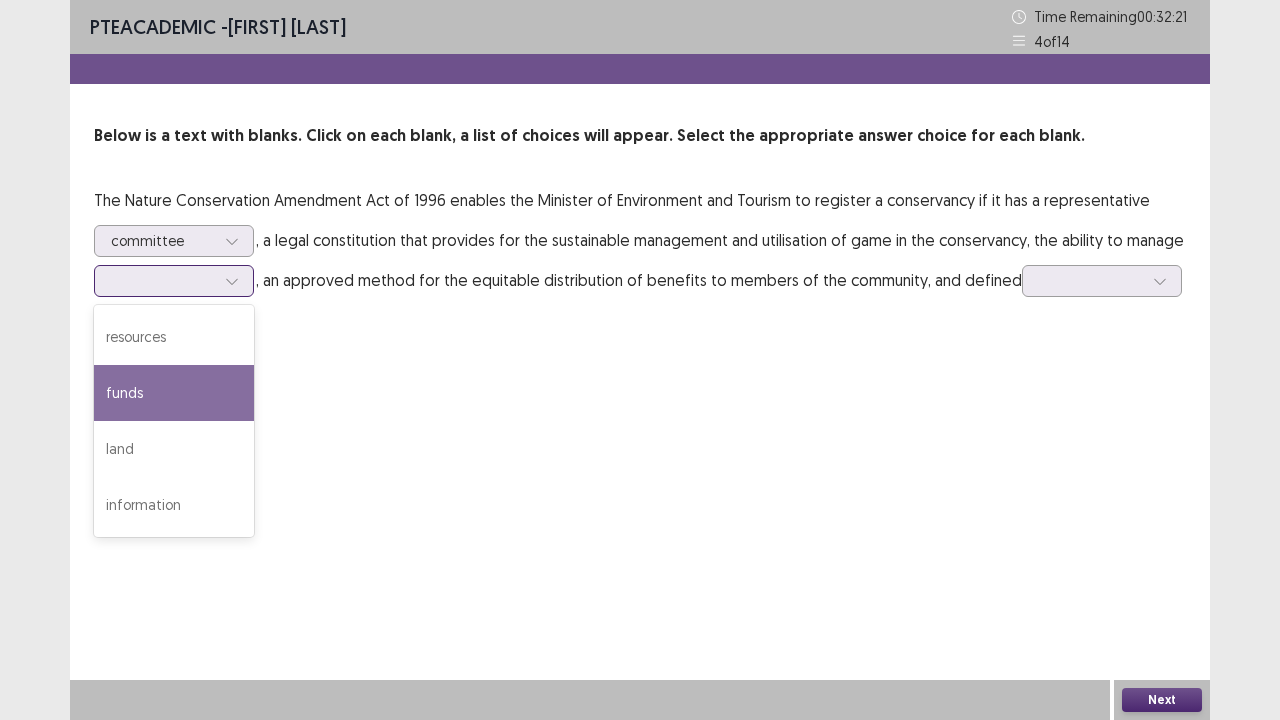 click on "funds" at bounding box center [174, 393] 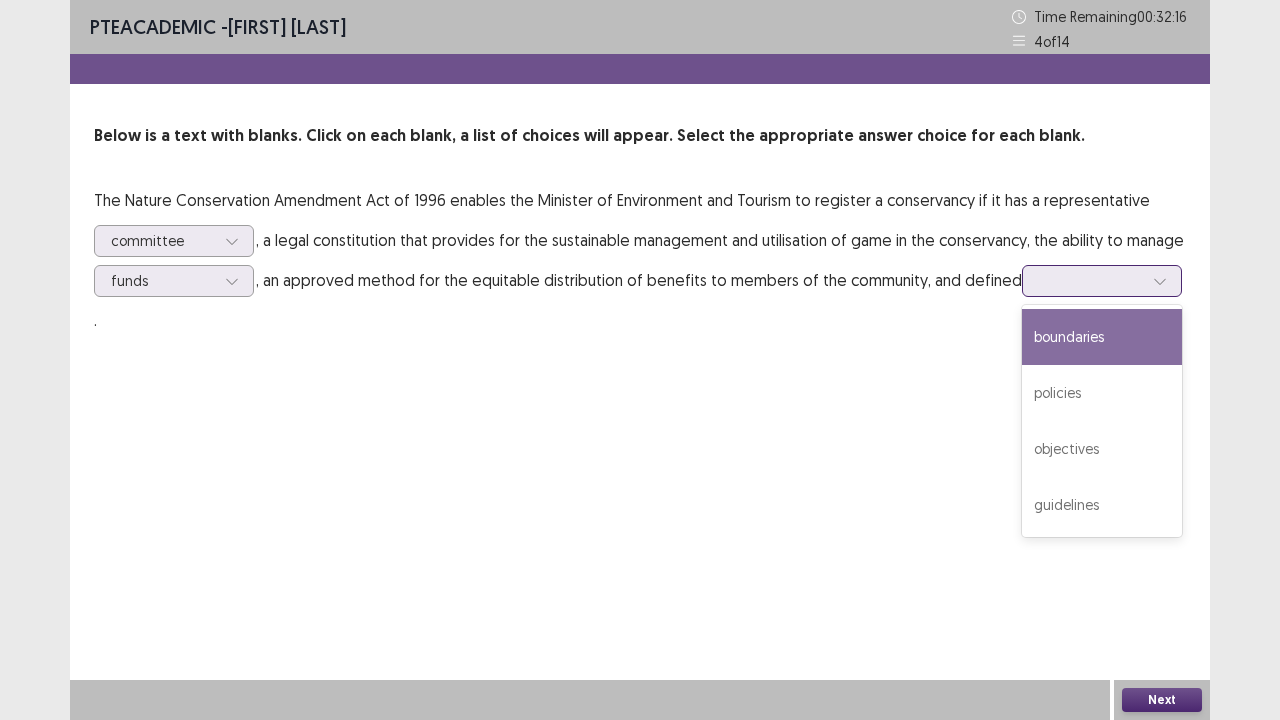 click at bounding box center (1091, 280) 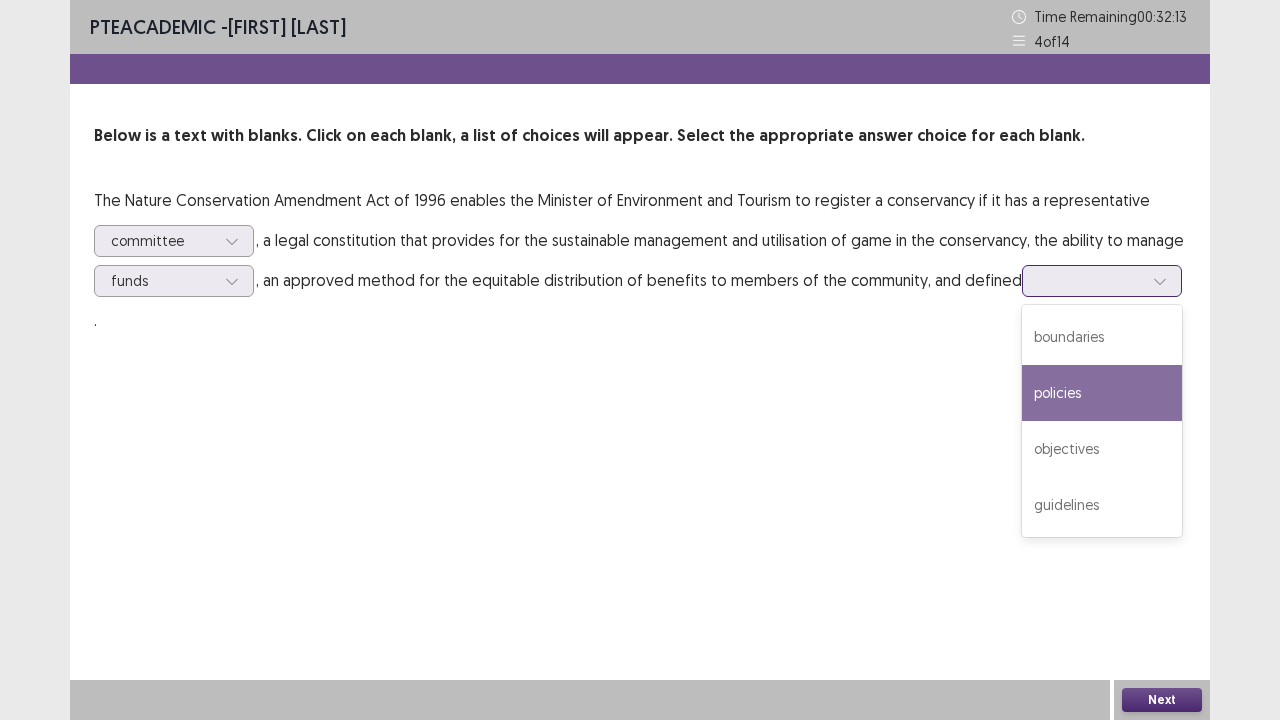 click on "policies" at bounding box center (1102, 393) 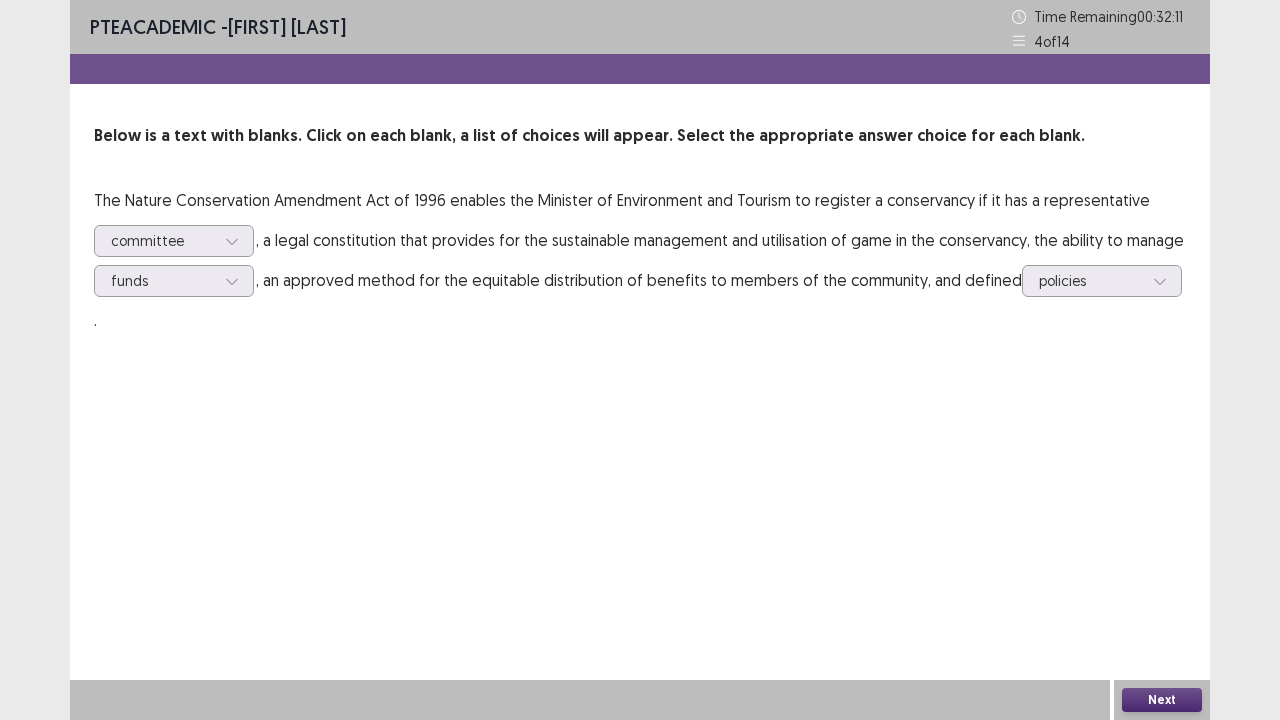click on "Next" at bounding box center (1162, 700) 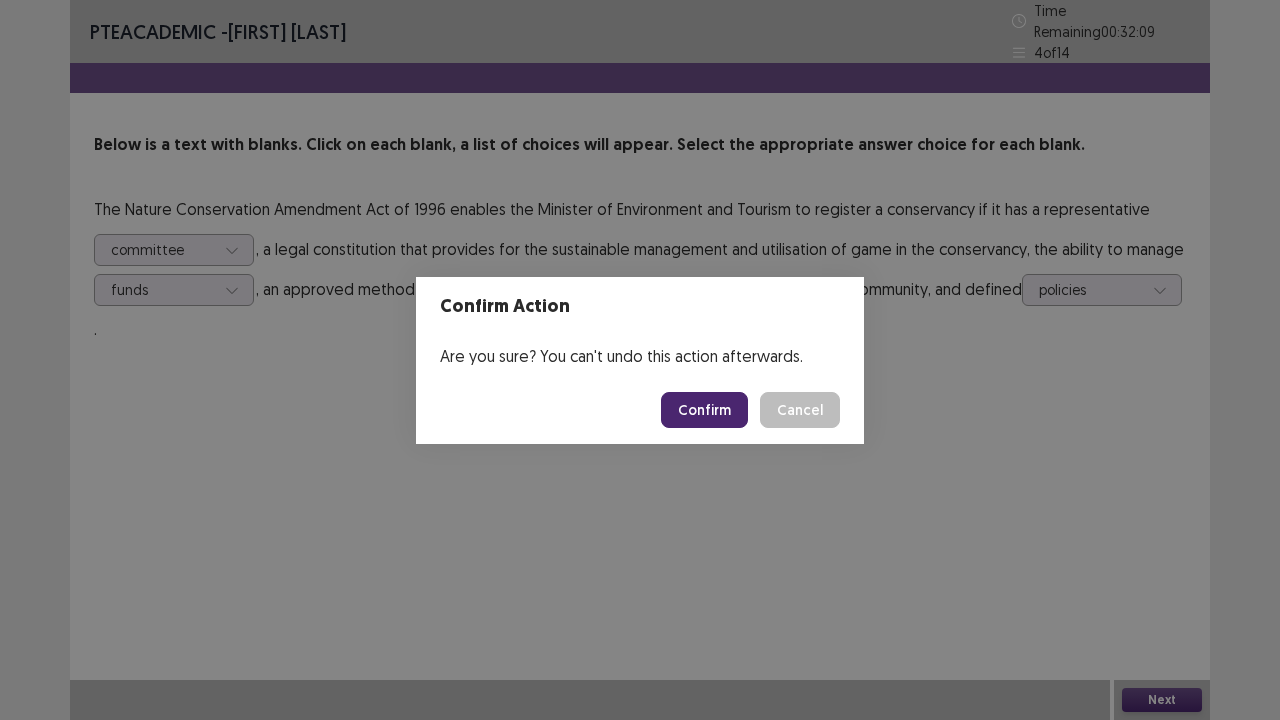 click on "Confirm" at bounding box center (704, 410) 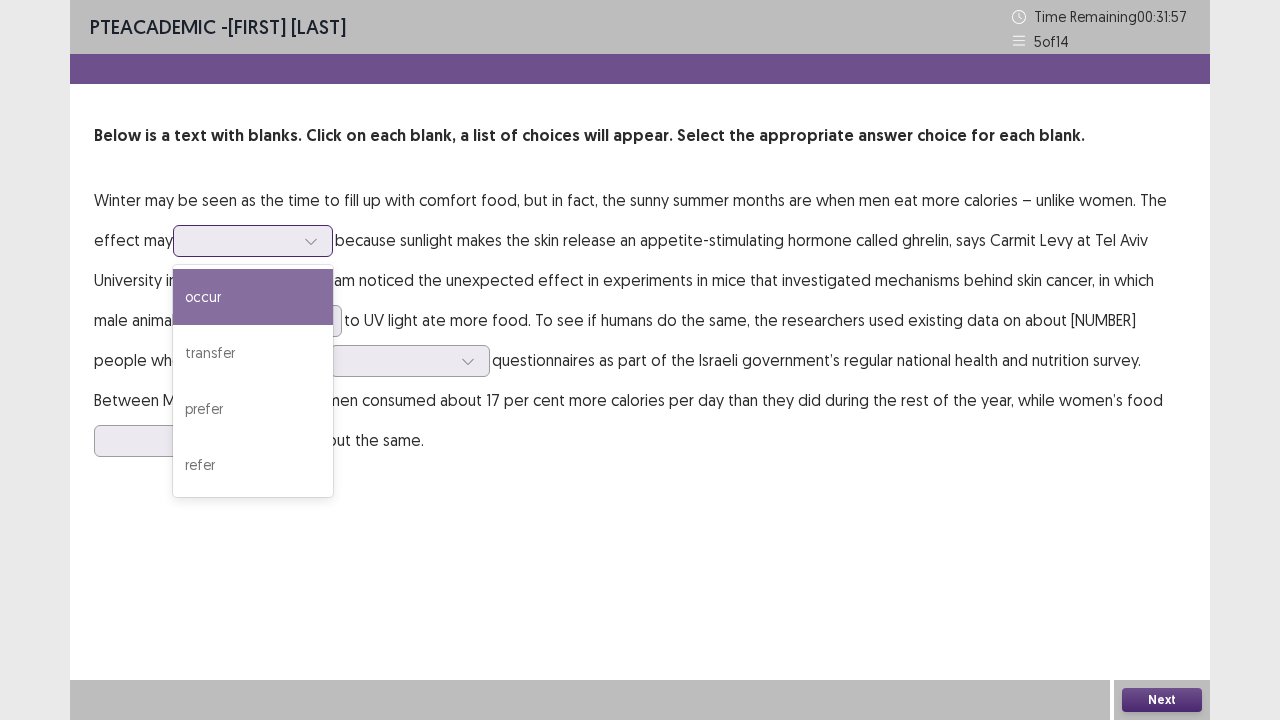 click at bounding box center [242, 240] 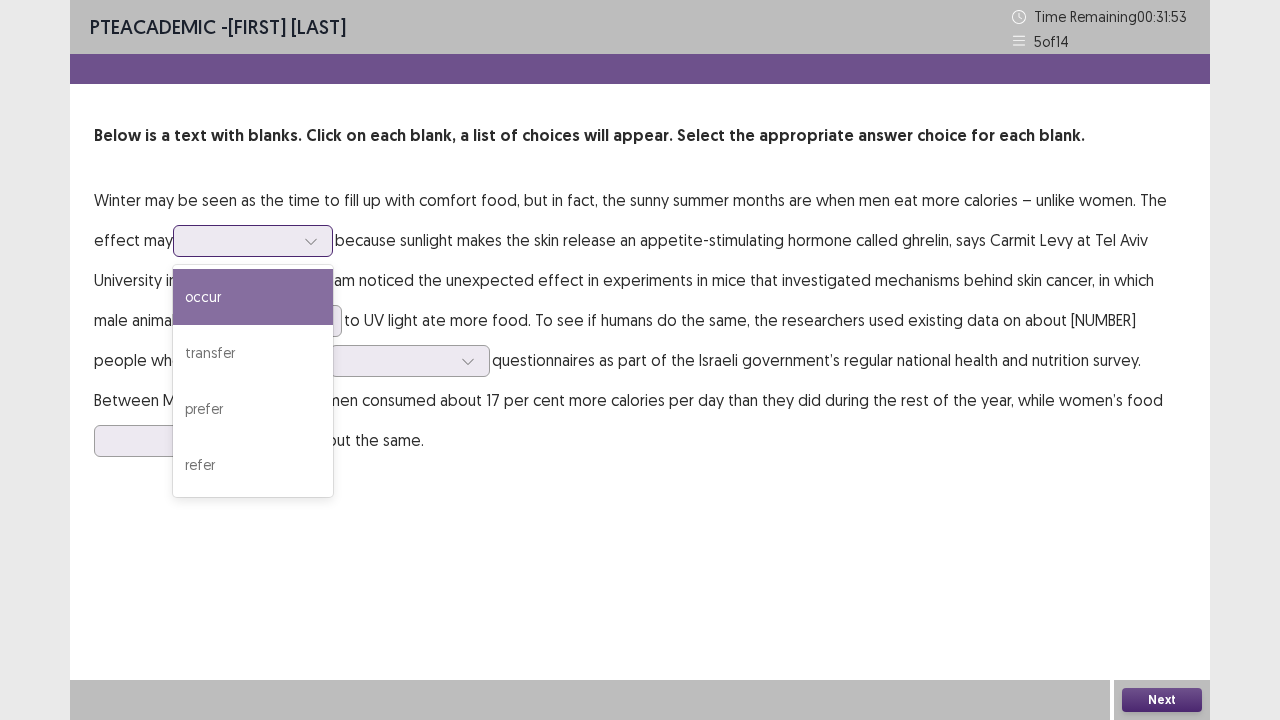 click on "occur" at bounding box center [253, 297] 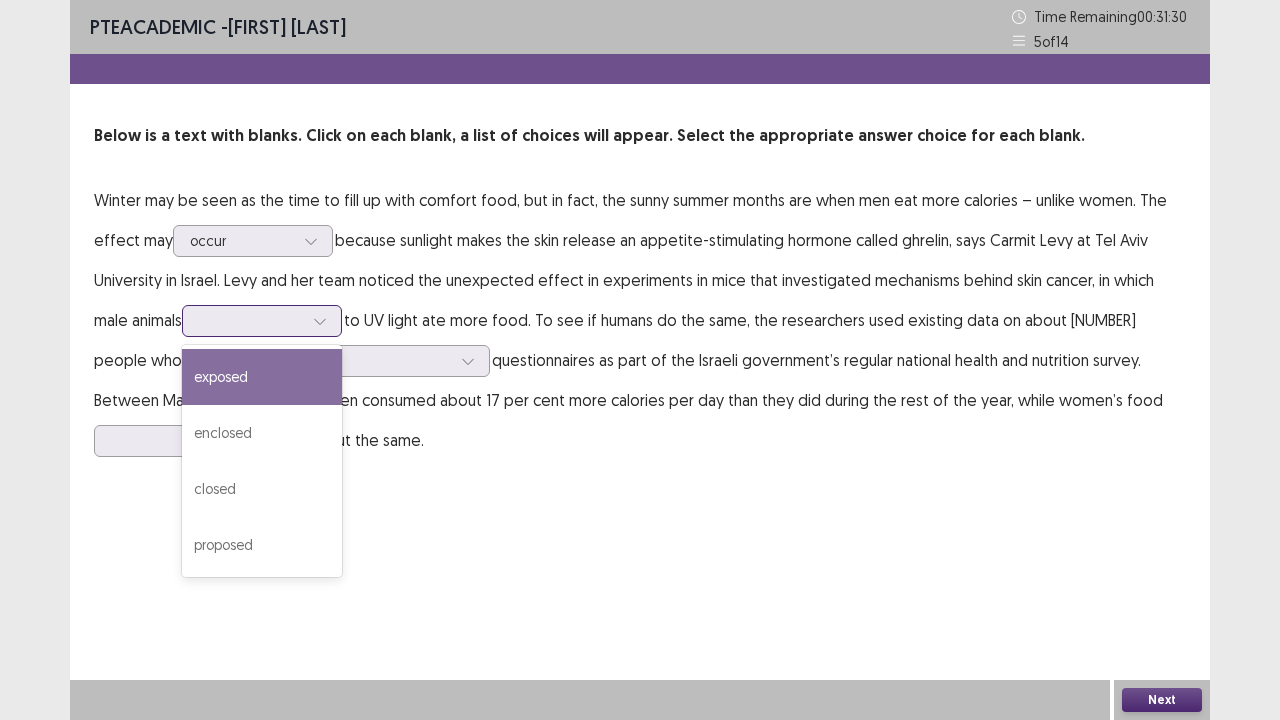 click at bounding box center [251, 320] 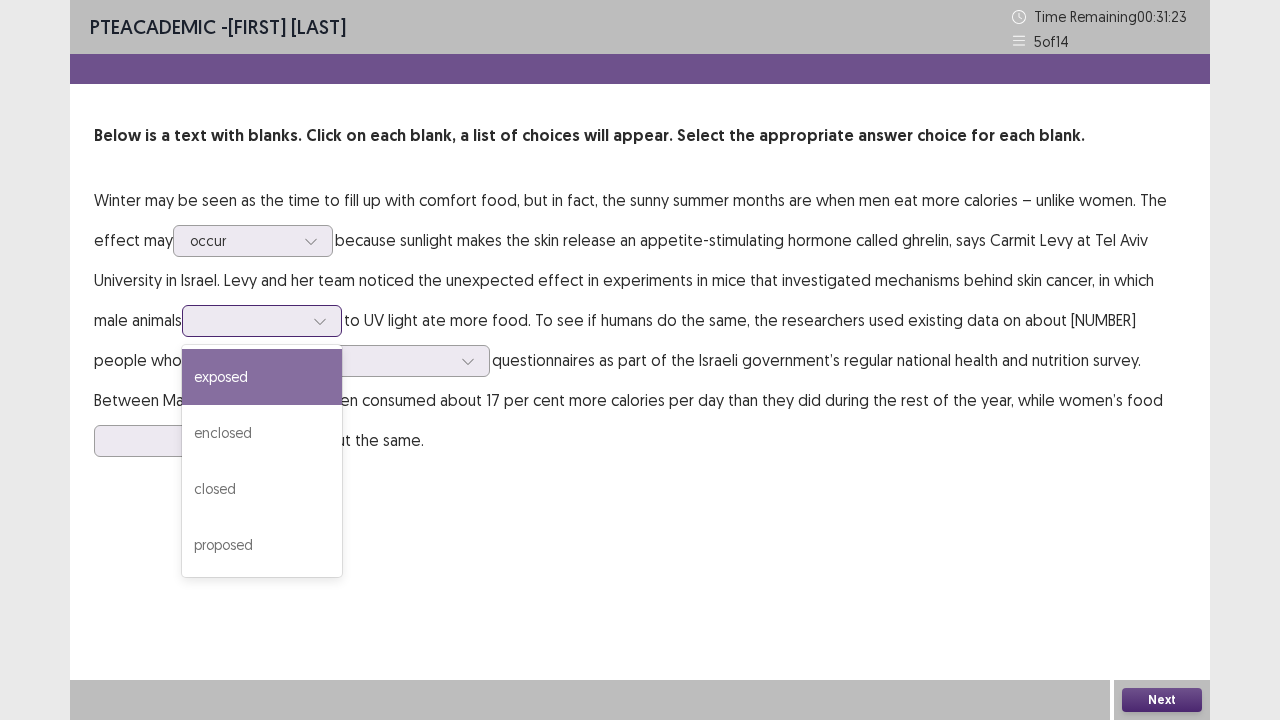 click on "exposed" at bounding box center (262, 377) 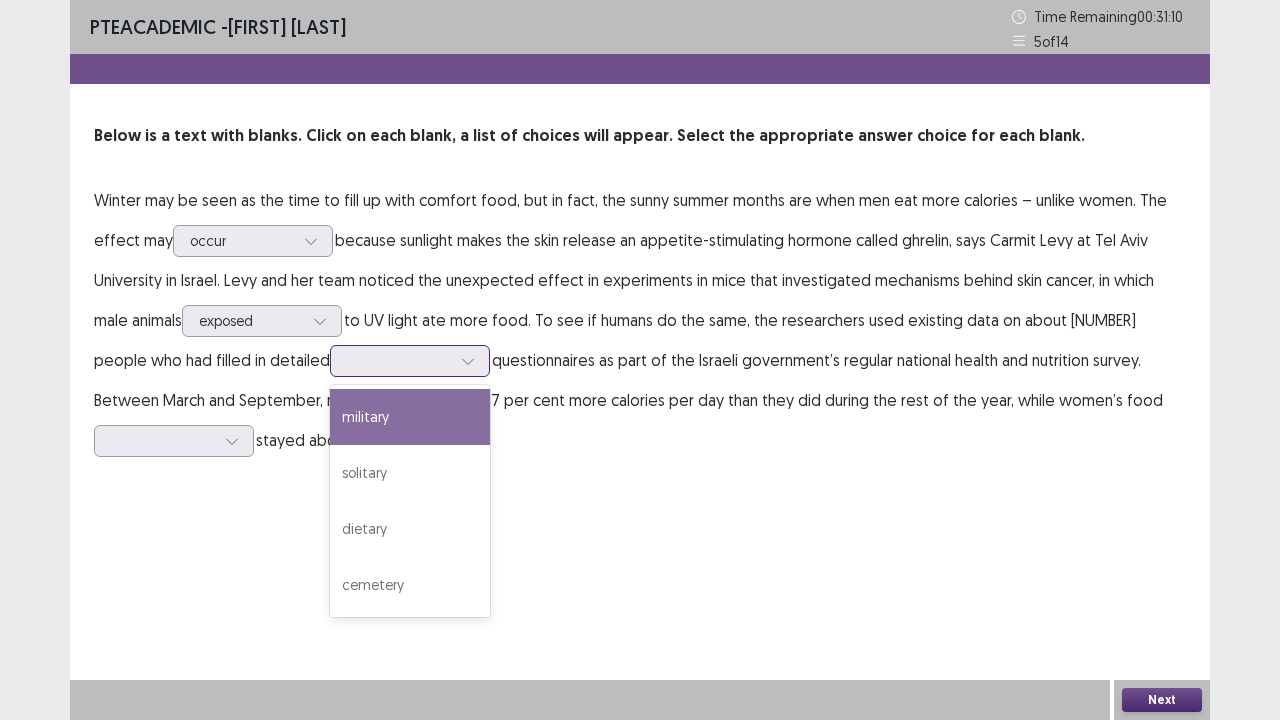 click at bounding box center (399, 360) 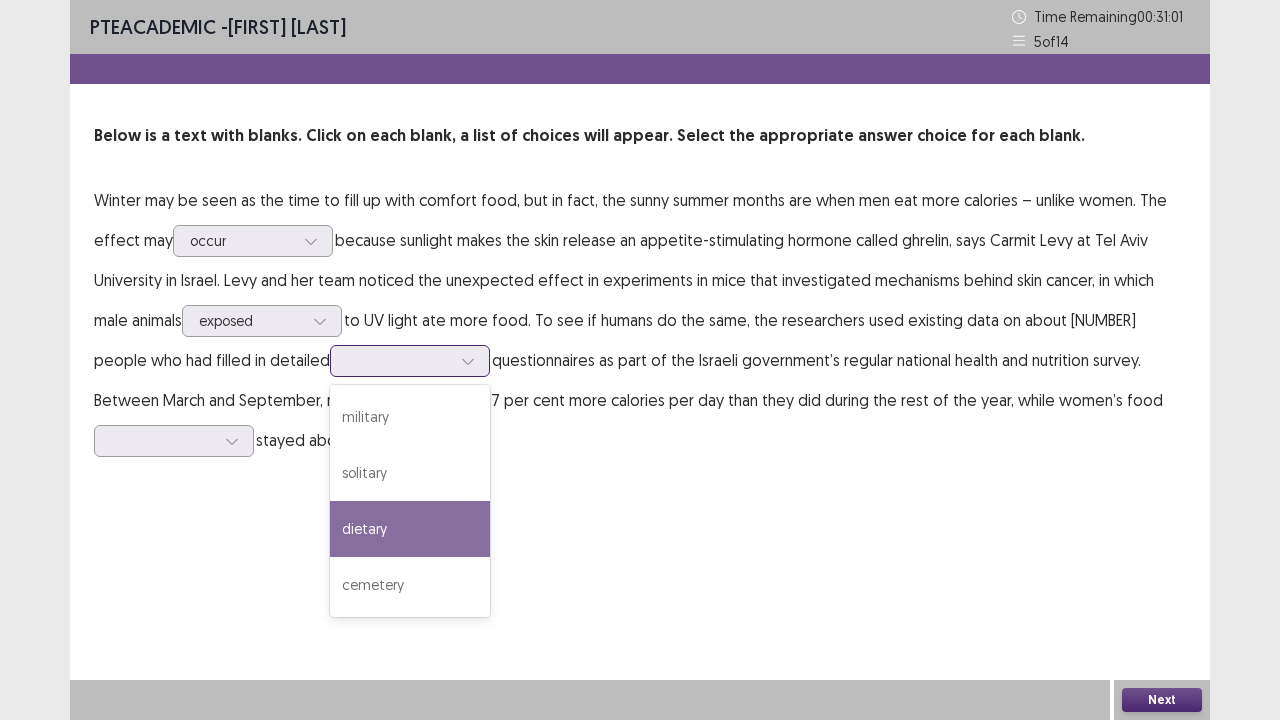 click on "dietary" at bounding box center [410, 529] 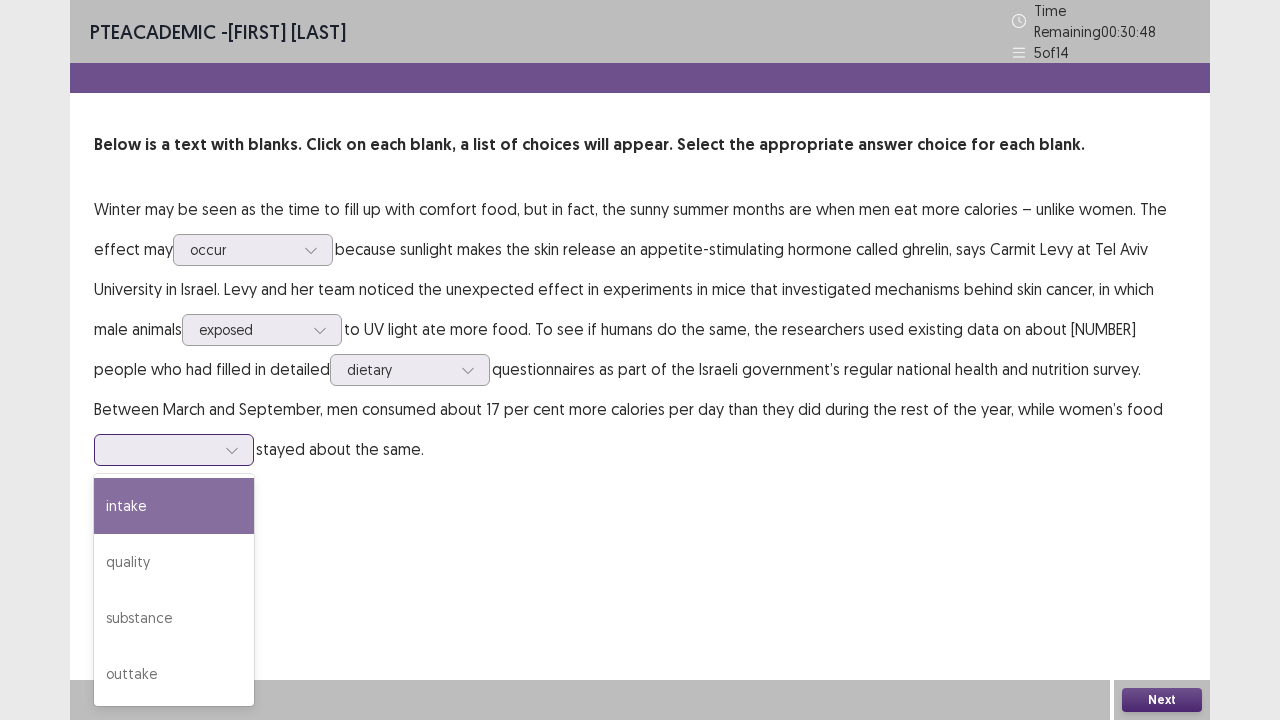 click at bounding box center [163, 449] 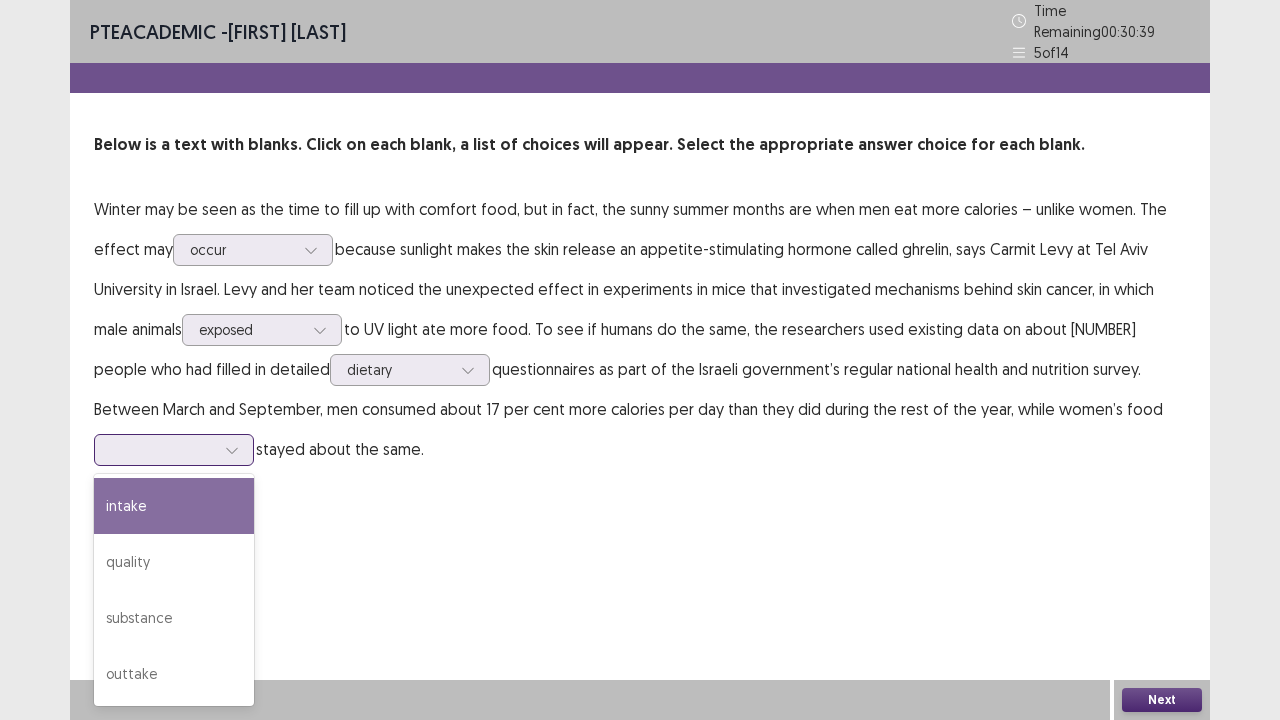click on "intake" at bounding box center (174, 506) 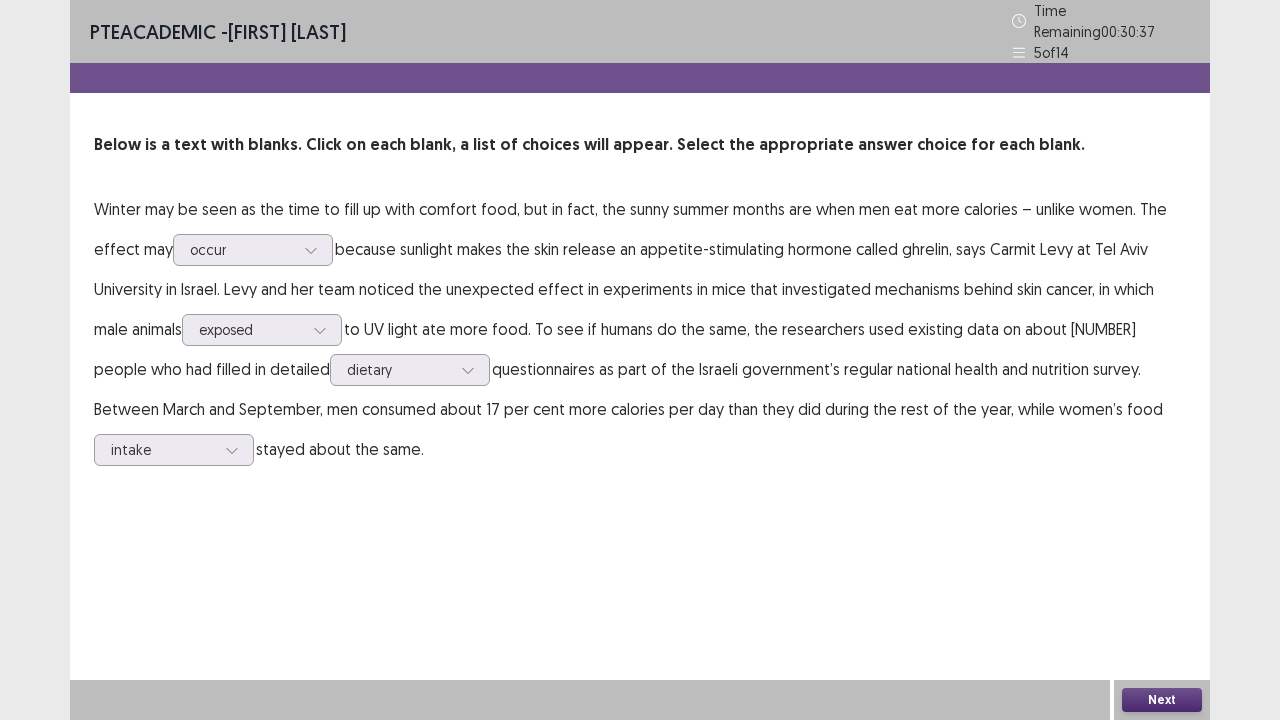 click on "Next" at bounding box center [1162, 700] 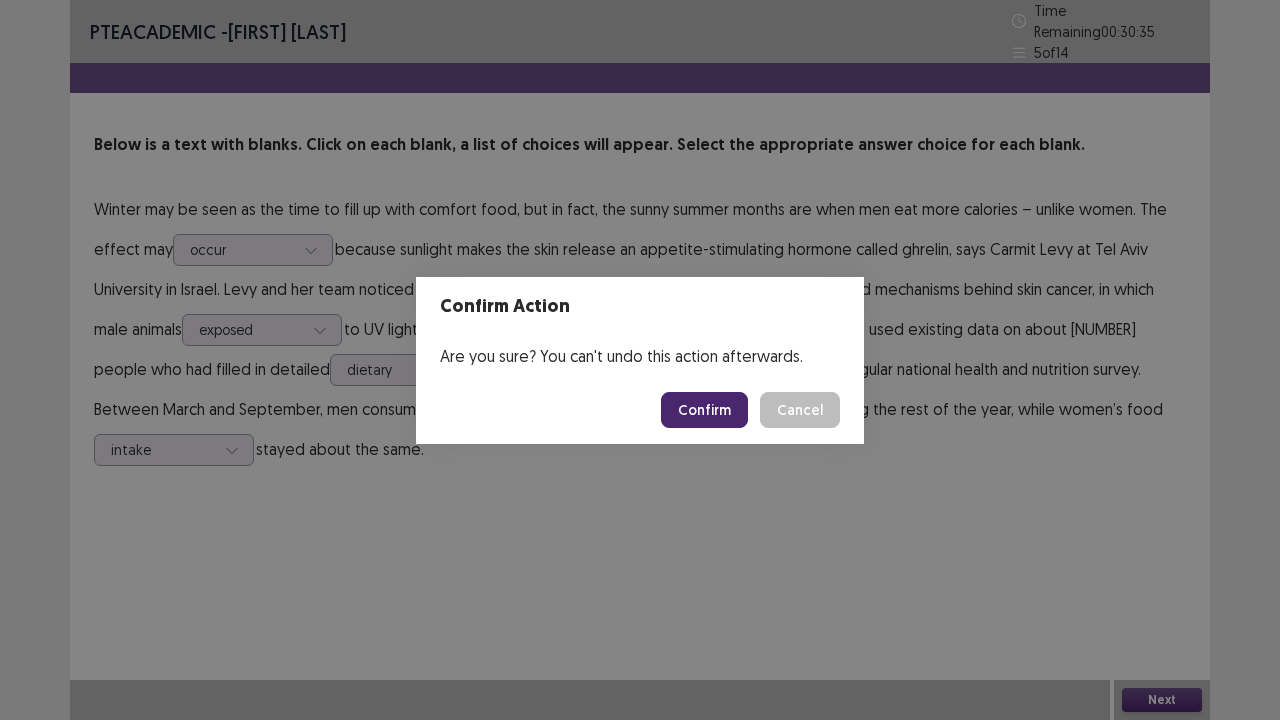 click on "Confirm" at bounding box center (704, 410) 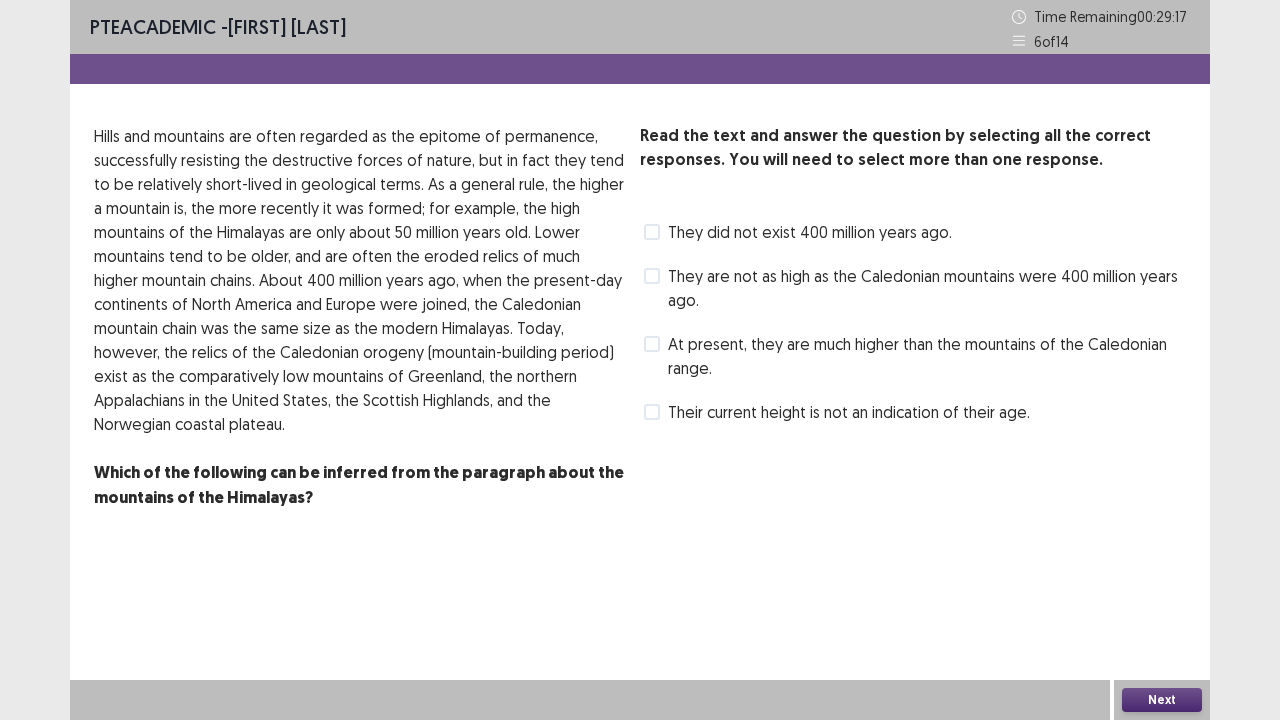 click at bounding box center (652, 276) 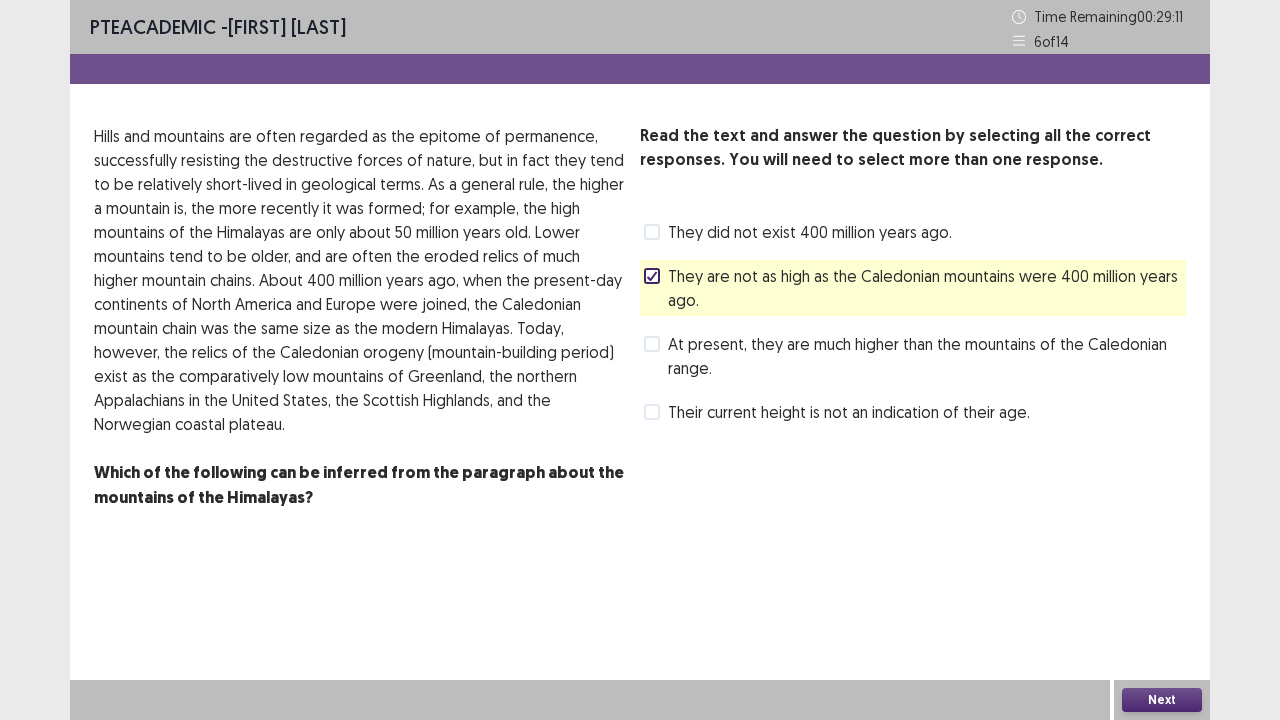 click at bounding box center (652, 412) 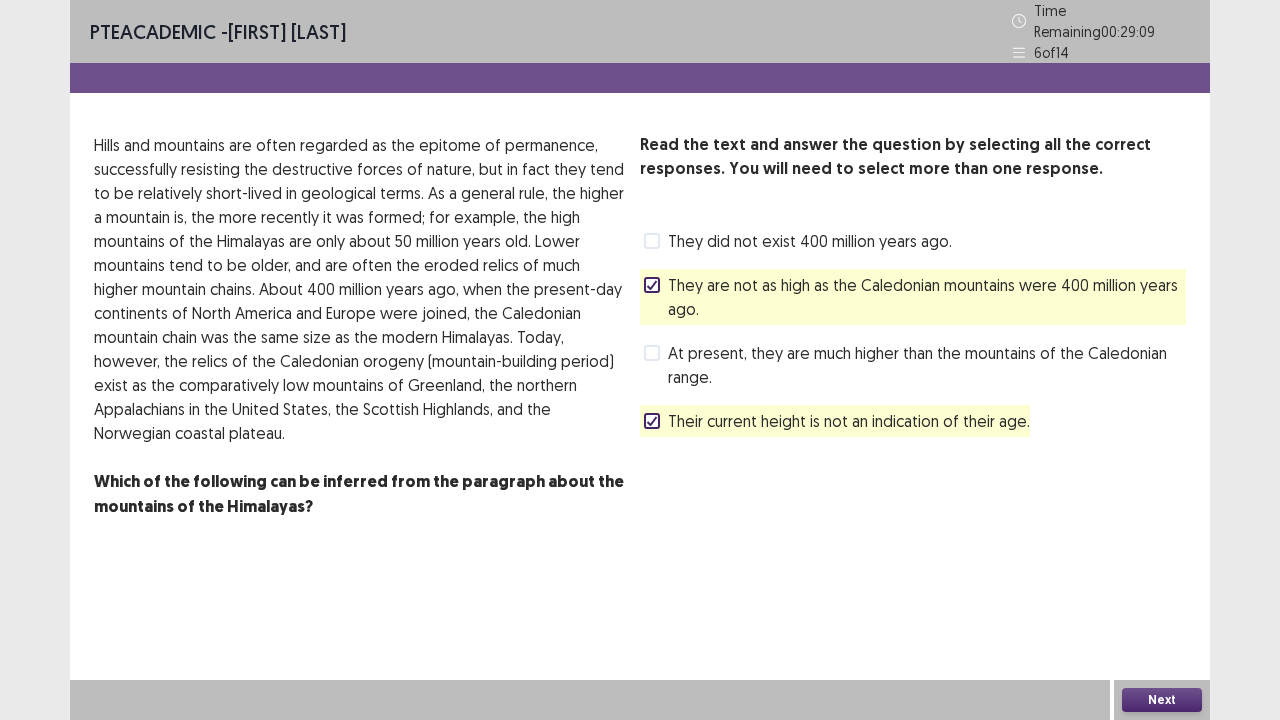 click on "Next" at bounding box center (1162, 700) 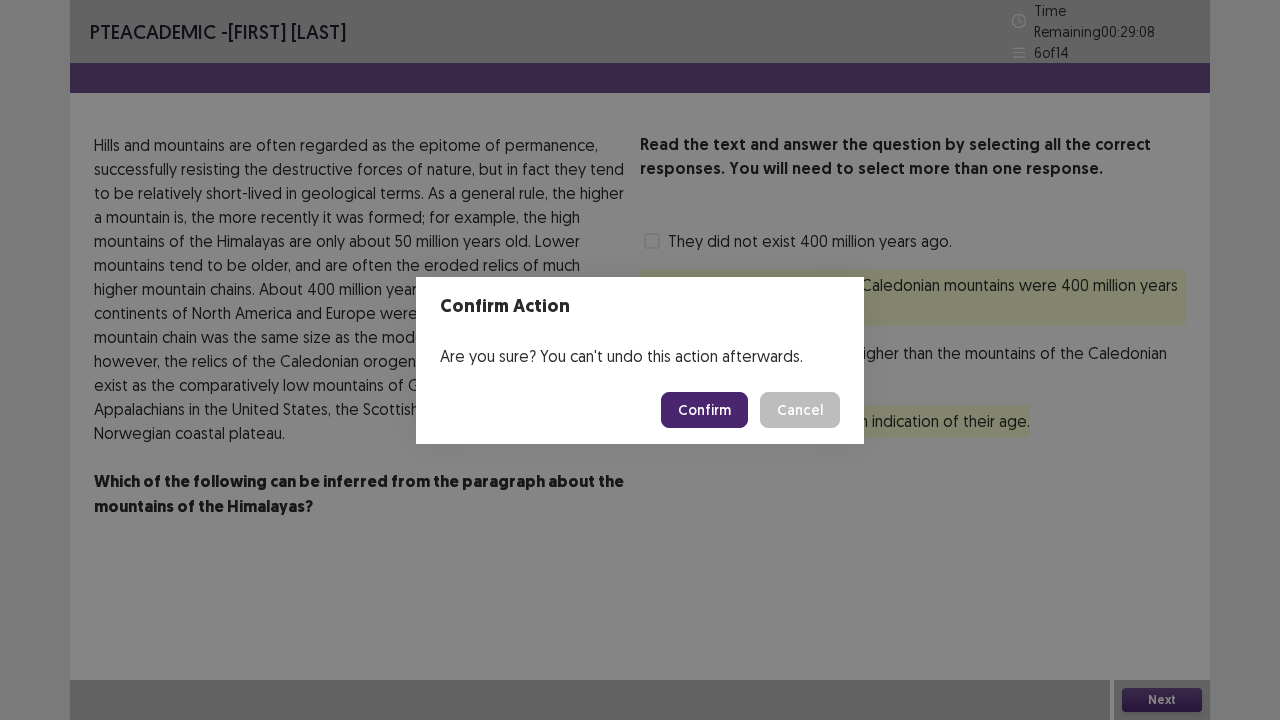 click on "Confirm" at bounding box center [704, 410] 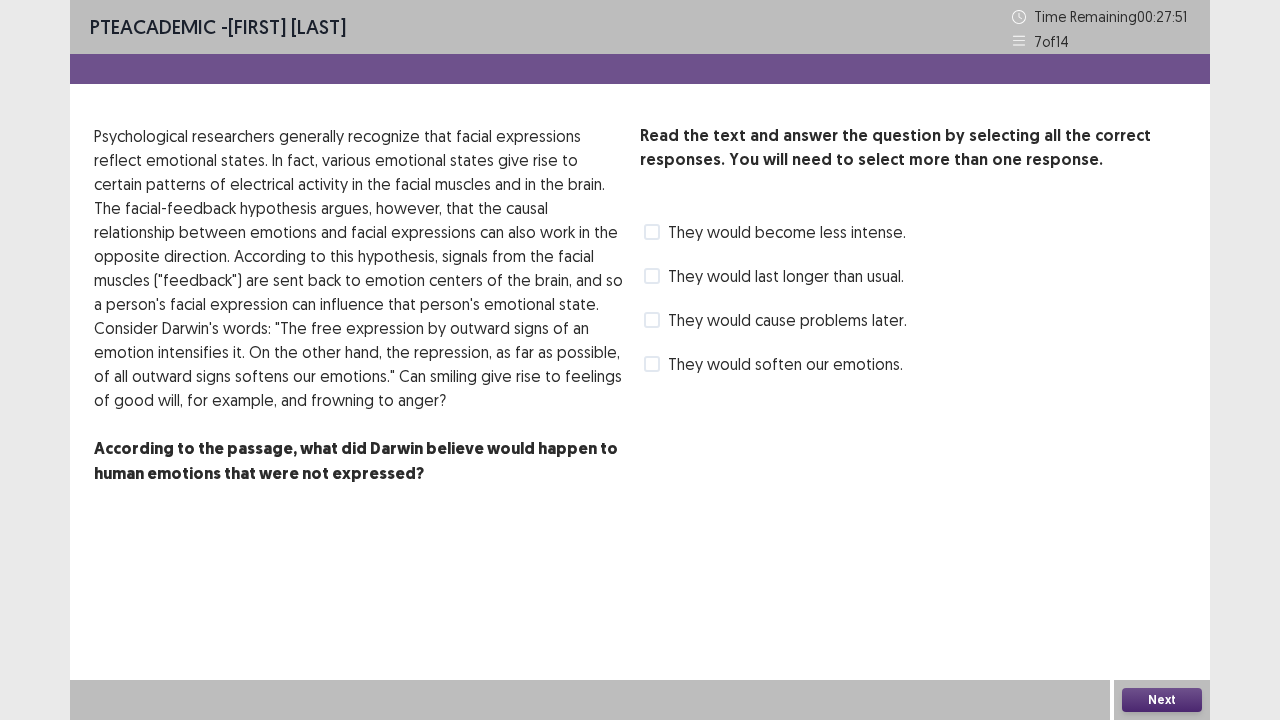 click at bounding box center (652, 364) 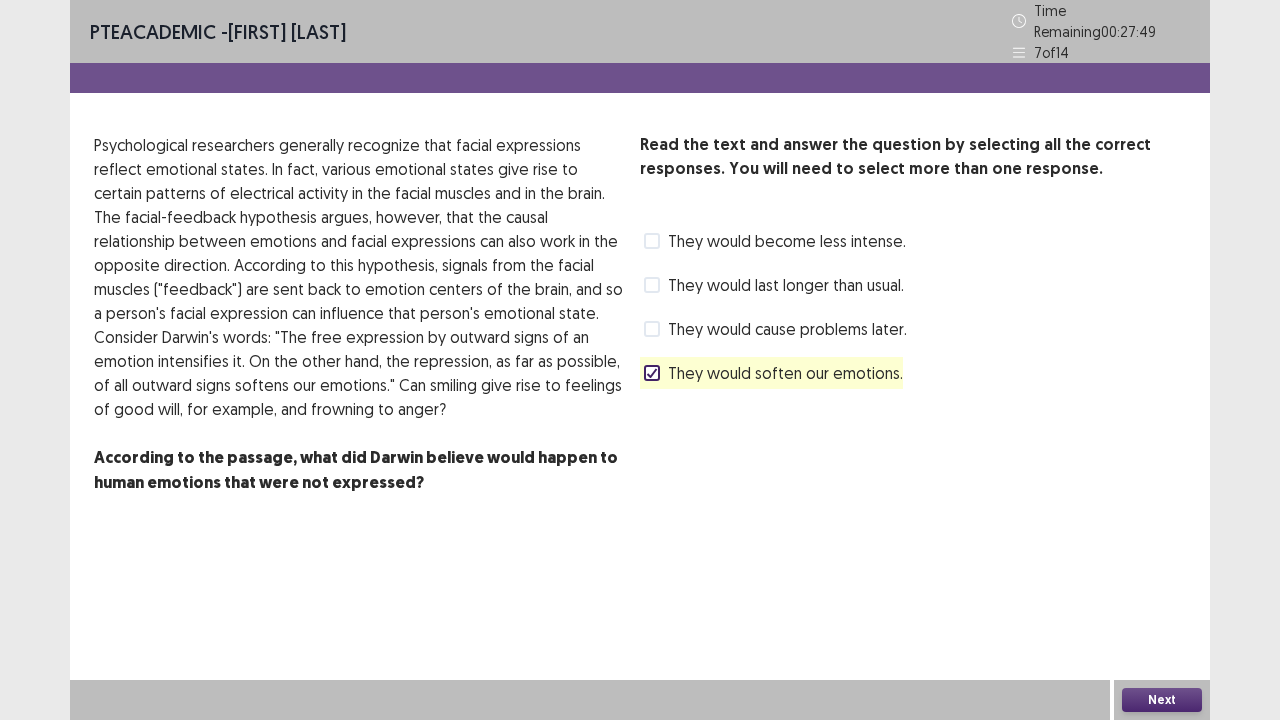 click on "Next" at bounding box center [1162, 700] 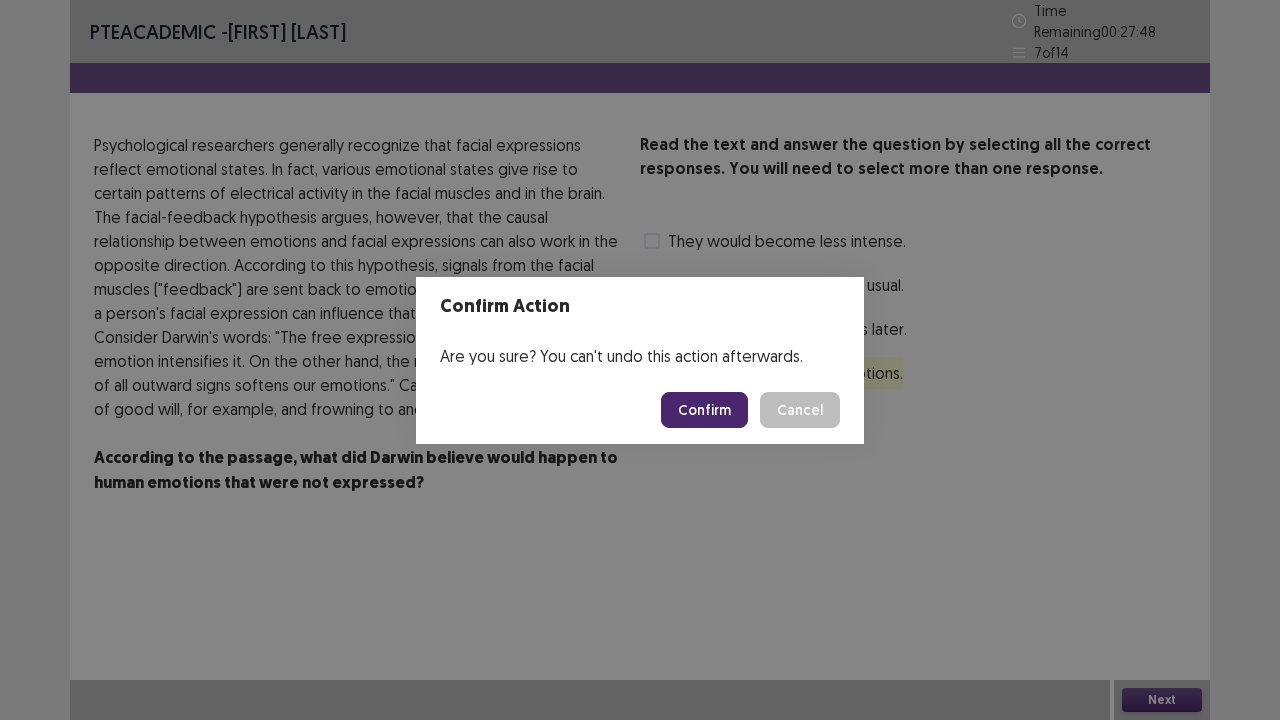 click on "Confirm" at bounding box center (704, 410) 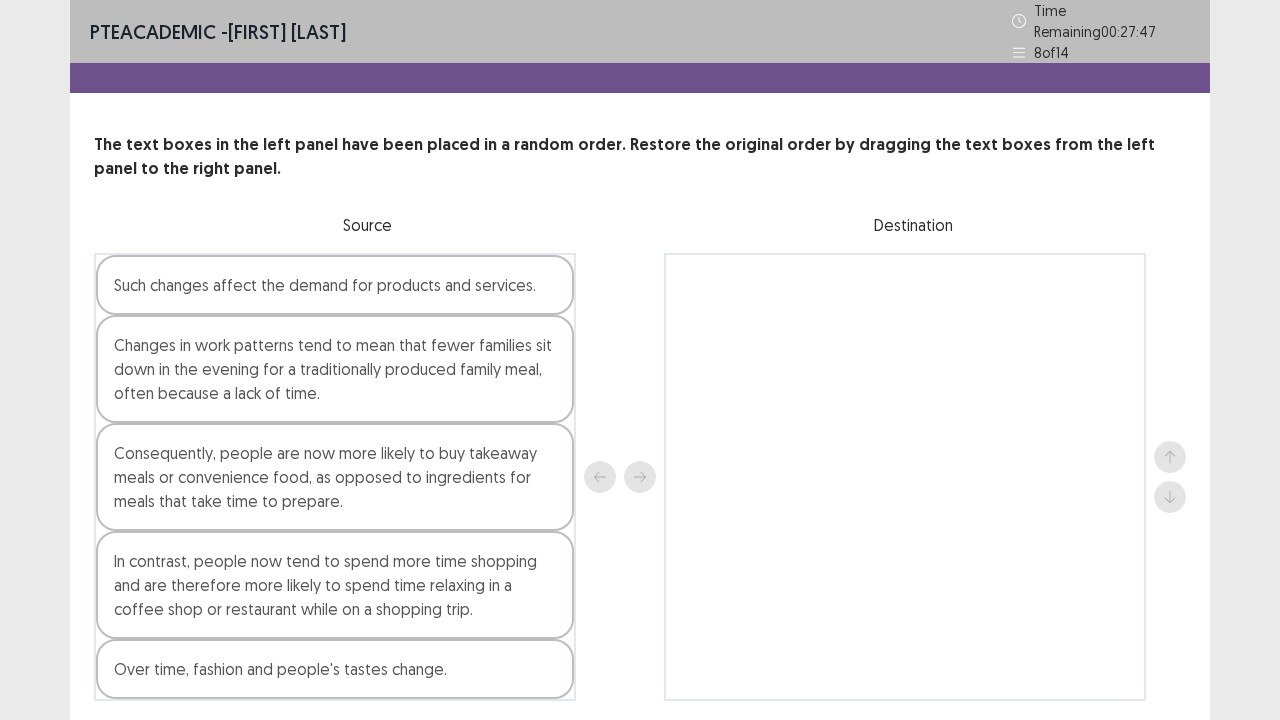 scroll, scrollTop: 60, scrollLeft: 0, axis: vertical 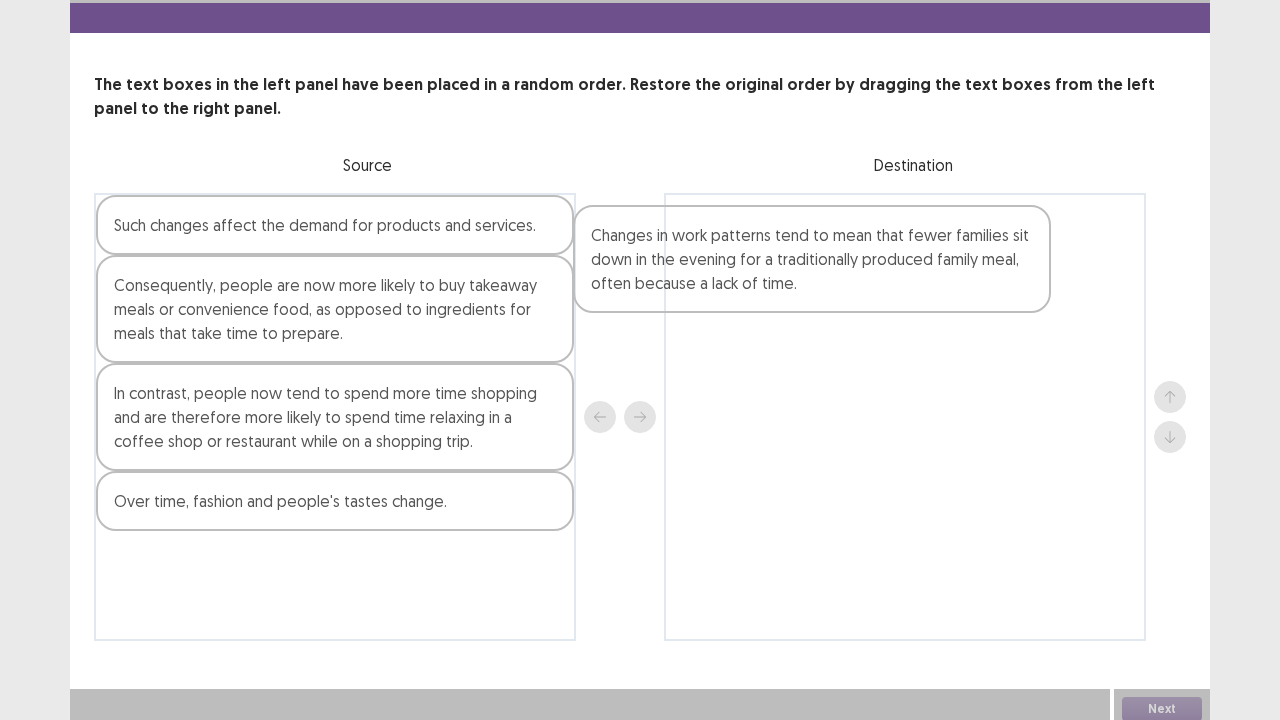 drag, startPoint x: 370, startPoint y: 295, endPoint x: 879, endPoint y: 254, distance: 510.64862 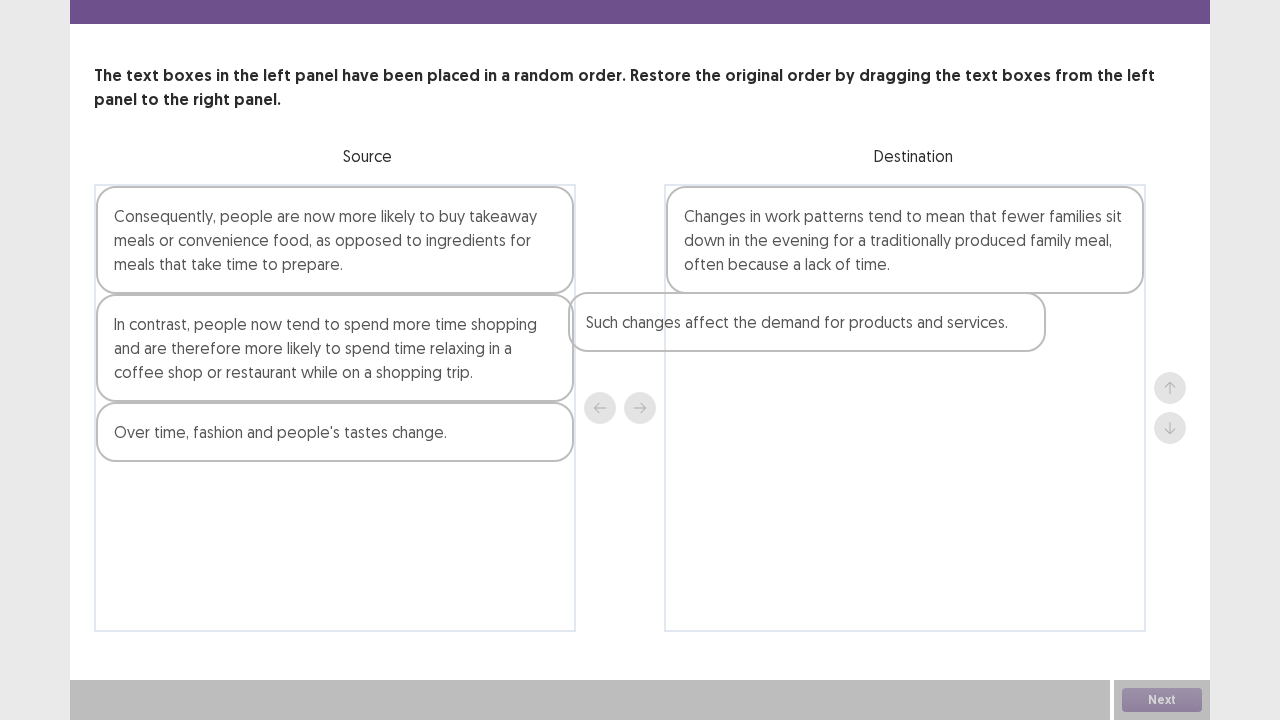 drag, startPoint x: 483, startPoint y: 232, endPoint x: 978, endPoint y: 344, distance: 507.51257 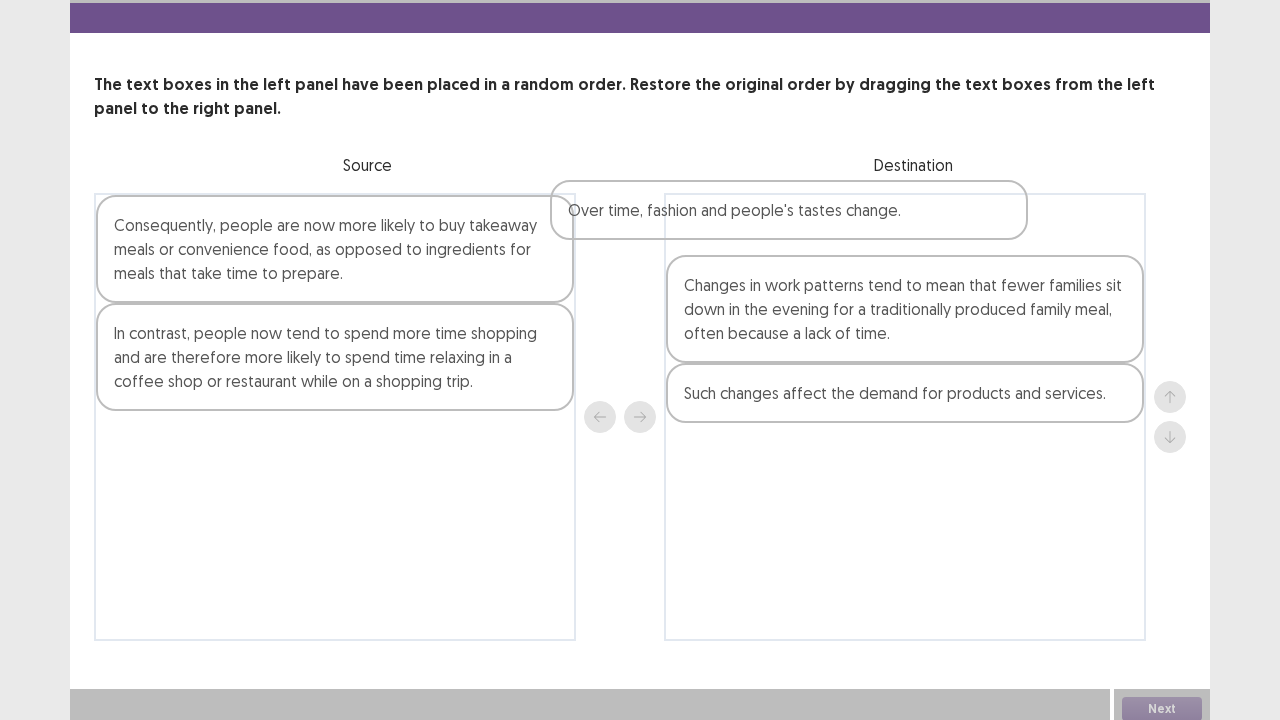 drag, startPoint x: 392, startPoint y: 452, endPoint x: 873, endPoint y: 223, distance: 532.7307 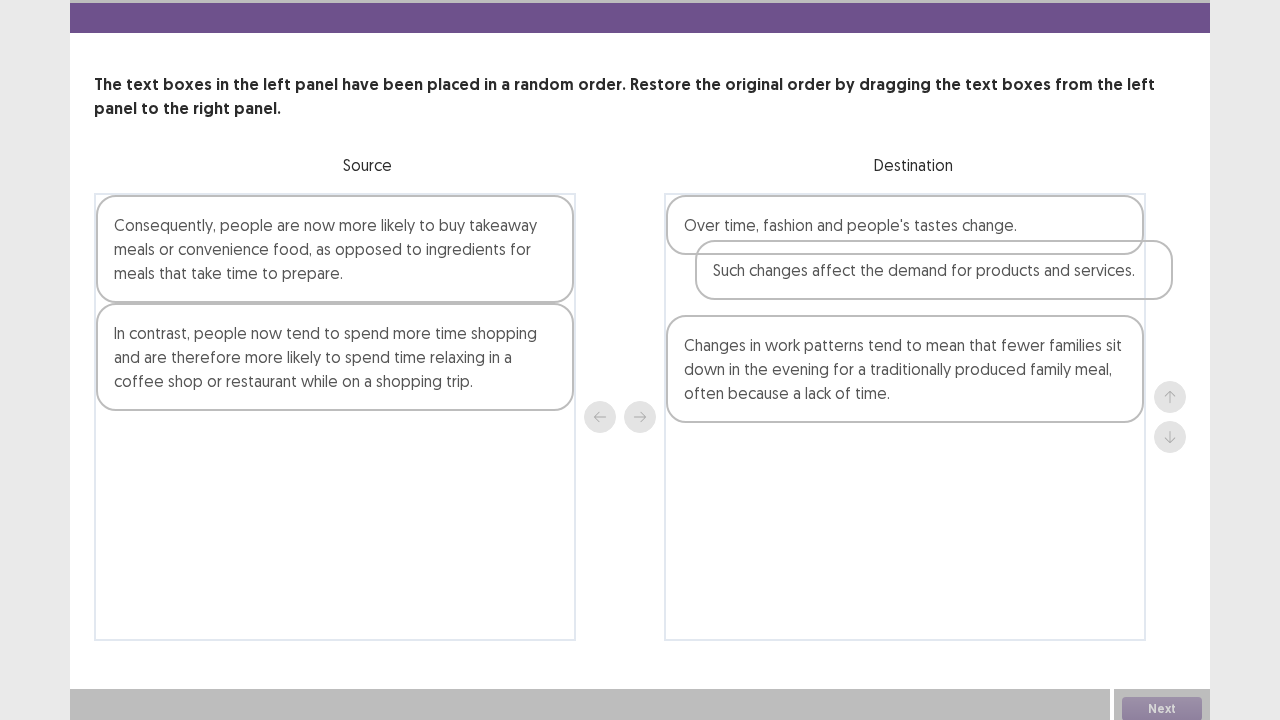 drag, startPoint x: 783, startPoint y: 390, endPoint x: 812, endPoint y: 268, distance: 125.39936 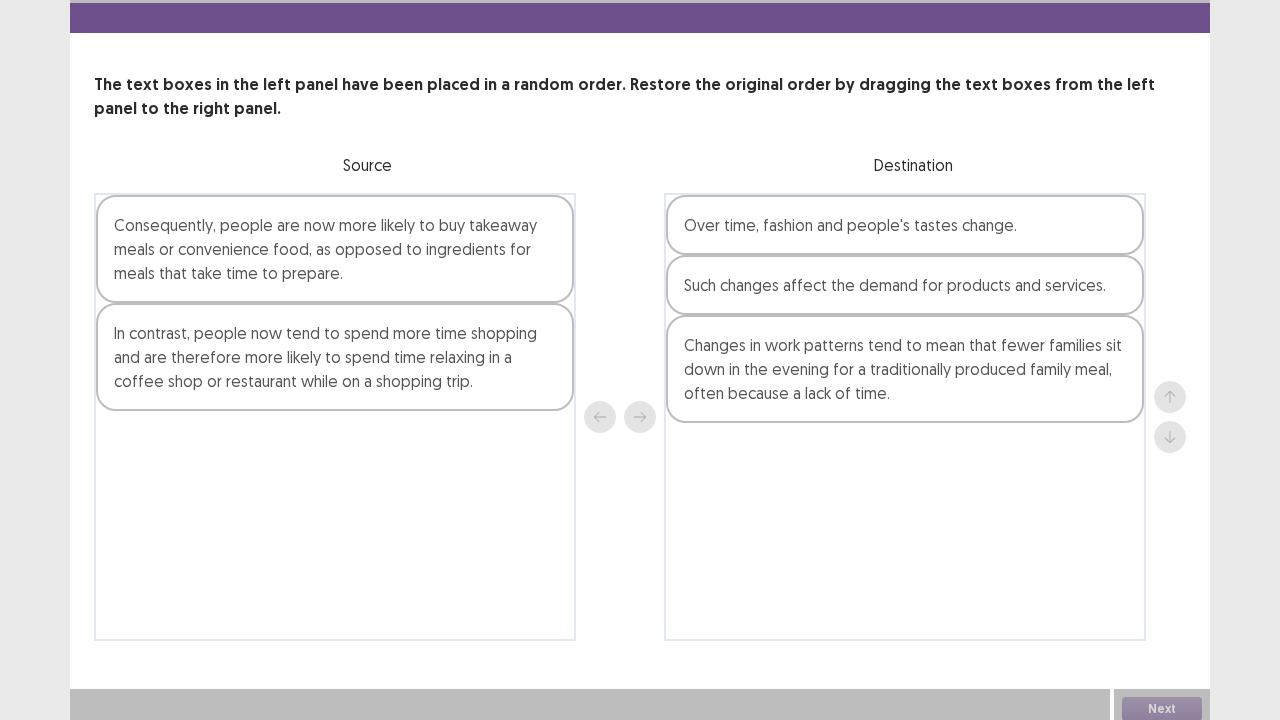 click on "In contrast, people now tend to spend more time shopping and are therefore more likely to spend time relaxing in a coffee shop or restaurant while on a shopping trip." at bounding box center [335, 357] 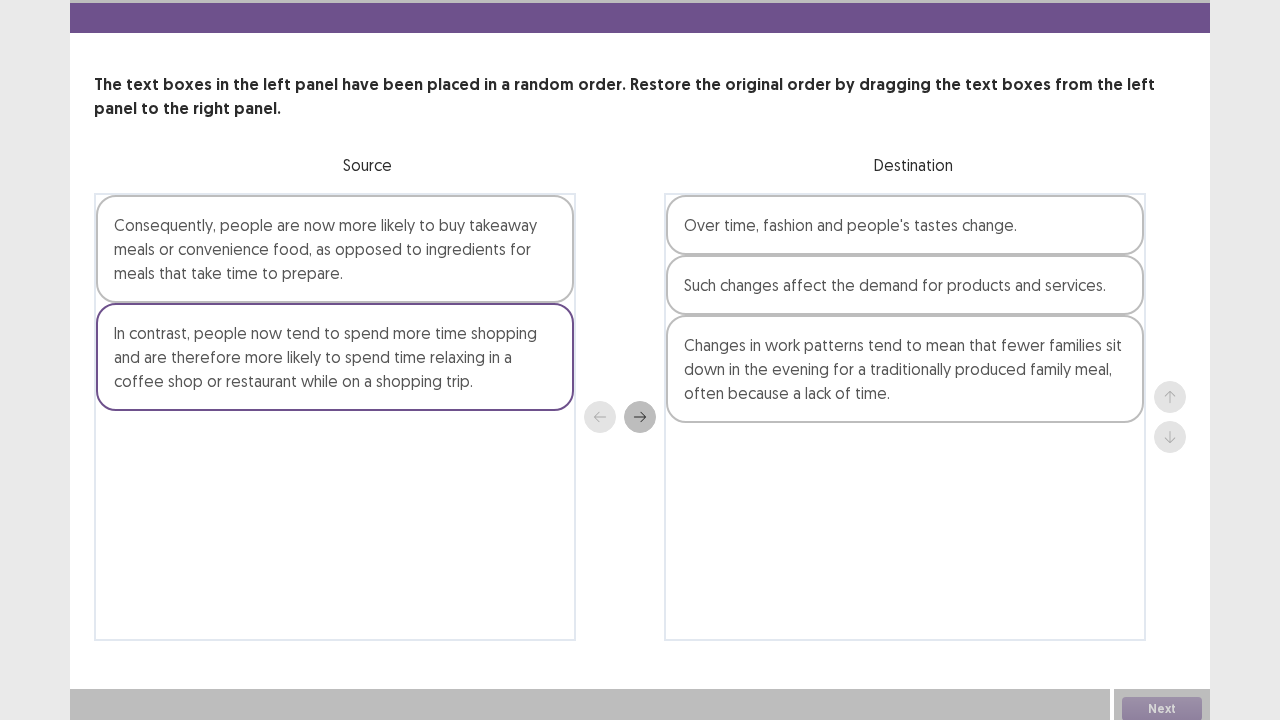 click on "Consequently, people are now more likely to buy takeaway meals or convenience food, as opposed to ingredients for meals that take time to prepare. In contrast, people now tend to spend more time shopping and are therefore more likely to spend time relaxing in a coffee shop or restaurant while on a shopping trip." at bounding box center [335, 417] 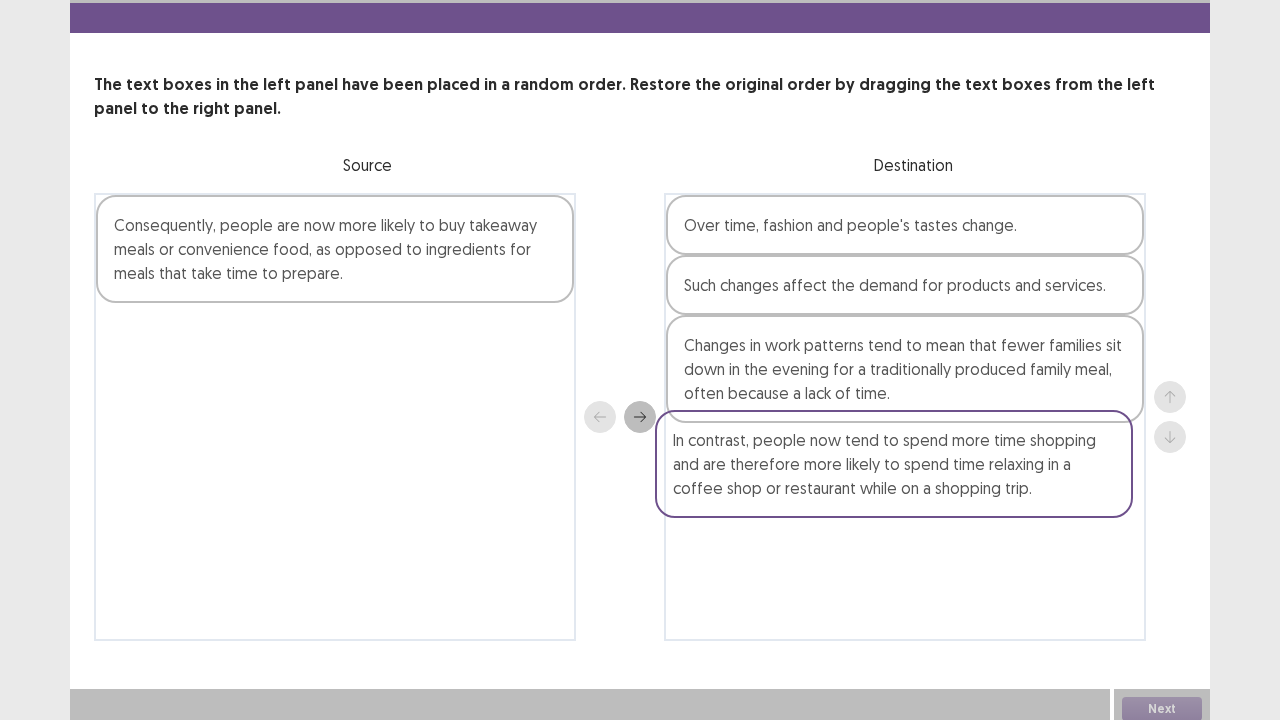 drag, startPoint x: 388, startPoint y: 356, endPoint x: 959, endPoint y: 478, distance: 583.8878 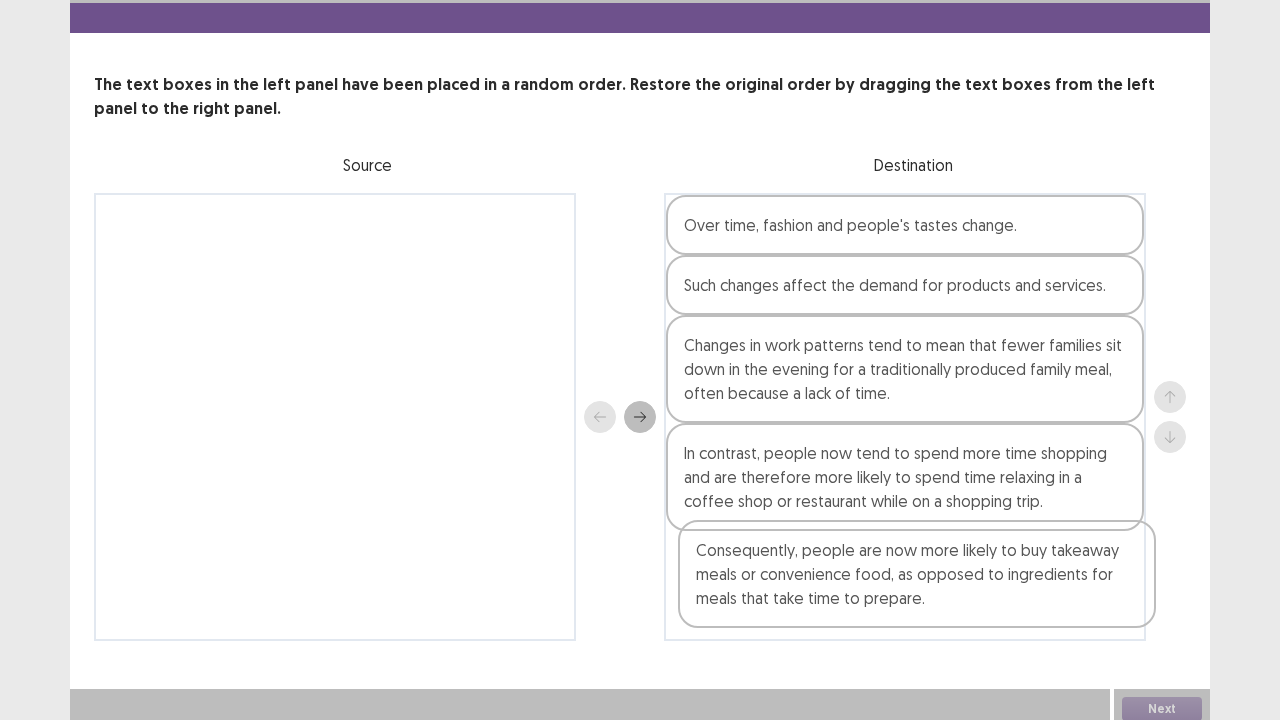 drag, startPoint x: 440, startPoint y: 248, endPoint x: 1026, endPoint y: 588, distance: 677.49243 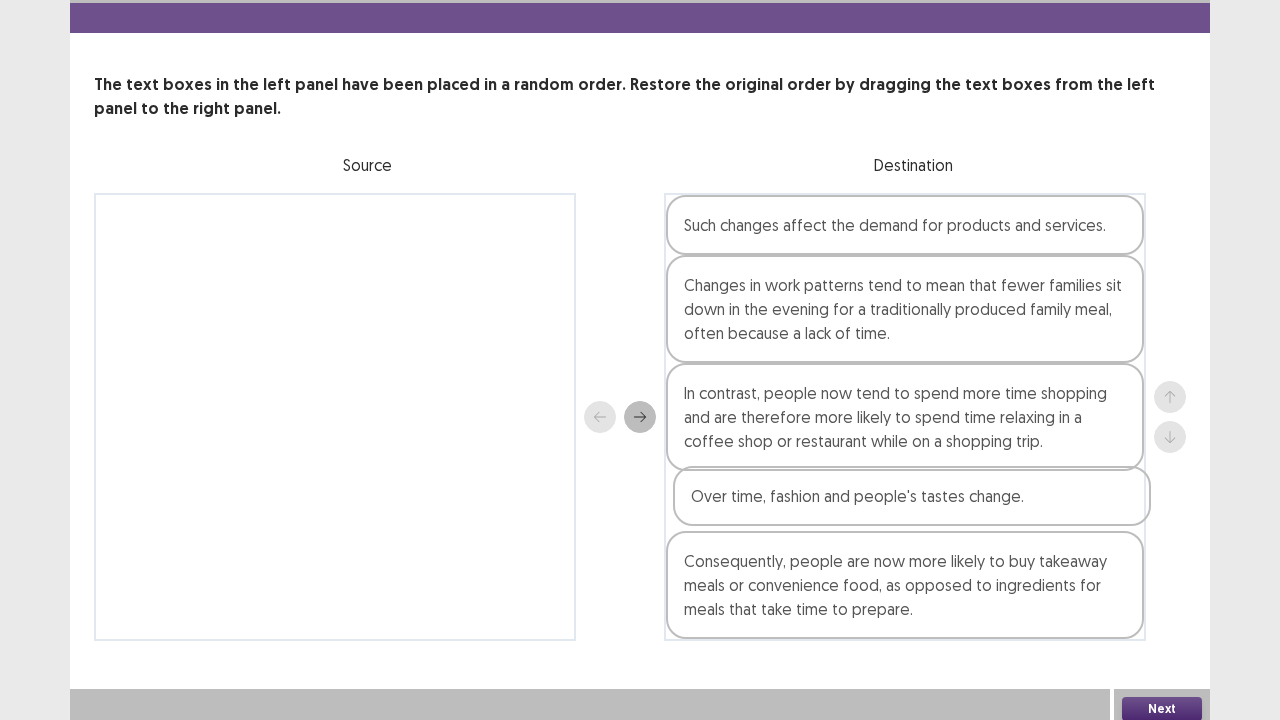 drag, startPoint x: 975, startPoint y: 230, endPoint x: 976, endPoint y: 512, distance: 282.00177 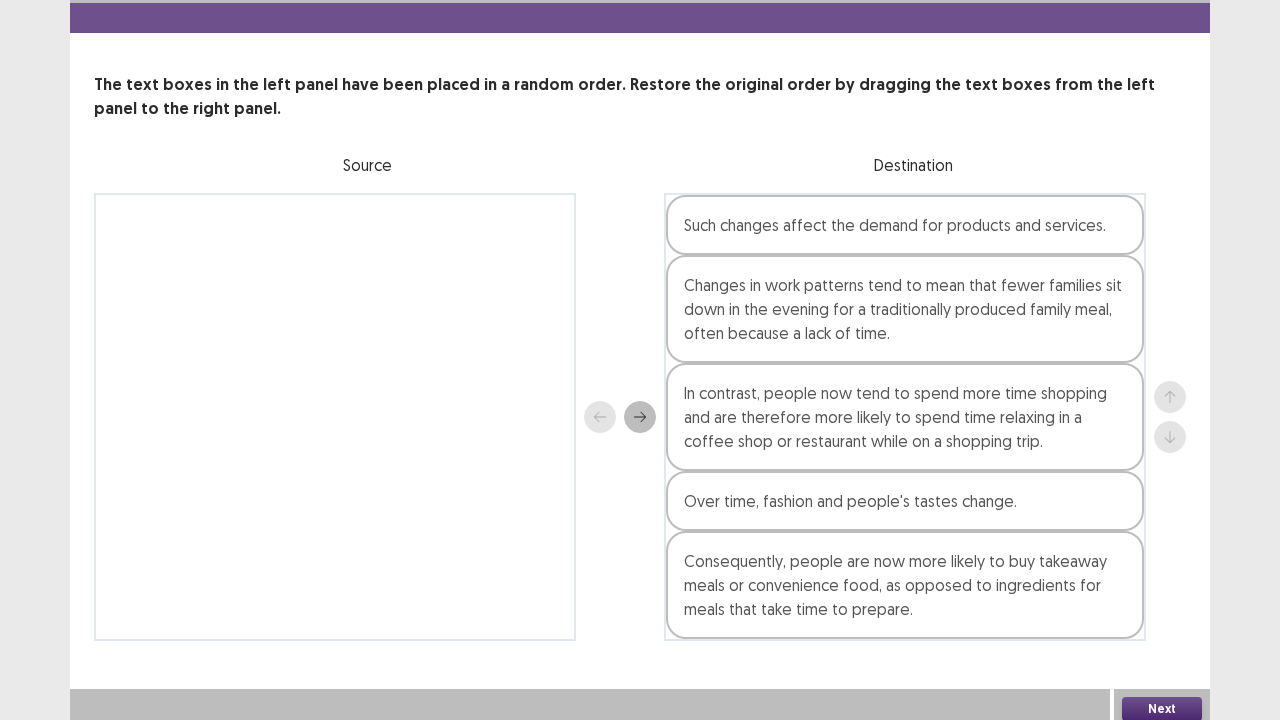 click on "Next" at bounding box center [1162, 709] 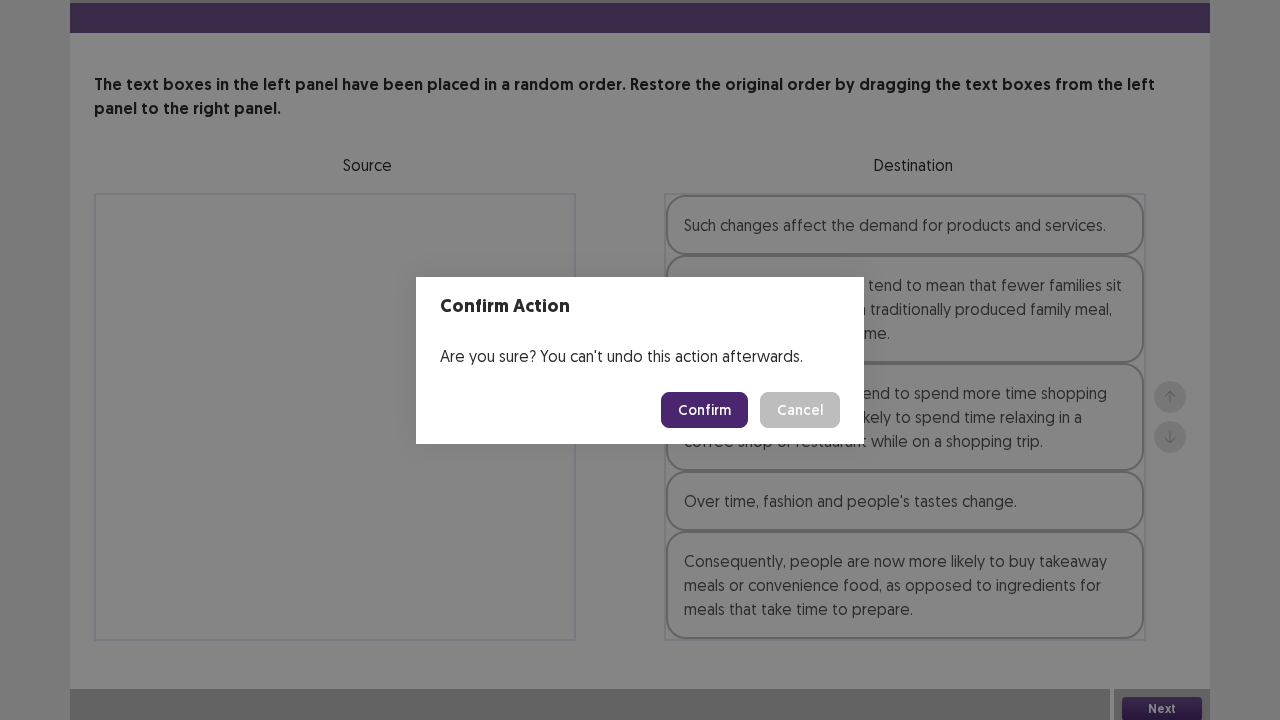 click on "Confirm" at bounding box center (704, 410) 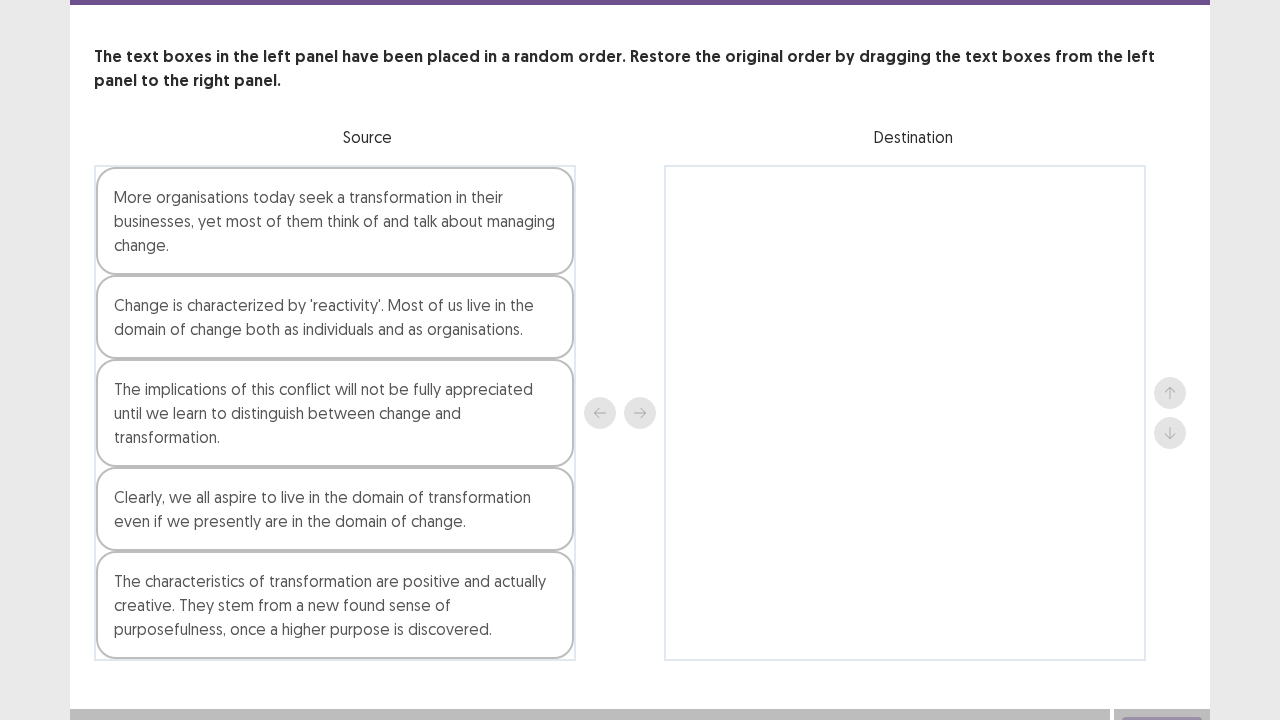 scroll, scrollTop: 108, scrollLeft: 0, axis: vertical 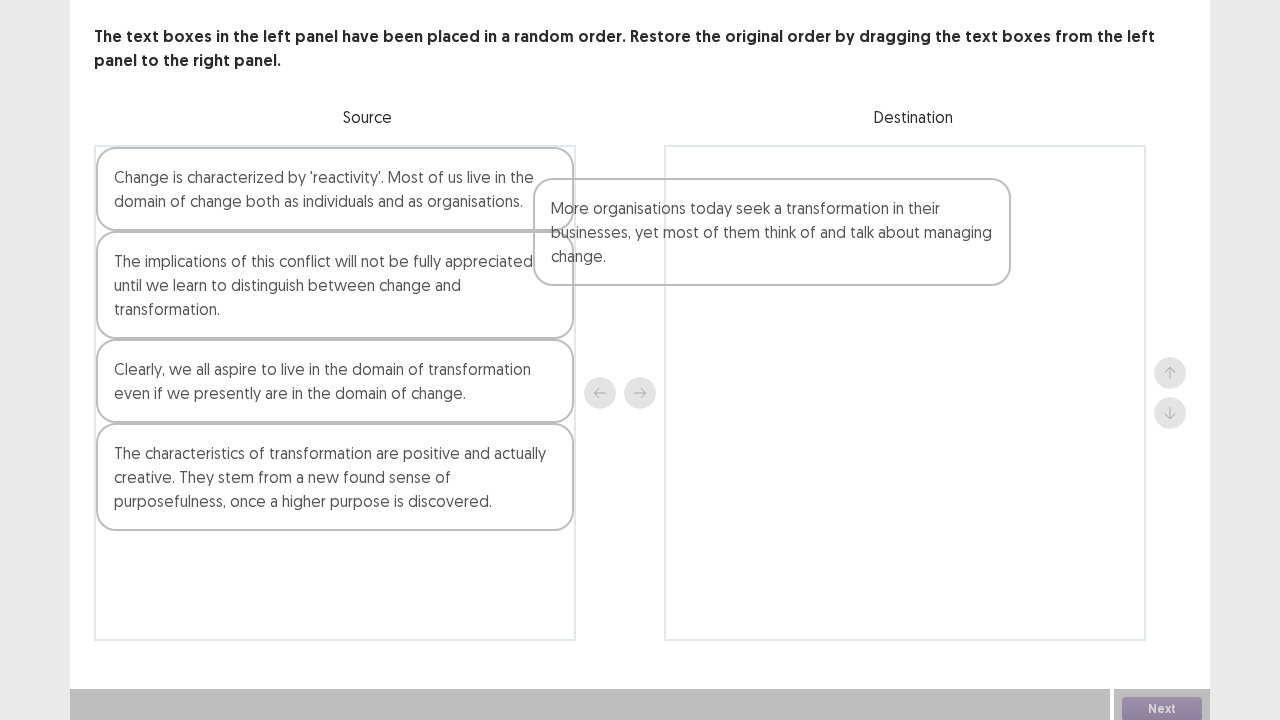 drag, startPoint x: 443, startPoint y: 220, endPoint x: 914, endPoint y: 255, distance: 472.29865 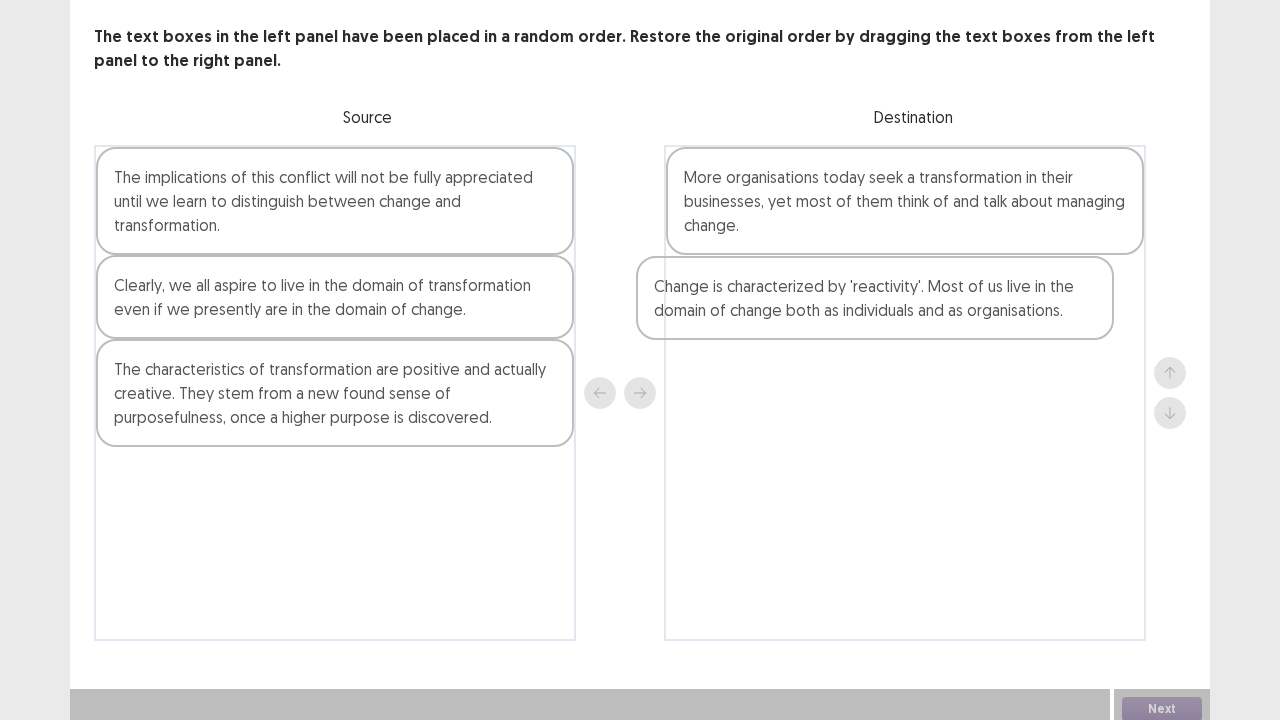 drag, startPoint x: 451, startPoint y: 198, endPoint x: 1014, endPoint y: 318, distance: 575.6466 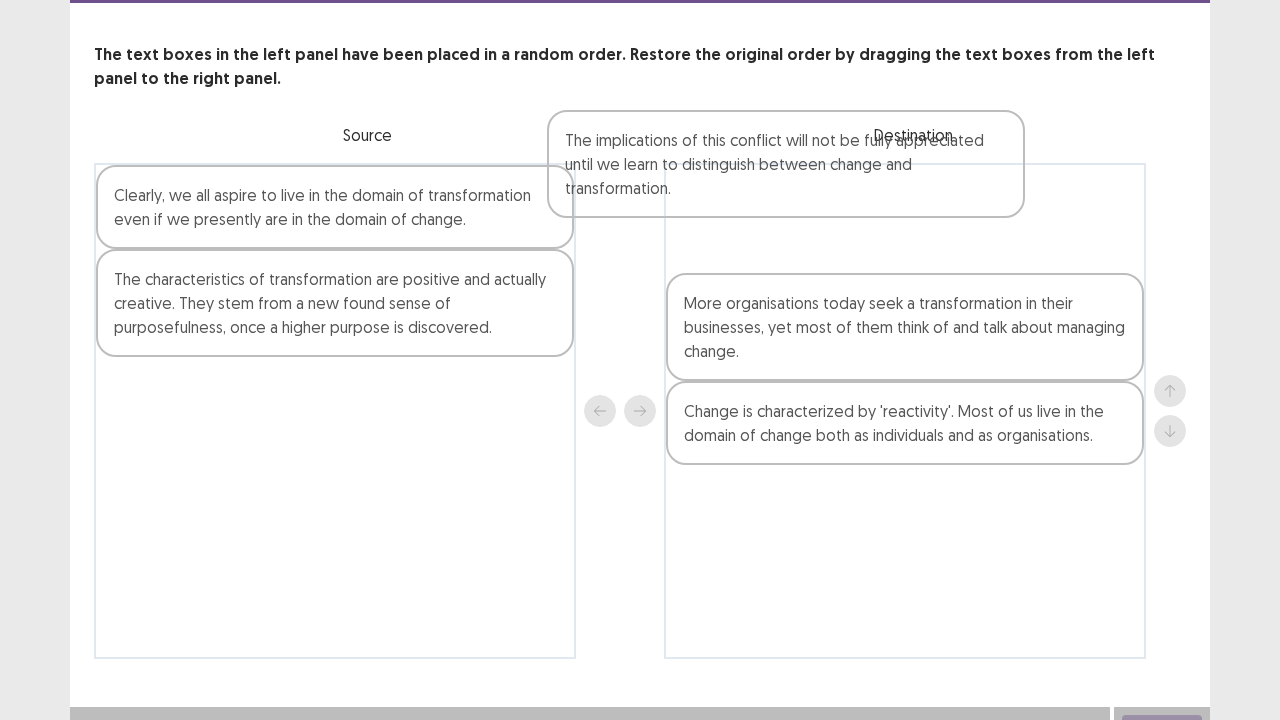 scroll, scrollTop: 83, scrollLeft: 0, axis: vertical 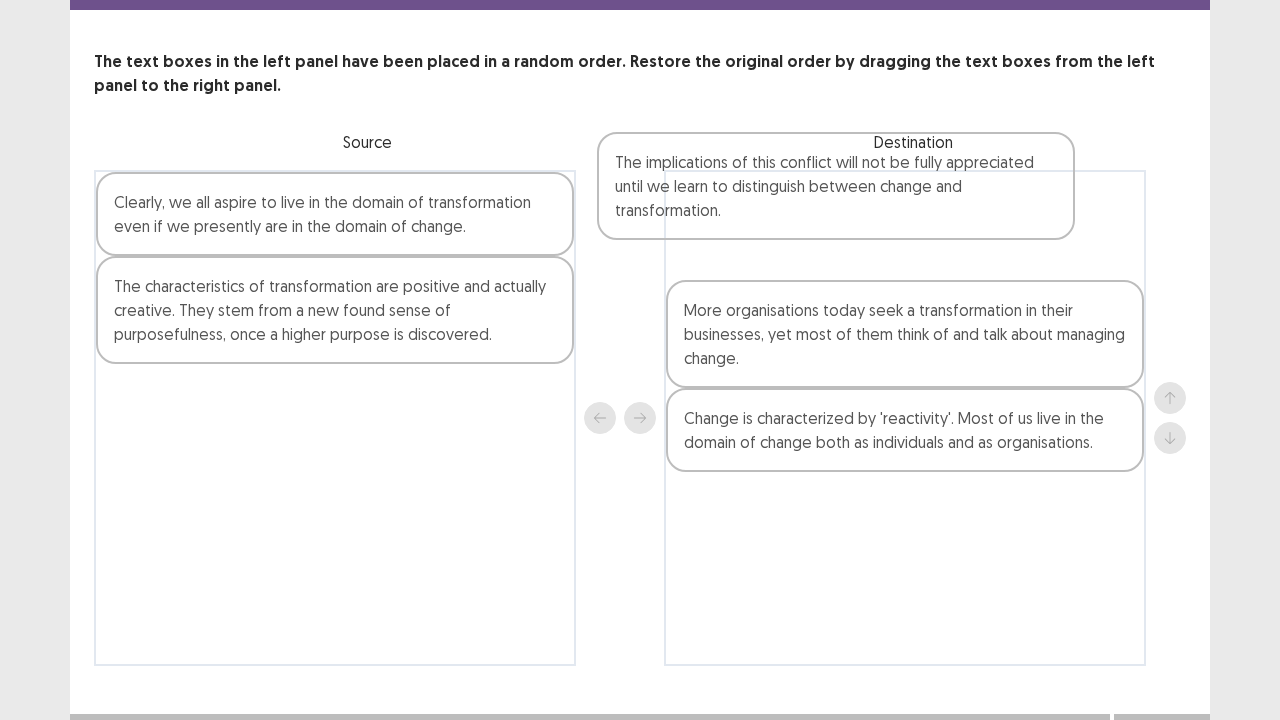 drag, startPoint x: 435, startPoint y: 208, endPoint x: 967, endPoint y: 203, distance: 532.0235 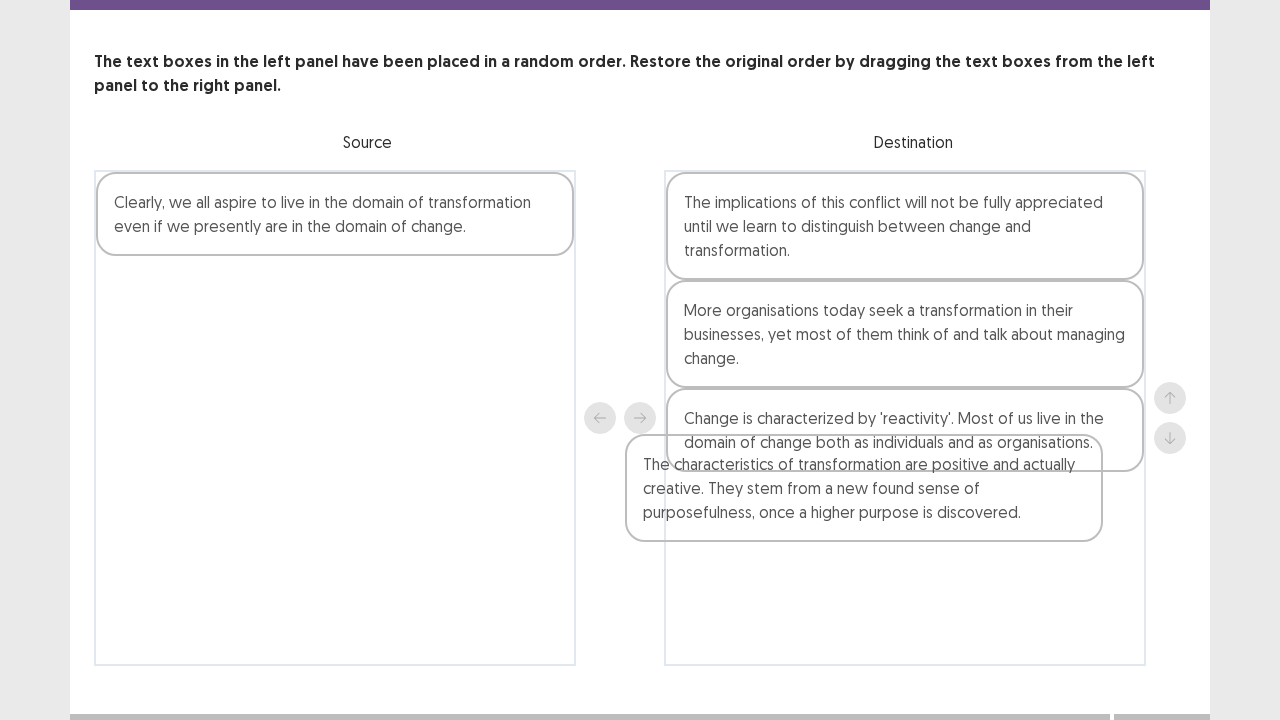 drag, startPoint x: 426, startPoint y: 300, endPoint x: 959, endPoint y: 493, distance: 566.8668 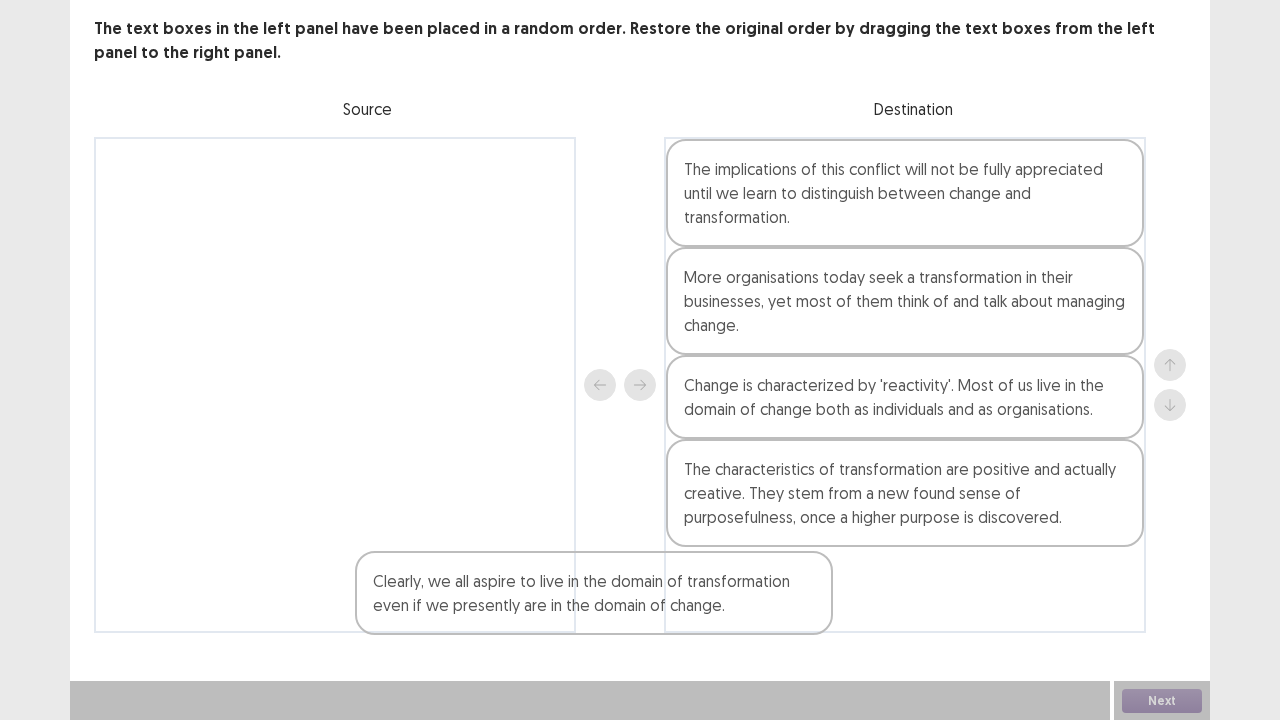 scroll, scrollTop: 108, scrollLeft: 0, axis: vertical 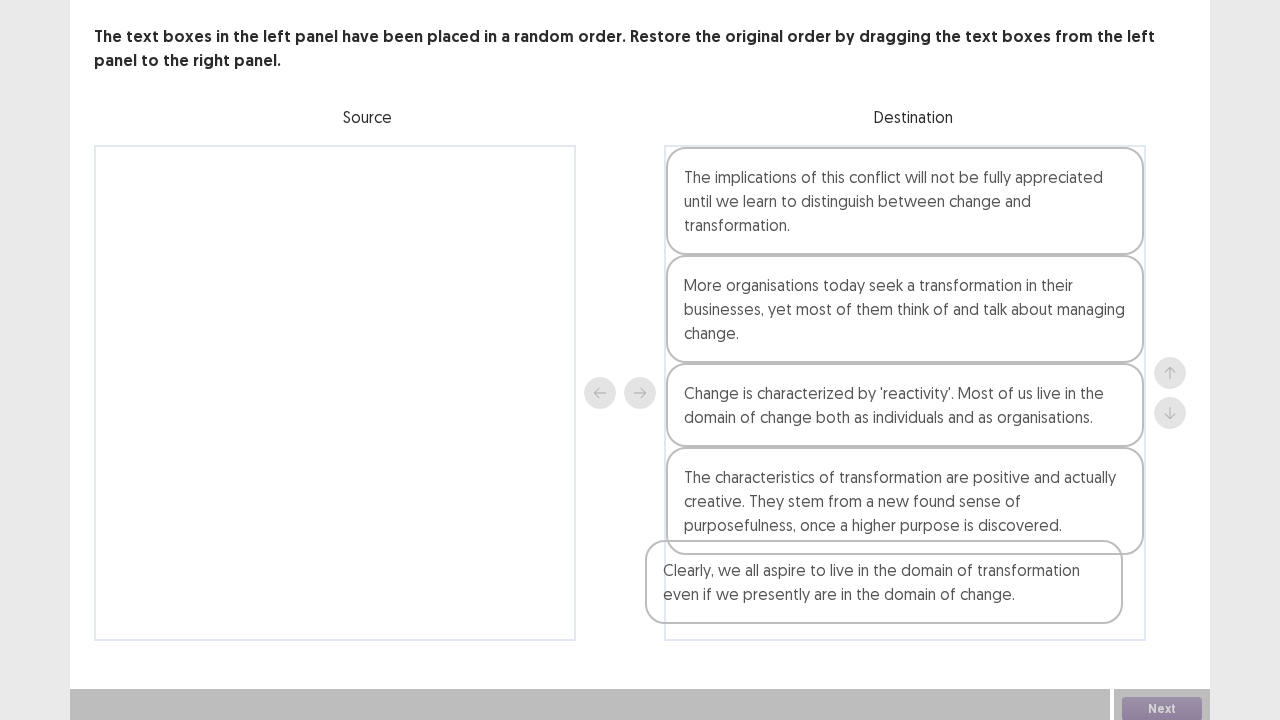drag, startPoint x: 538, startPoint y: 207, endPoint x: 1088, endPoint y: 587, distance: 668.5058 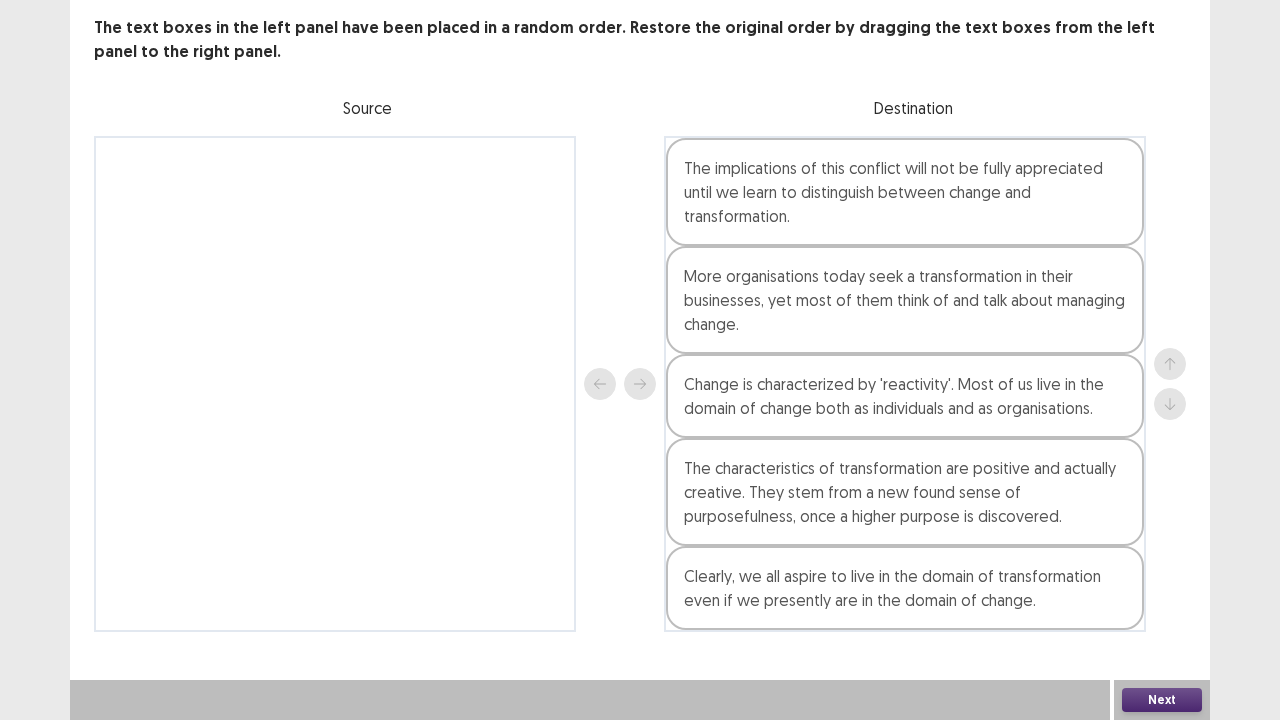 click on "Next" at bounding box center [1162, 700] 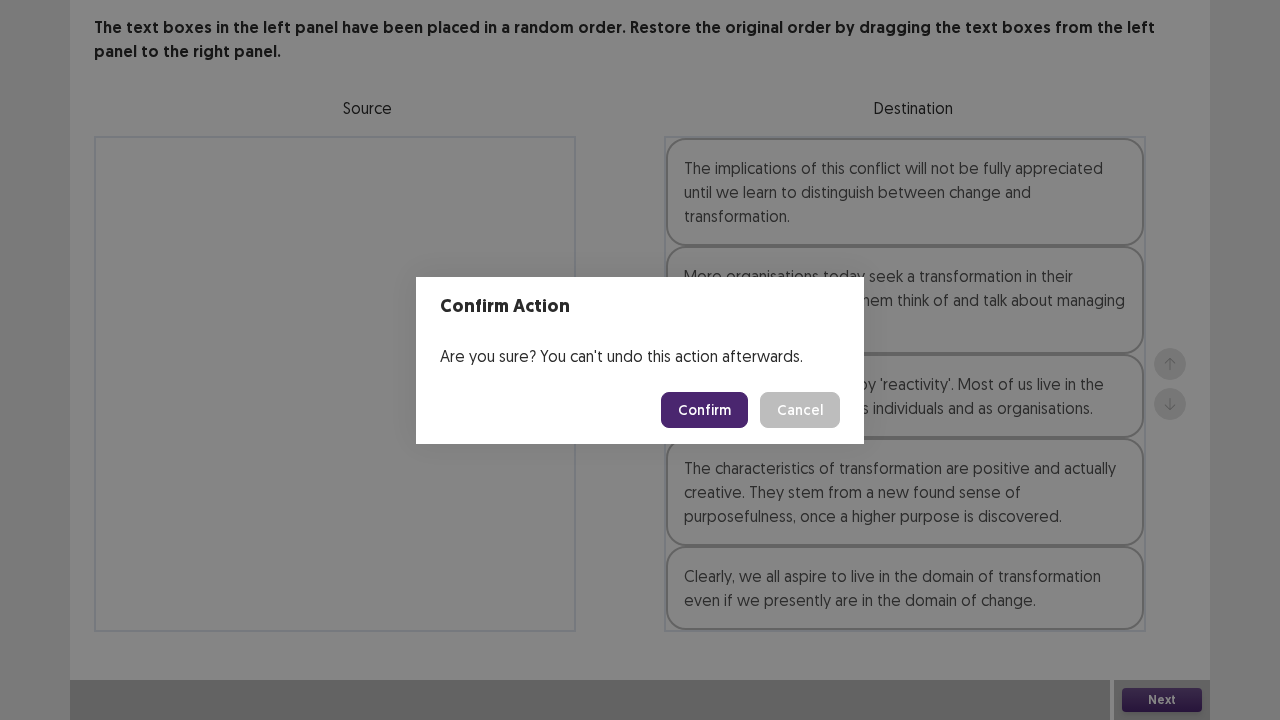 click on "Confirm" at bounding box center [704, 410] 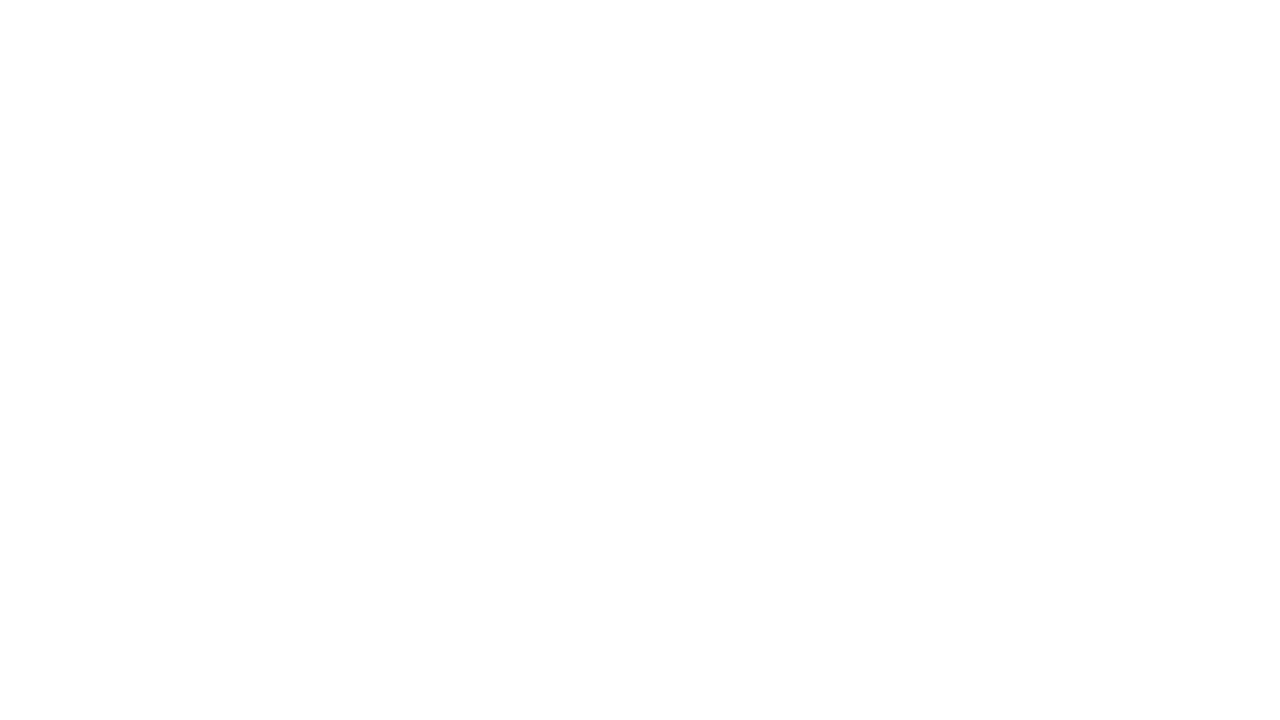 scroll, scrollTop: 0, scrollLeft: 0, axis: both 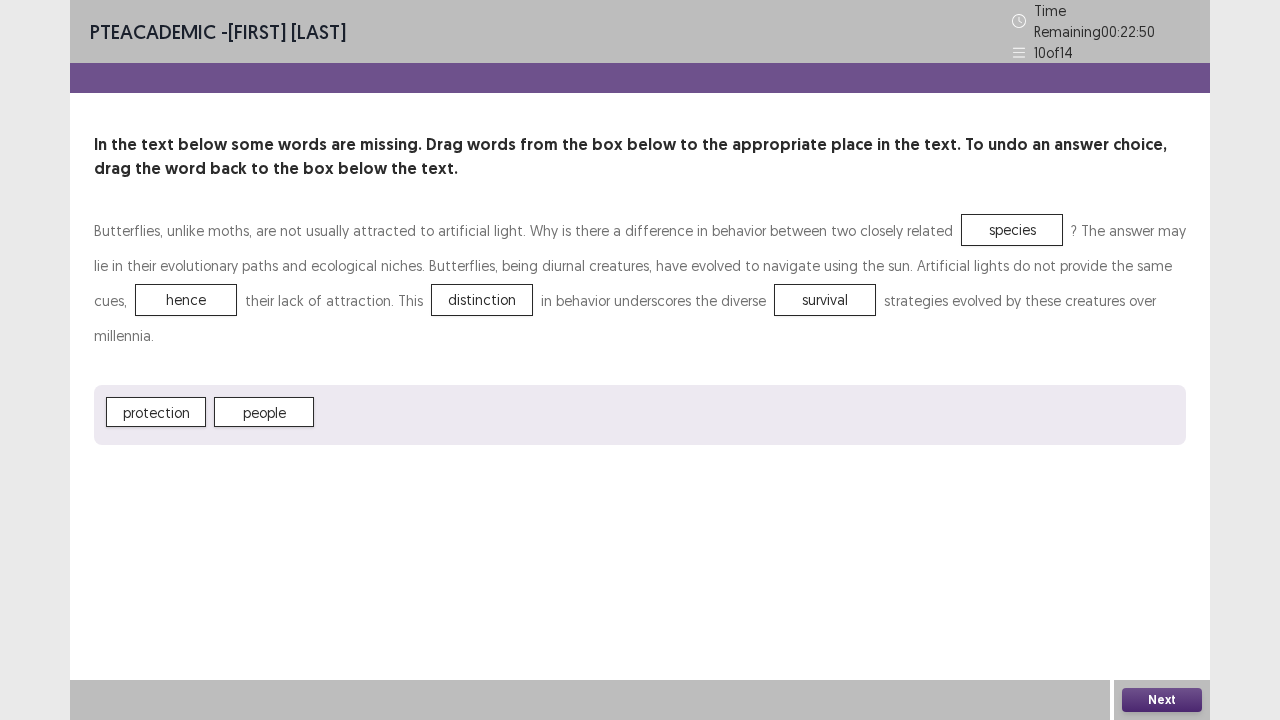 click on "Next" at bounding box center (1162, 700) 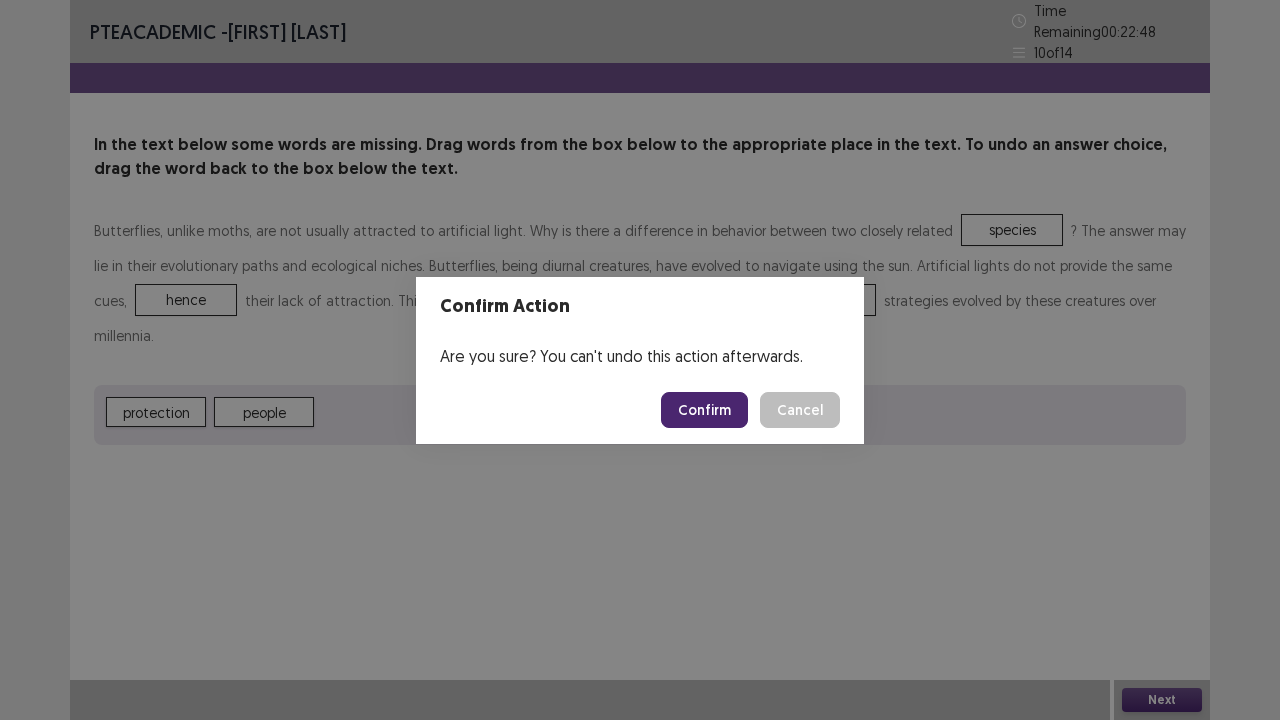 click on "Confirm" at bounding box center [704, 410] 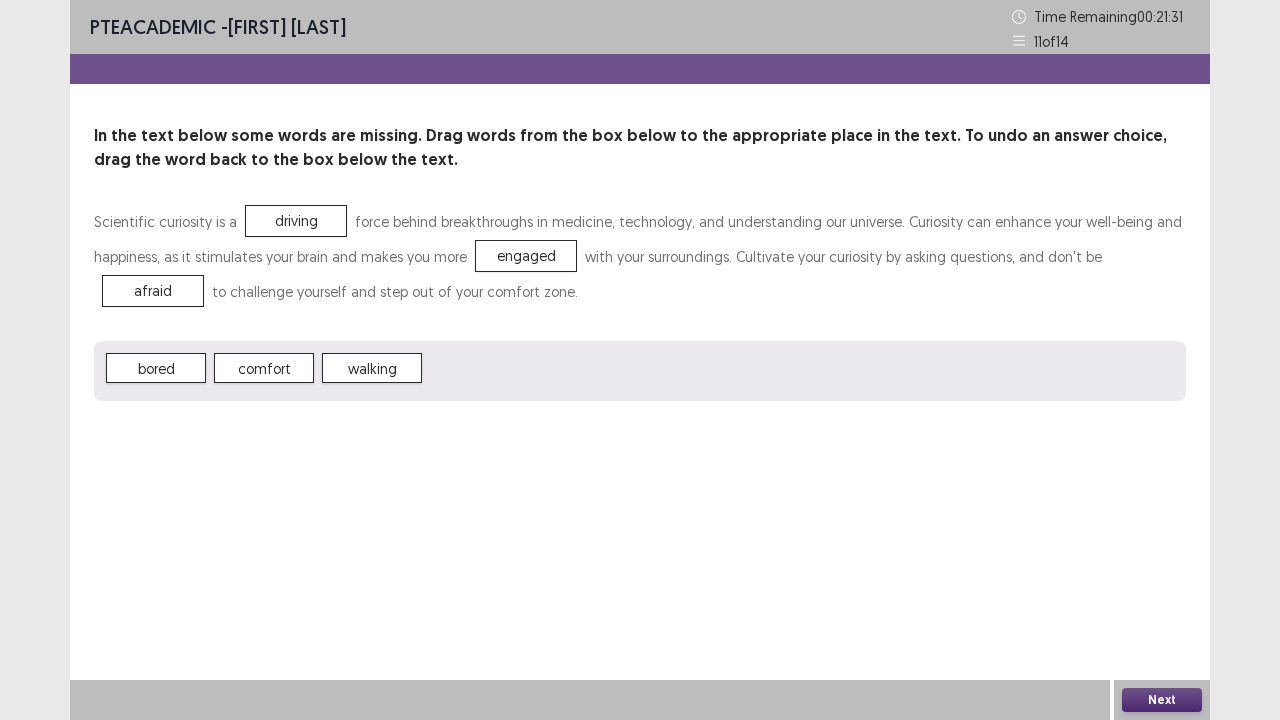 click on "Next" at bounding box center [1162, 700] 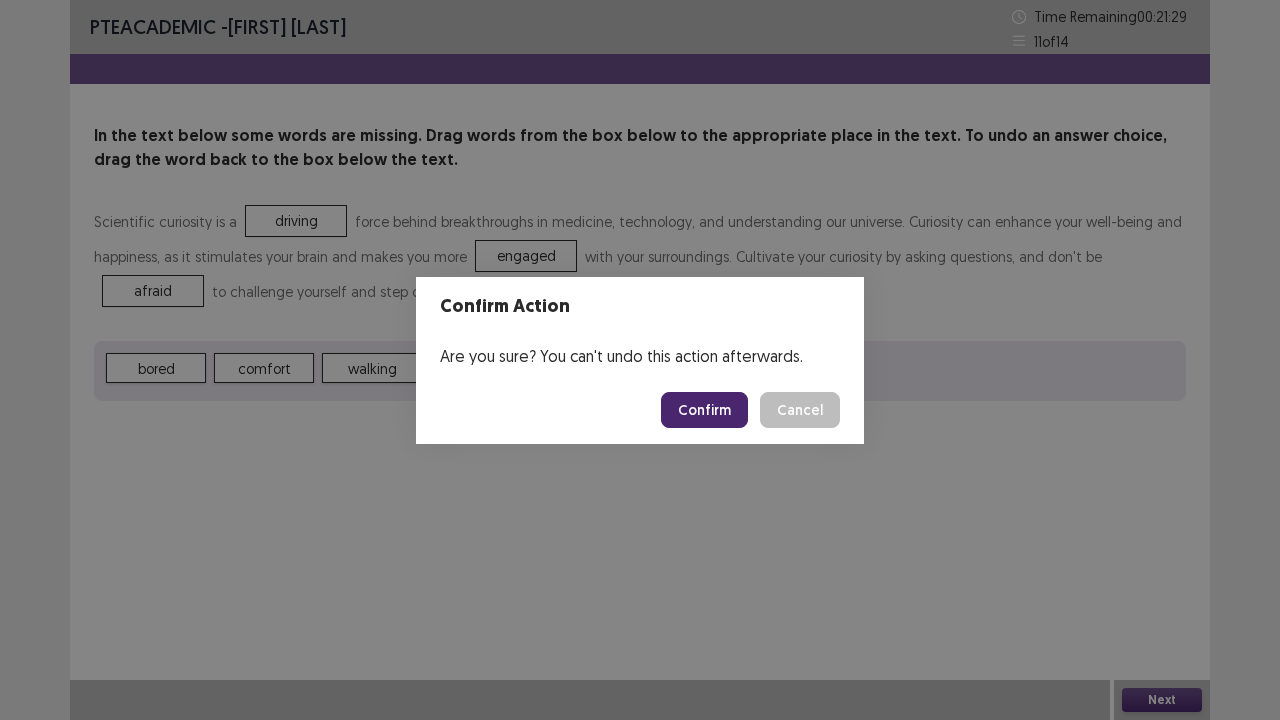 click on "Confirm" at bounding box center (704, 410) 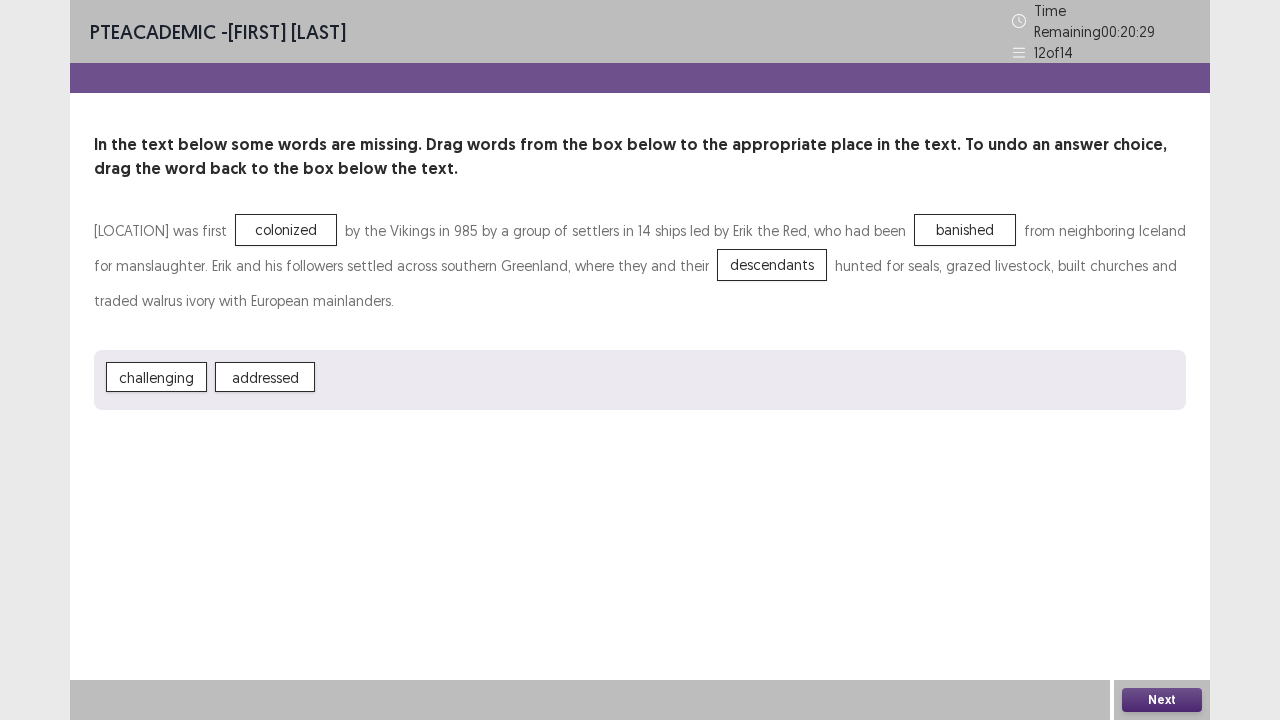 click on "Next" at bounding box center [1162, 700] 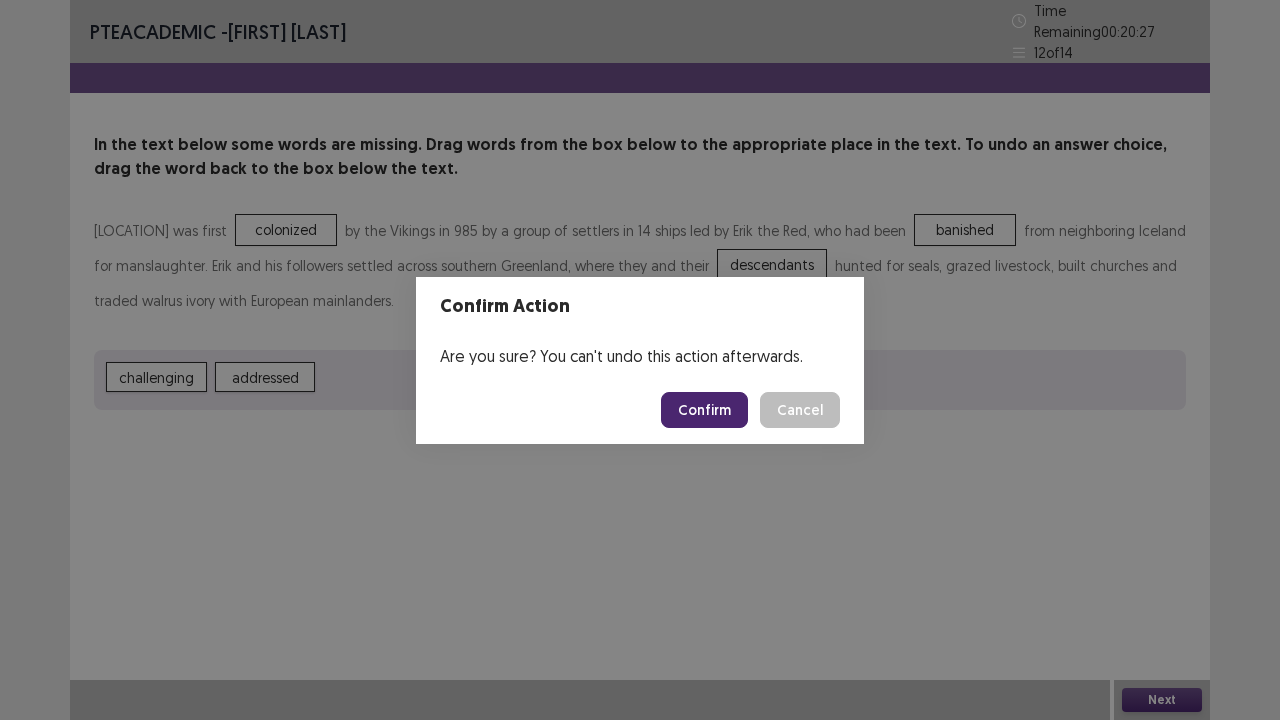 click on "Confirm" at bounding box center (704, 410) 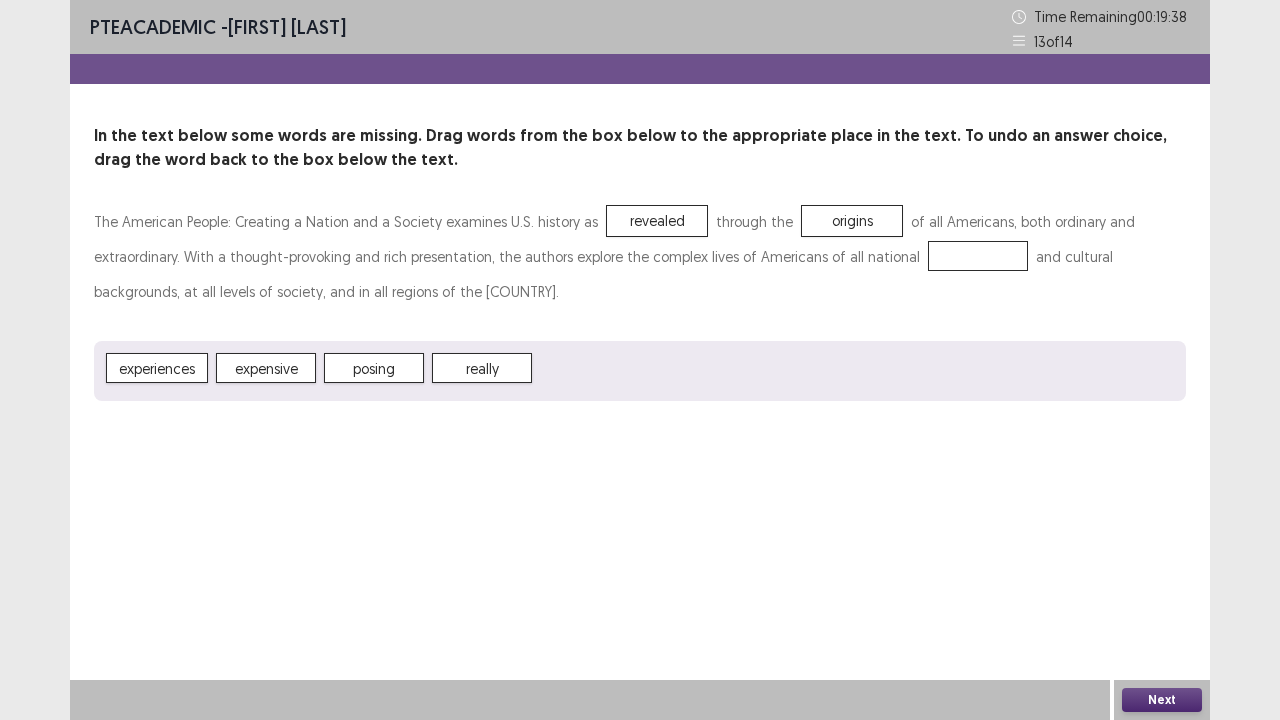 click on "origins" at bounding box center (852, 221) 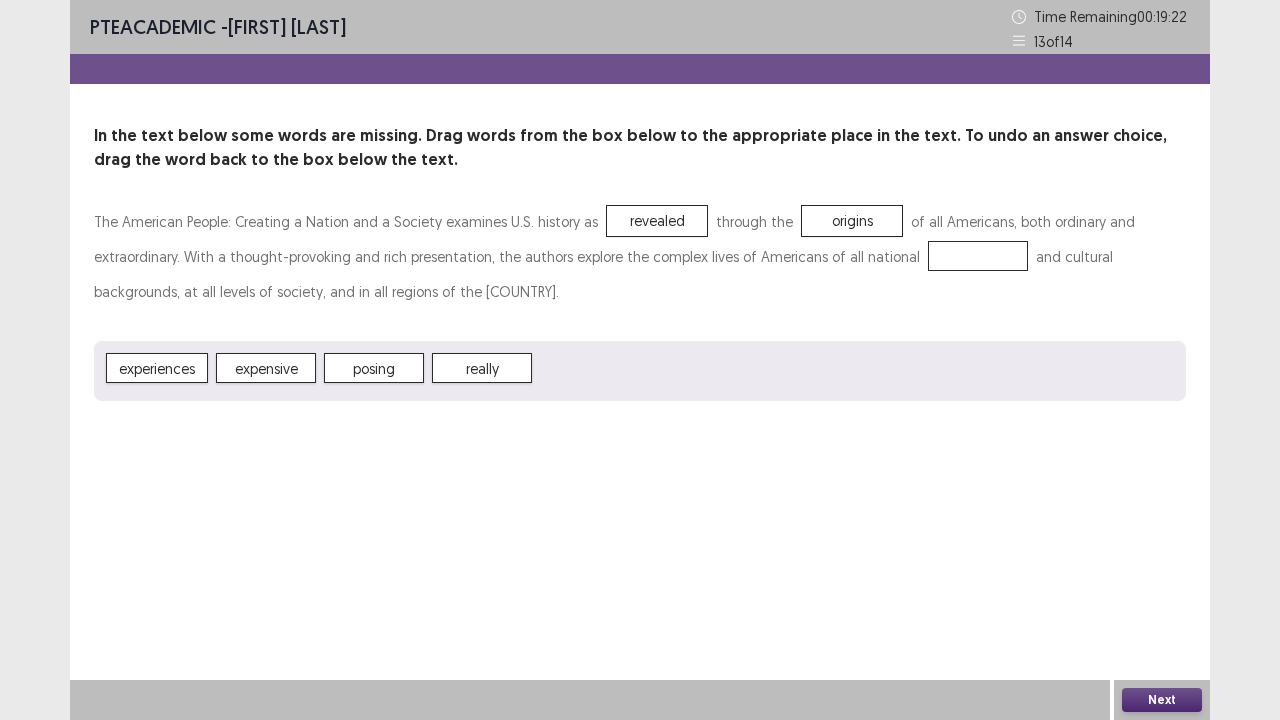 click on "origins" at bounding box center (852, 221) 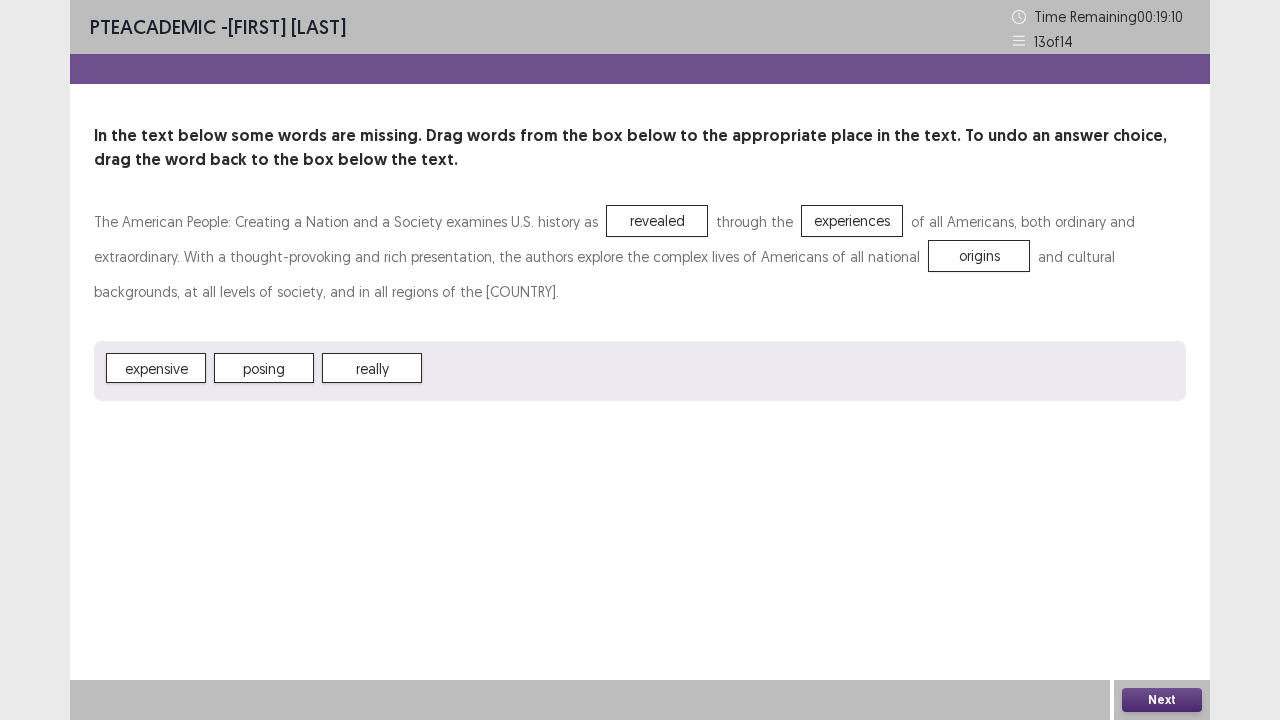 click on "Next" at bounding box center (1162, 700) 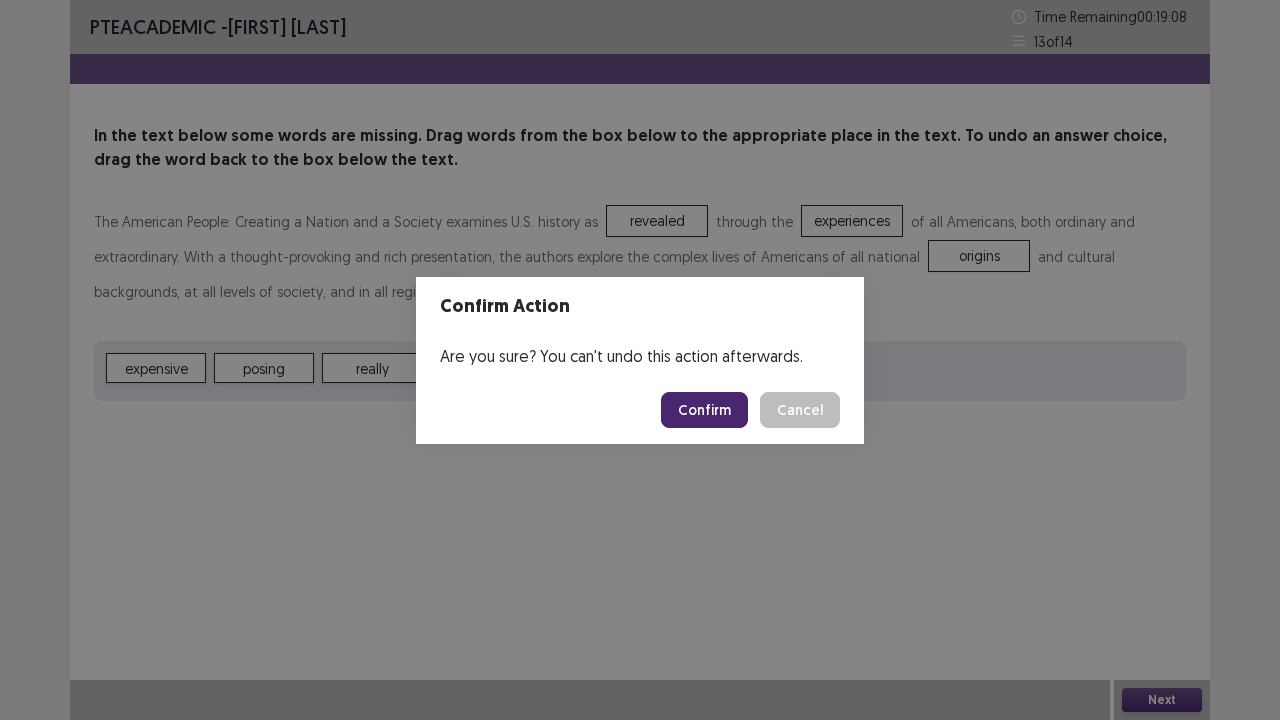 click on "Confirm" at bounding box center (704, 410) 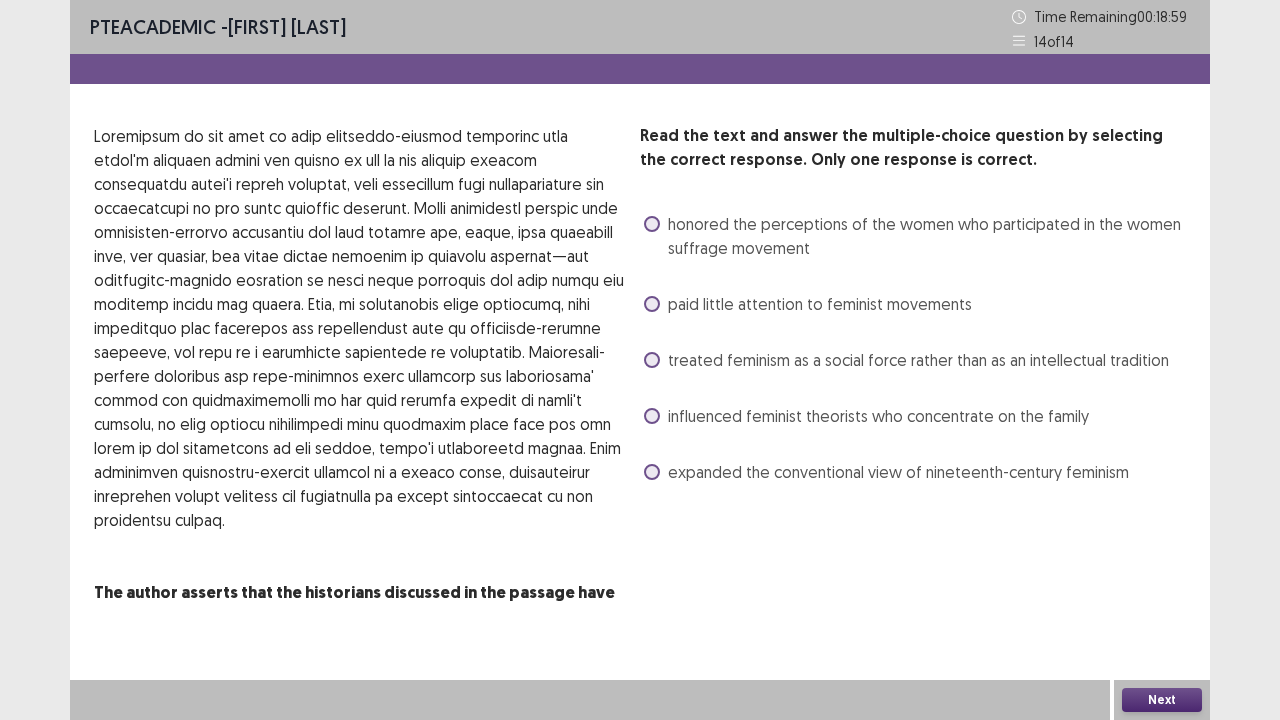 click on "treated feminism as a social force rather than as an intellectual tradition" at bounding box center (906, 360) 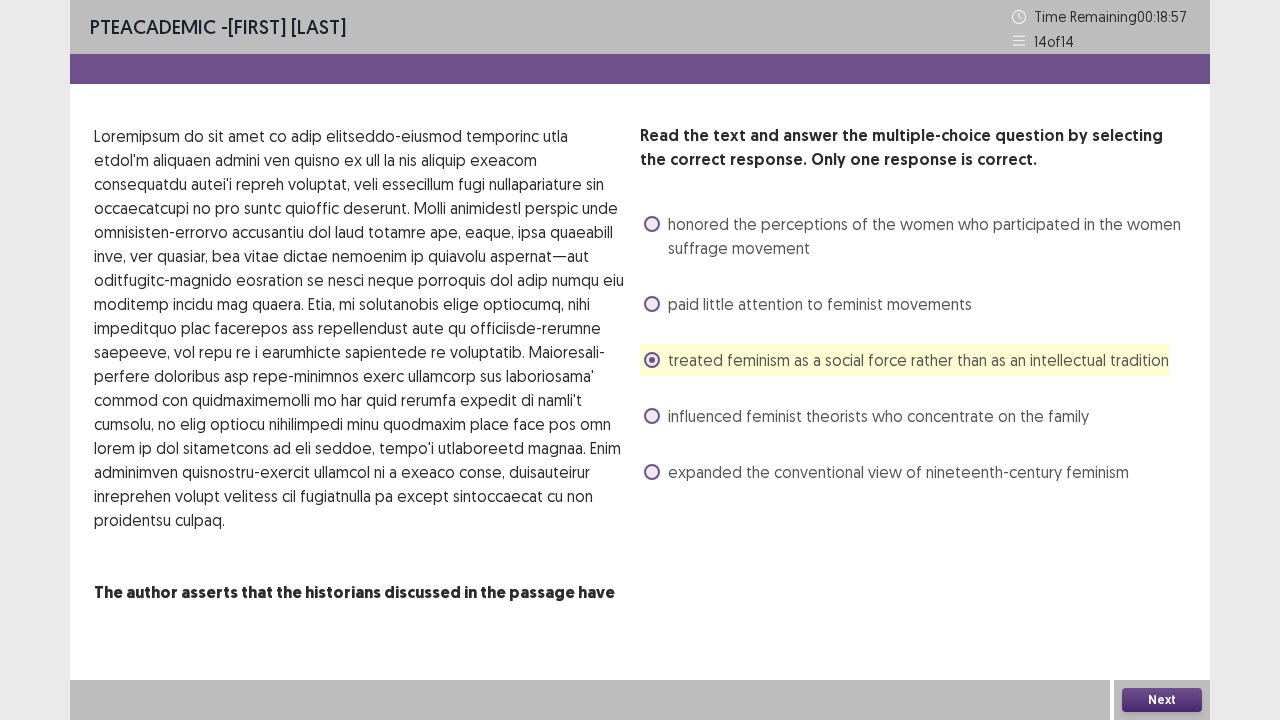 click on "Next" at bounding box center (1162, 700) 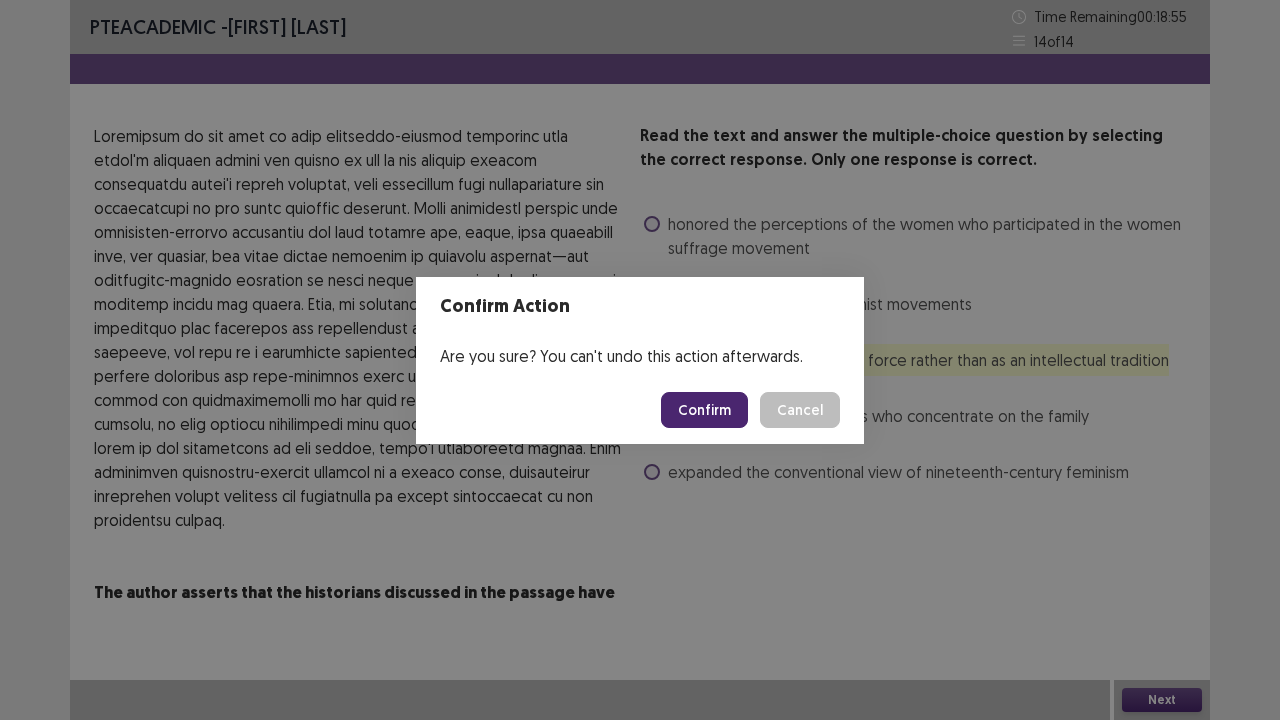 click on "Confirm" at bounding box center (704, 410) 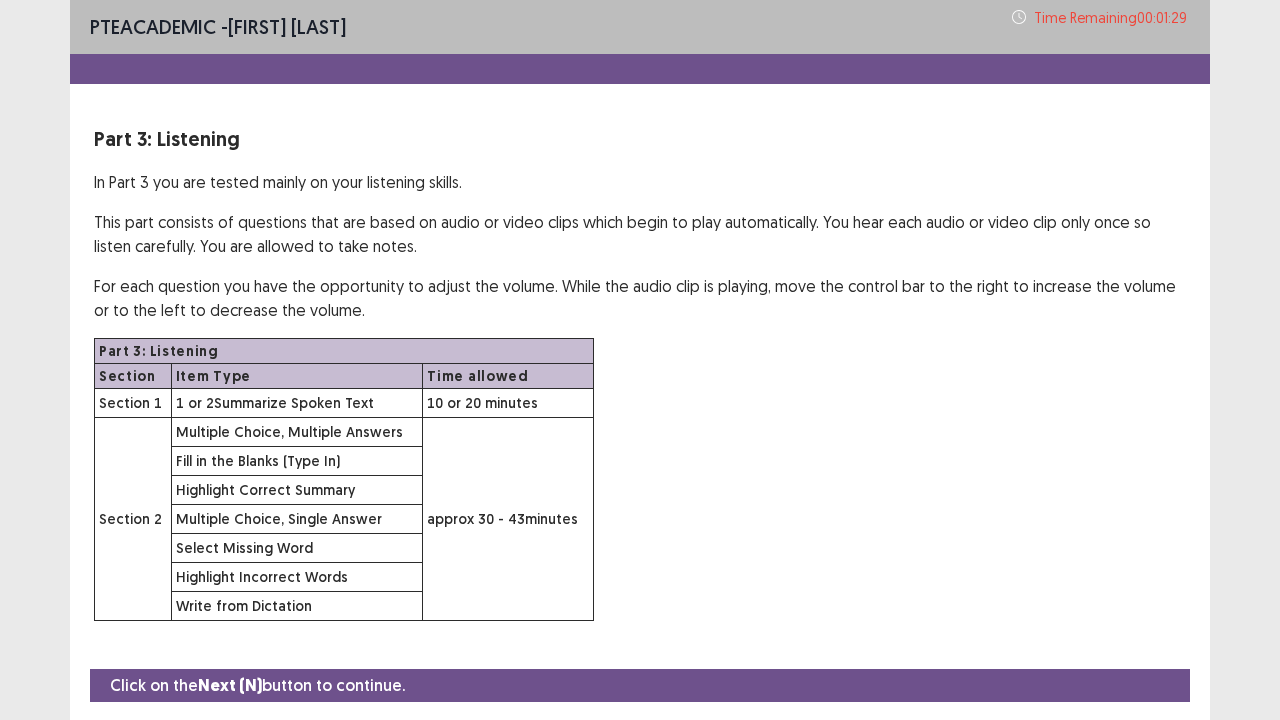 scroll, scrollTop: 58, scrollLeft: 0, axis: vertical 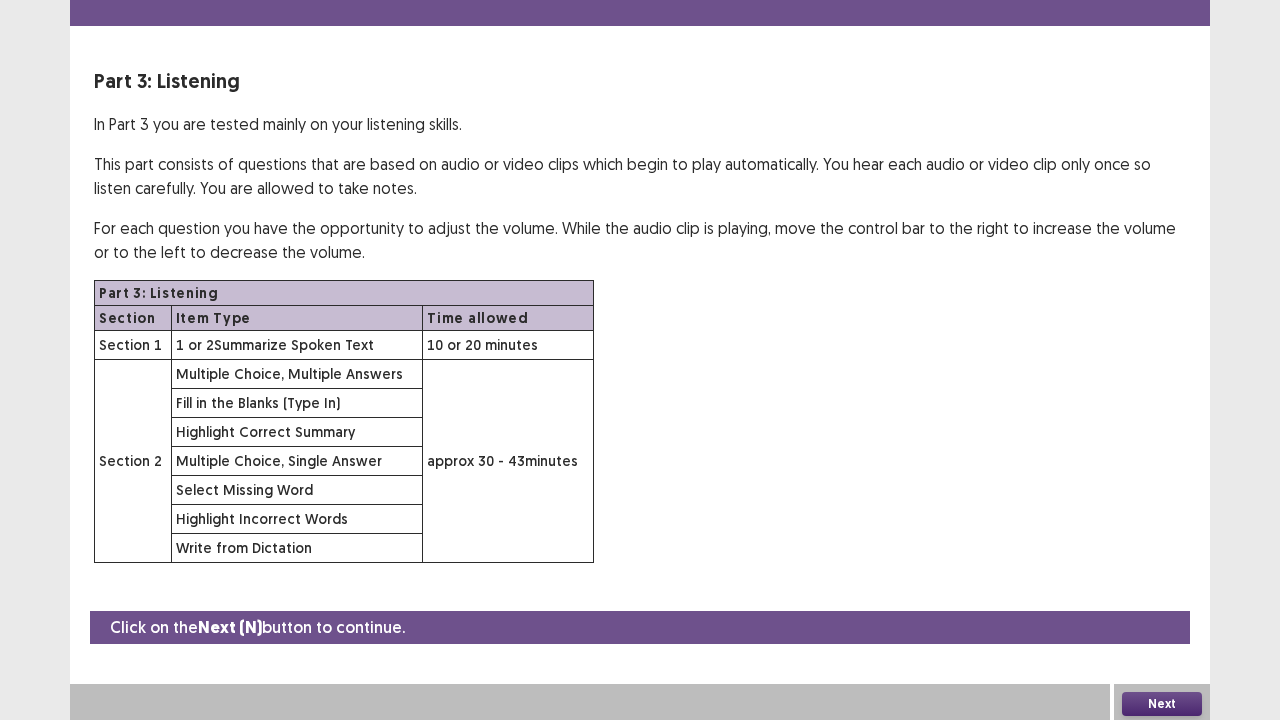 click on "Next" at bounding box center [1162, 704] 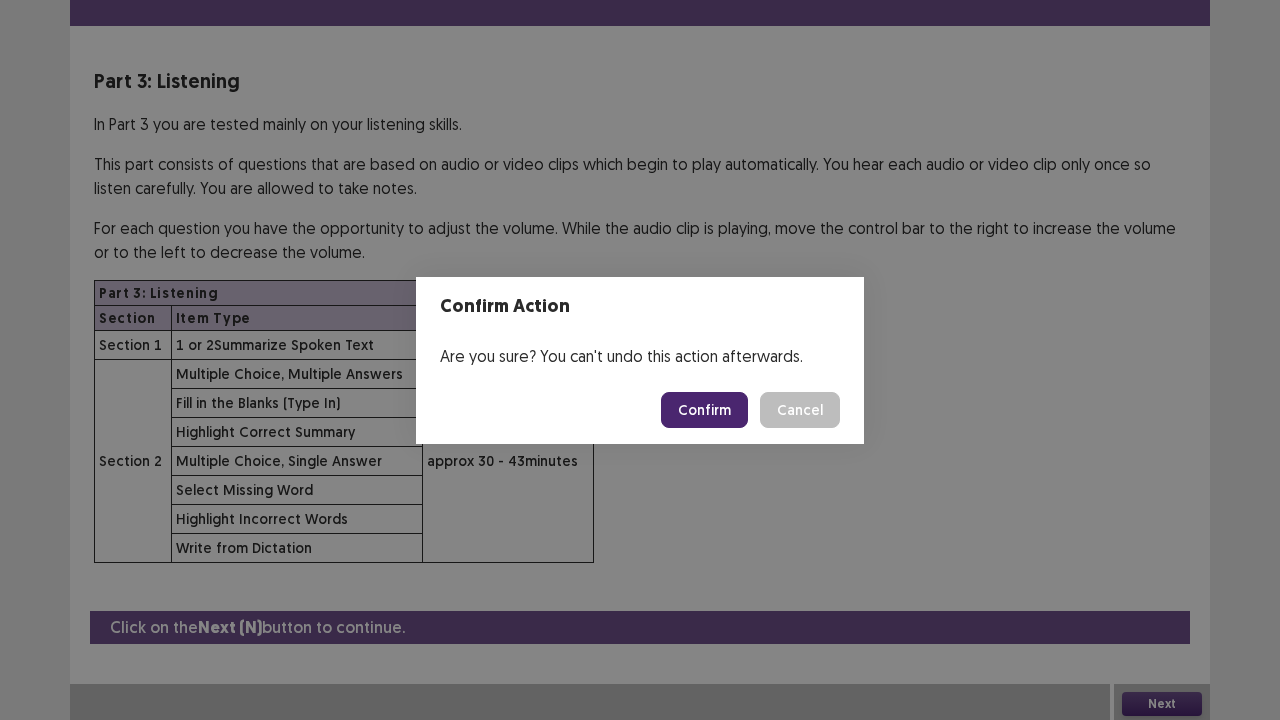 click on "Confirm" at bounding box center [704, 410] 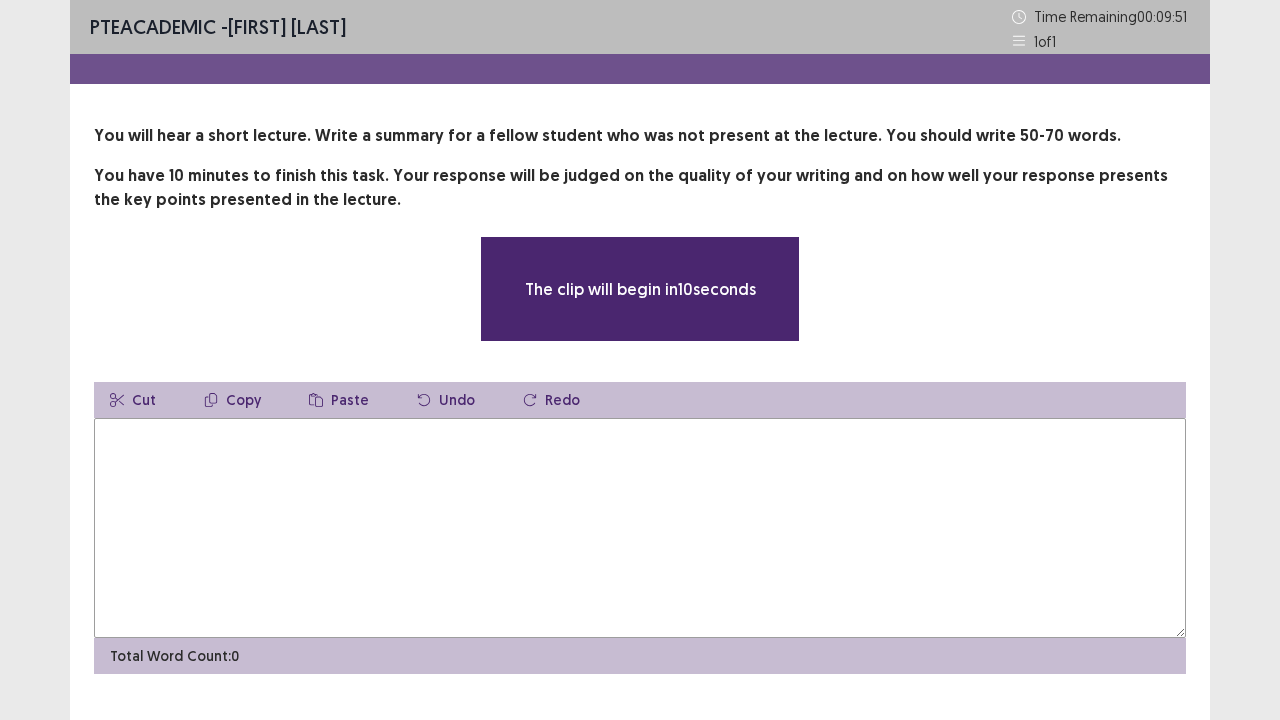 click at bounding box center [640, 528] 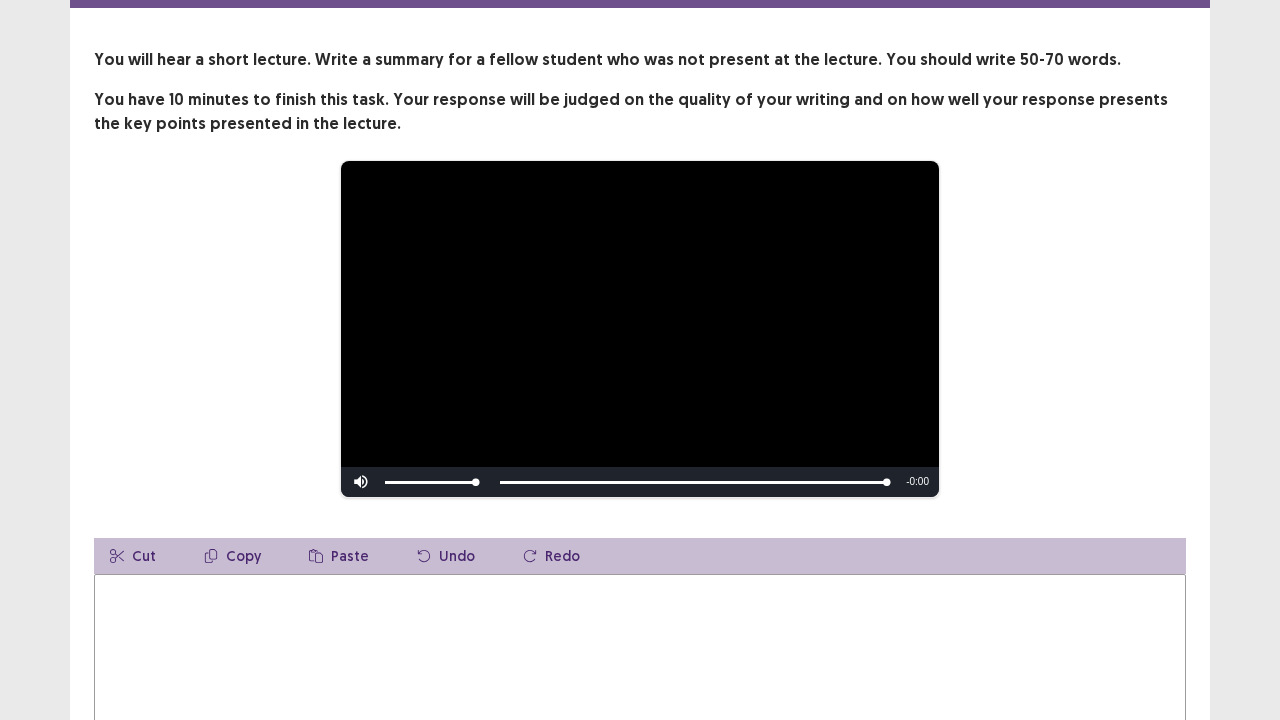 scroll, scrollTop: 86, scrollLeft: 0, axis: vertical 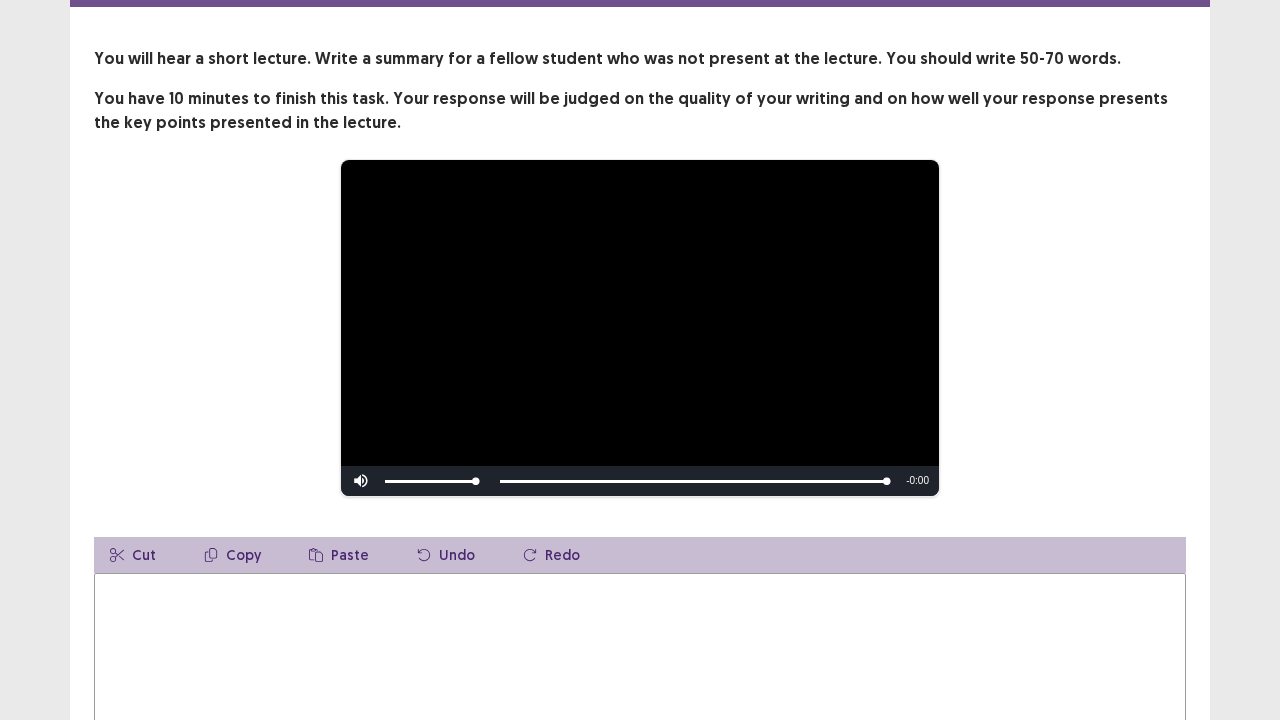 click at bounding box center (640, 683) 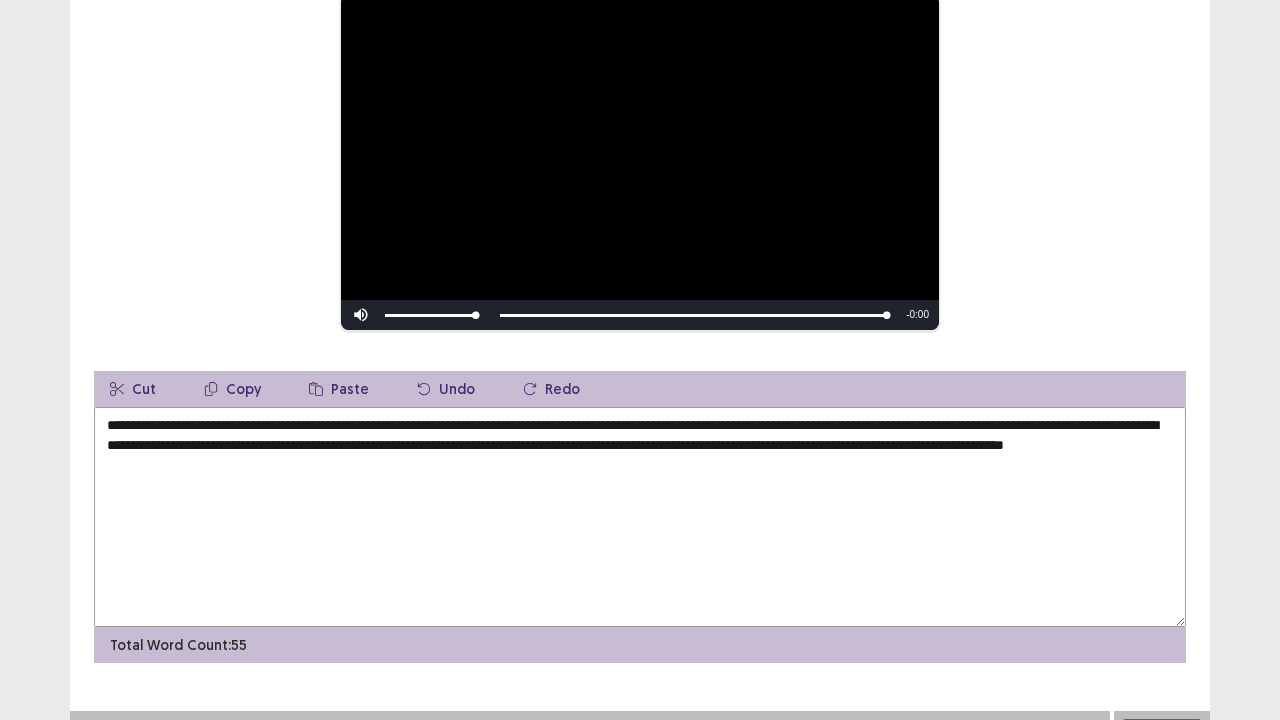 scroll, scrollTop: 274, scrollLeft: 0, axis: vertical 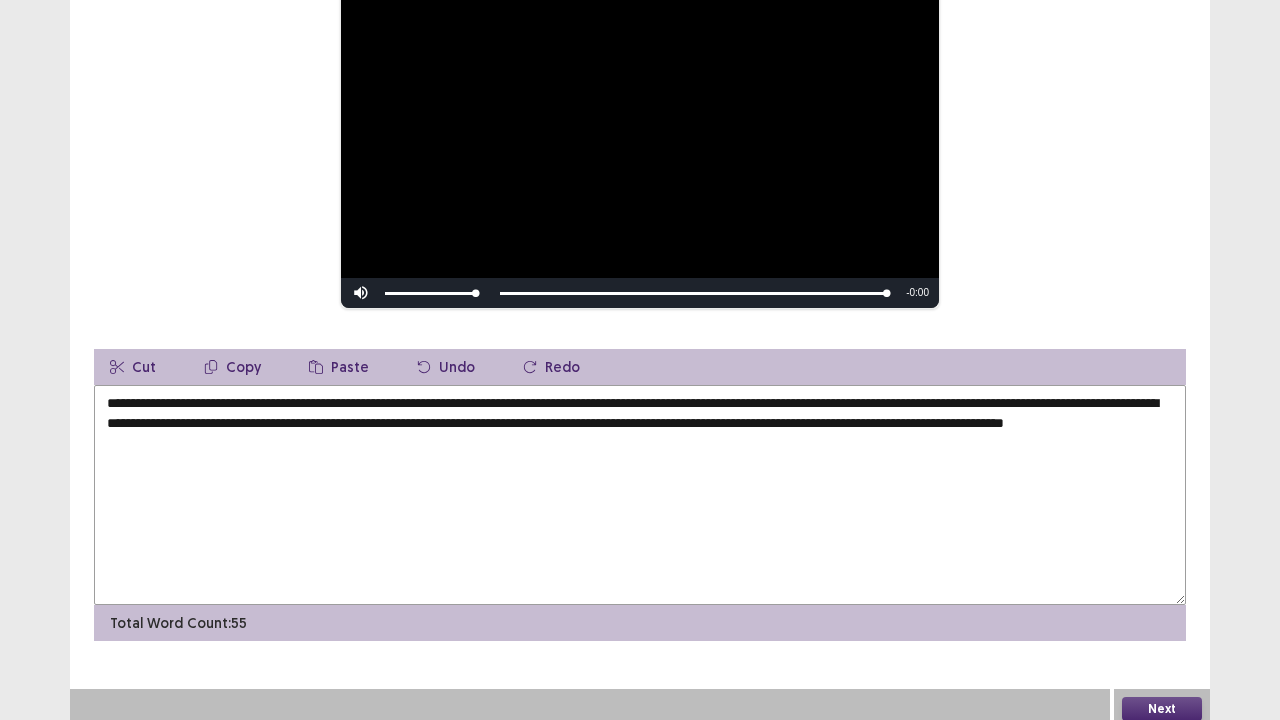 type on "**********" 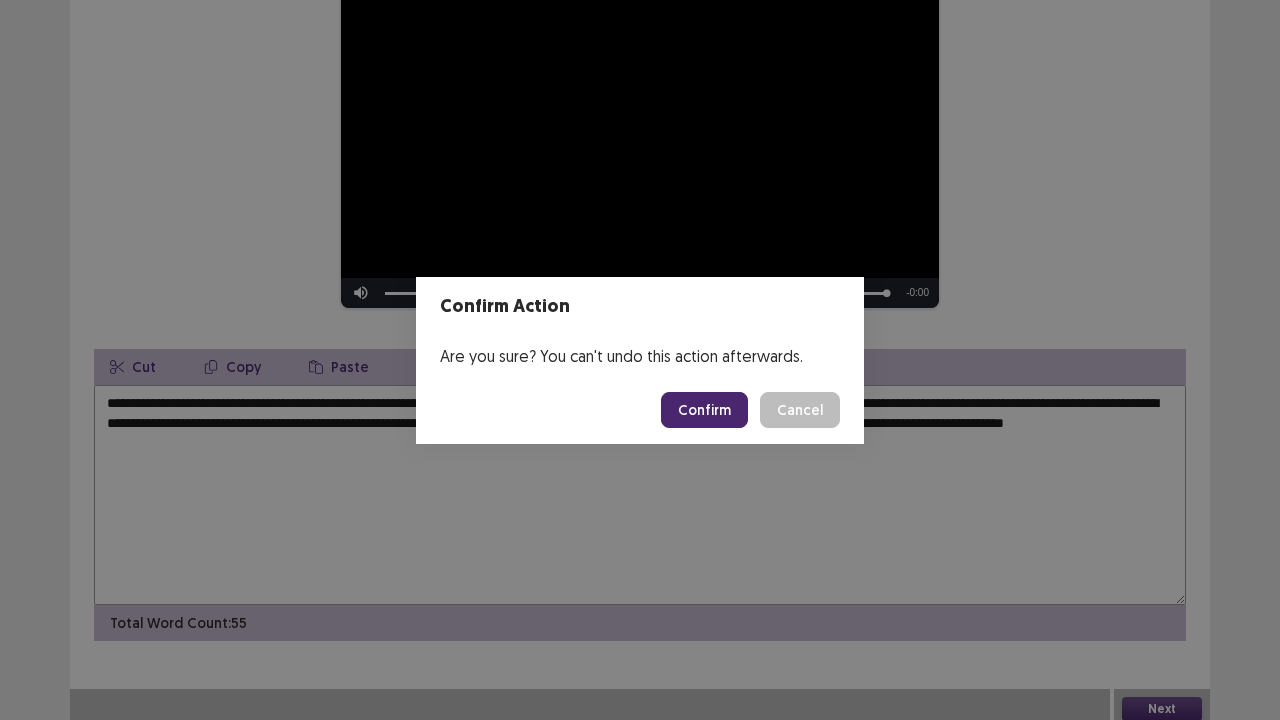 click on "Confirm" at bounding box center [704, 410] 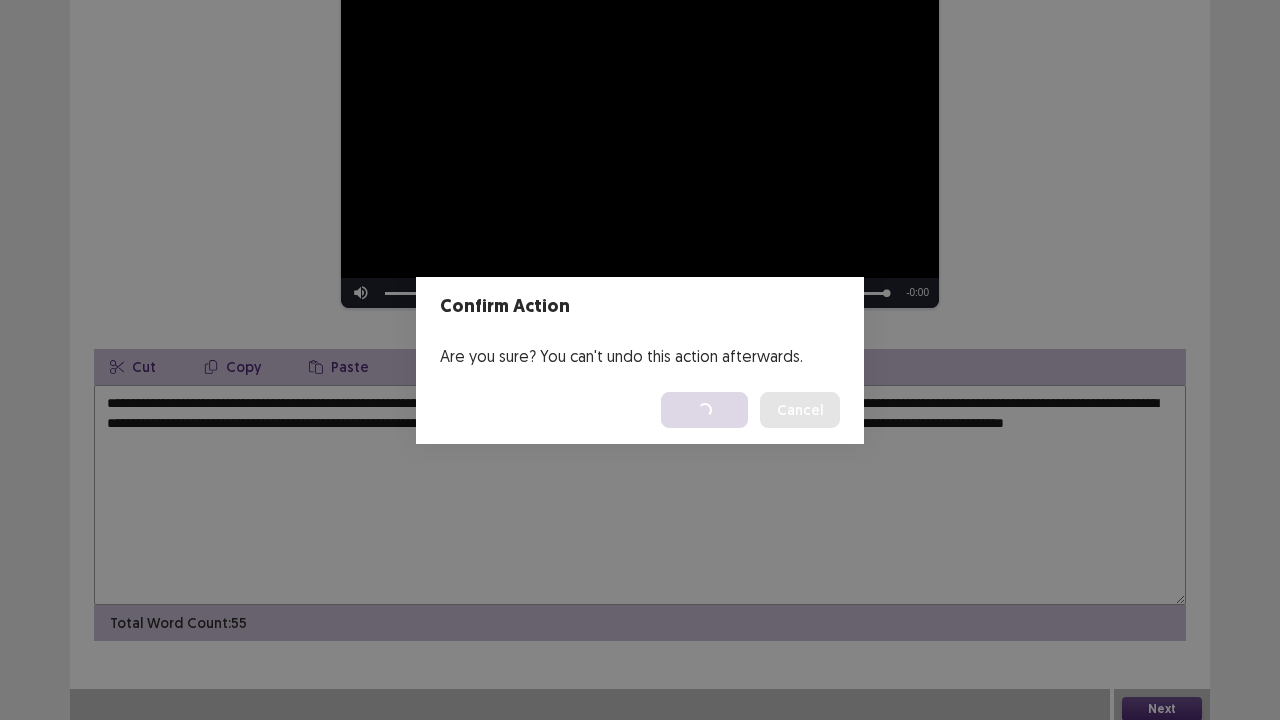 scroll, scrollTop: 0, scrollLeft: 0, axis: both 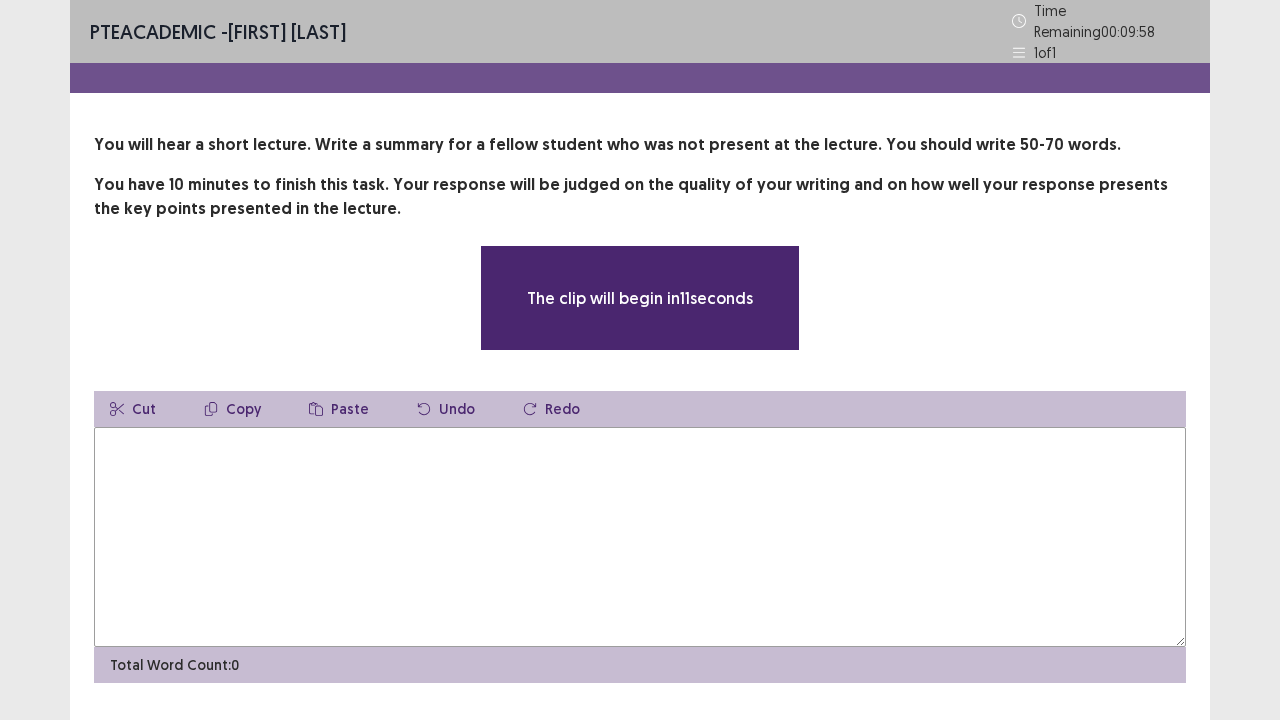 click at bounding box center [640, 537] 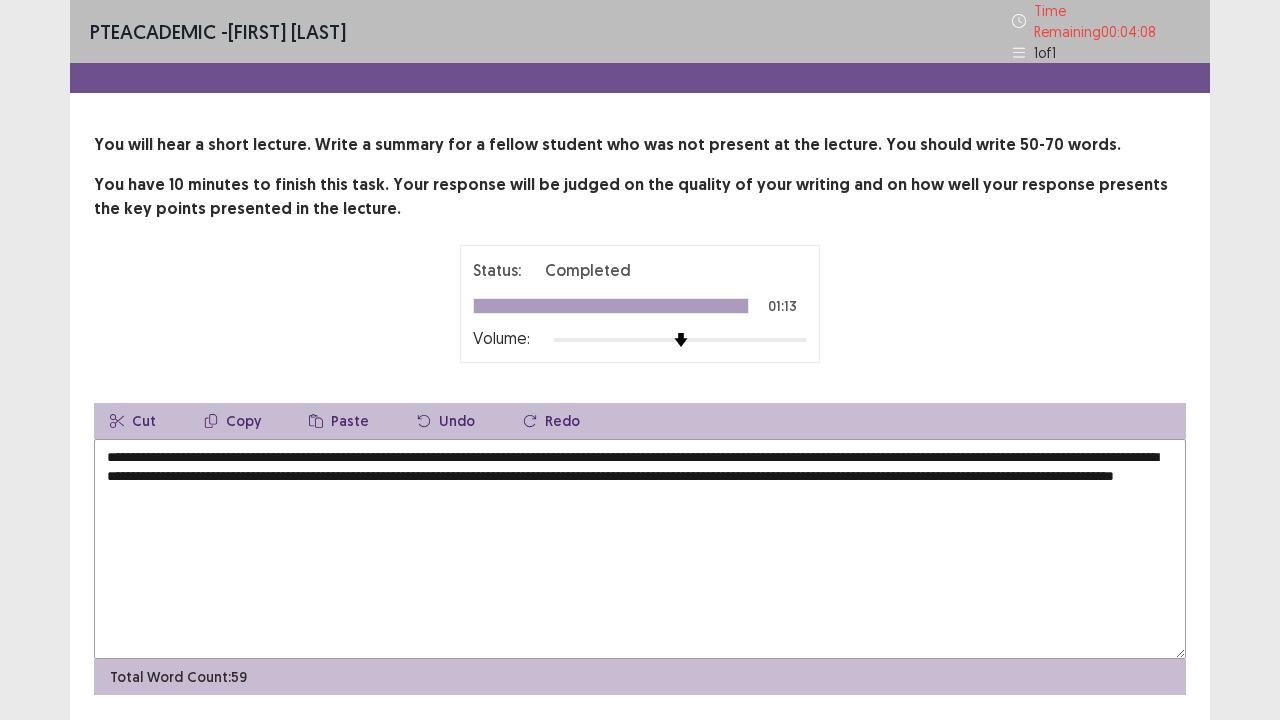 scroll, scrollTop: 53, scrollLeft: 0, axis: vertical 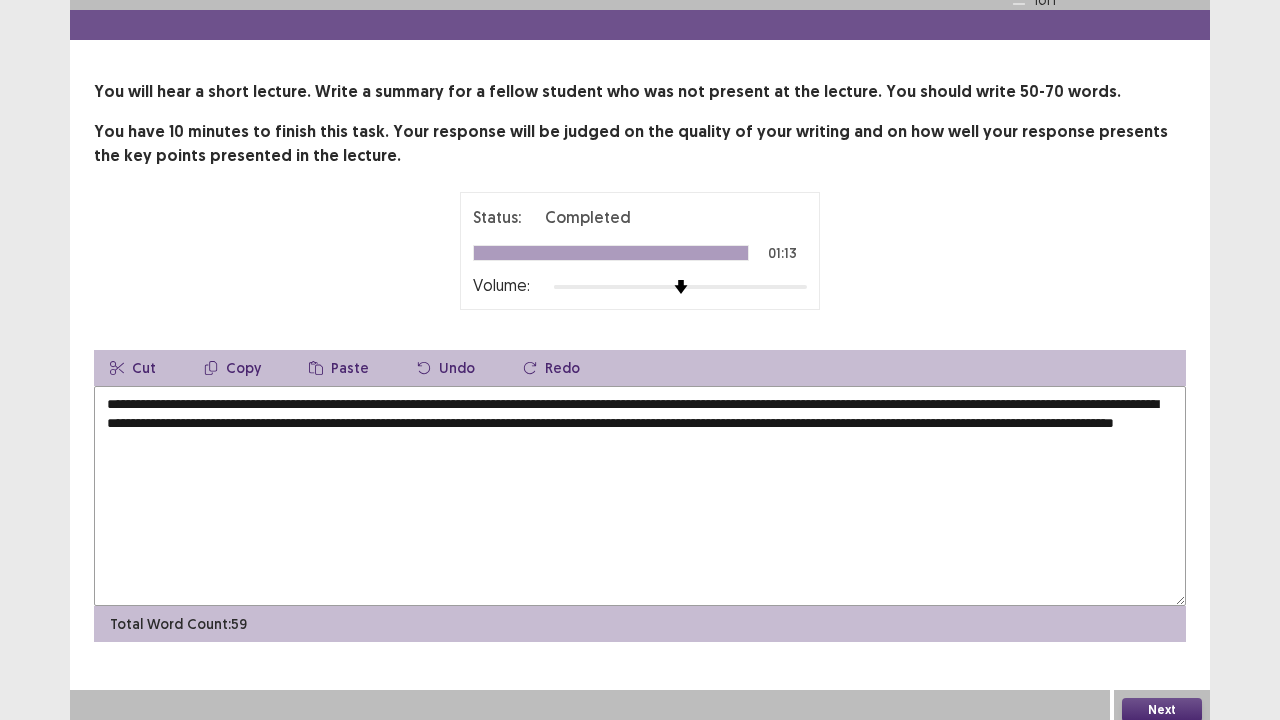 type on "**********" 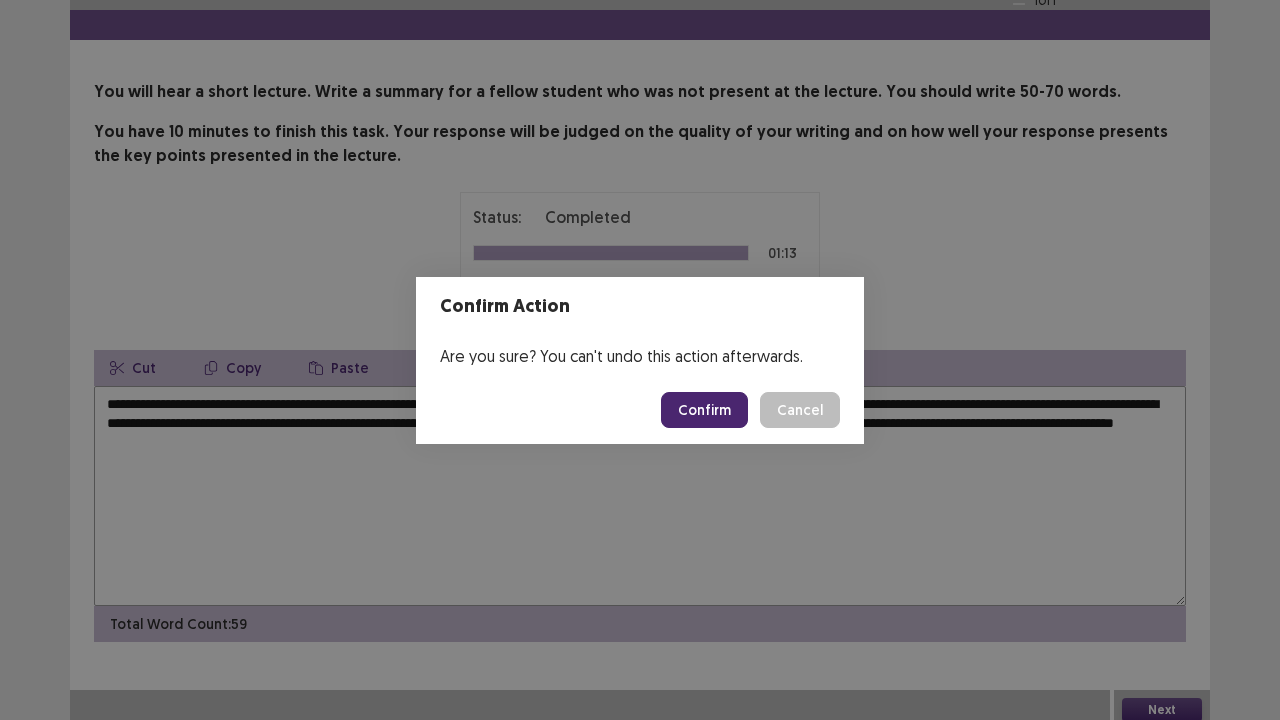 click on "Confirm" at bounding box center [704, 410] 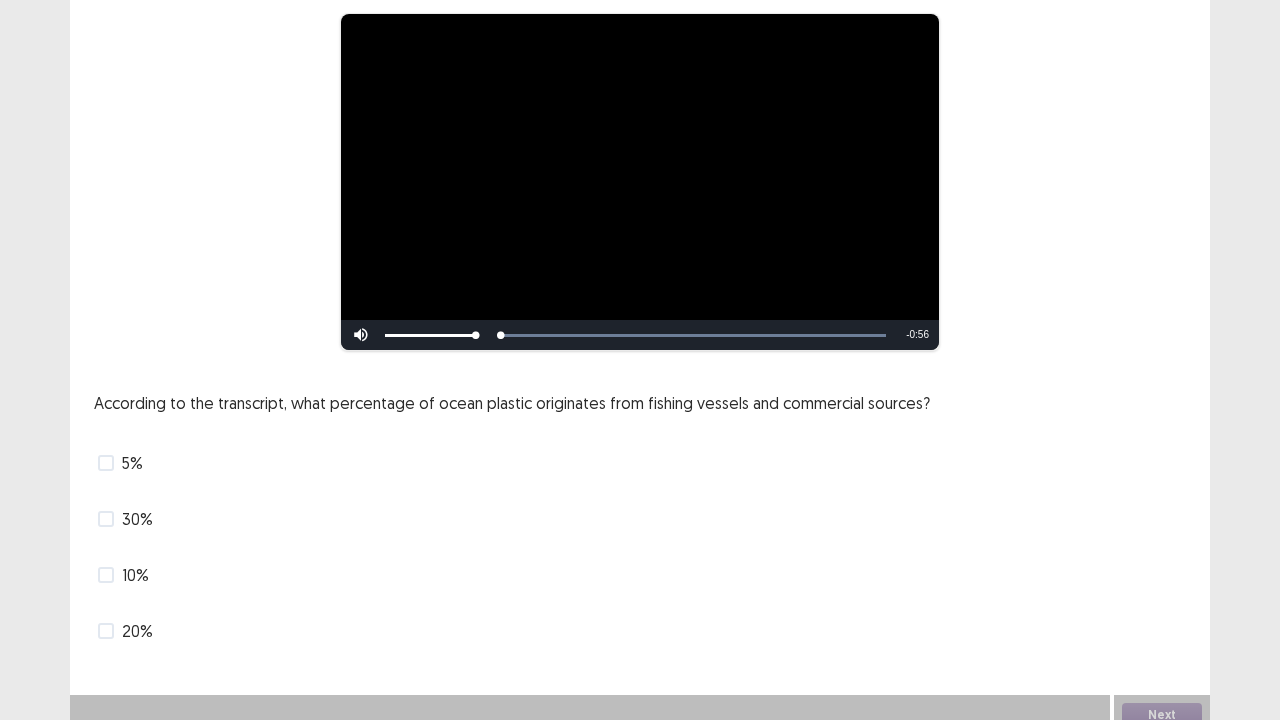 scroll, scrollTop: 182, scrollLeft: 0, axis: vertical 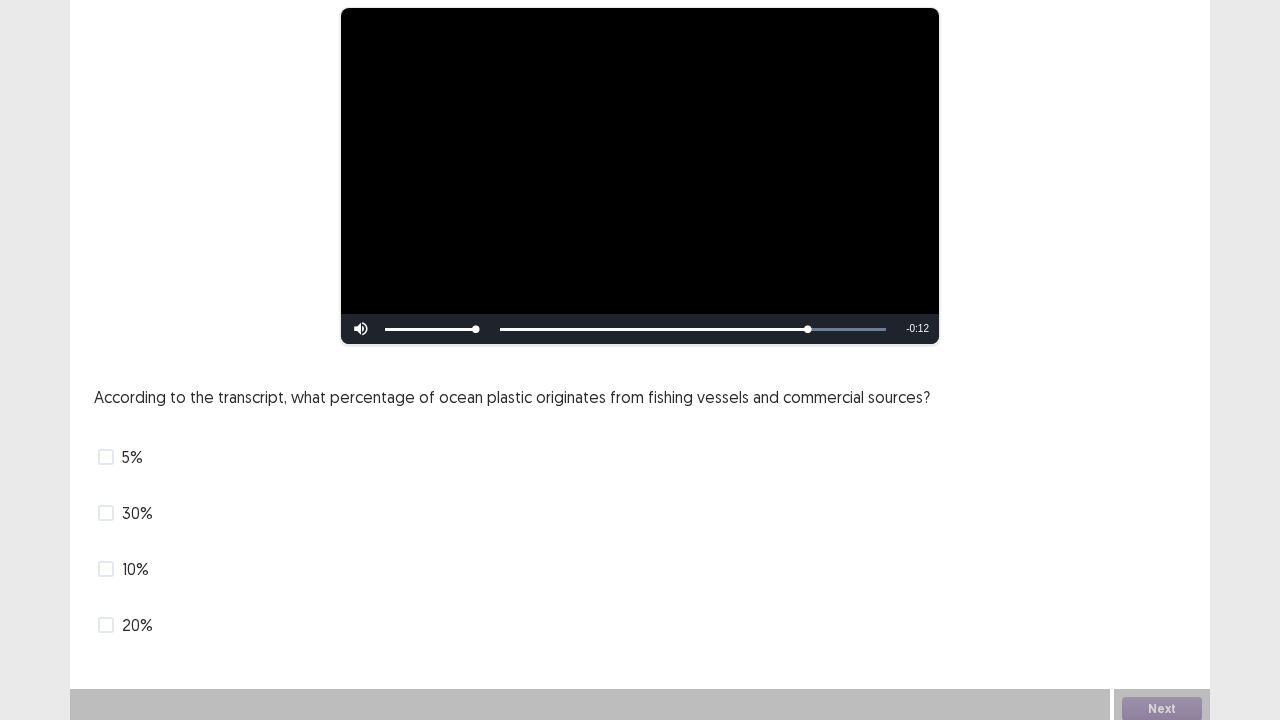 click at bounding box center (106, 569) 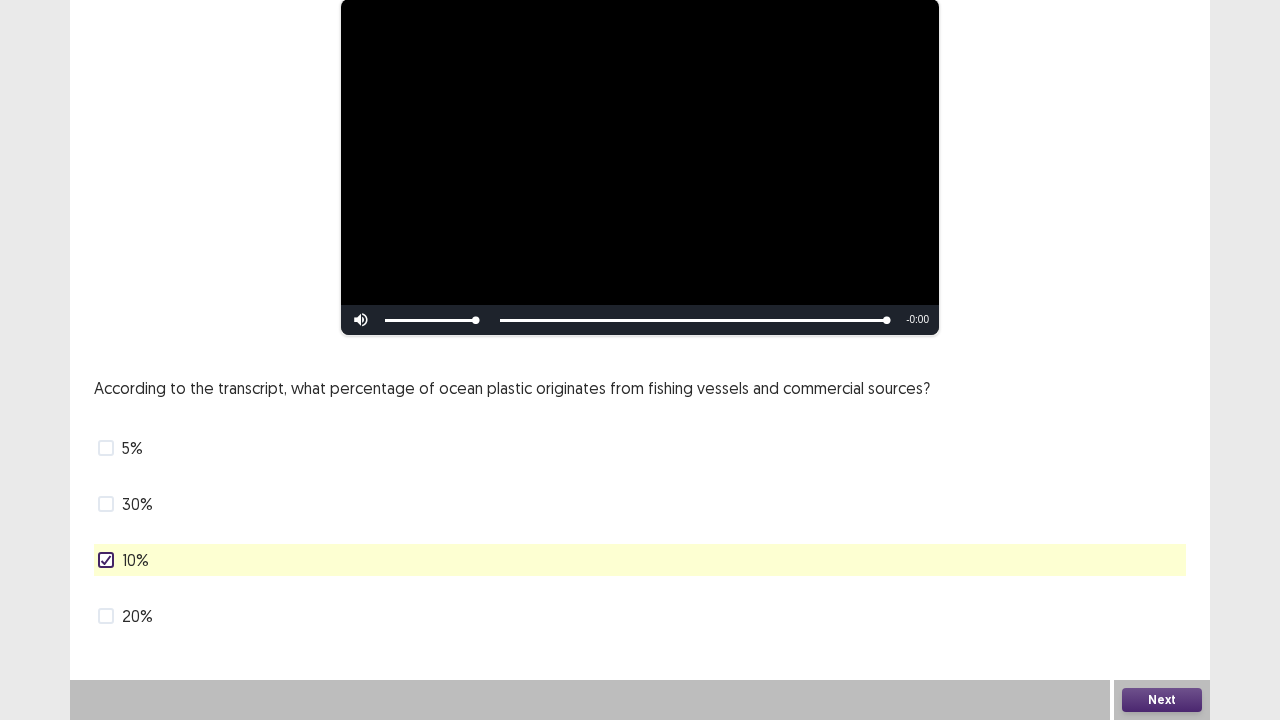 click on "Next" at bounding box center (1162, 700) 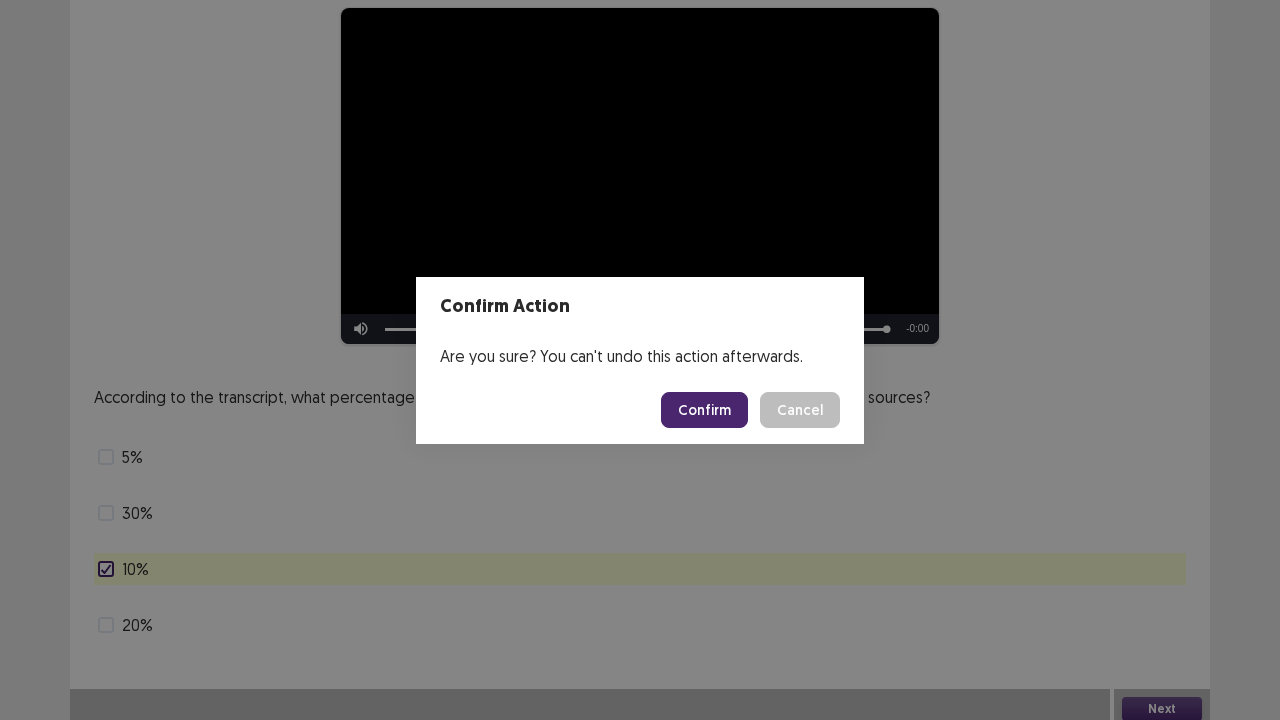 click on "Confirm" at bounding box center [704, 410] 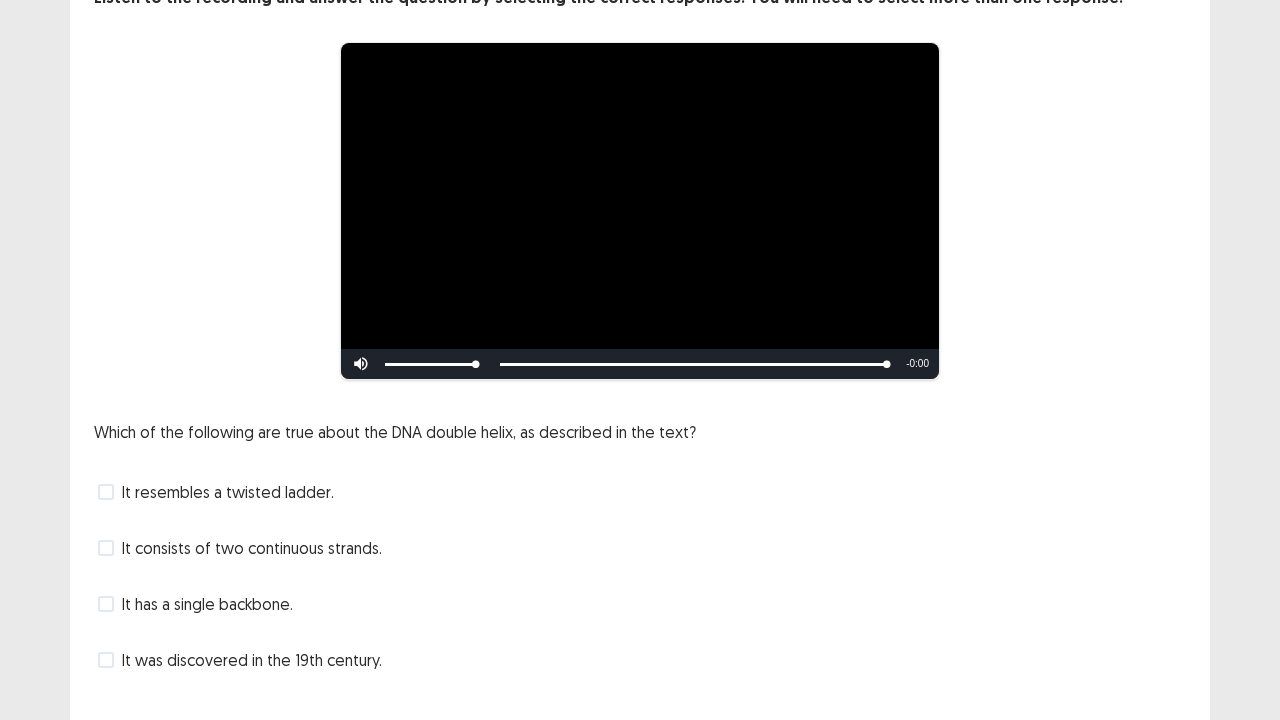 scroll, scrollTop: 182, scrollLeft: 0, axis: vertical 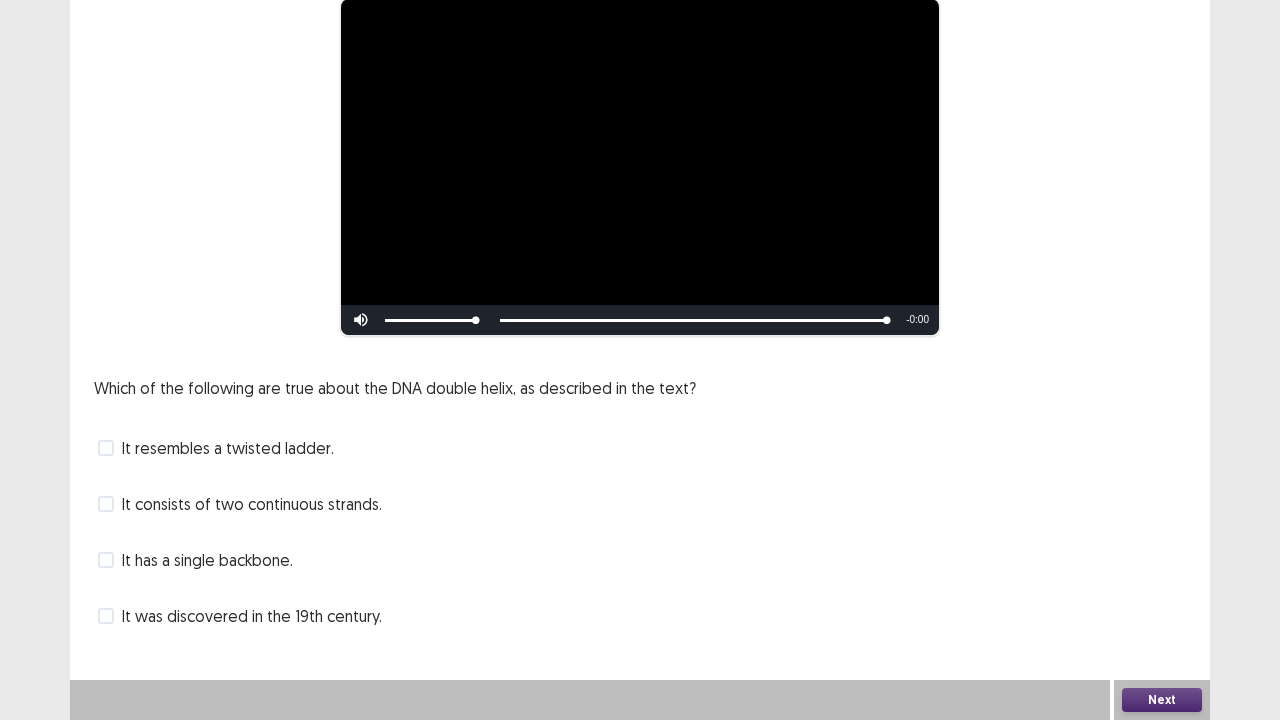 click at bounding box center (106, 504) 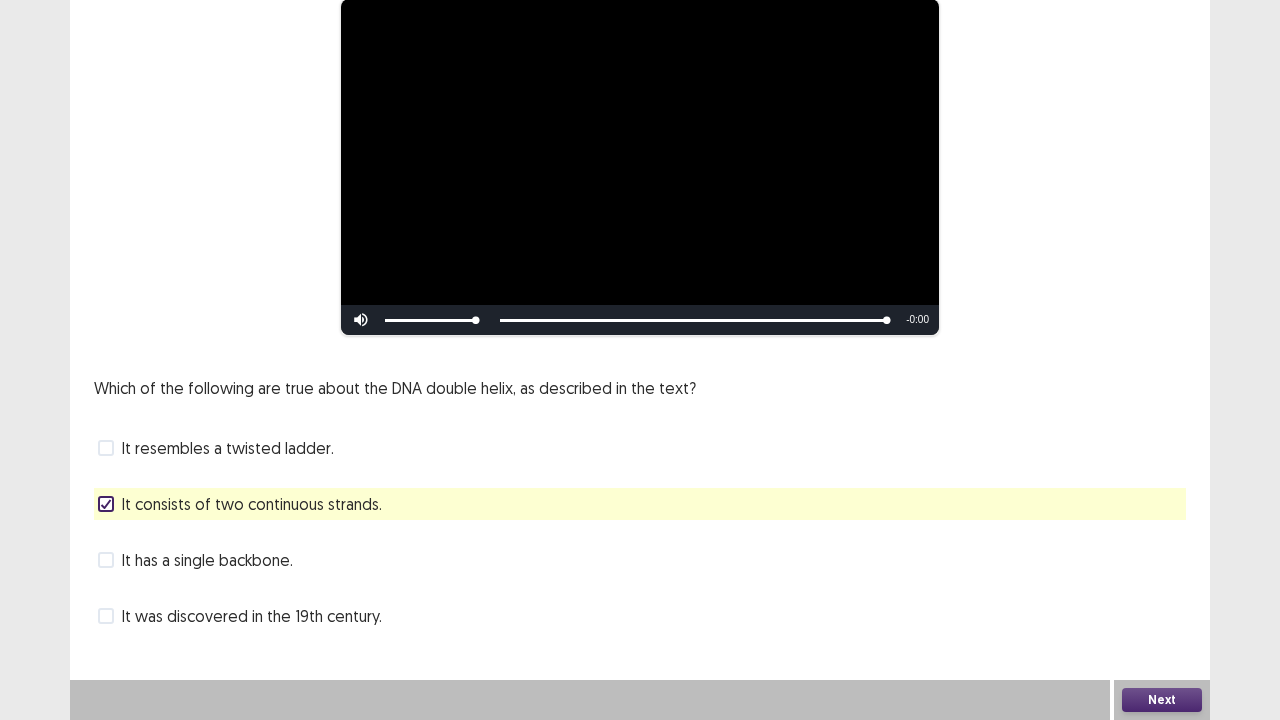 click at bounding box center (106, 448) 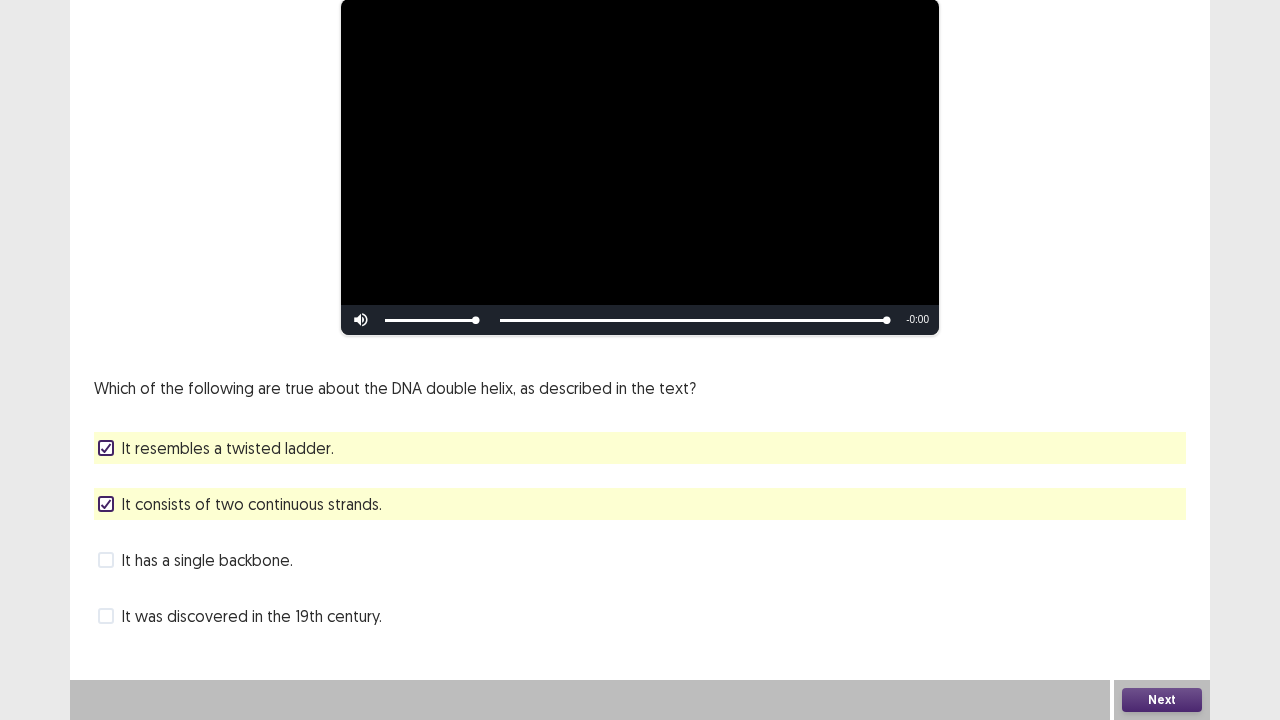 click on "Next" at bounding box center (1162, 700) 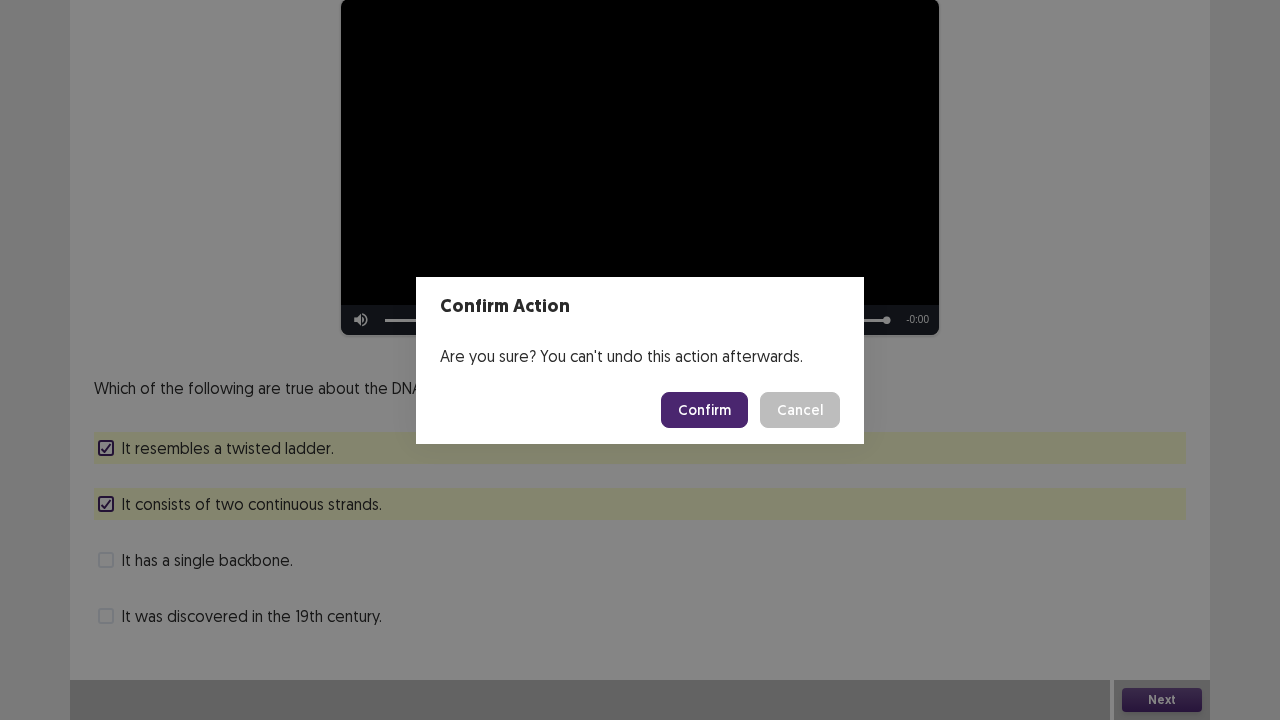 click on "Confirm" at bounding box center (704, 410) 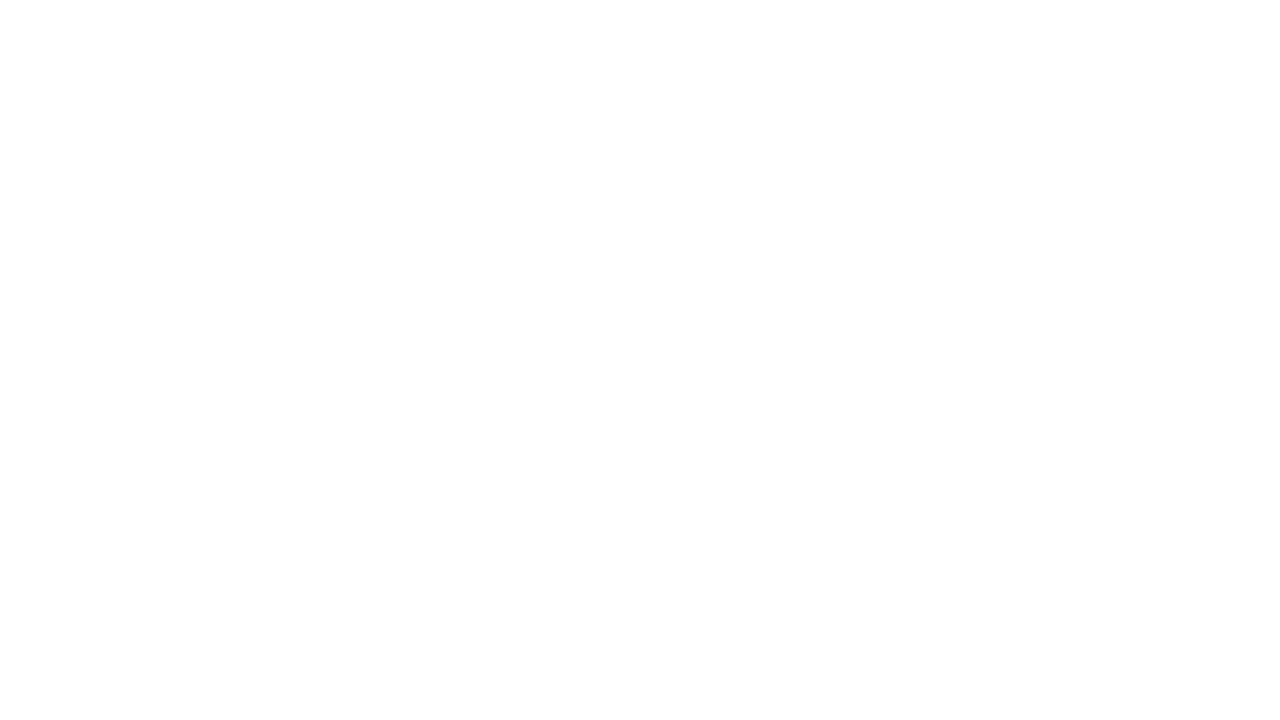 scroll, scrollTop: 0, scrollLeft: 0, axis: both 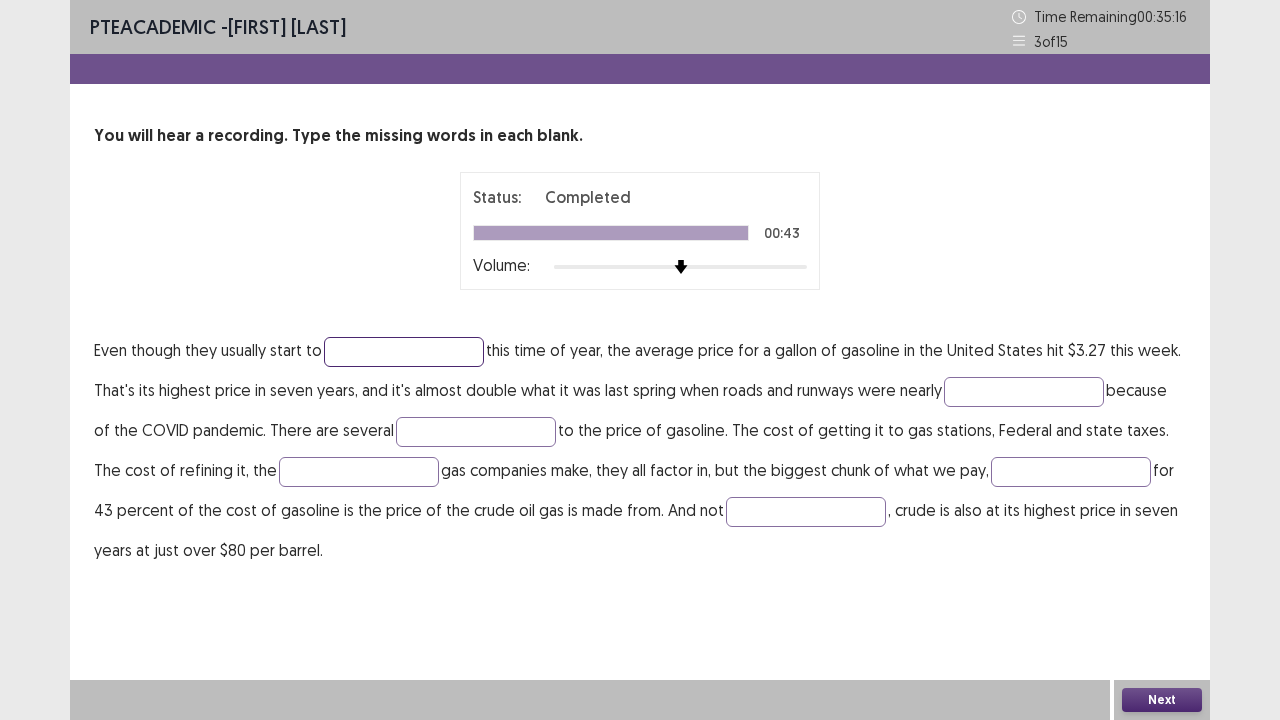 click at bounding box center [404, 352] 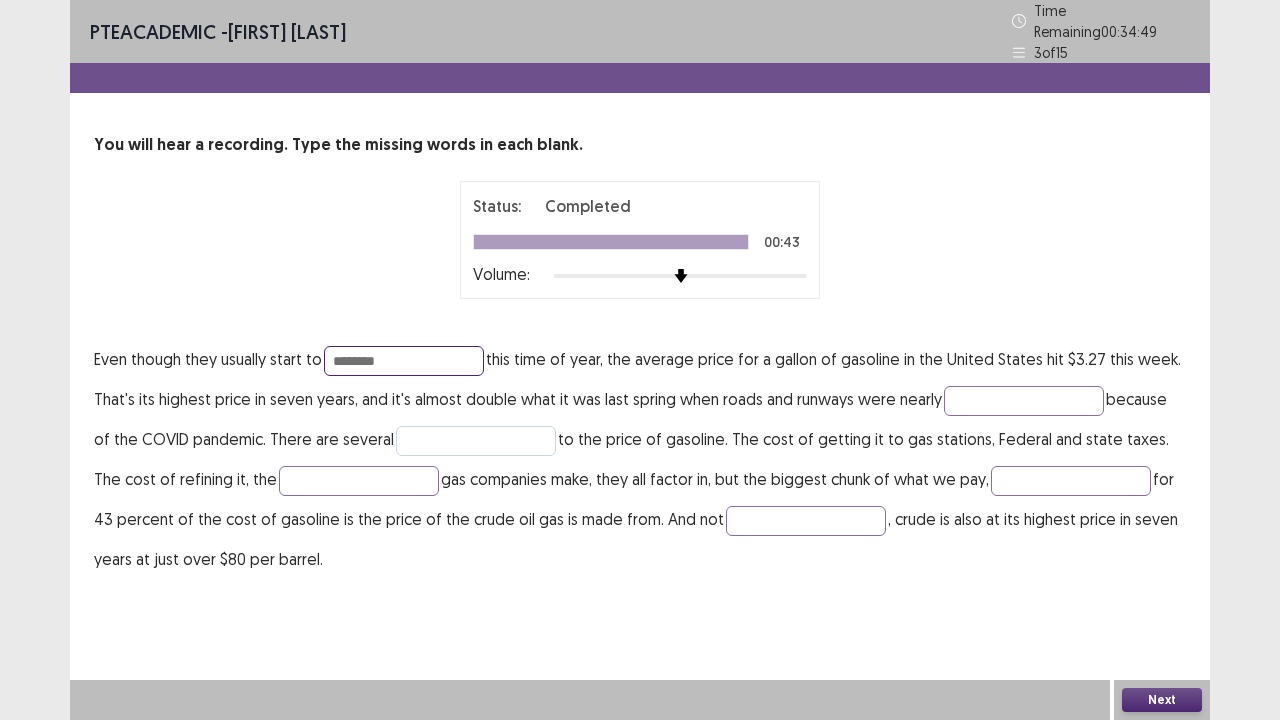 type on "********" 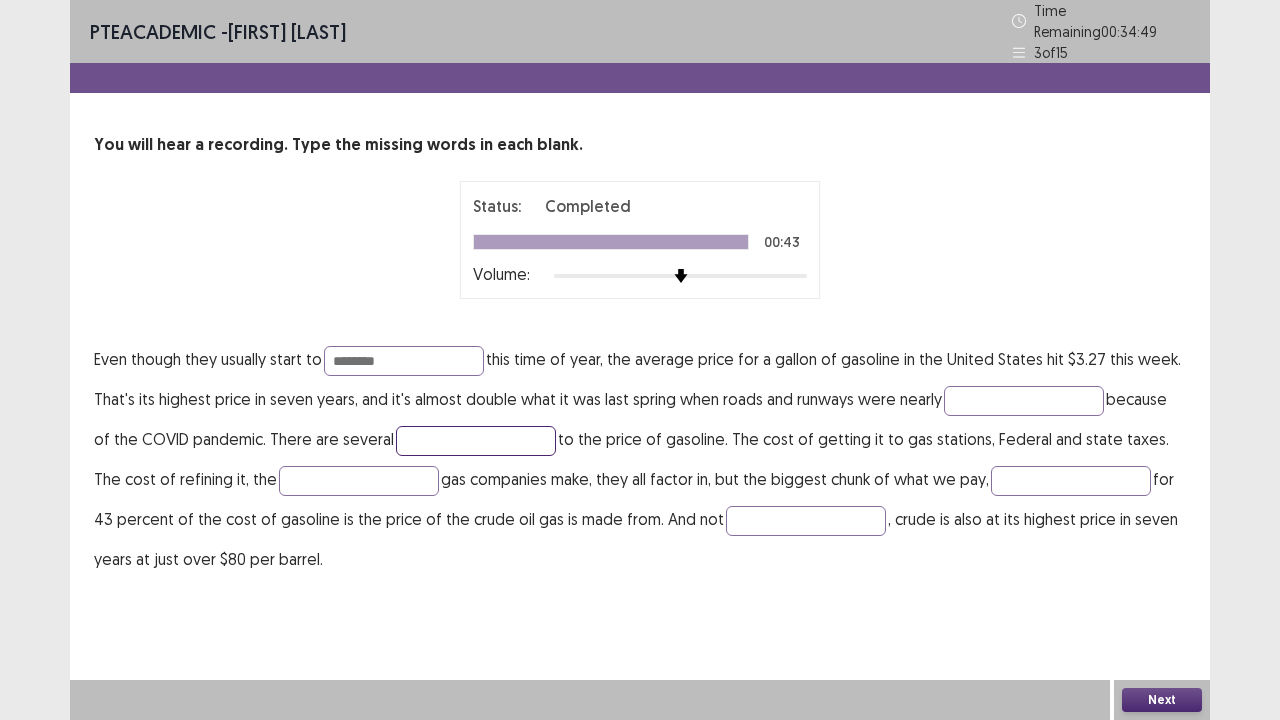click at bounding box center (476, 441) 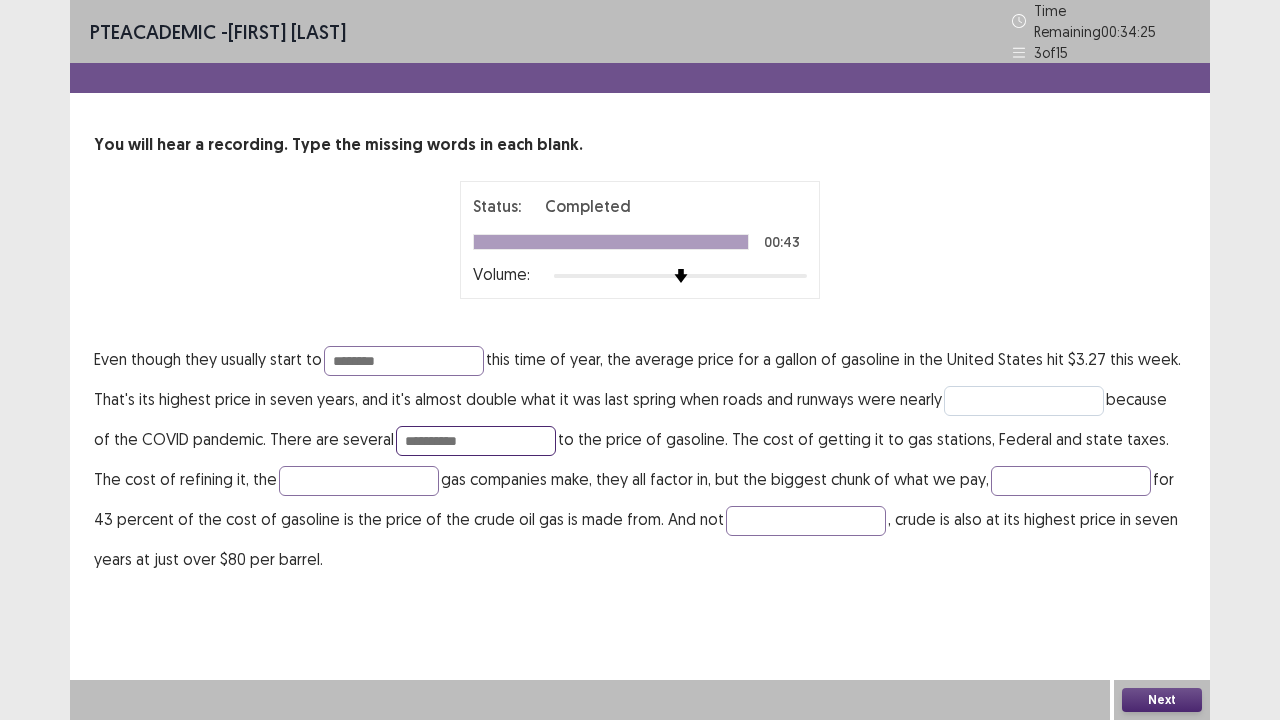 type on "**********" 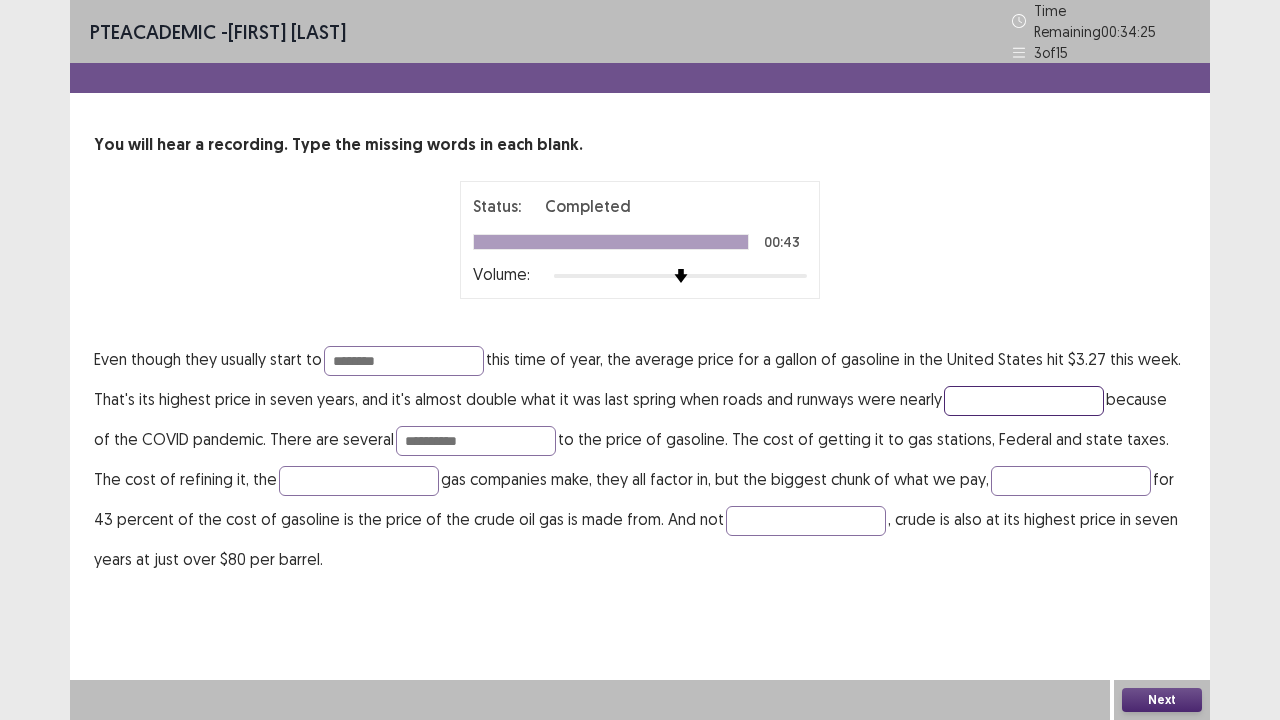 click at bounding box center (1024, 401) 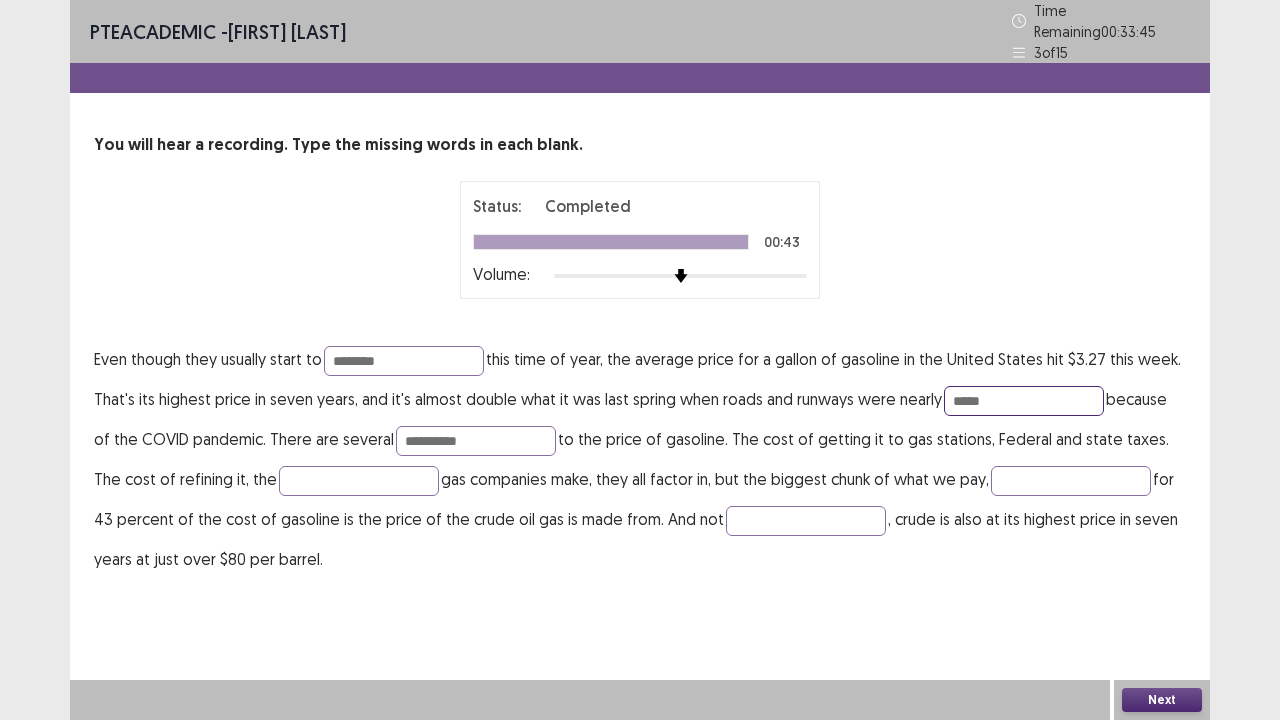 type on "*****" 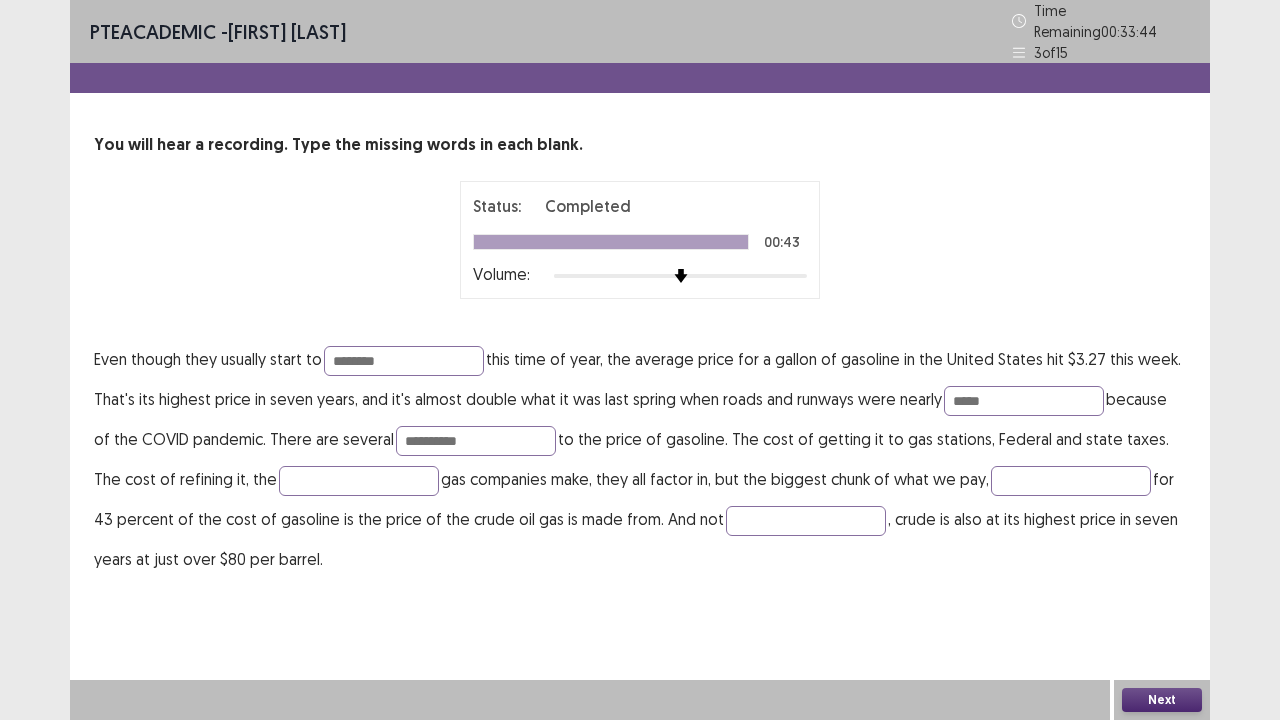 click on "Next" at bounding box center (1162, 700) 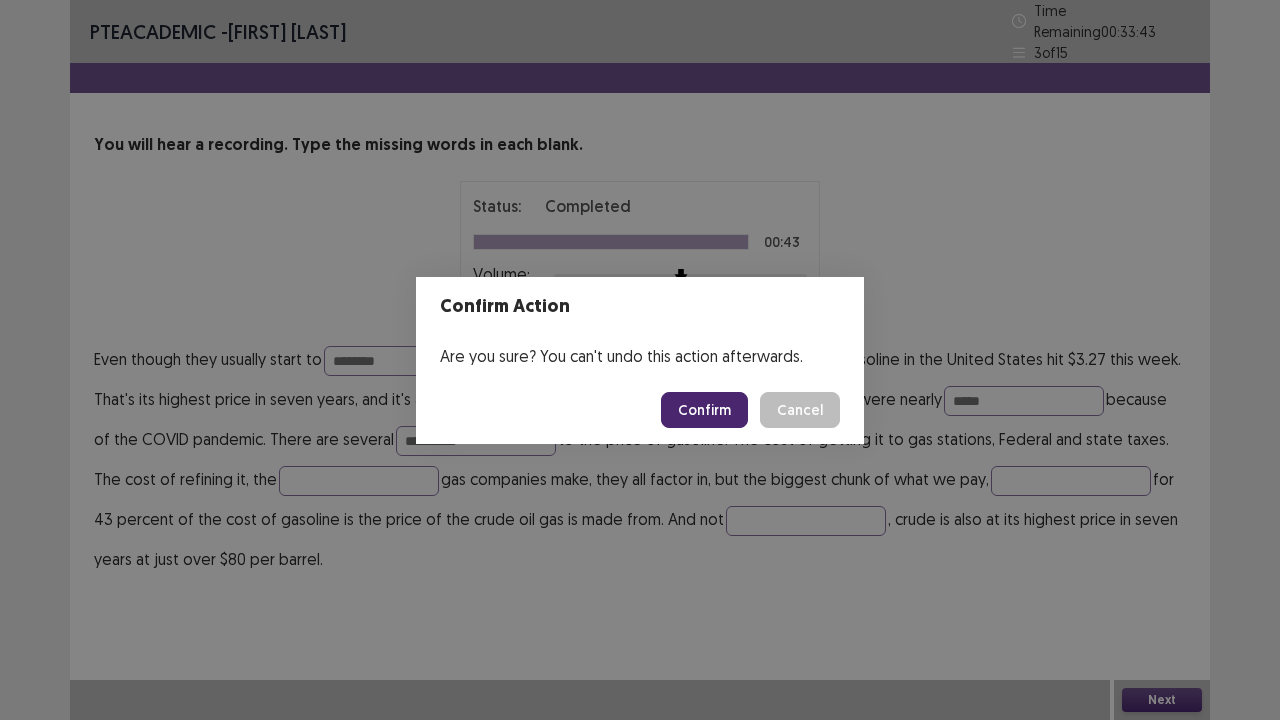click on "Confirm" at bounding box center (704, 410) 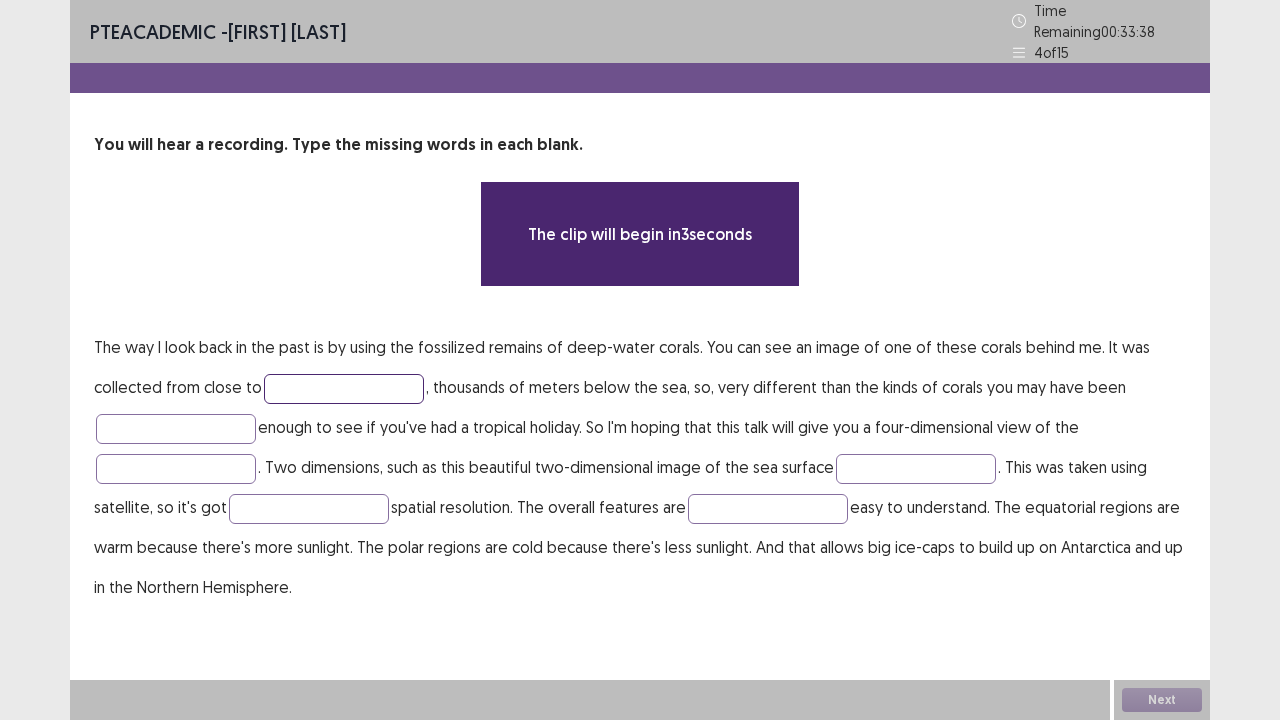 click at bounding box center (344, 389) 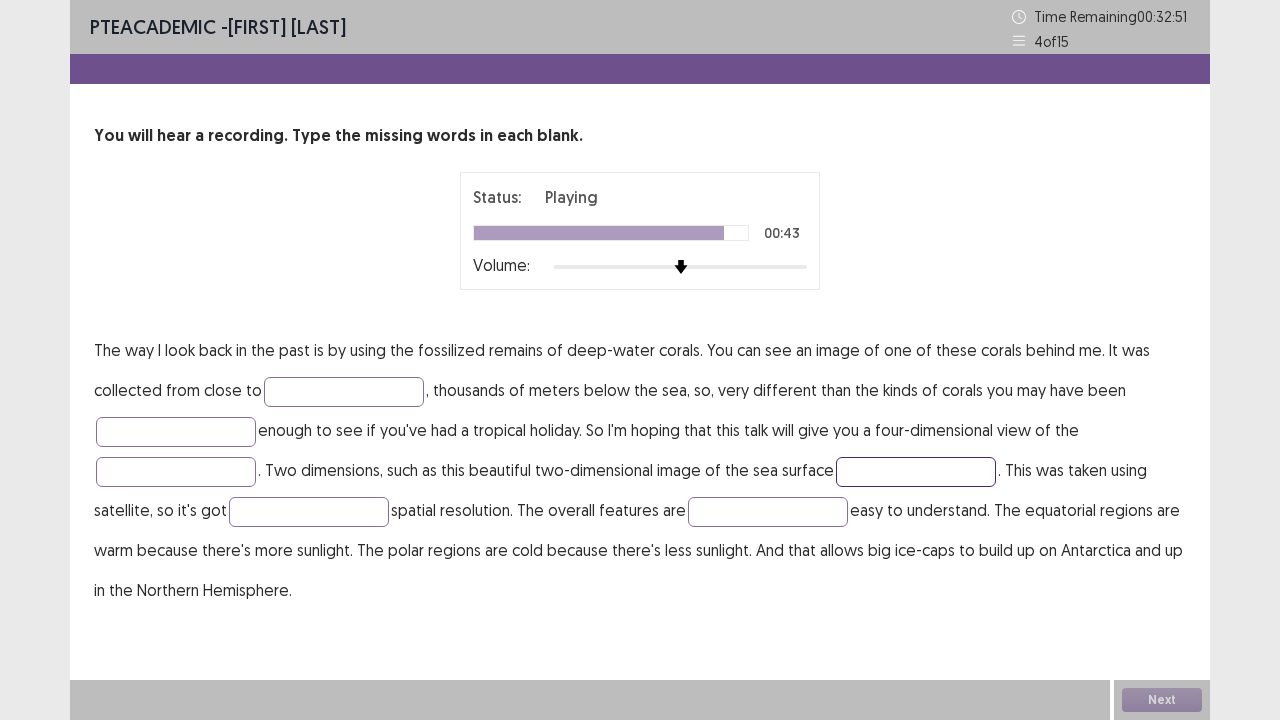 click at bounding box center [916, 472] 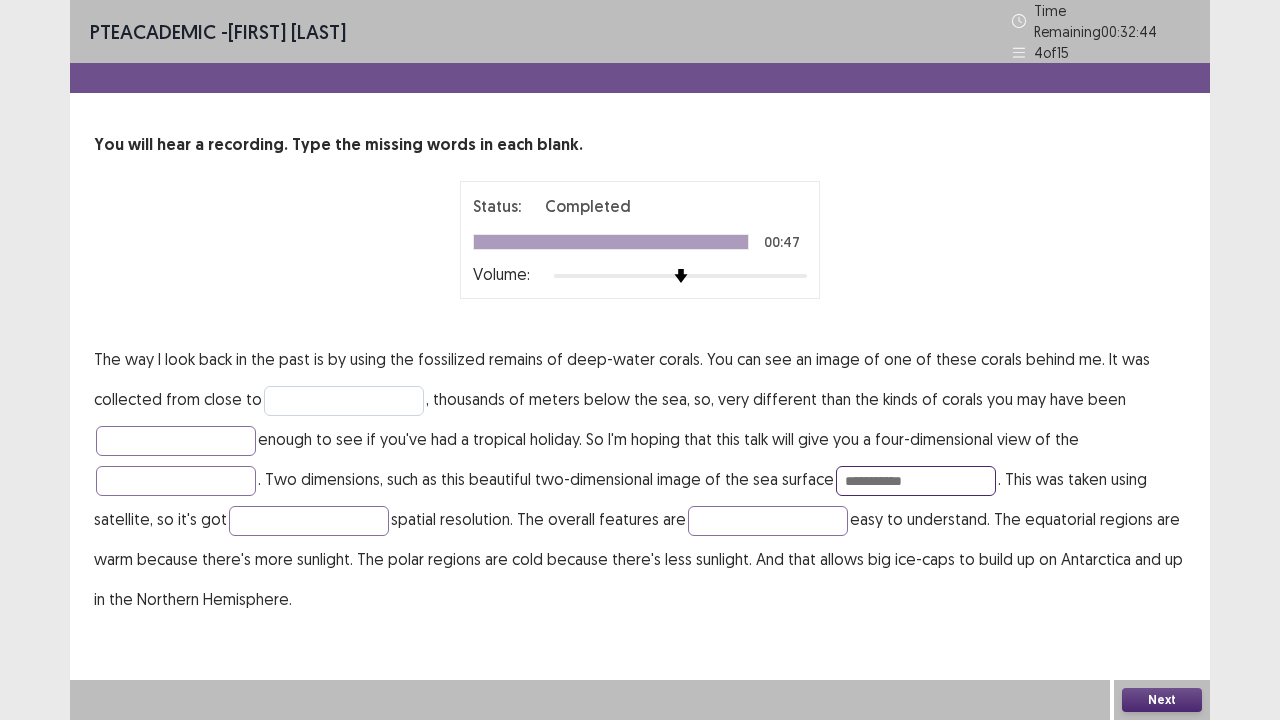 type on "**********" 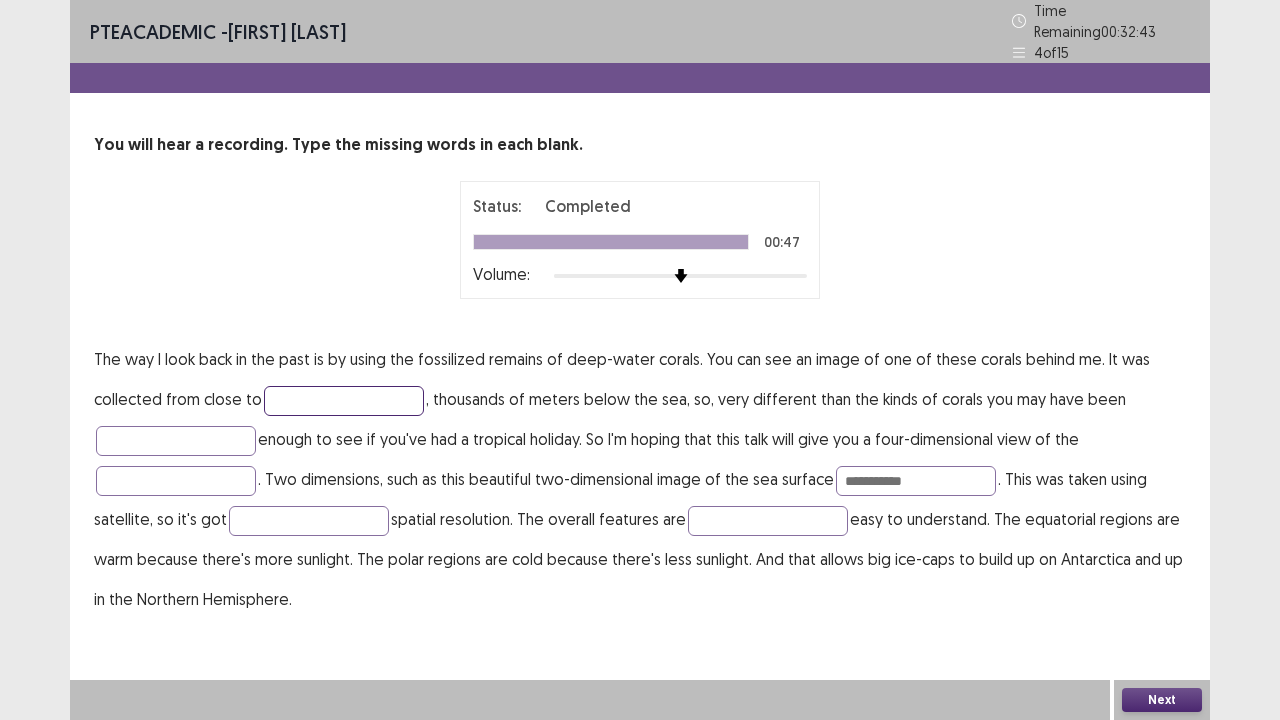 click at bounding box center (344, 401) 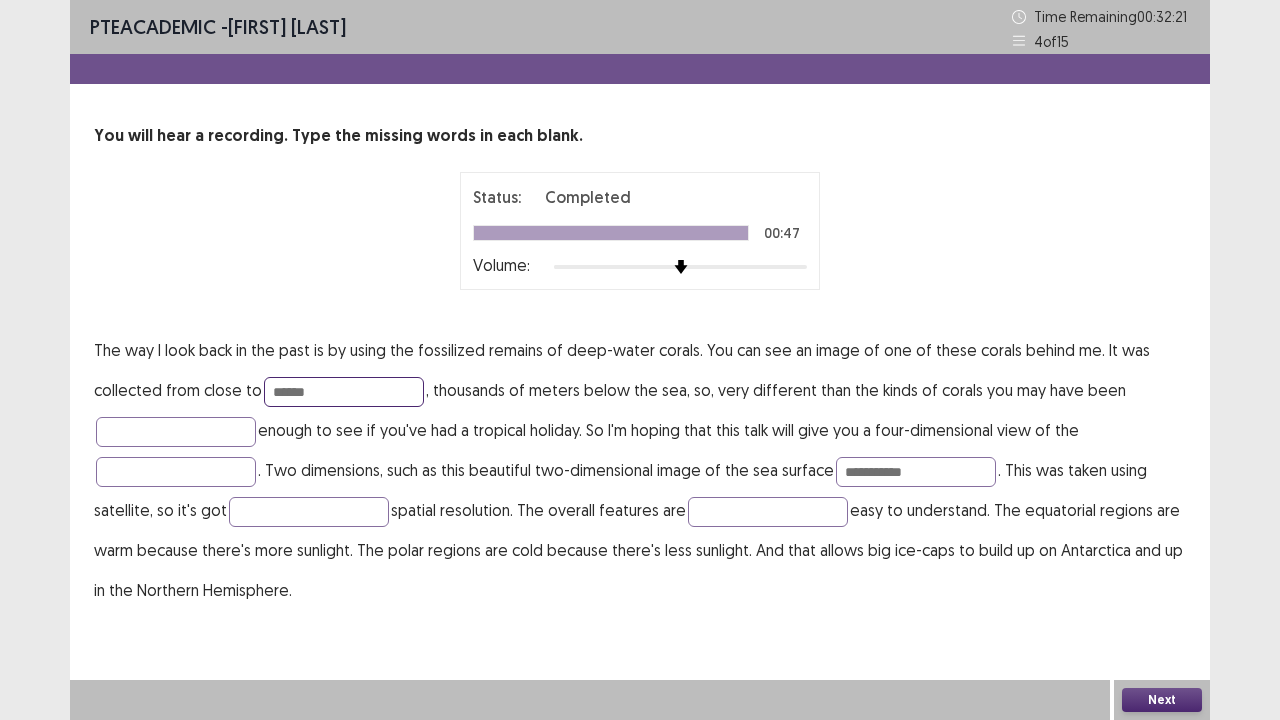 type on "******" 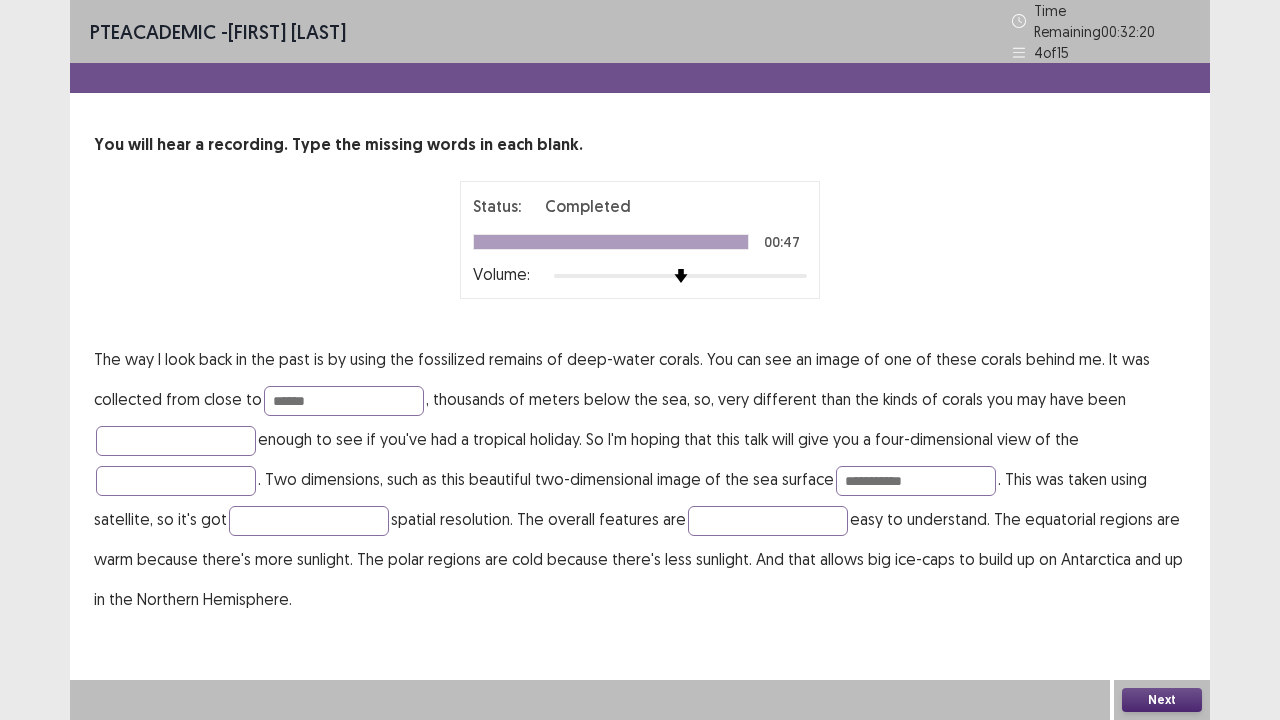 click on "Next" at bounding box center [1162, 700] 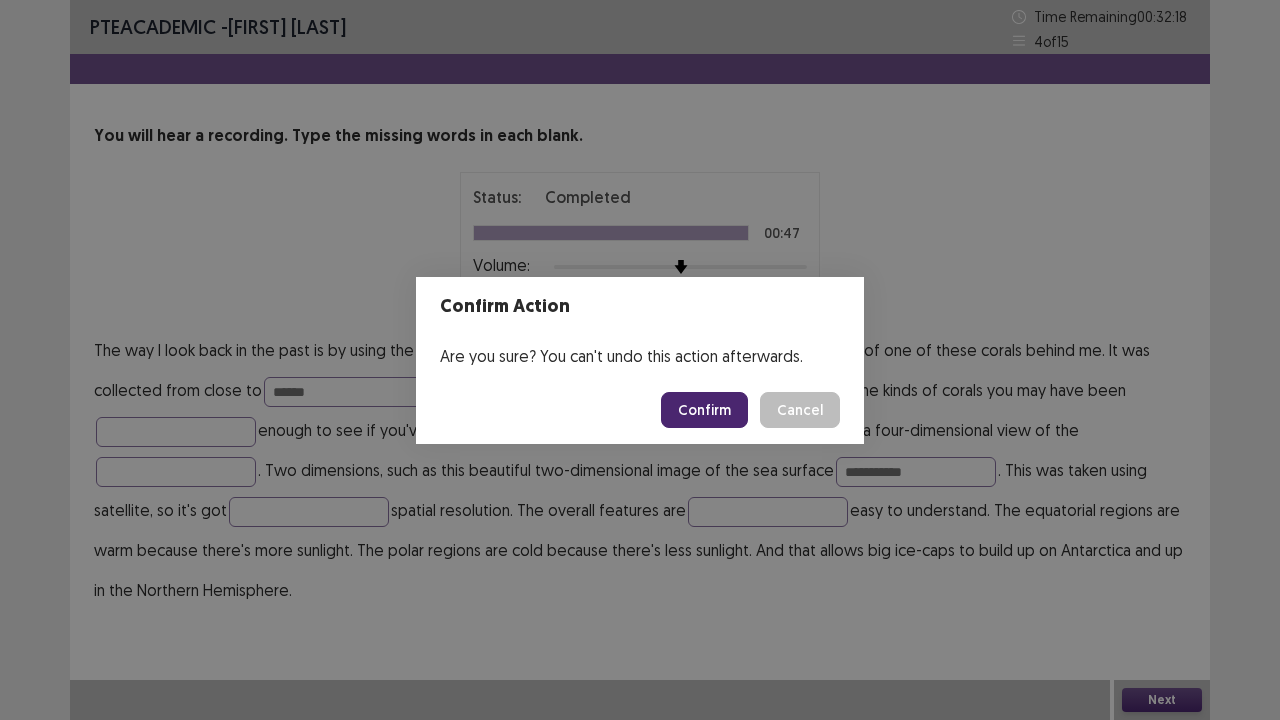 click on "Confirm" at bounding box center (704, 410) 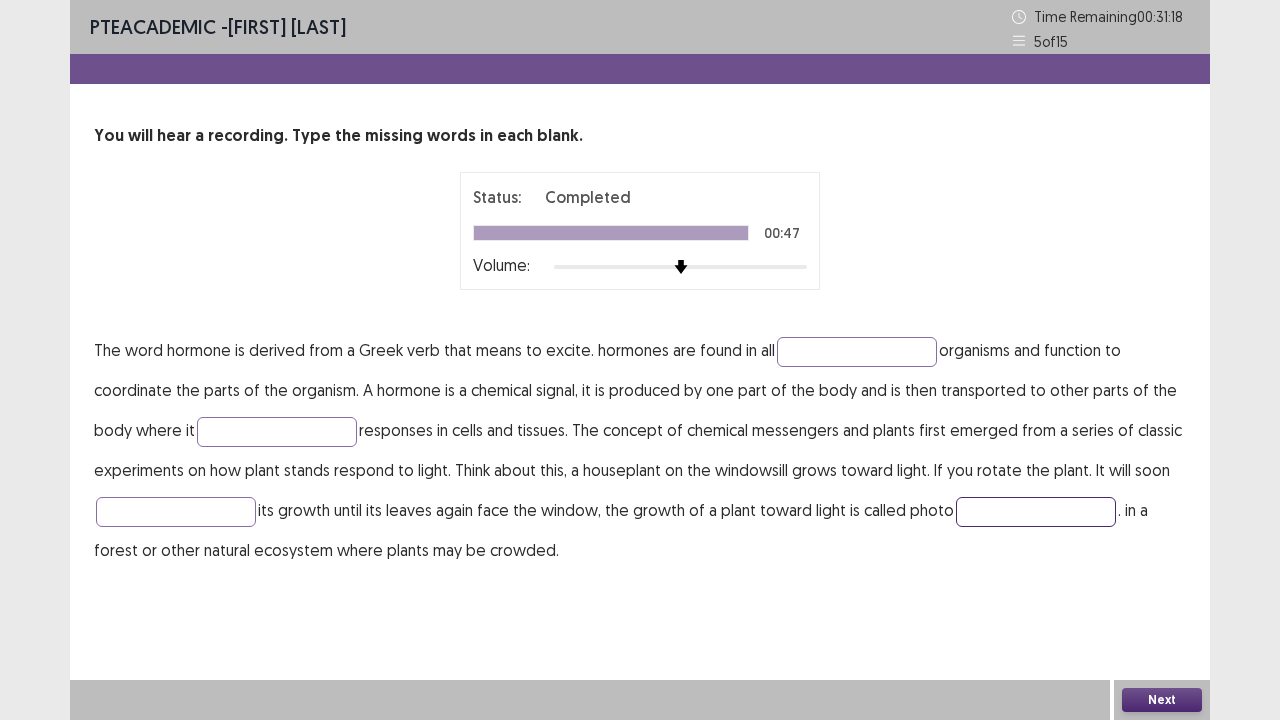 click at bounding box center (1036, 512) 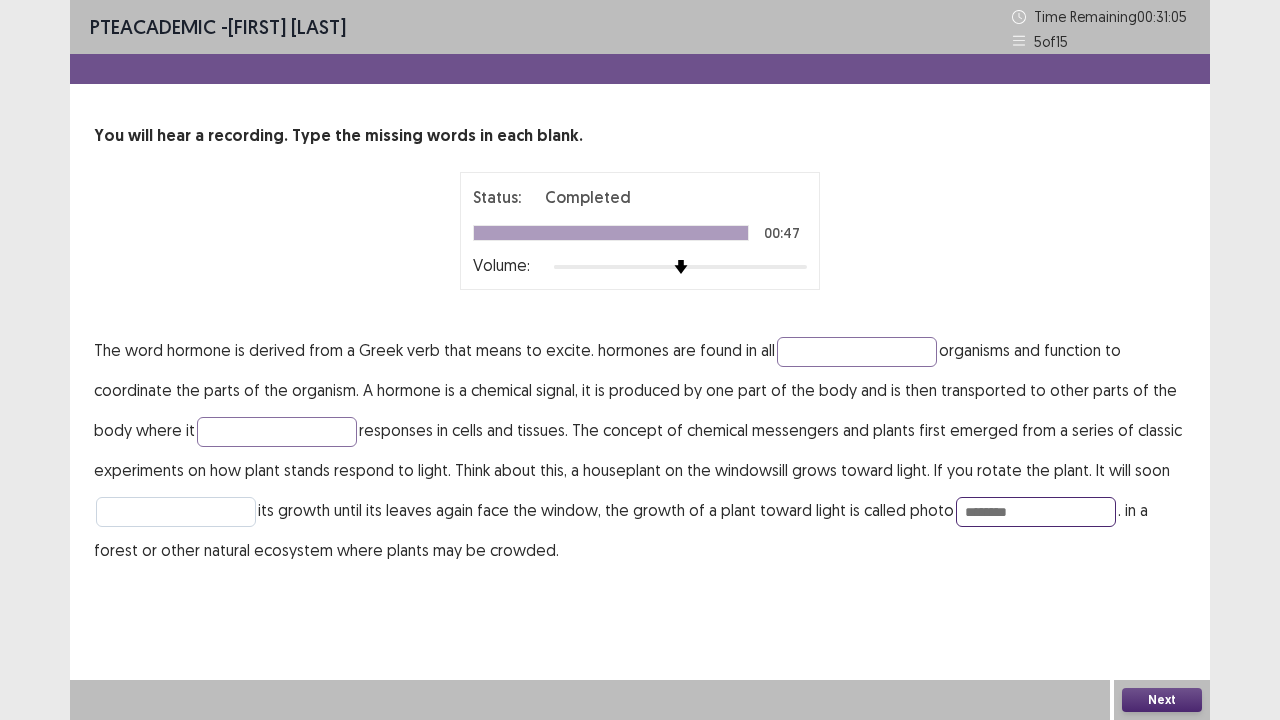 type on "********" 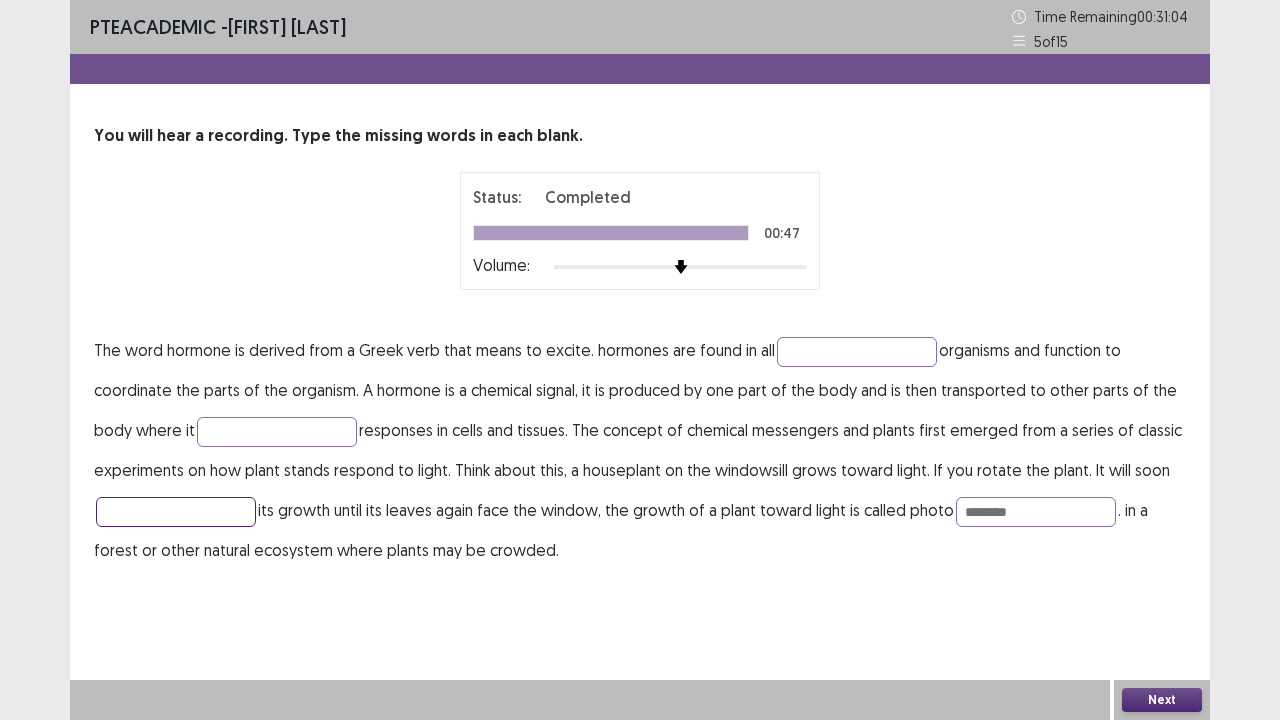click at bounding box center (176, 512) 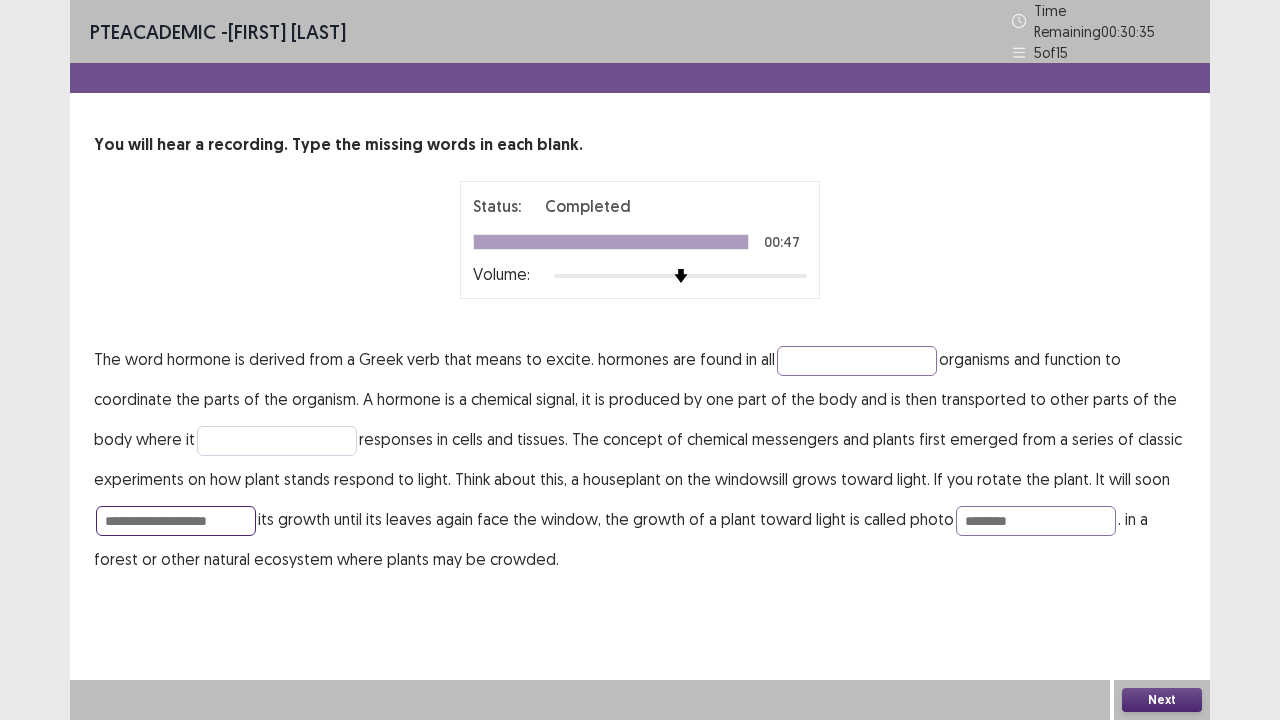 type on "**********" 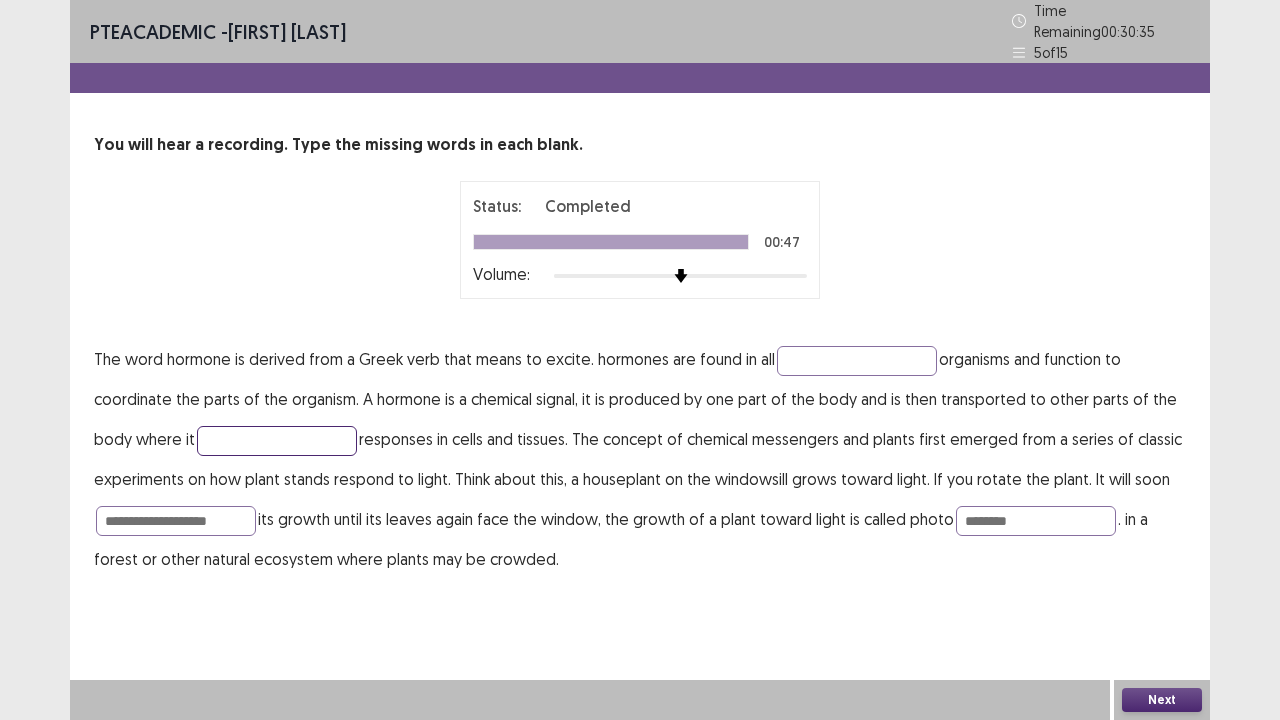 click at bounding box center [277, 441] 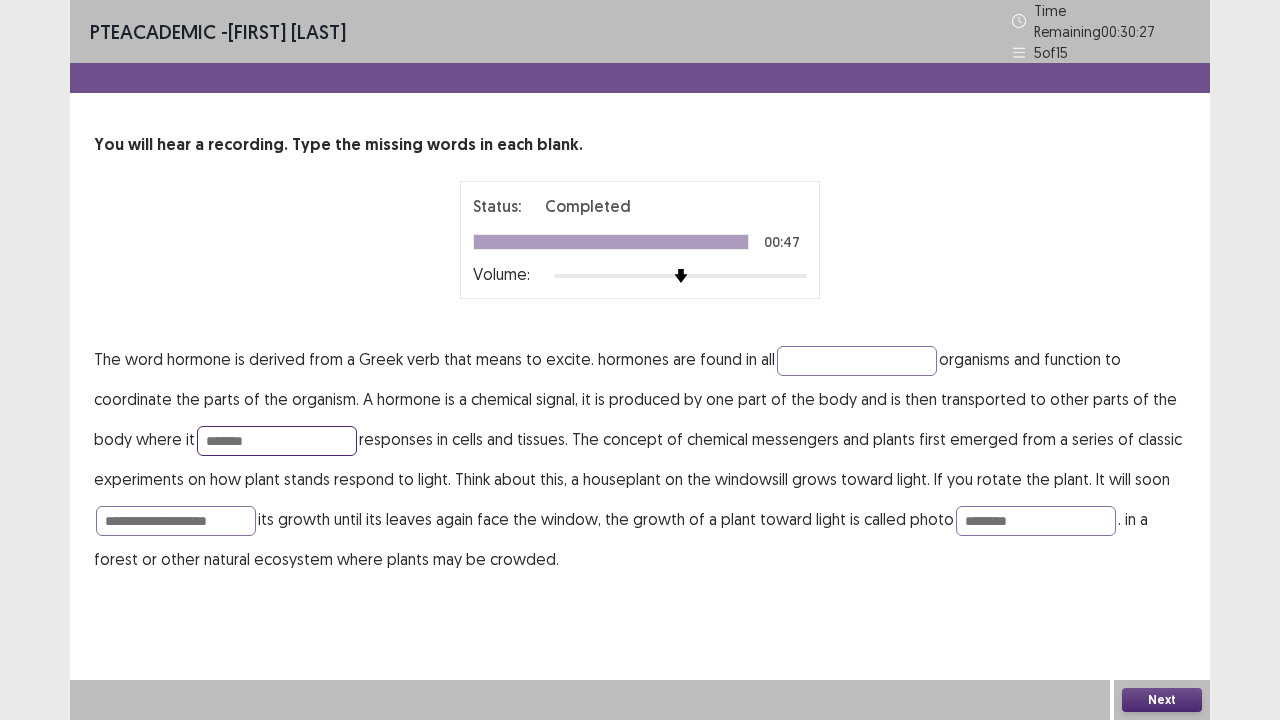 type on "*******" 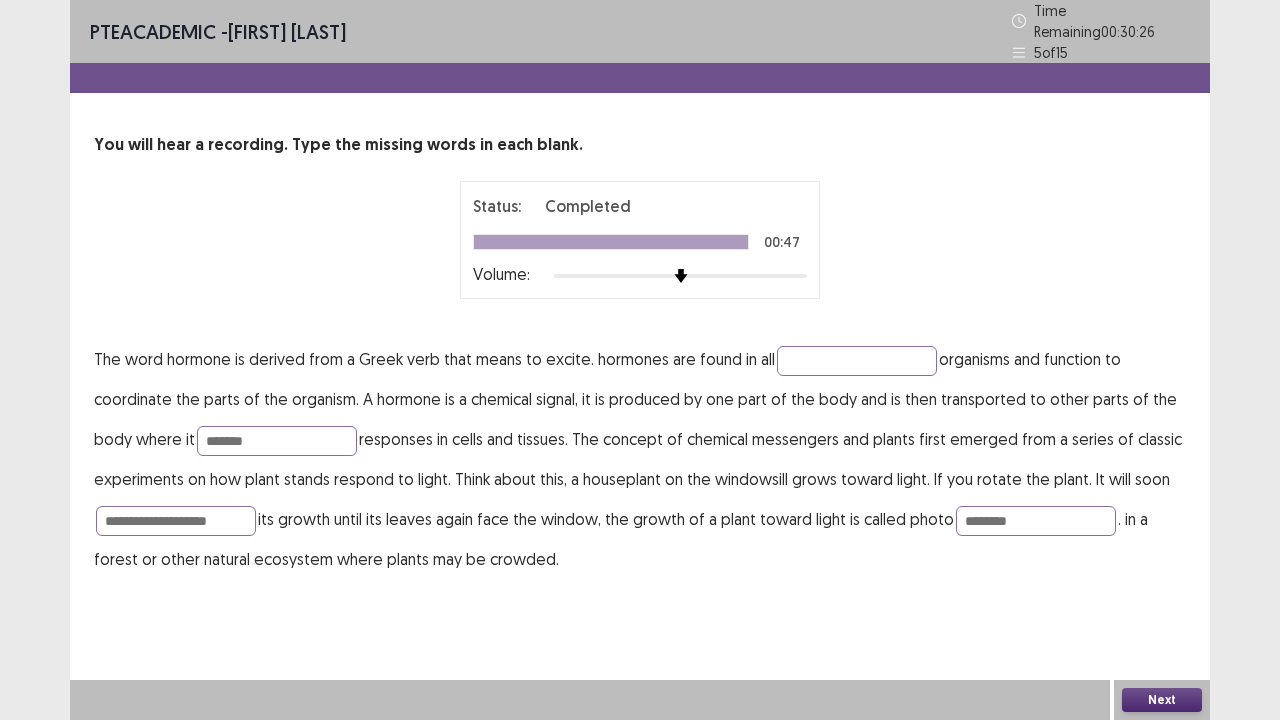 click on "Next" at bounding box center (1162, 700) 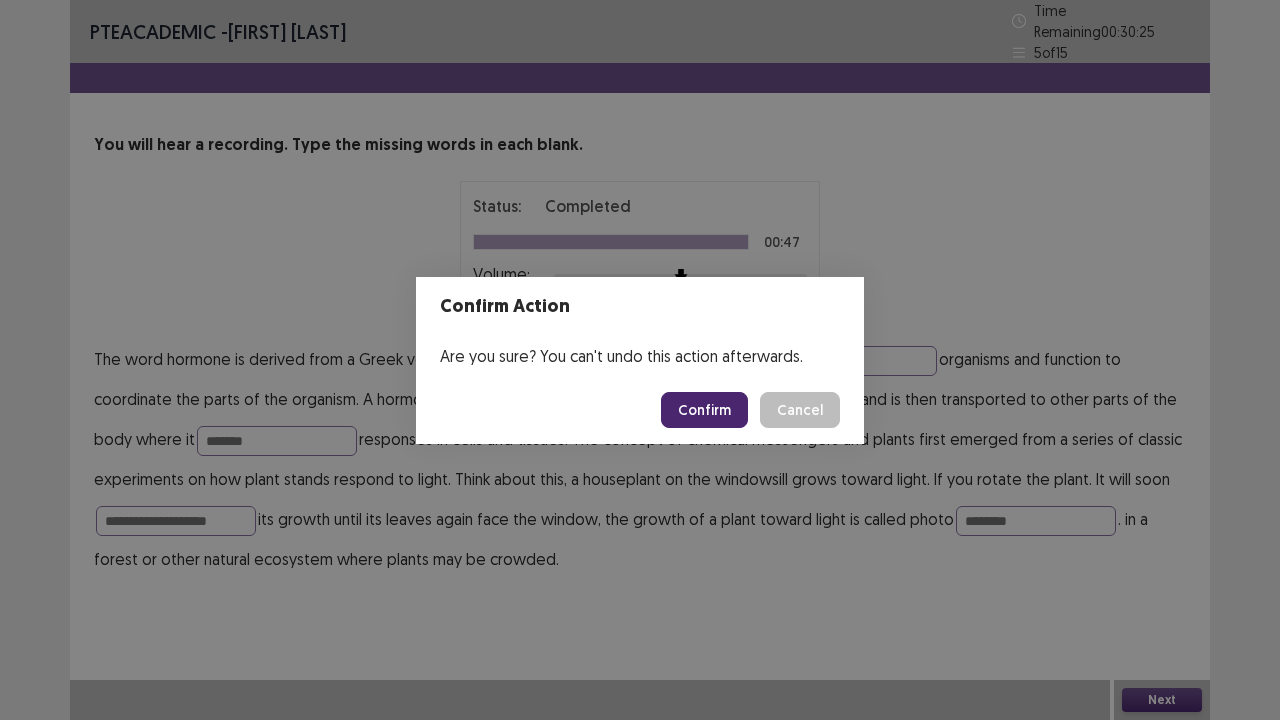 click on "Confirm" at bounding box center [704, 410] 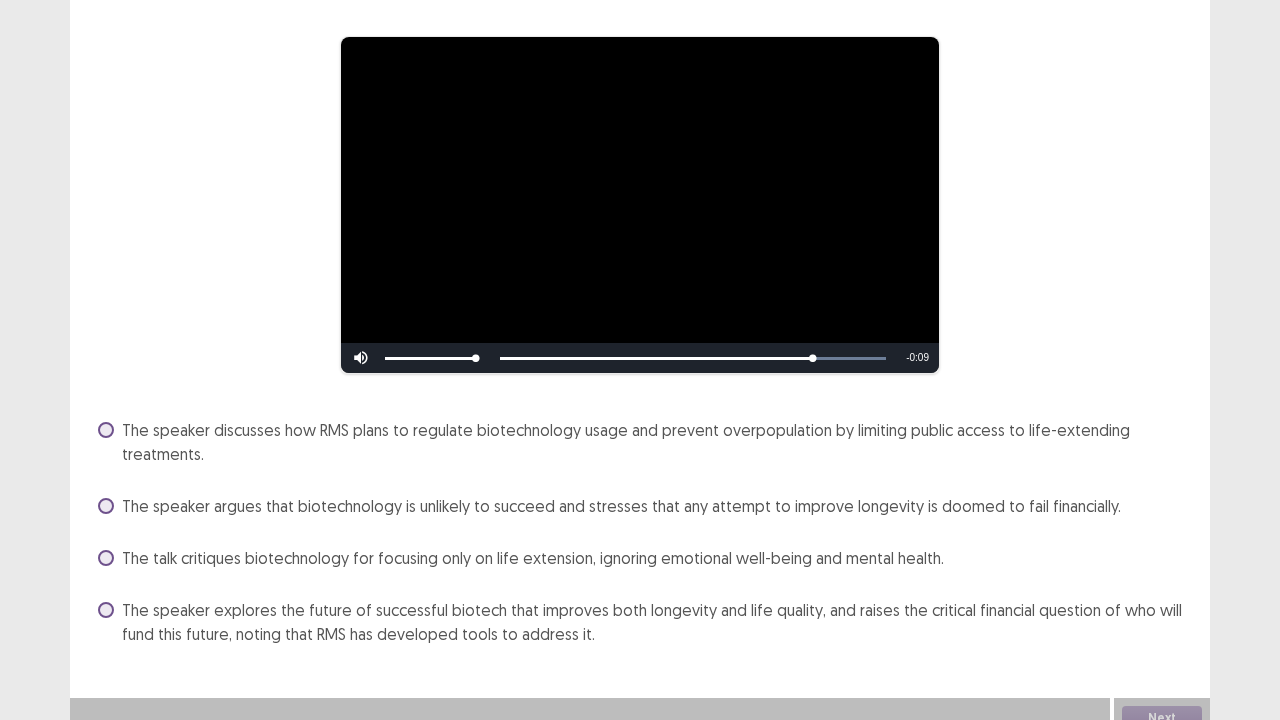 scroll, scrollTop: 162, scrollLeft: 0, axis: vertical 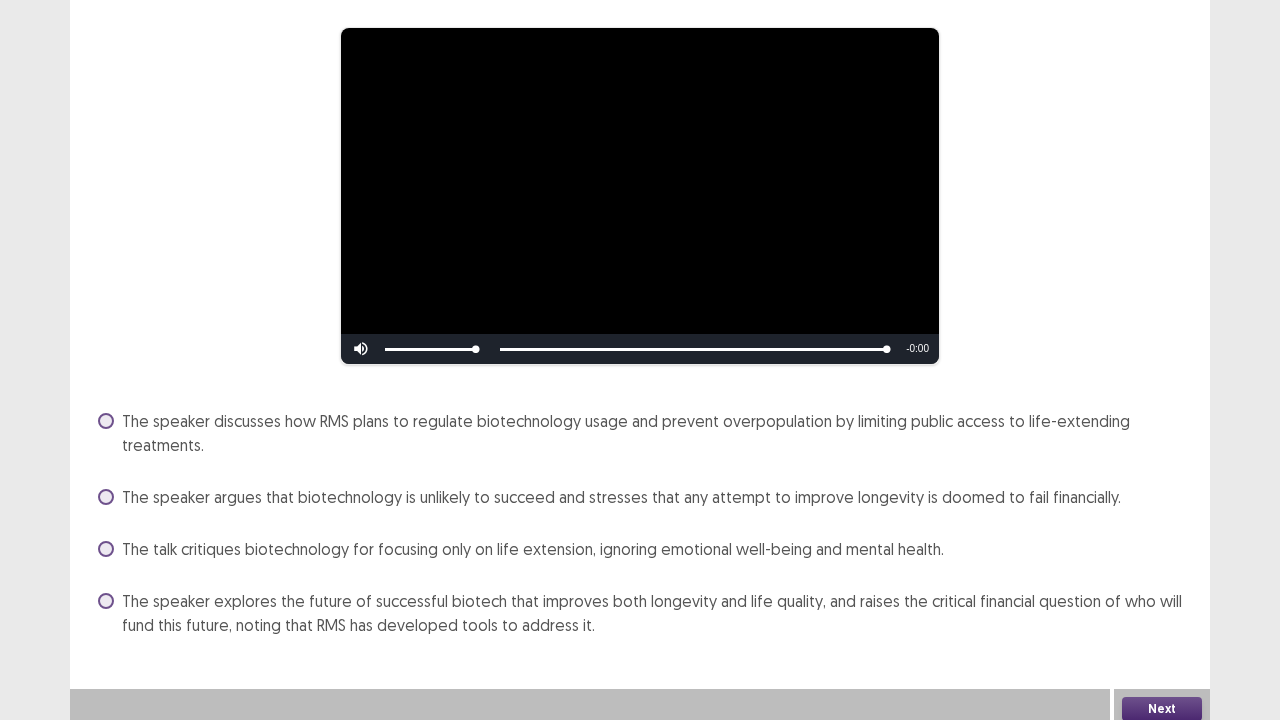 click at bounding box center [106, 601] 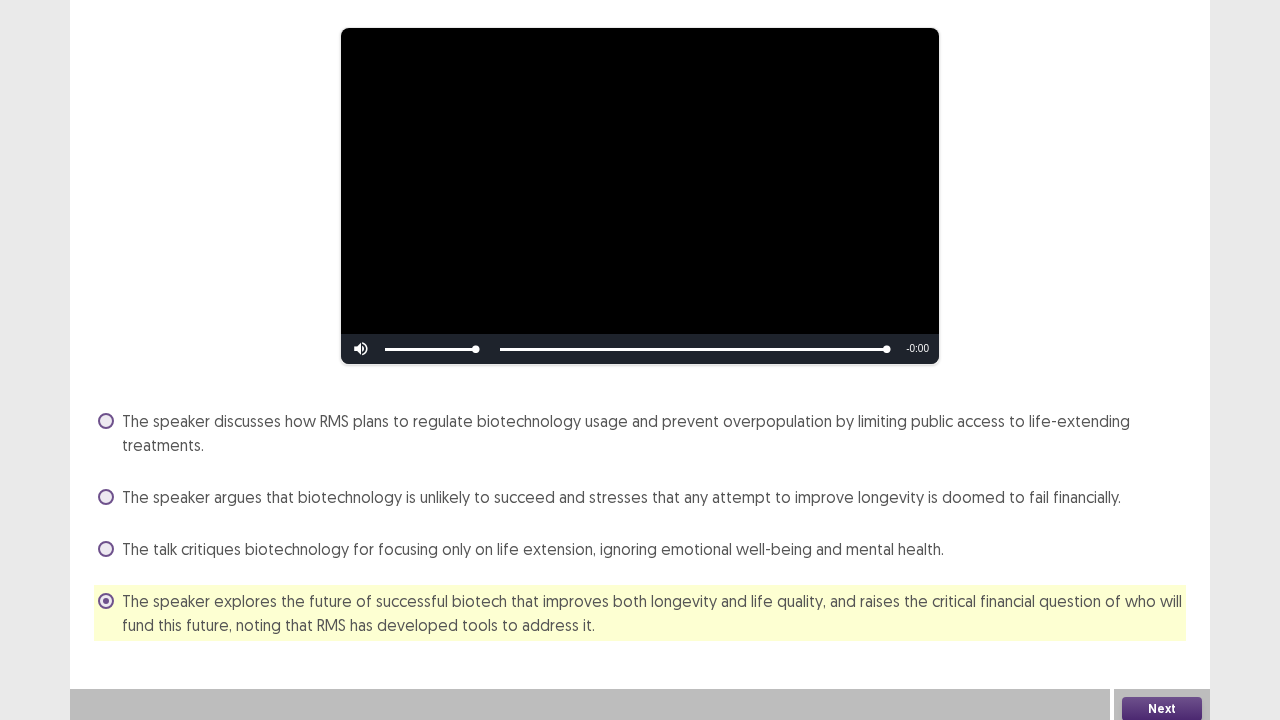 click on "Next" at bounding box center [1162, 709] 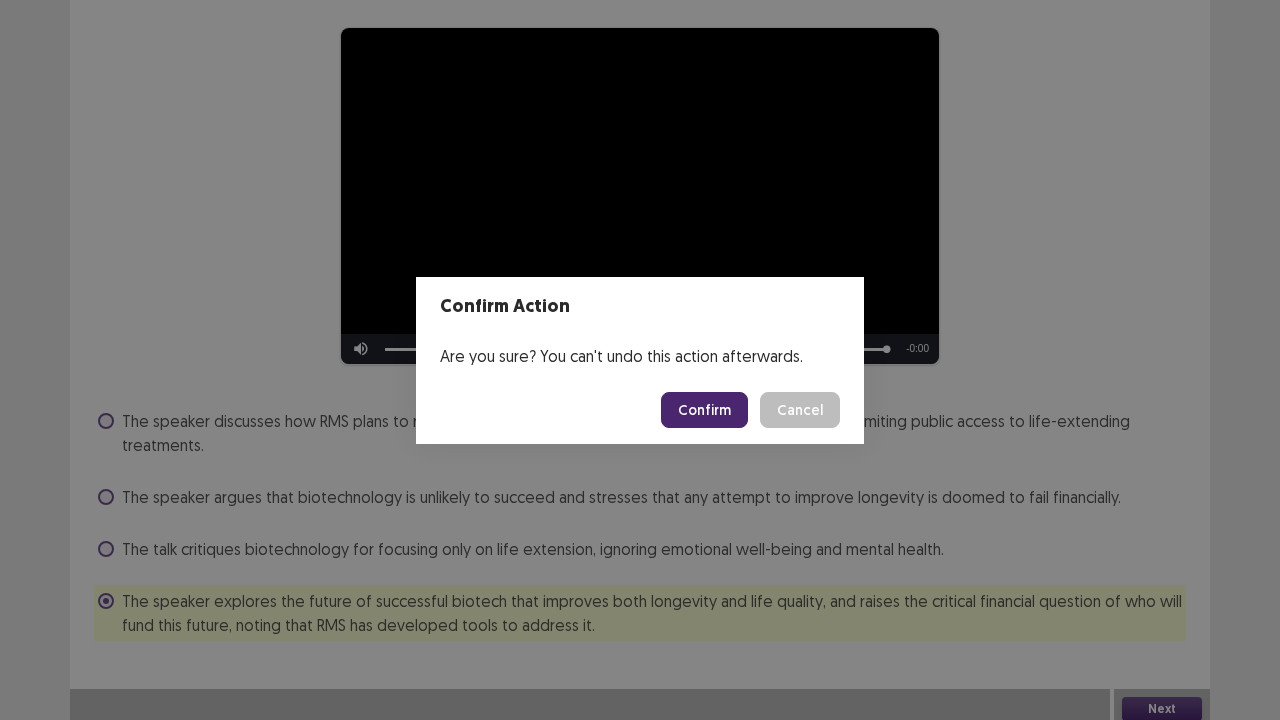 click on "Confirm" at bounding box center (704, 410) 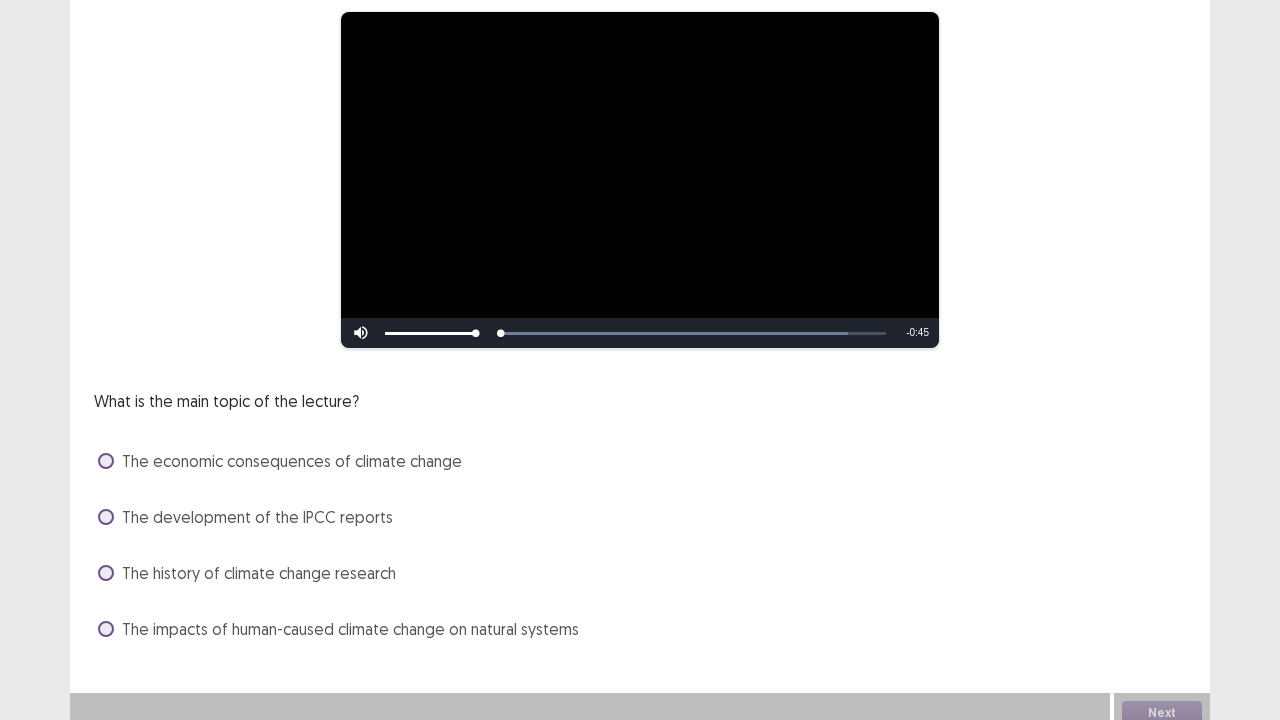 scroll, scrollTop: 182, scrollLeft: 0, axis: vertical 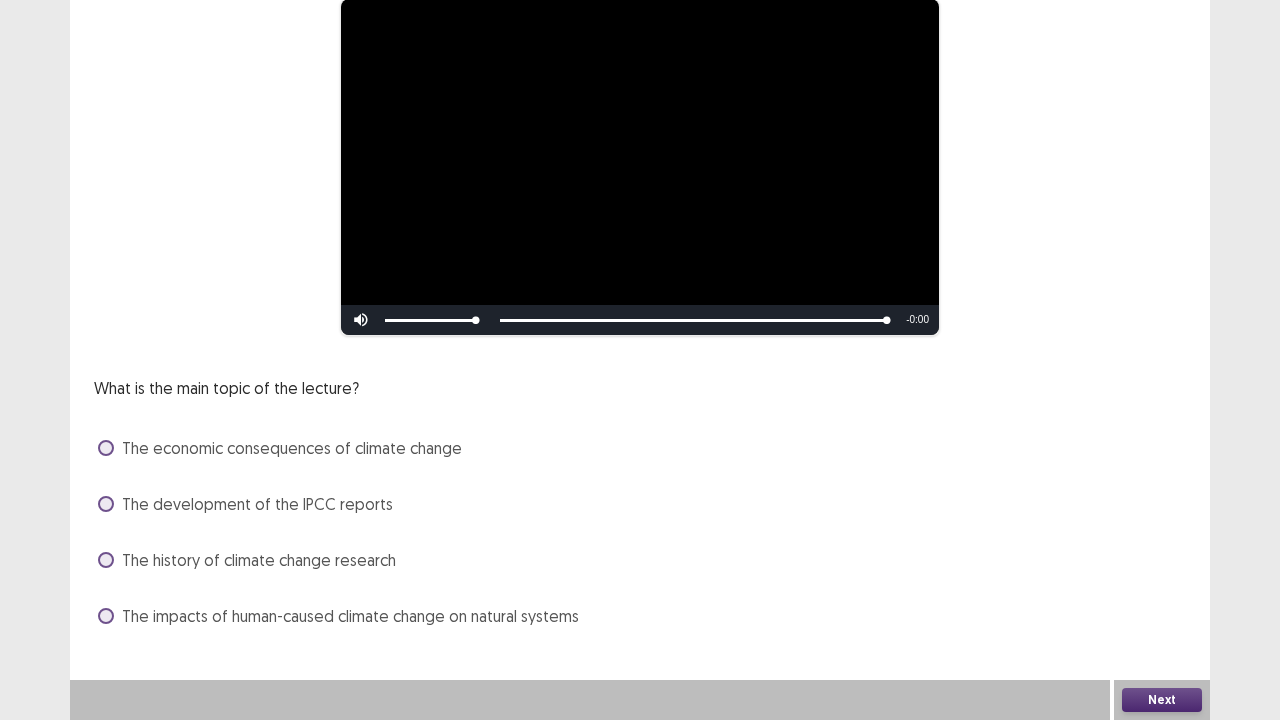 click at bounding box center (106, 616) 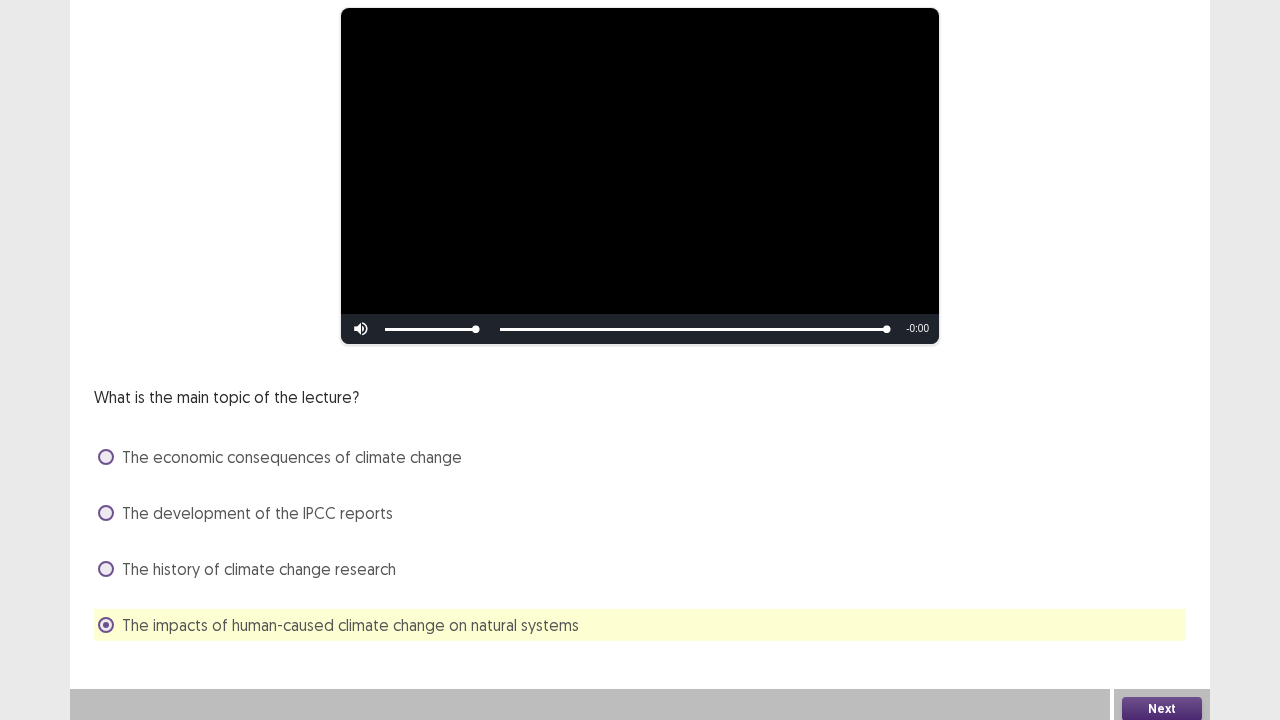 click on "Next" at bounding box center [1162, 709] 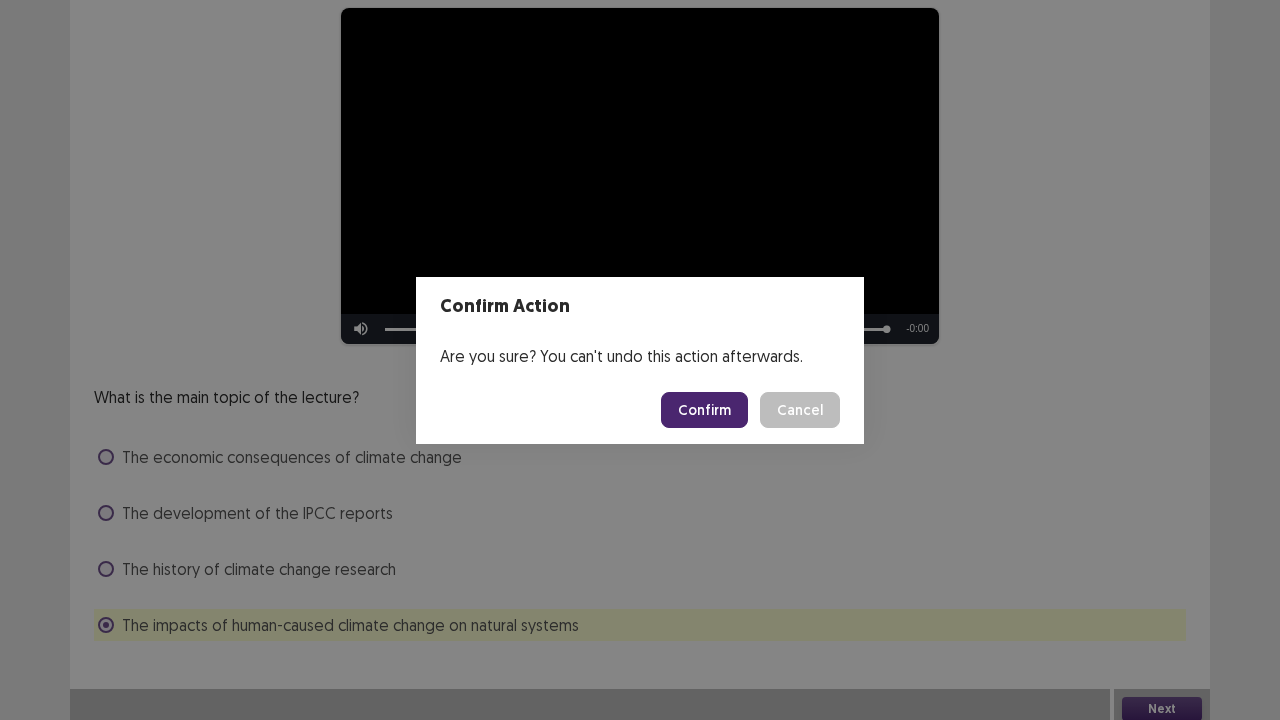 click on "Confirm" at bounding box center [704, 410] 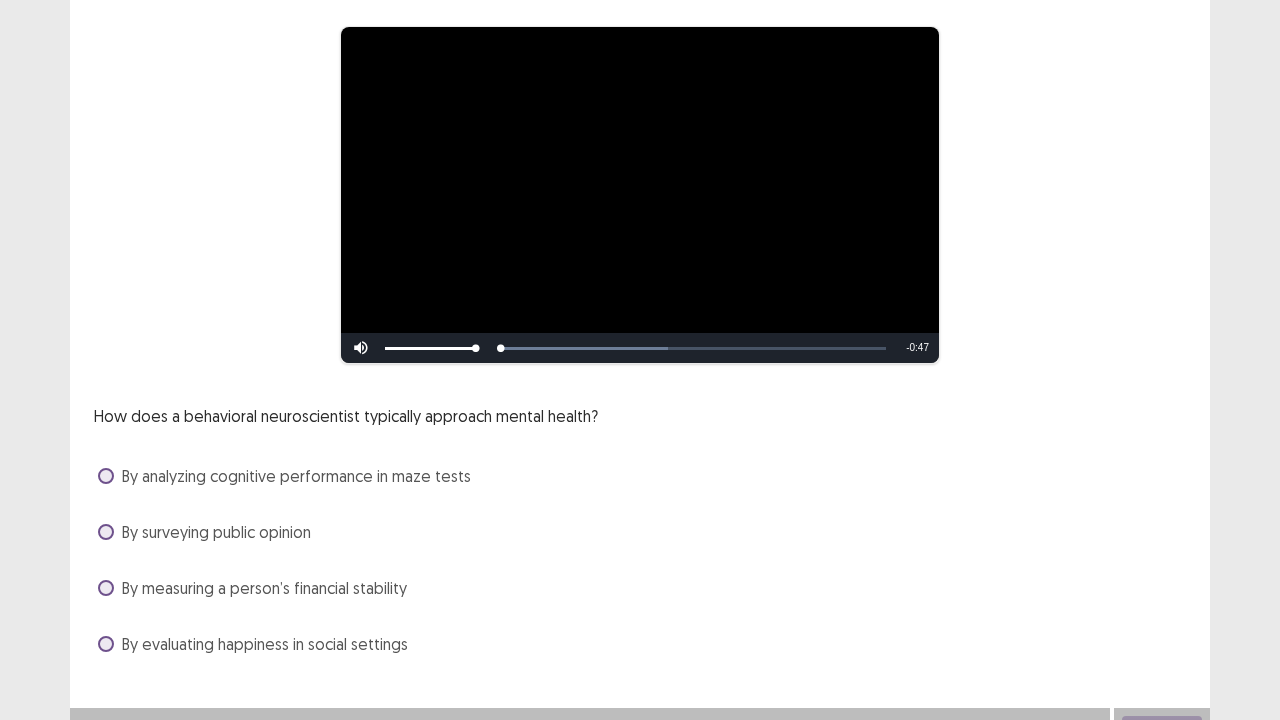 scroll, scrollTop: 182, scrollLeft: 0, axis: vertical 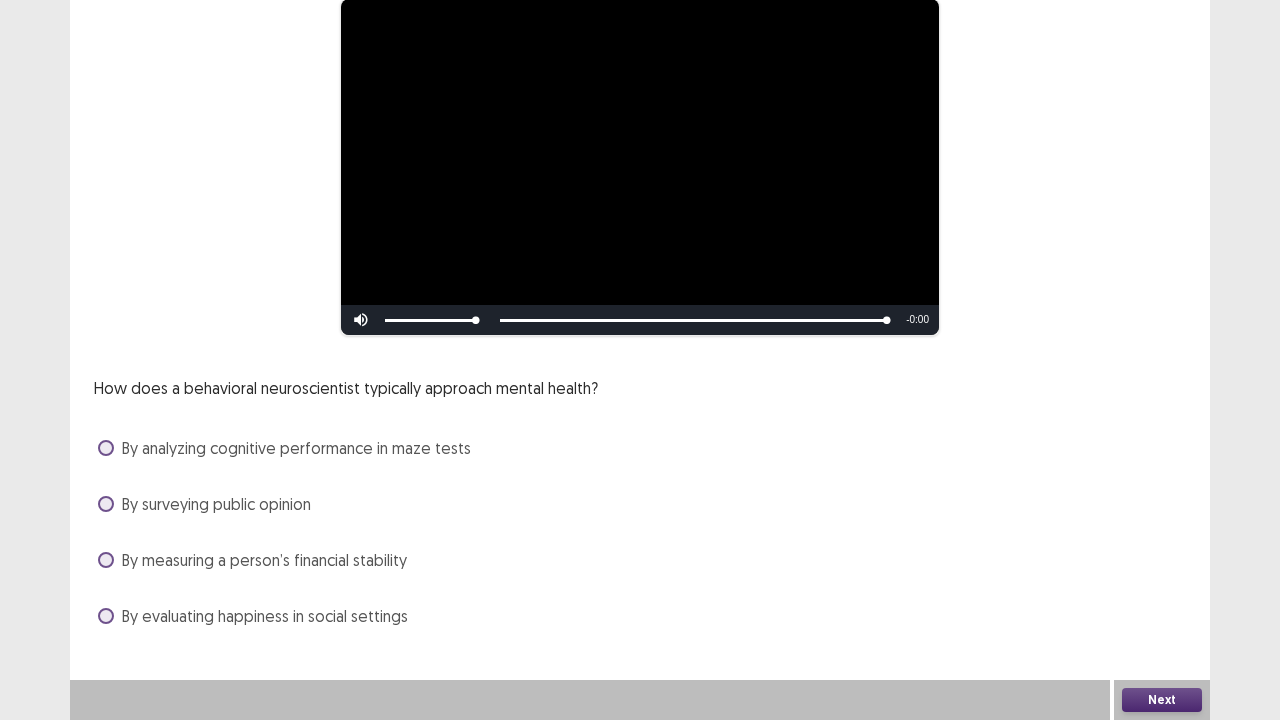 click at bounding box center [106, 616] 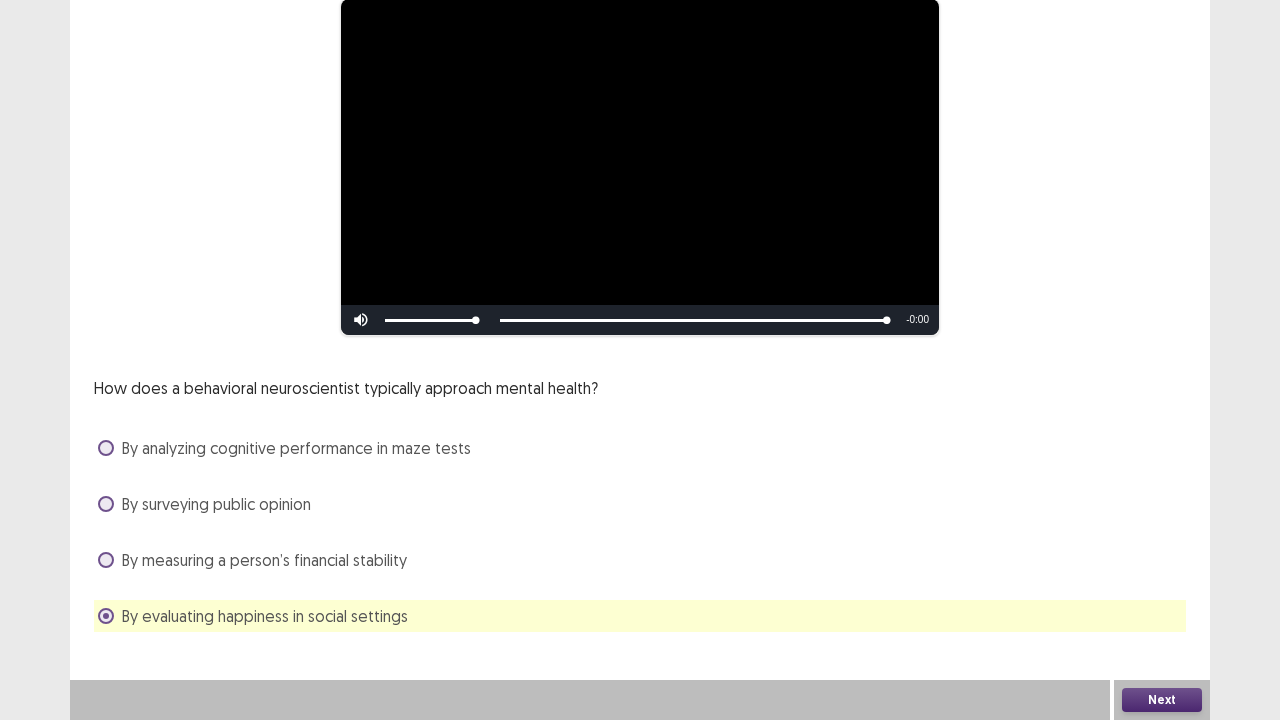 click on "Next" at bounding box center [1162, 700] 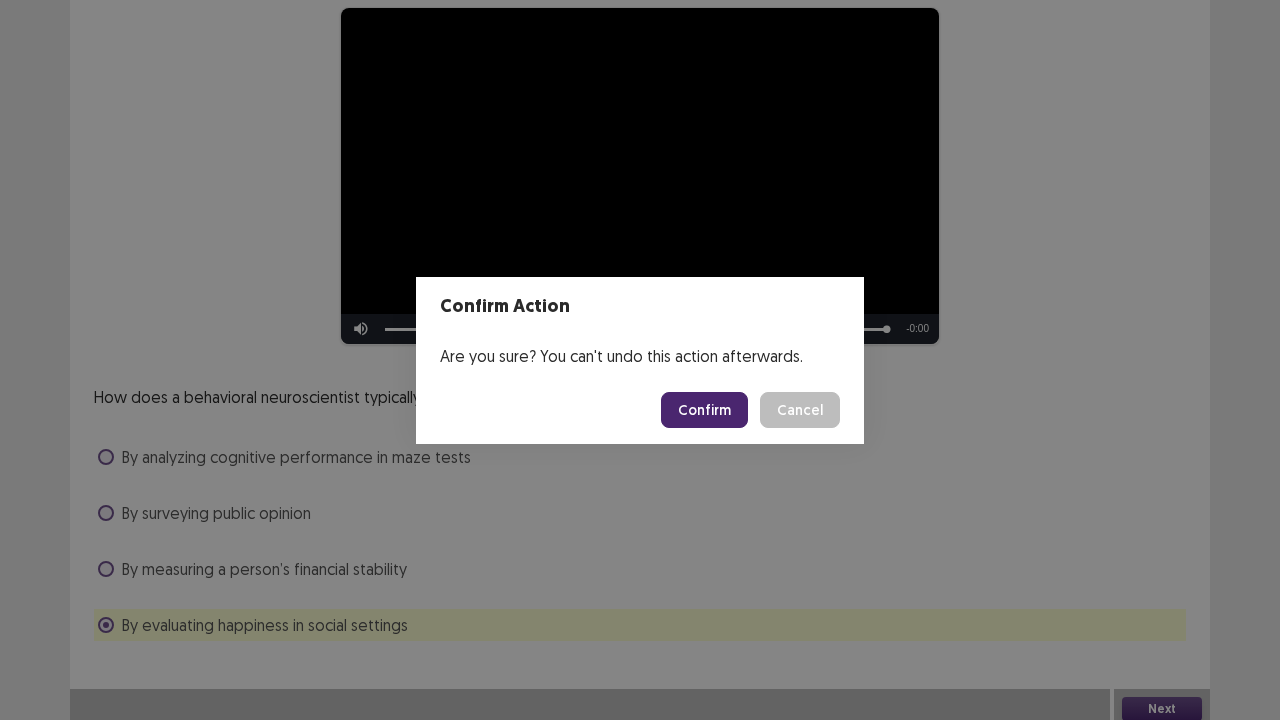 click on "Confirm" at bounding box center (704, 410) 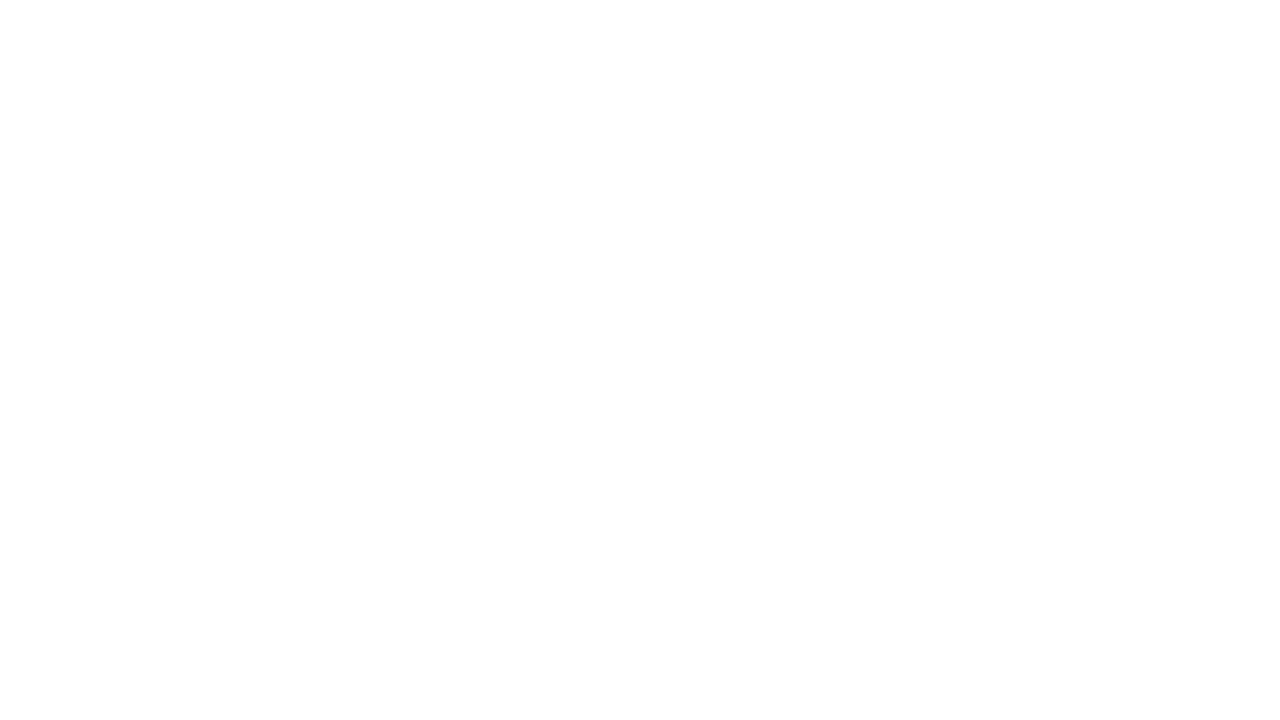 scroll, scrollTop: 0, scrollLeft: 0, axis: both 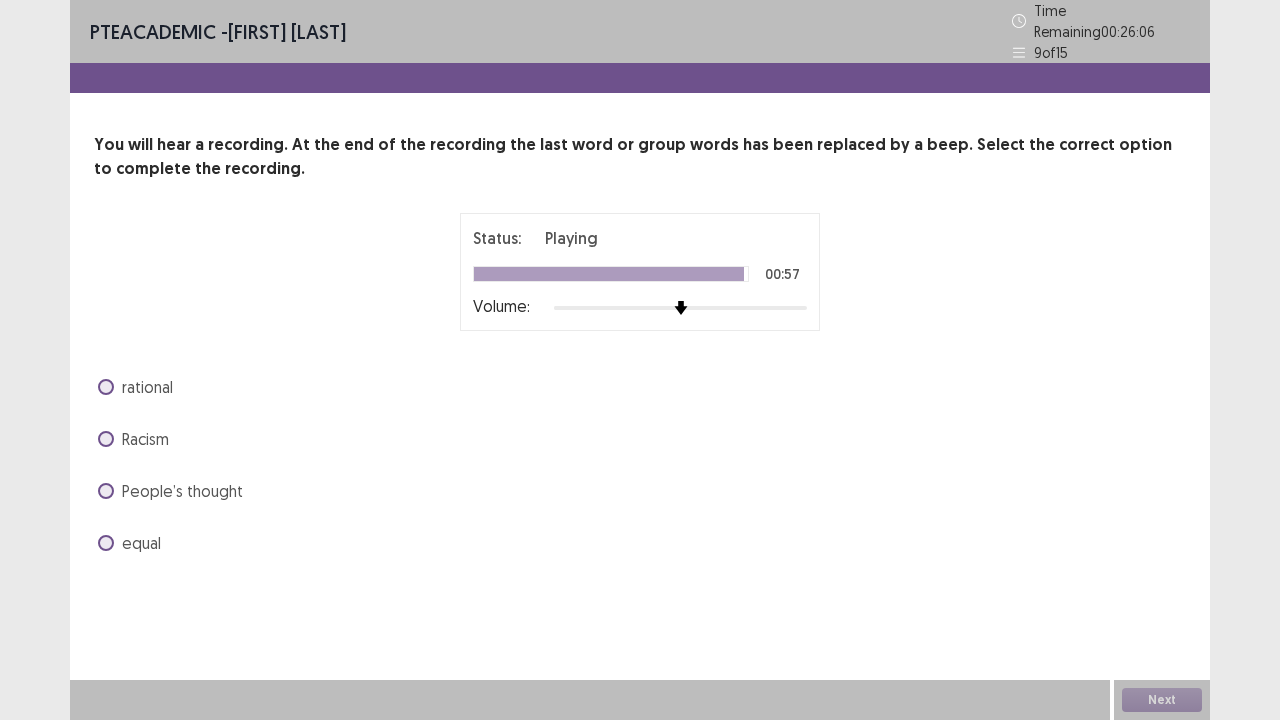 click at bounding box center (106, 543) 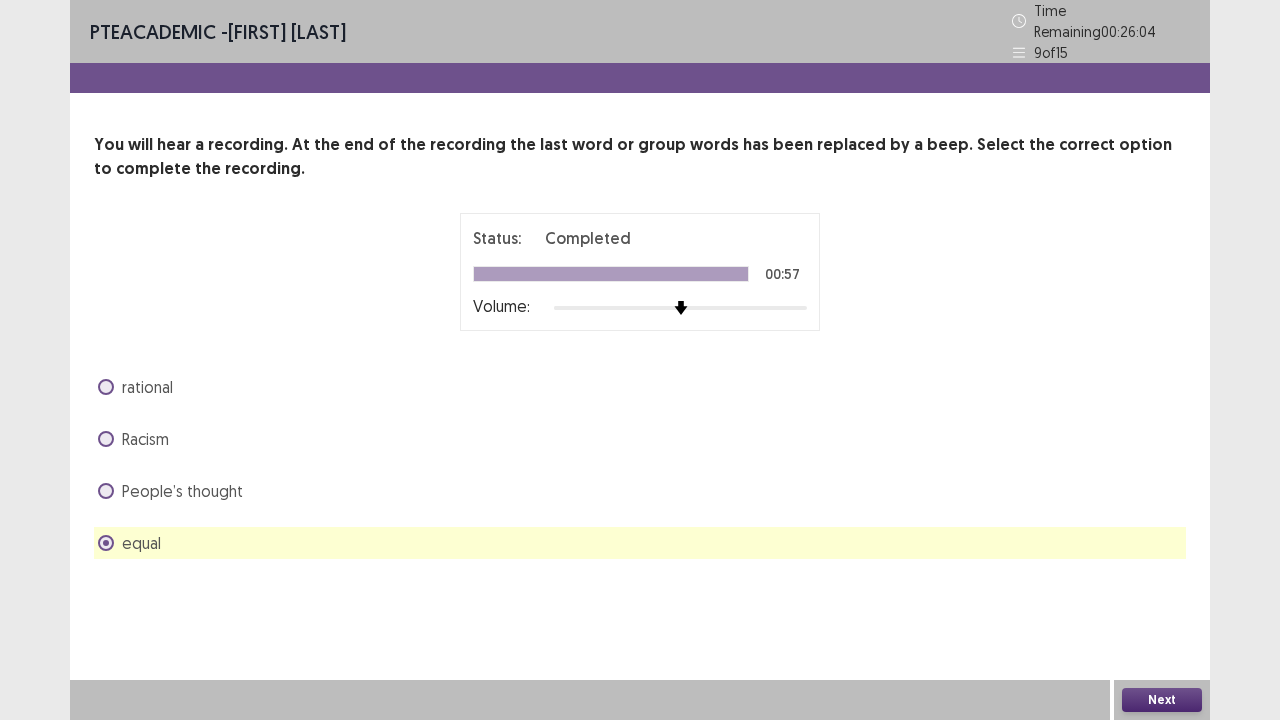 click on "Next" at bounding box center [1162, 700] 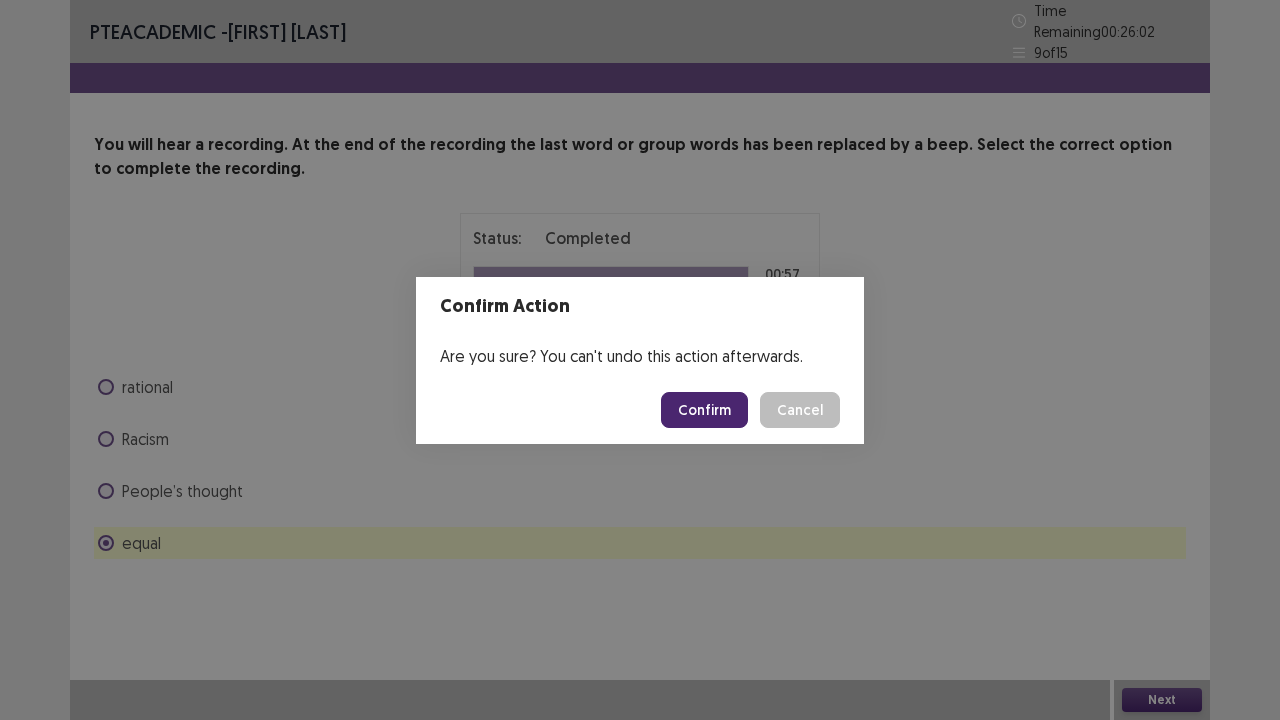 click on "Confirm" at bounding box center (704, 410) 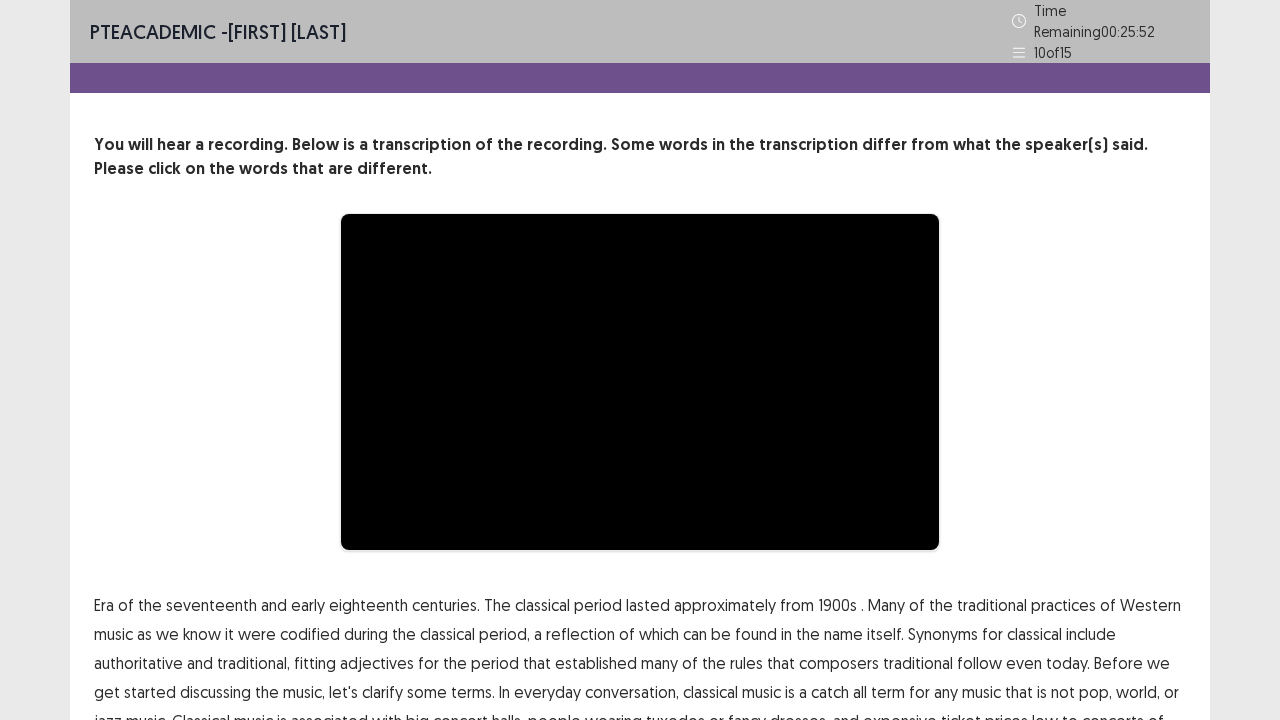 scroll, scrollTop: 122, scrollLeft: 0, axis: vertical 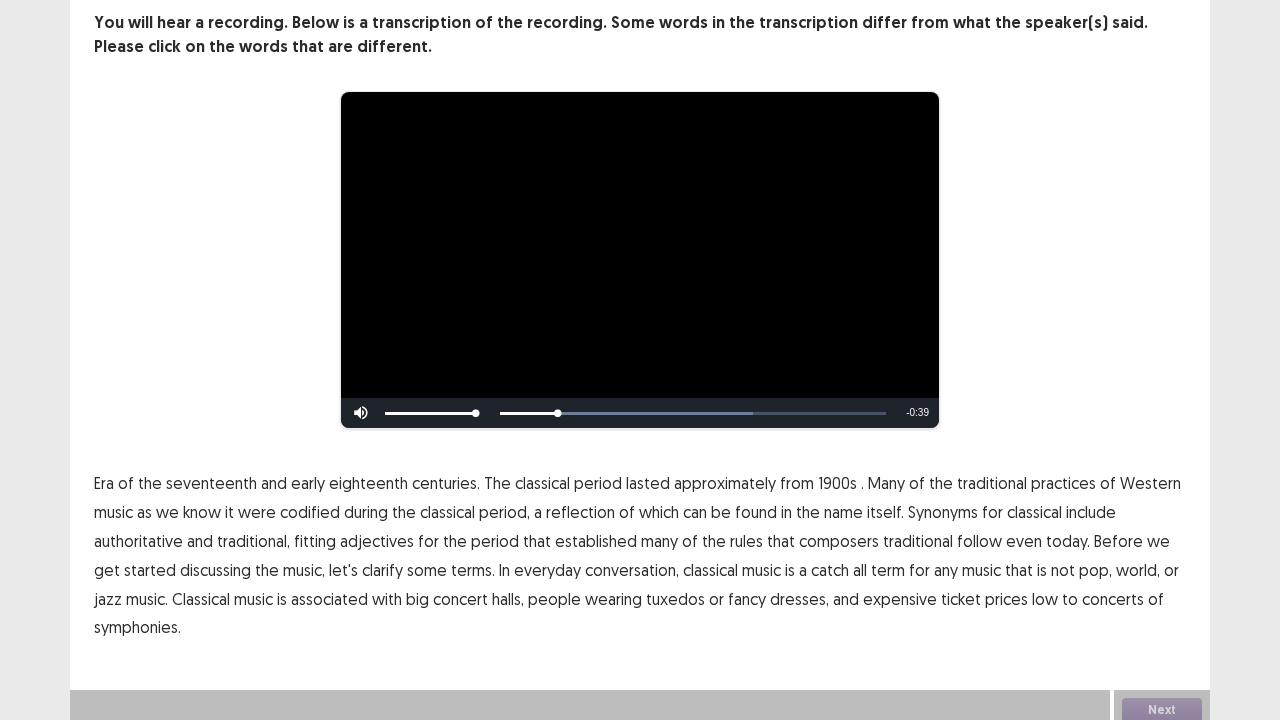 click on "1900s" at bounding box center [837, 483] 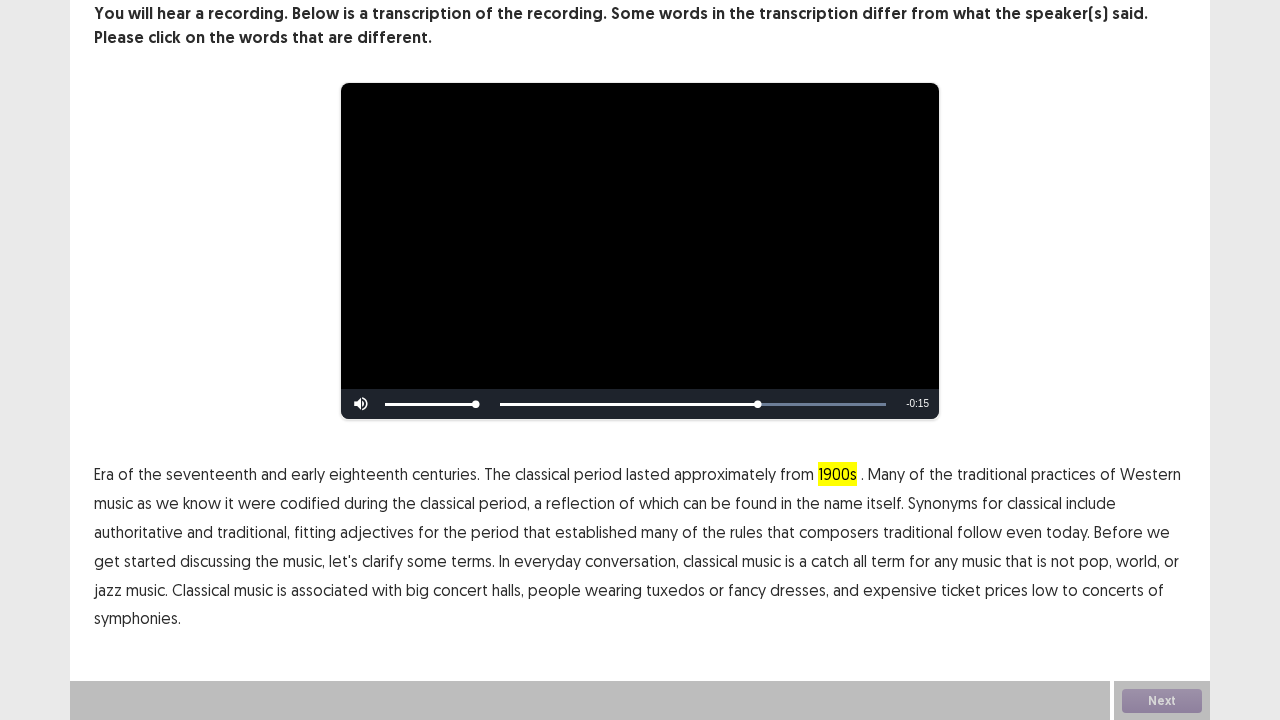 click on "traditional" at bounding box center (918, 532) 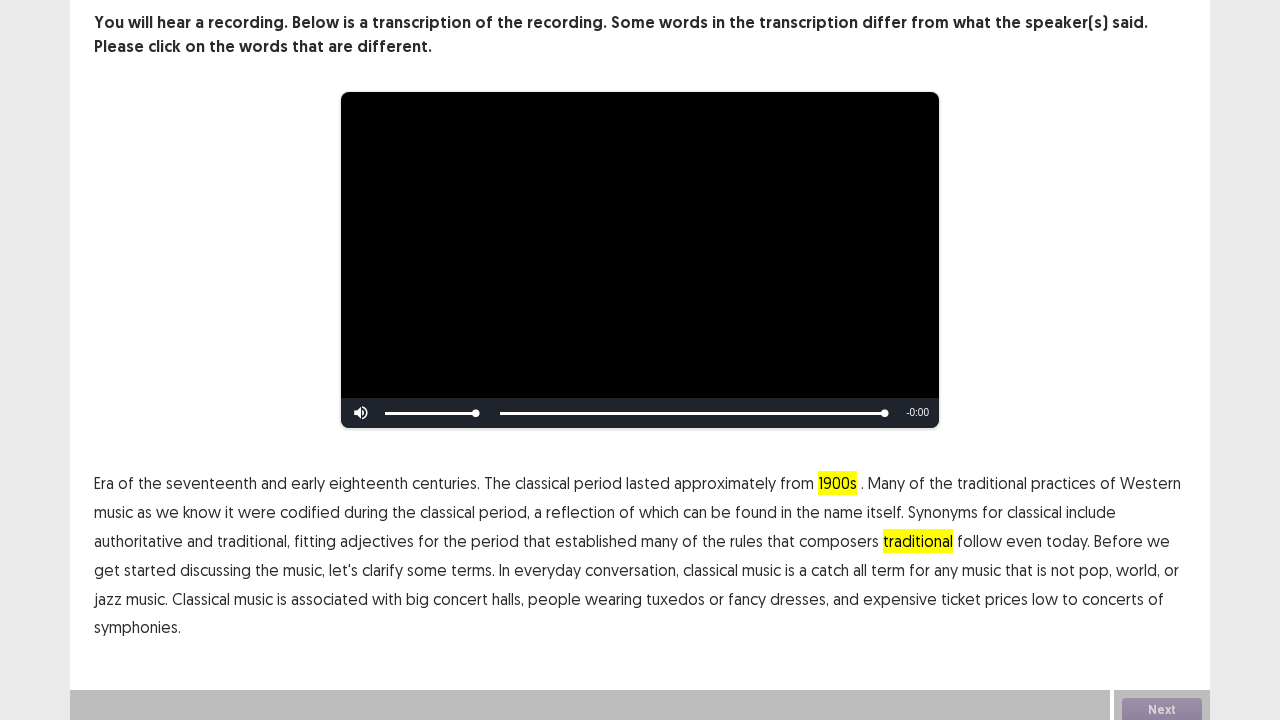 click on "low" at bounding box center (1045, 599) 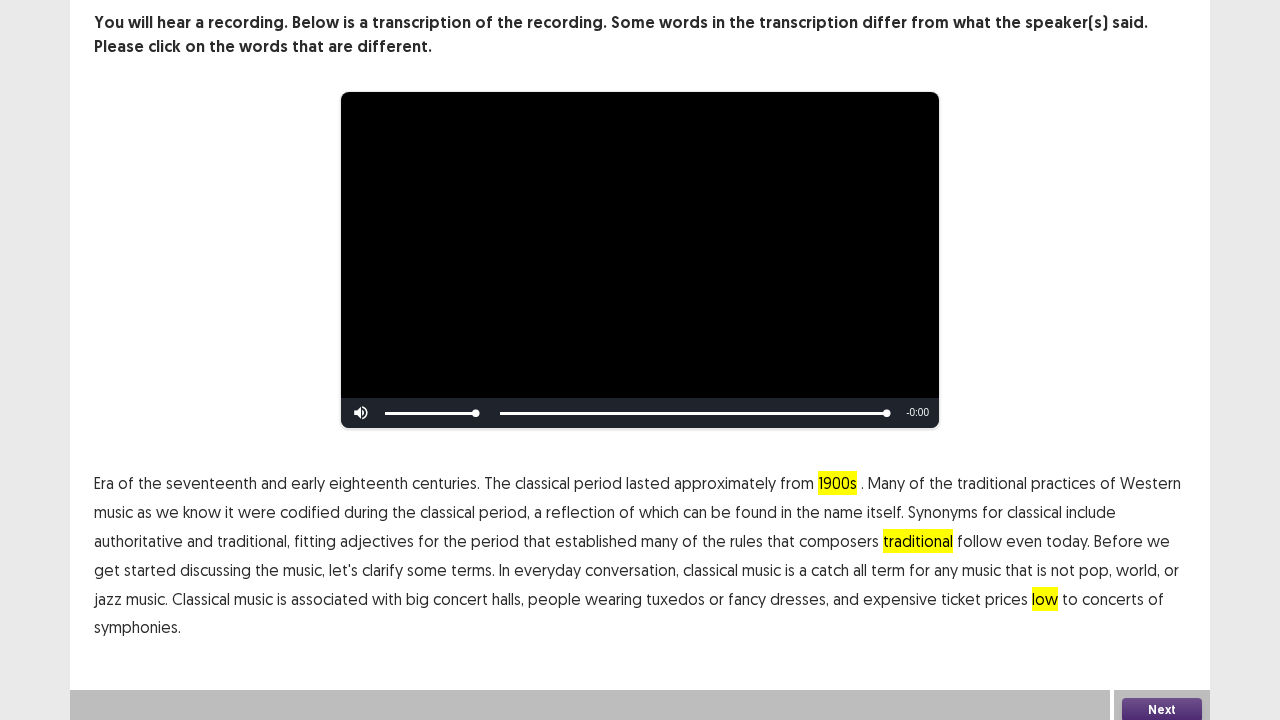 click on "Next" at bounding box center (1162, 710) 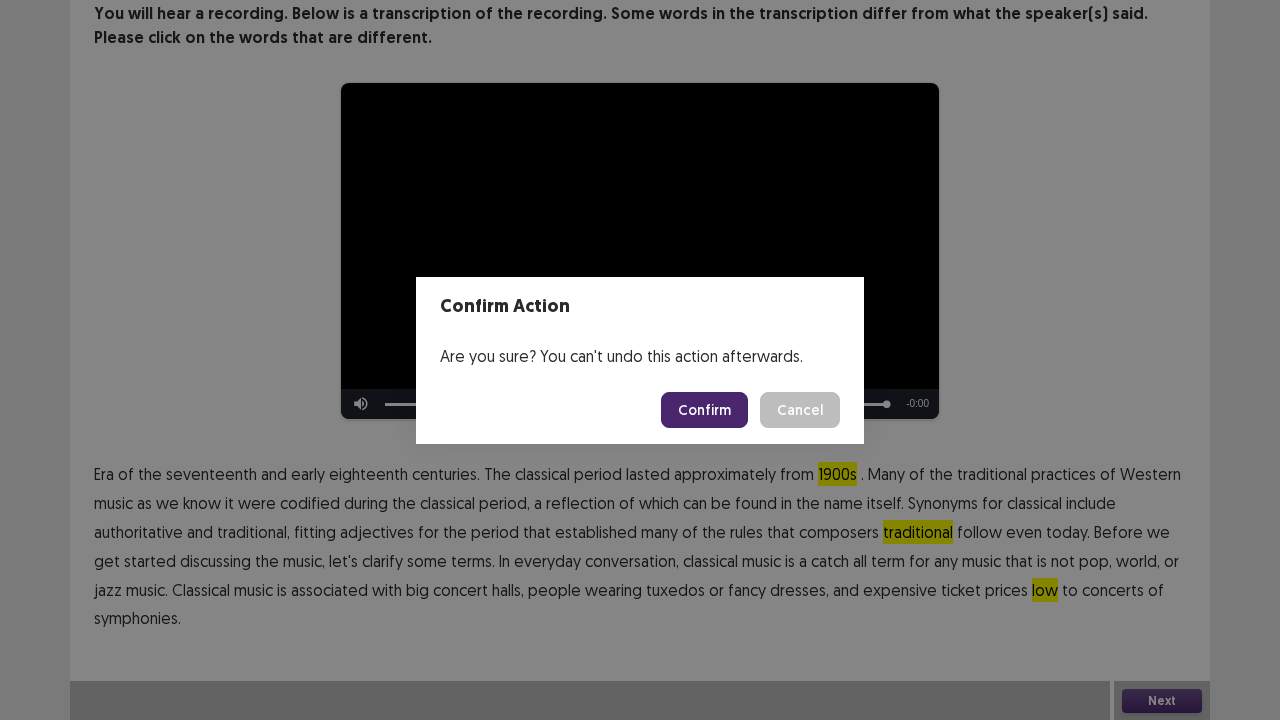 click on "Confirm" at bounding box center [704, 410] 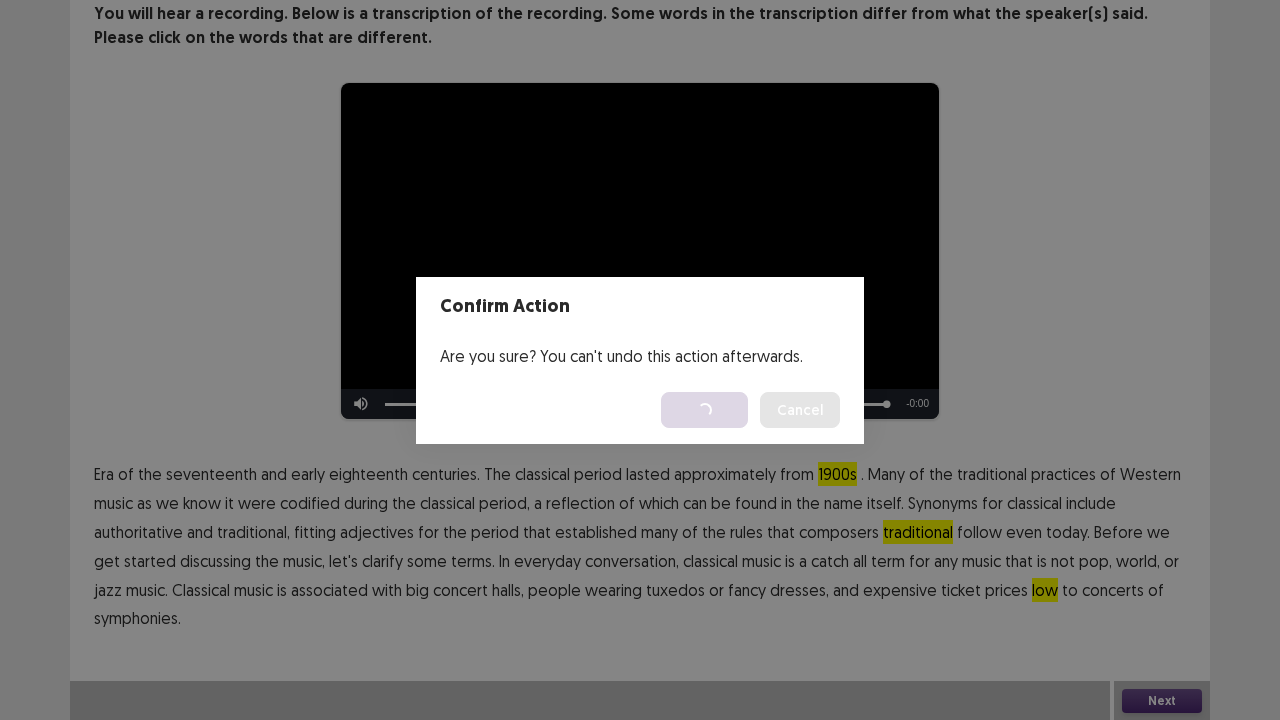 scroll, scrollTop: 0, scrollLeft: 0, axis: both 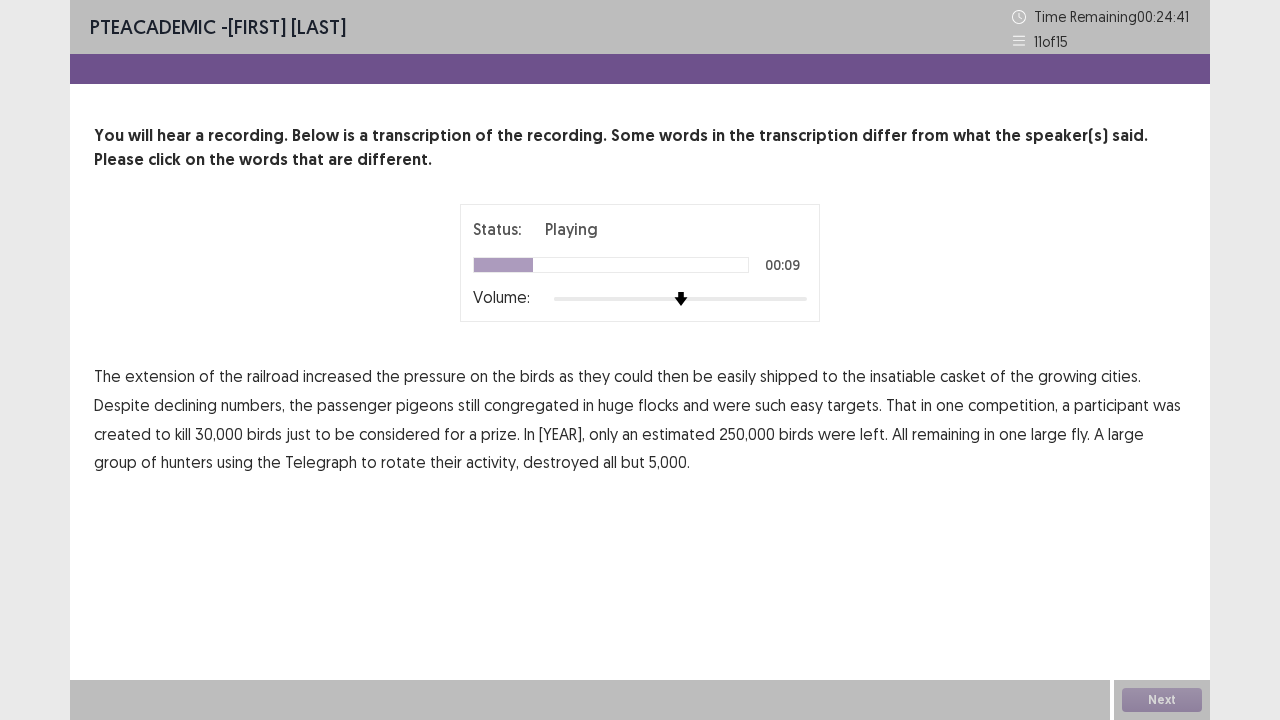 click on "casket" at bounding box center [963, 376] 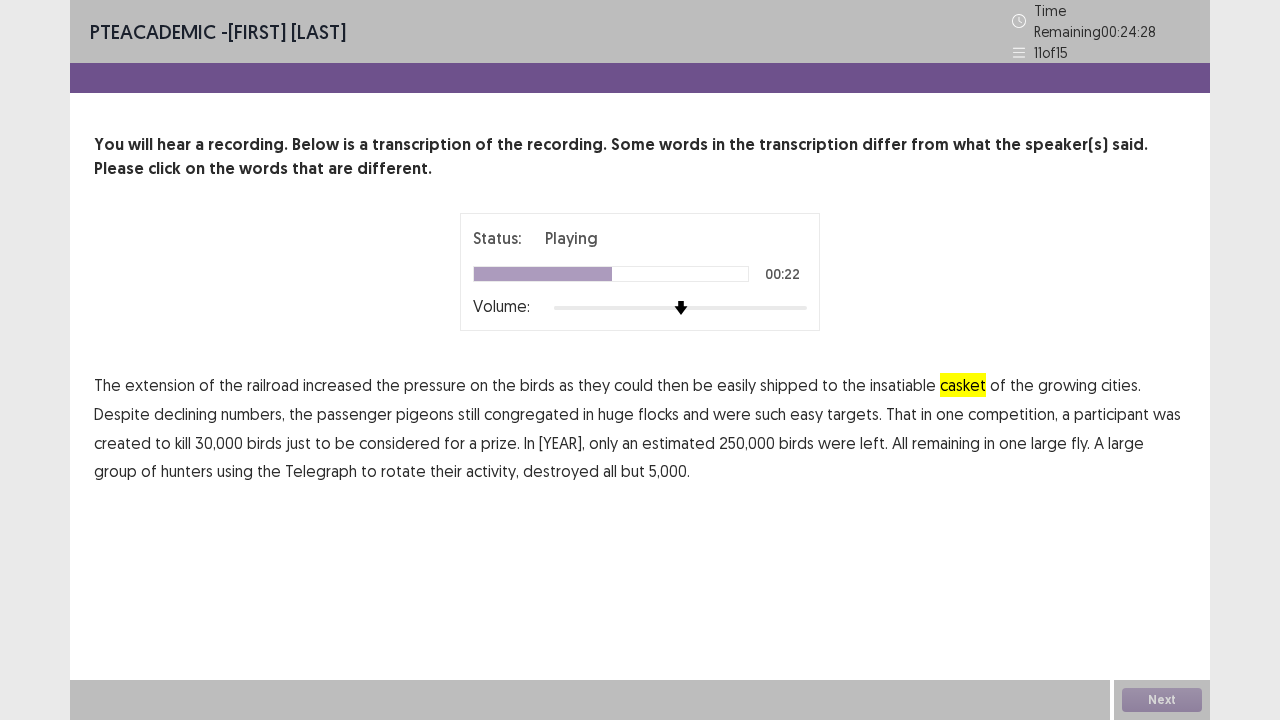 click on "created" at bounding box center [122, 443] 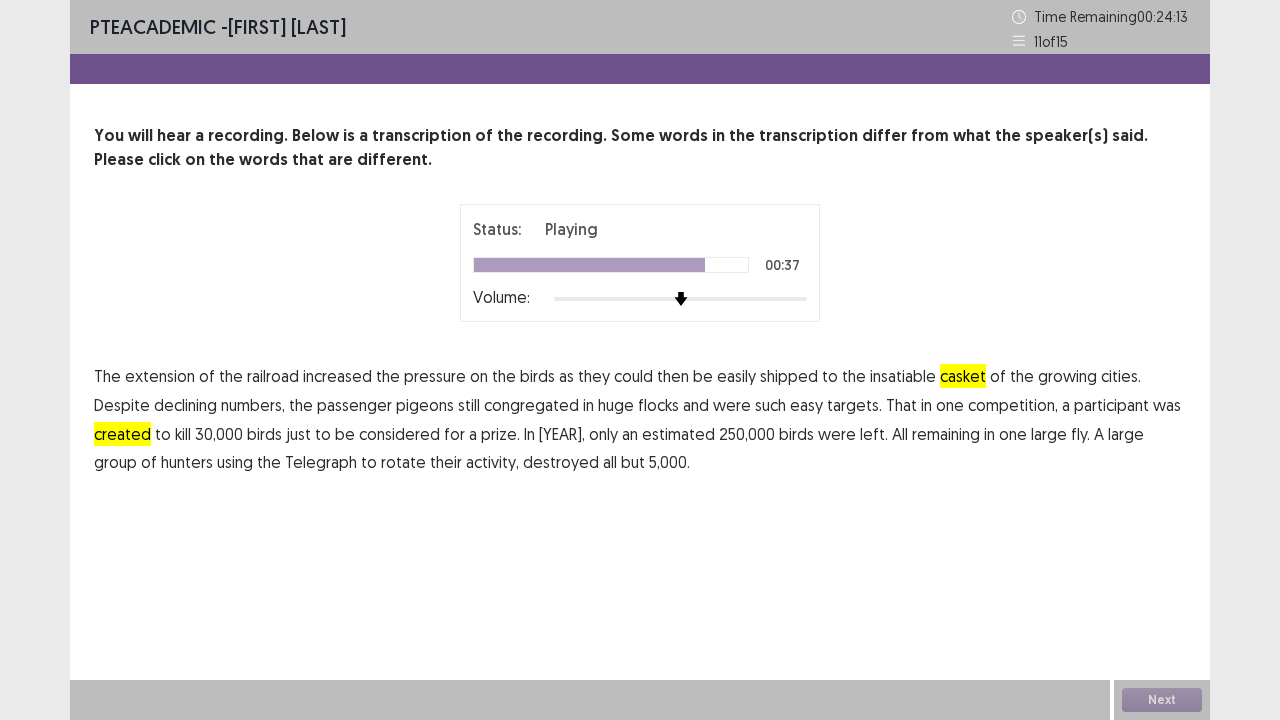 click on "fly." at bounding box center (1080, 434) 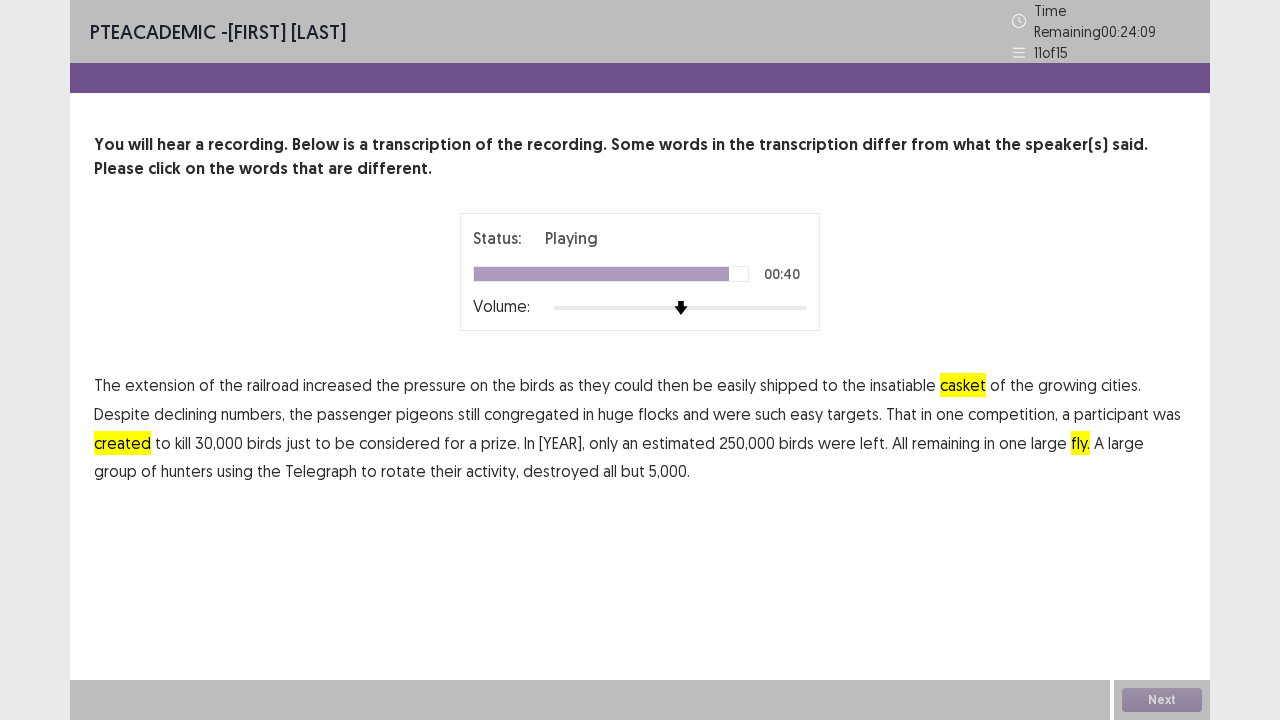 click on "rotate" at bounding box center (403, 471) 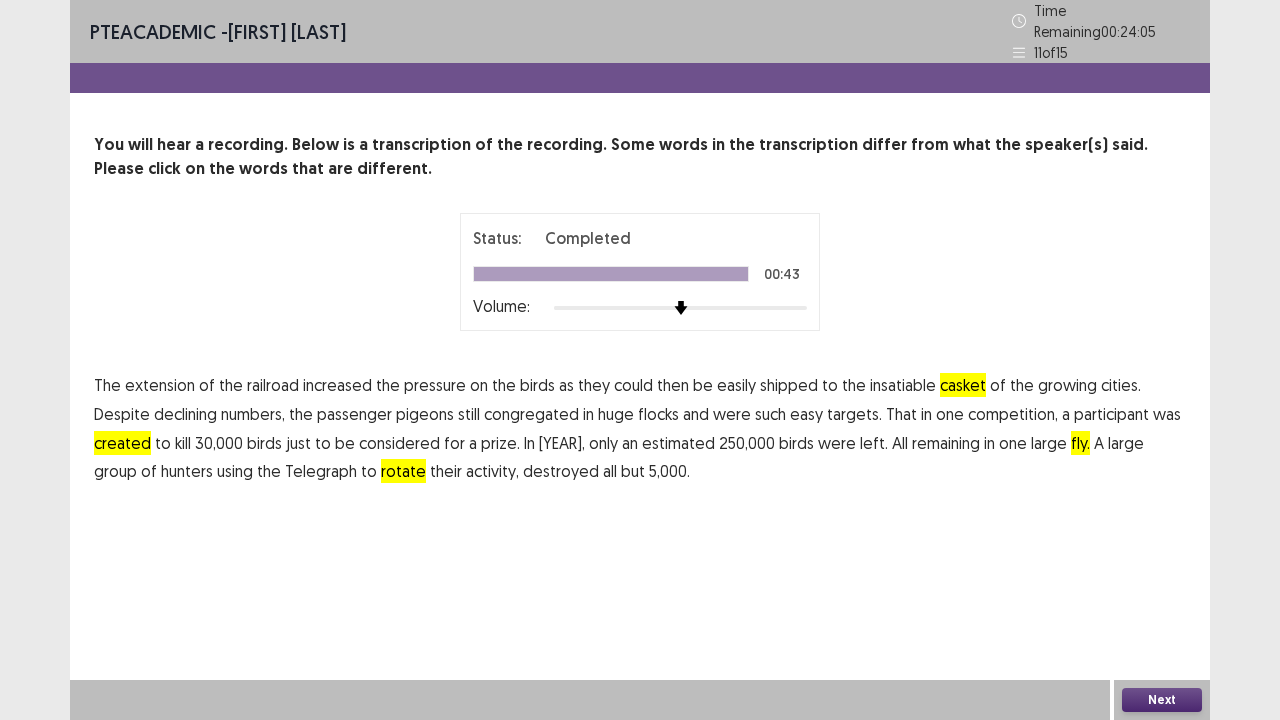 click on "Next" at bounding box center [1162, 700] 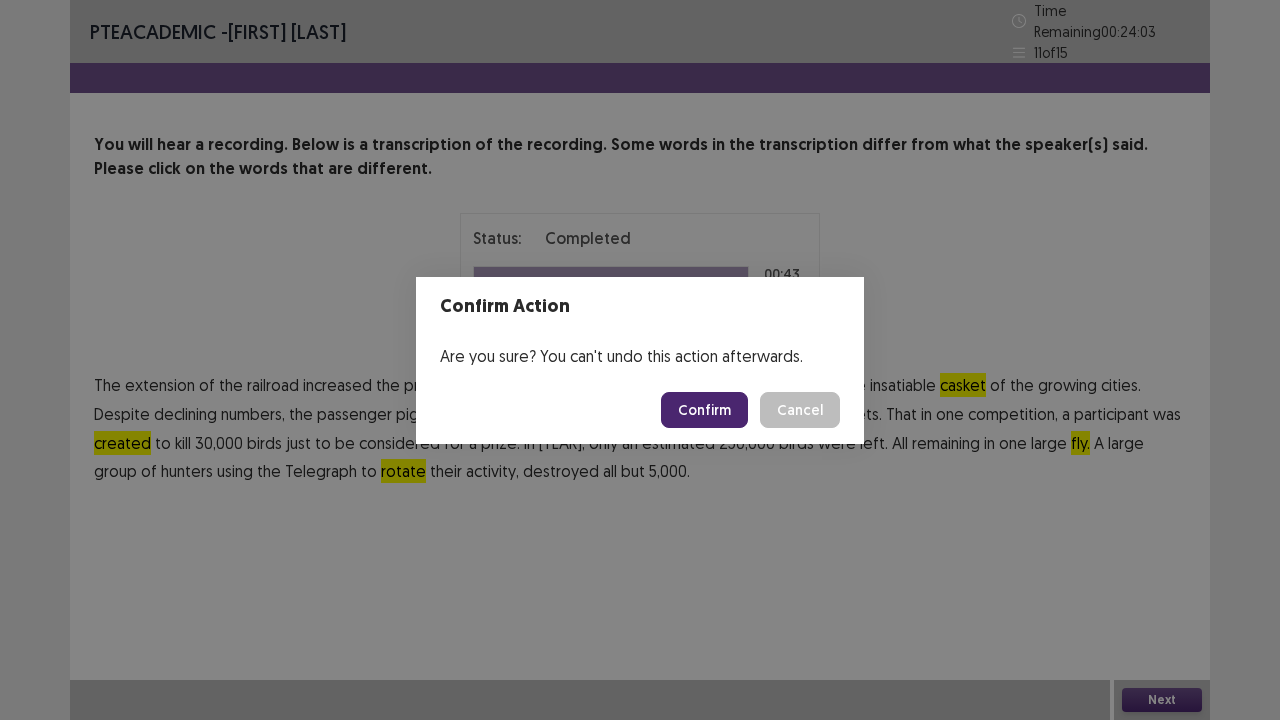 click on "Confirm" at bounding box center (704, 410) 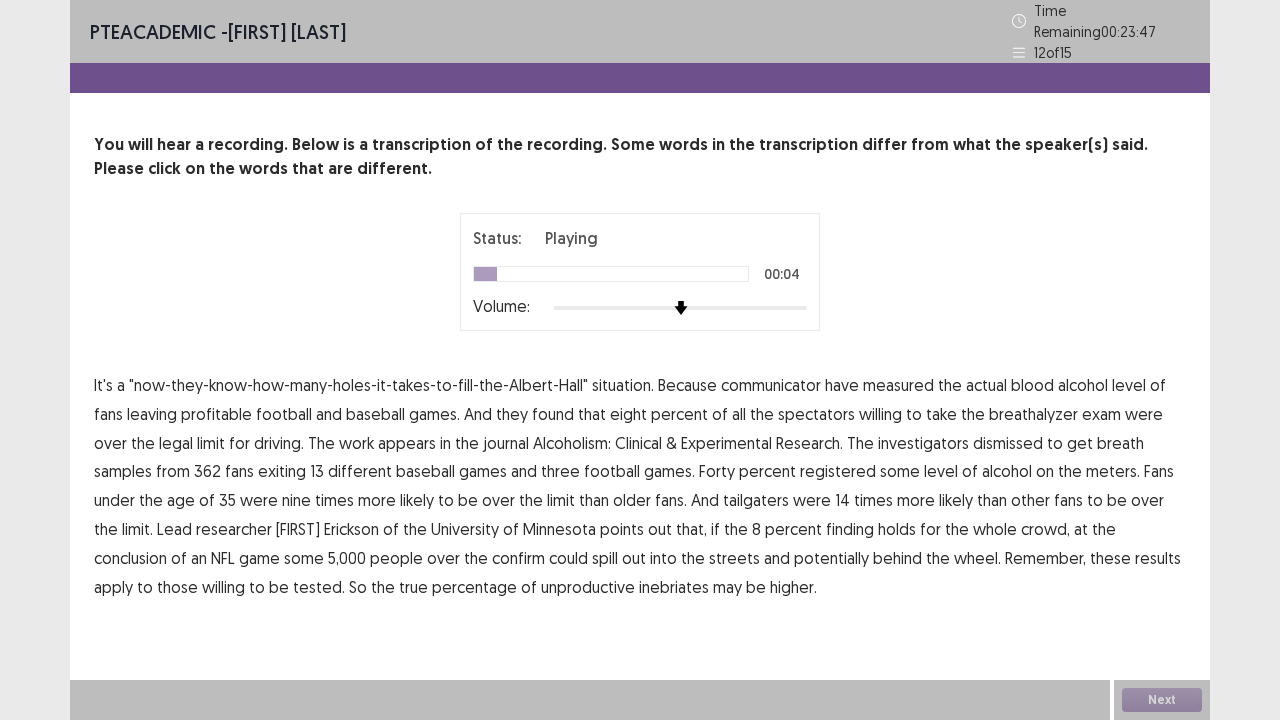 click on "communicator" at bounding box center (771, 385) 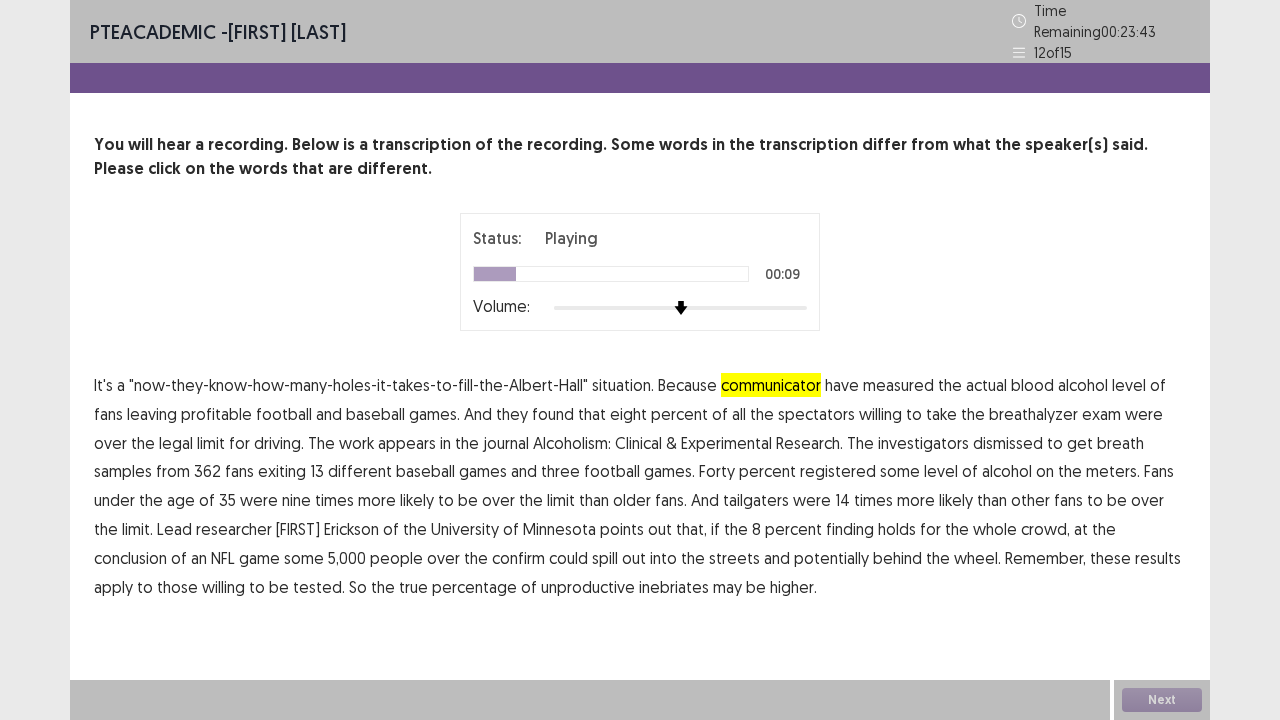 click on "profitable" at bounding box center [216, 414] 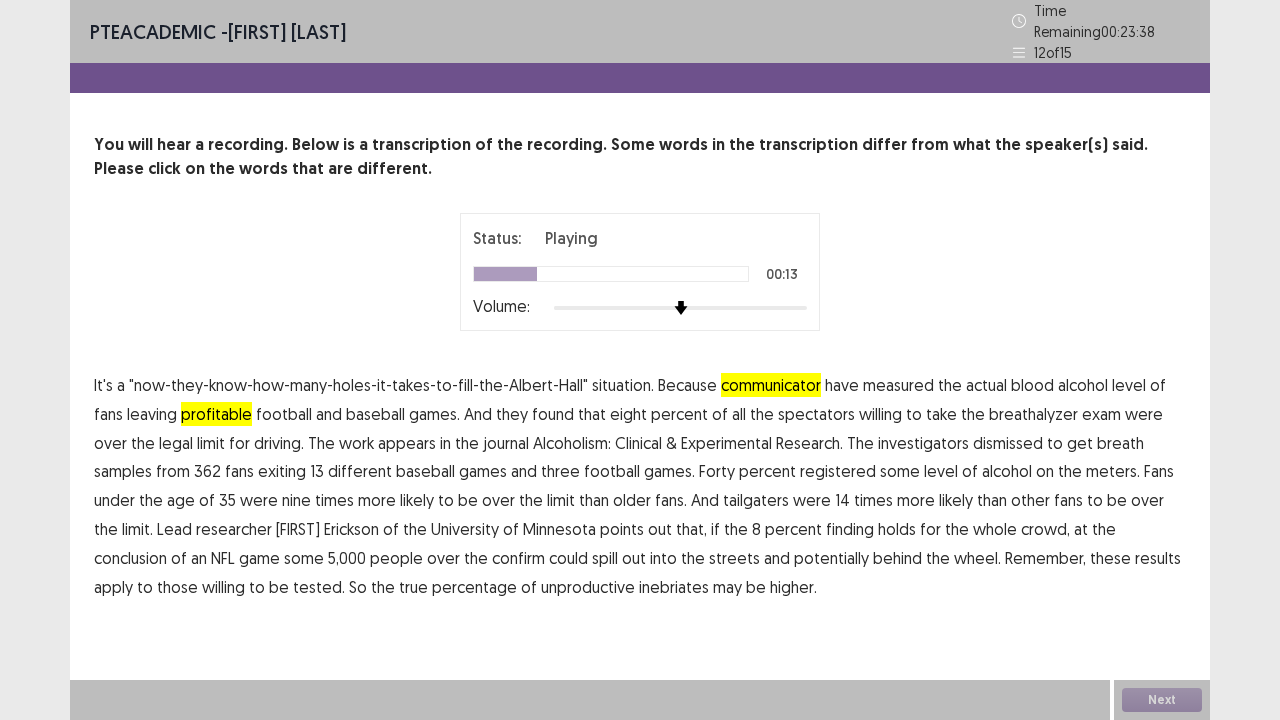 click on "spectators" at bounding box center [816, 414] 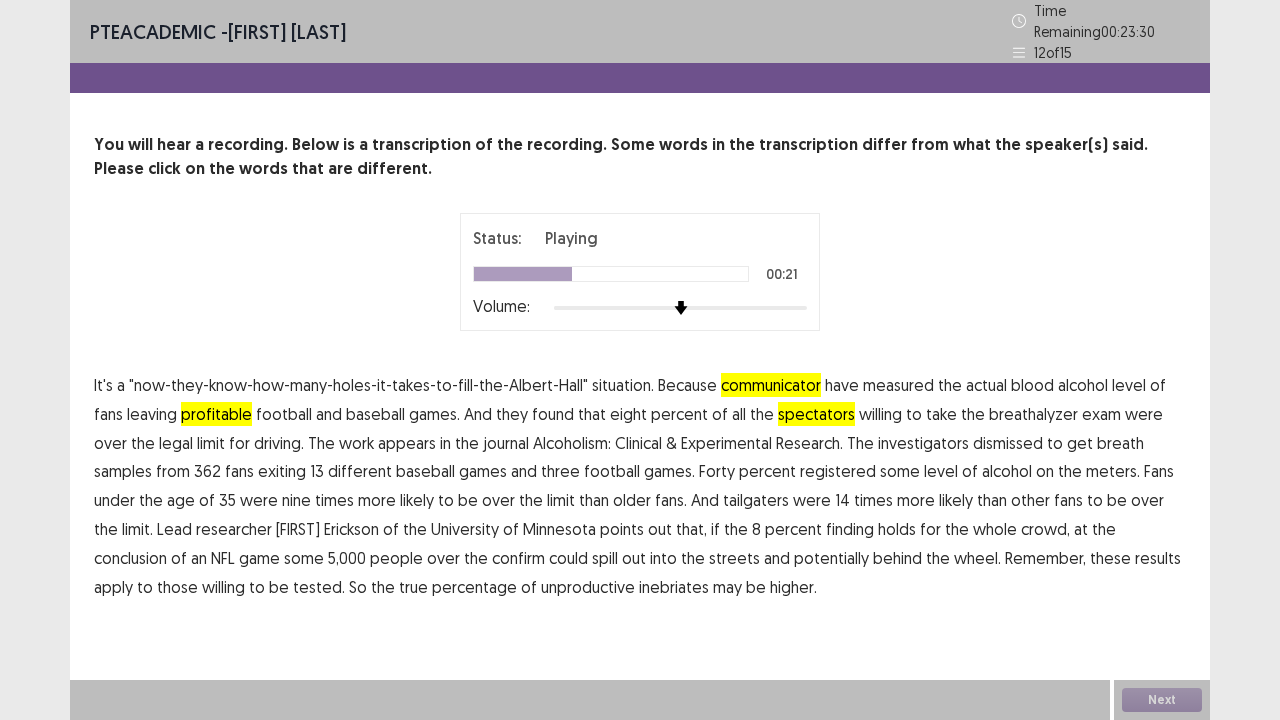 click on "dismissed" at bounding box center (1008, 443) 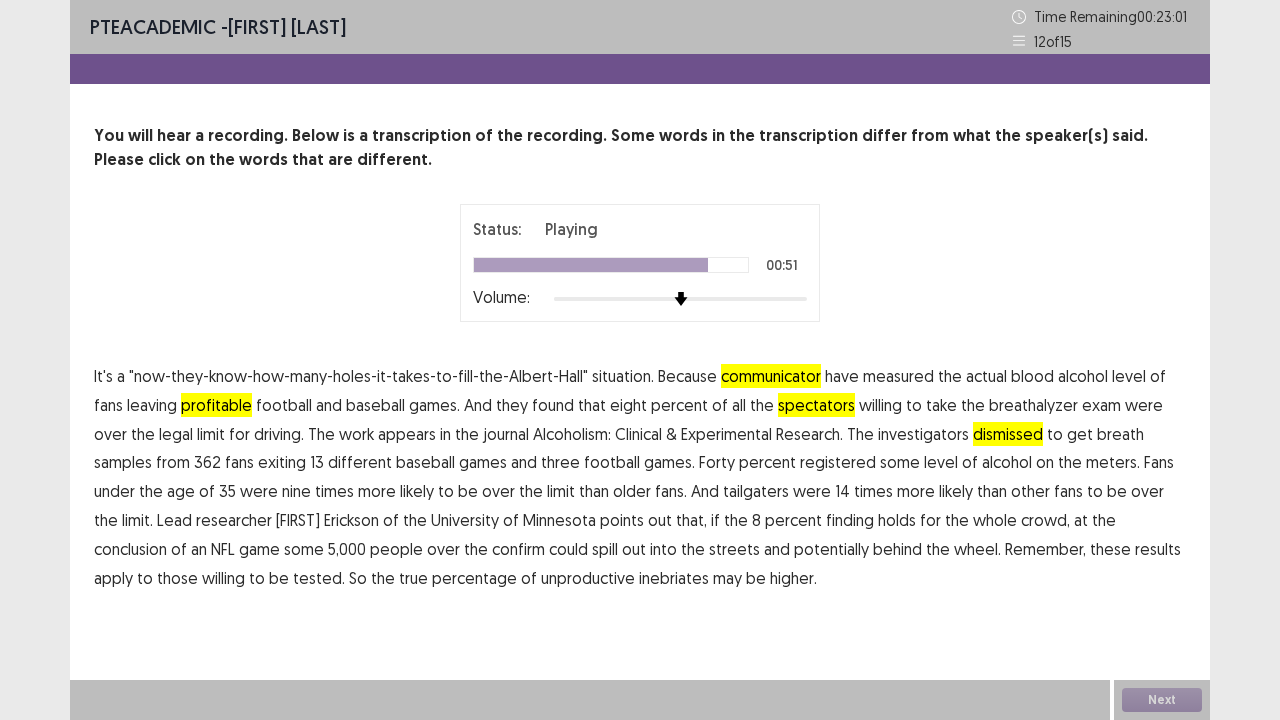 click on "confirm" at bounding box center [518, 549] 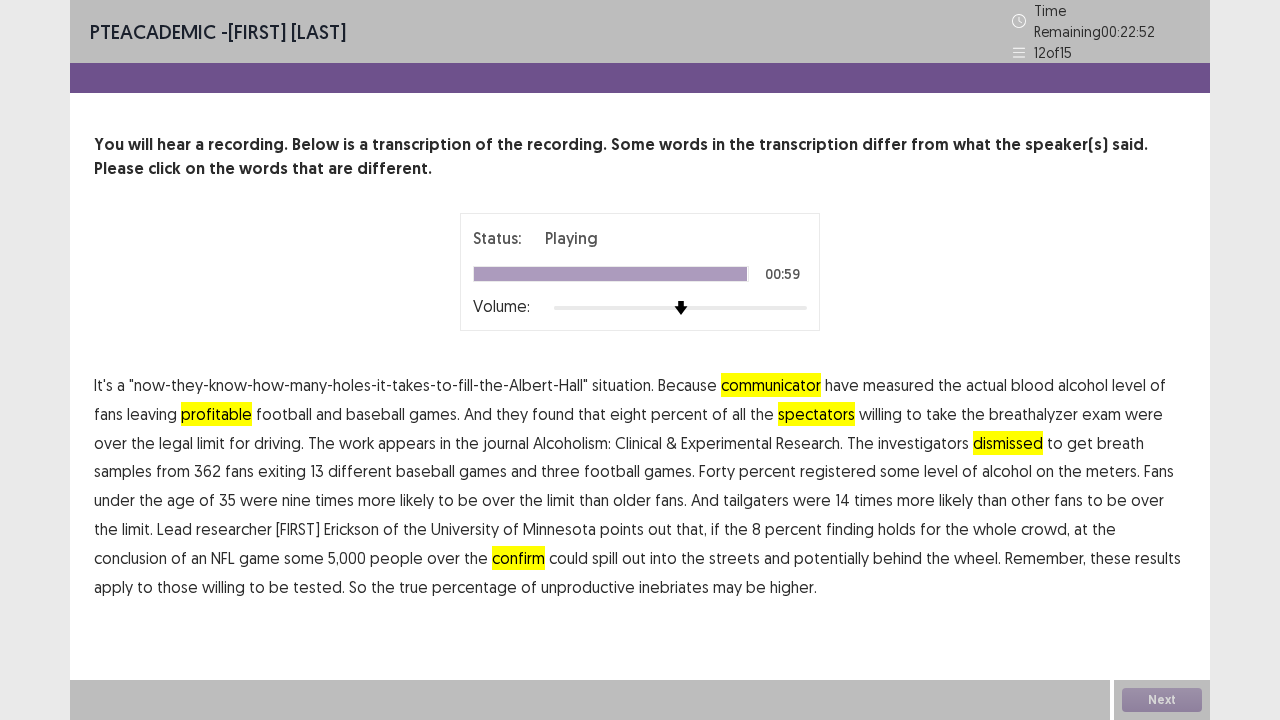 click on "unproductive" at bounding box center (588, 587) 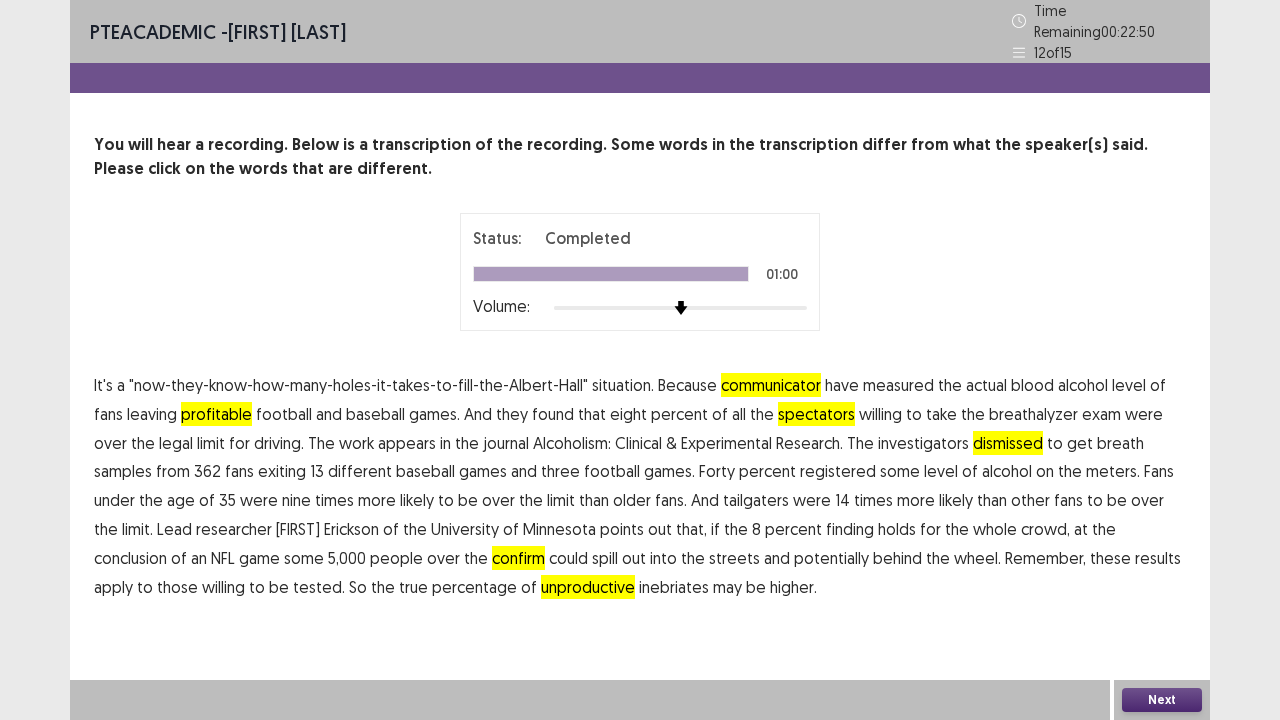 click on "Next" at bounding box center (1162, 700) 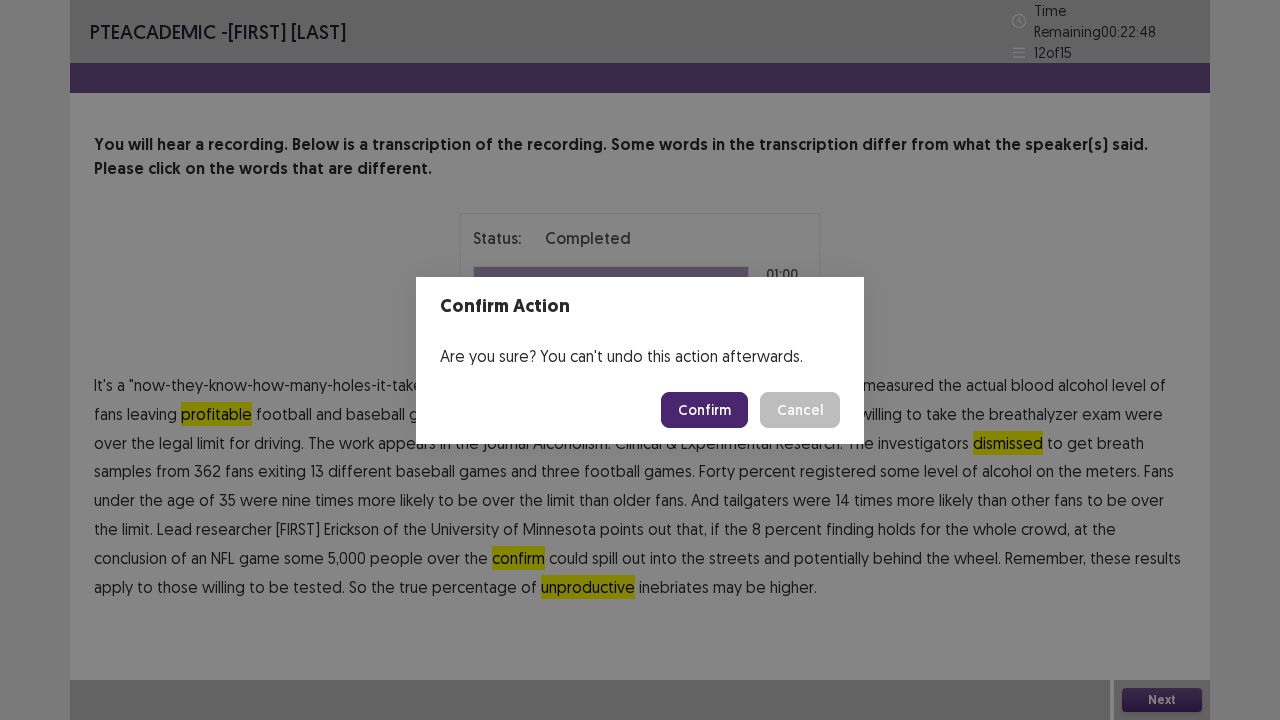 click on "Confirm" at bounding box center (704, 410) 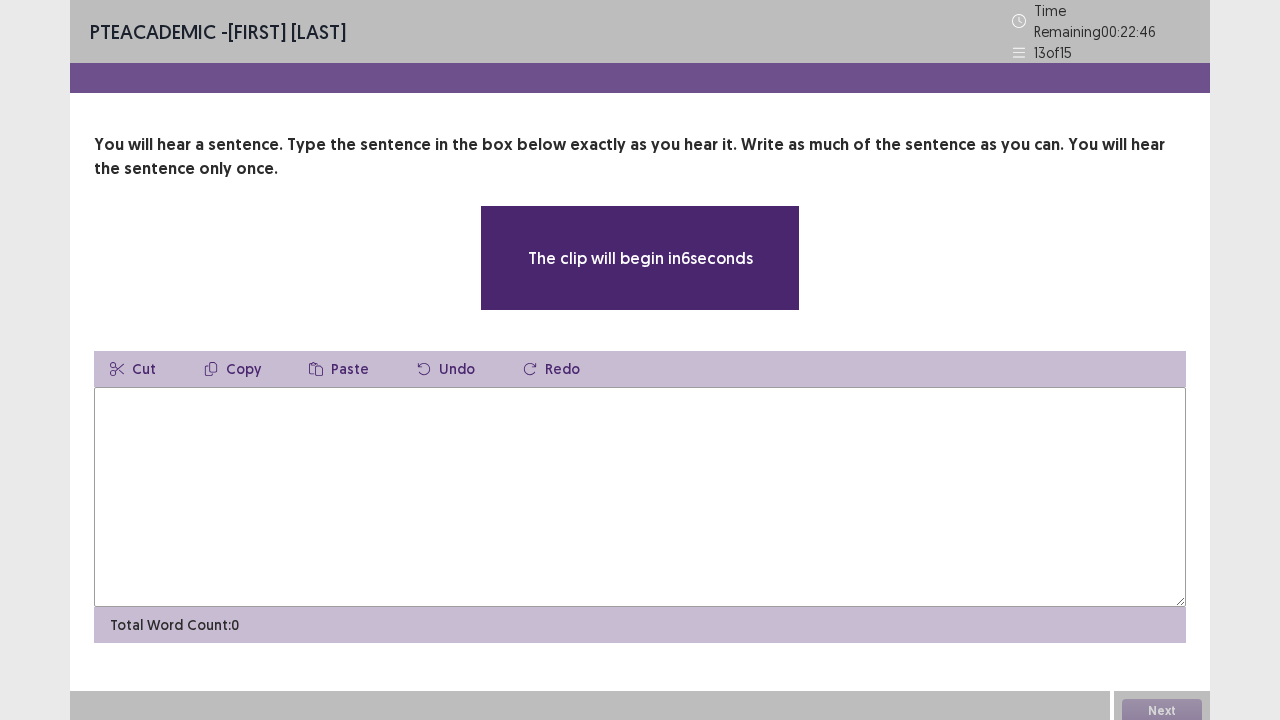 click at bounding box center (640, 497) 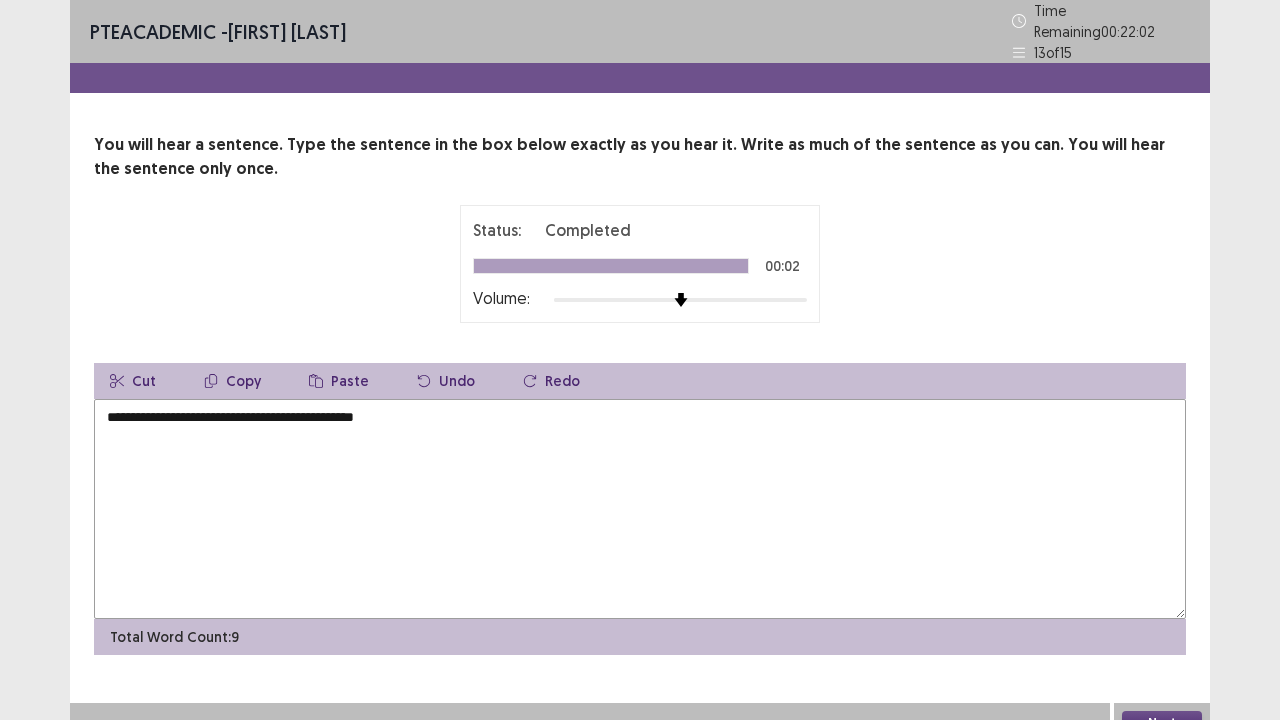 scroll, scrollTop: 13, scrollLeft: 0, axis: vertical 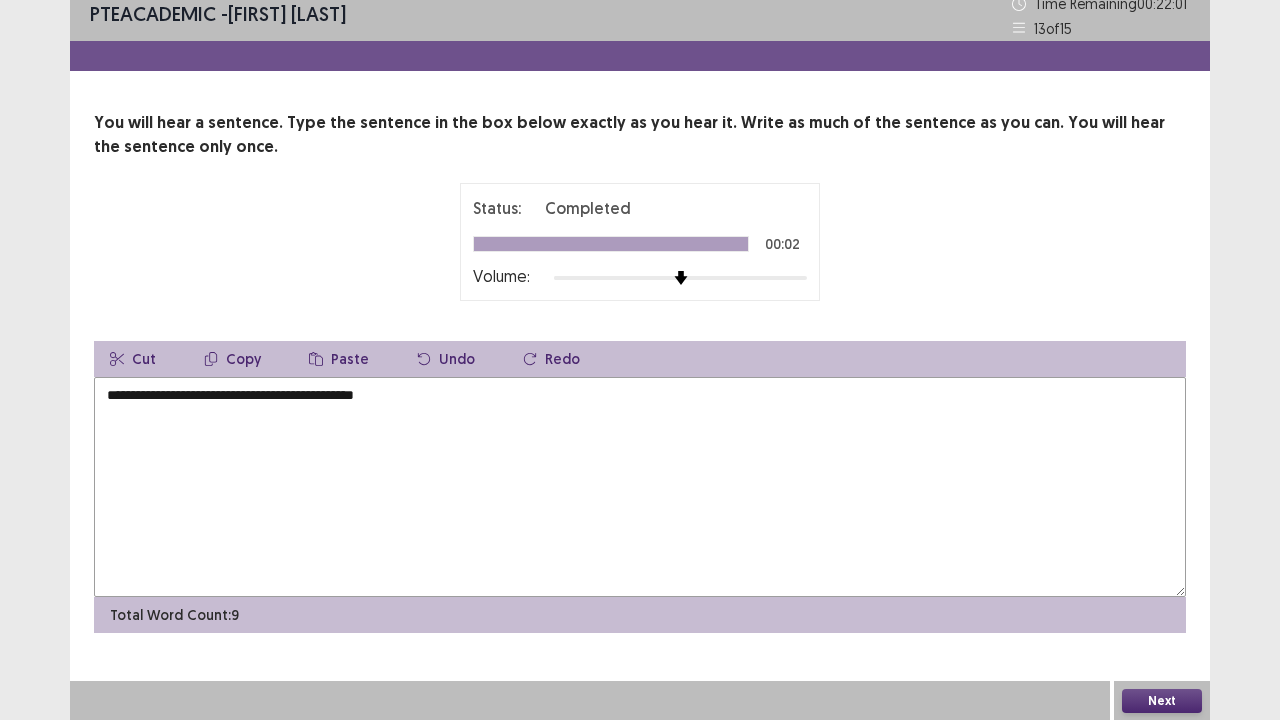 type on "**********" 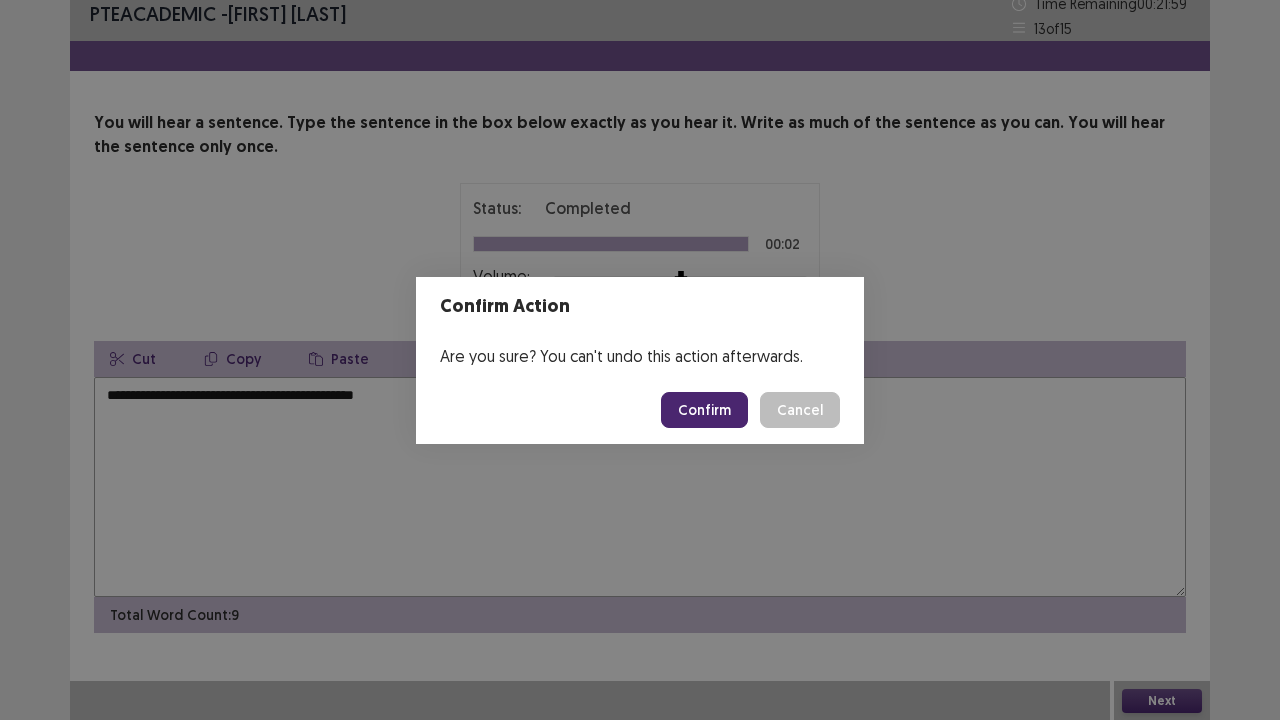 click on "Confirm" at bounding box center (704, 410) 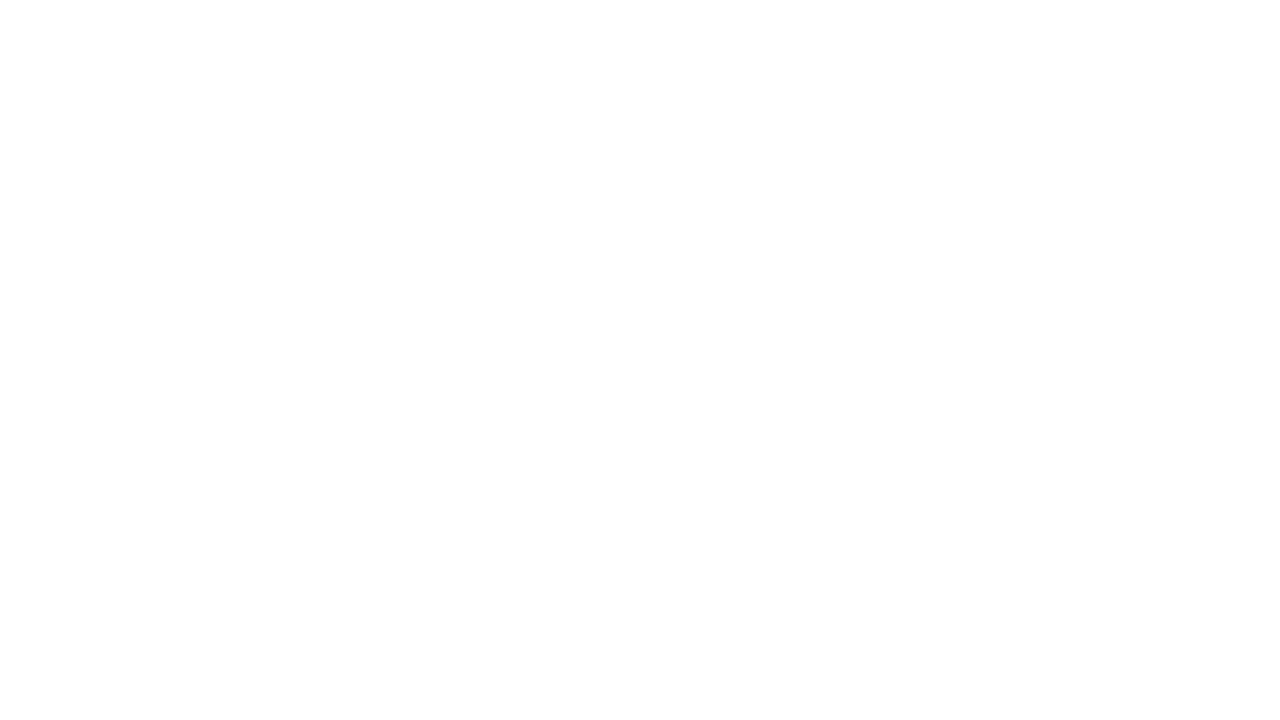 scroll, scrollTop: 0, scrollLeft: 0, axis: both 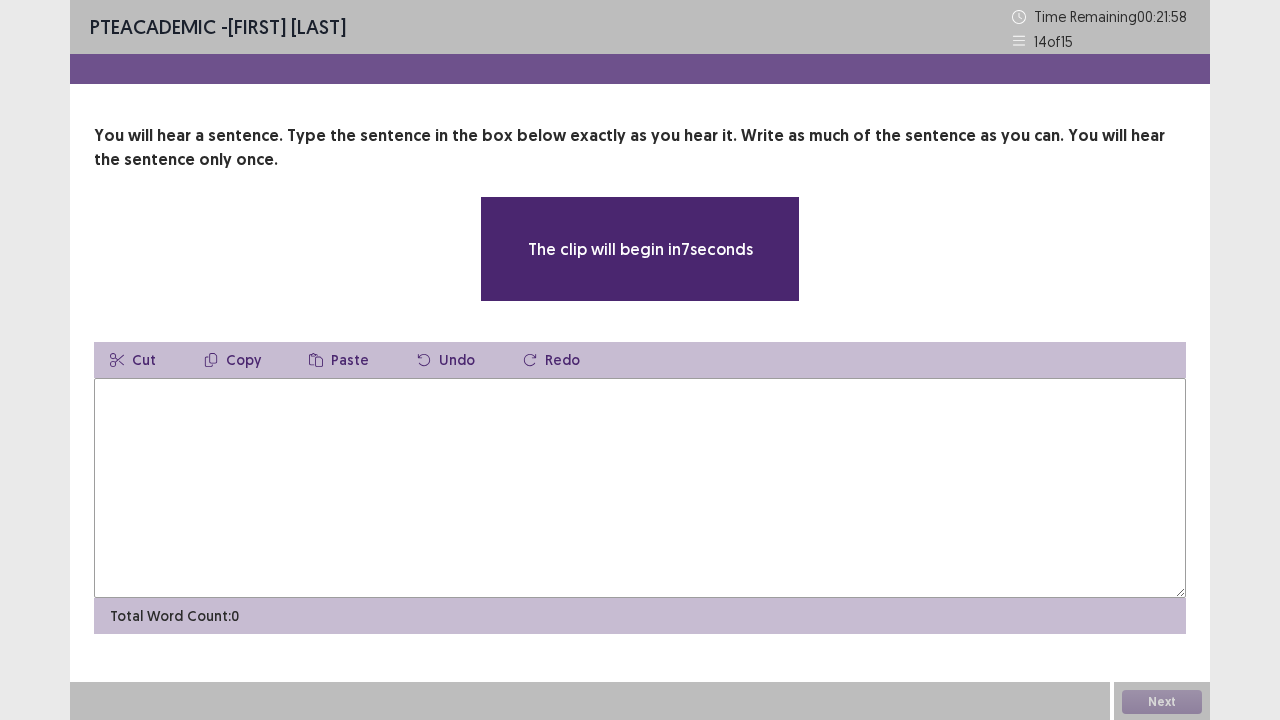 click at bounding box center [640, 488] 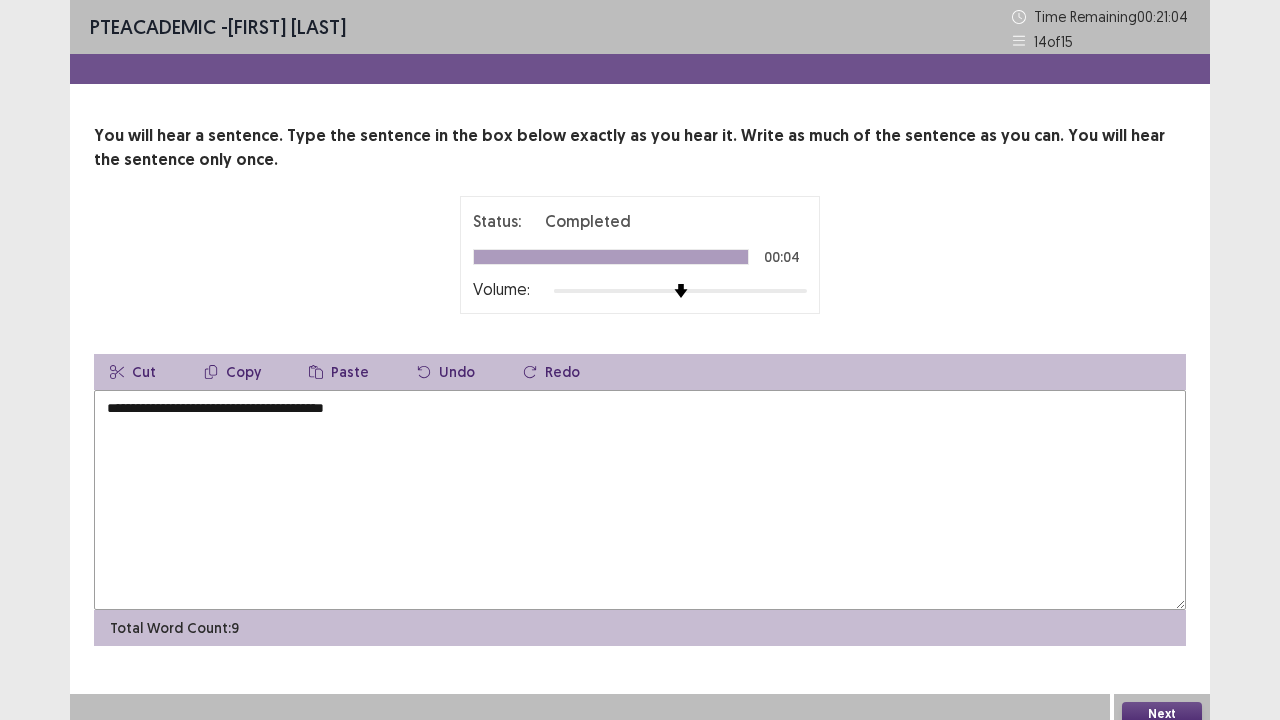 type on "**********" 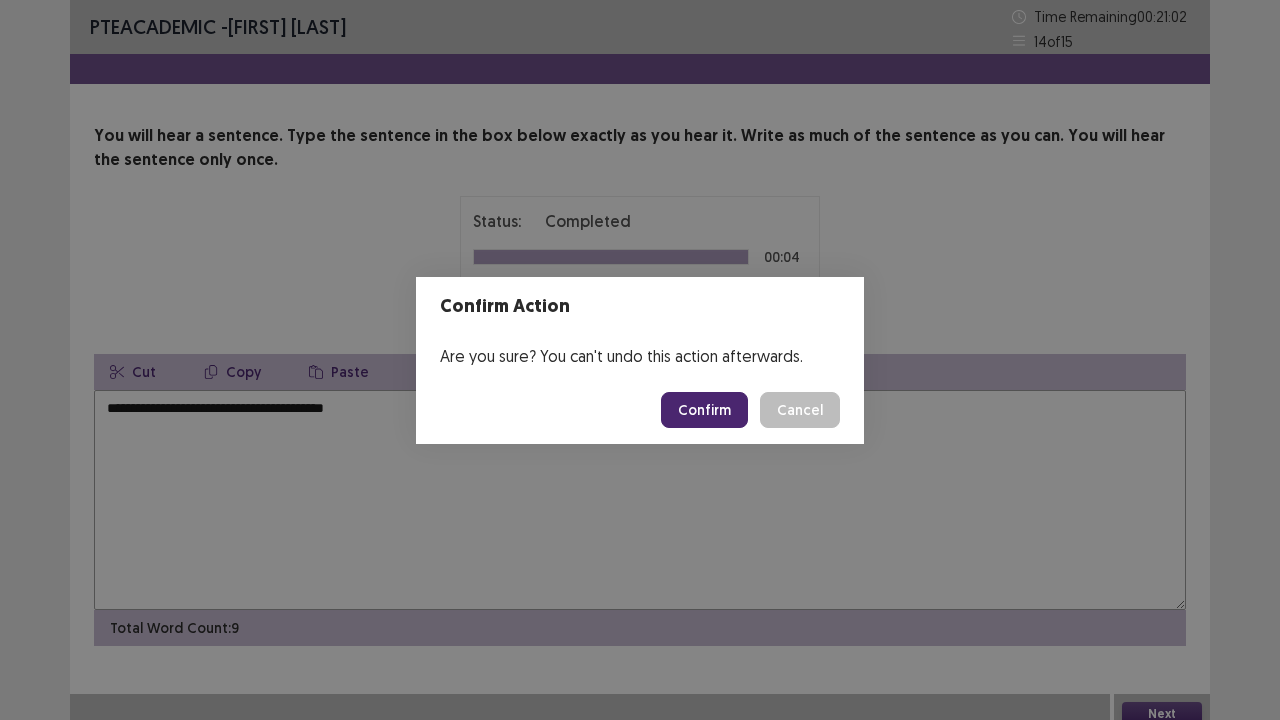 click on "Confirm" at bounding box center [704, 410] 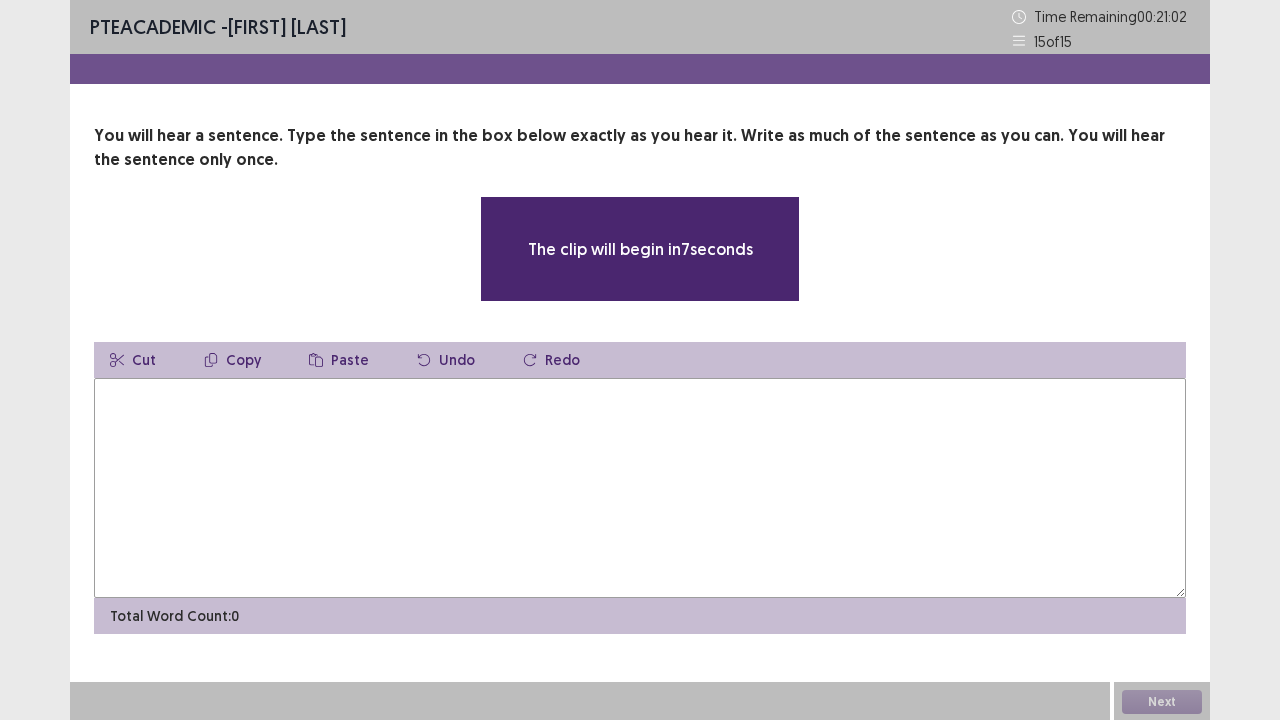 click at bounding box center [640, 488] 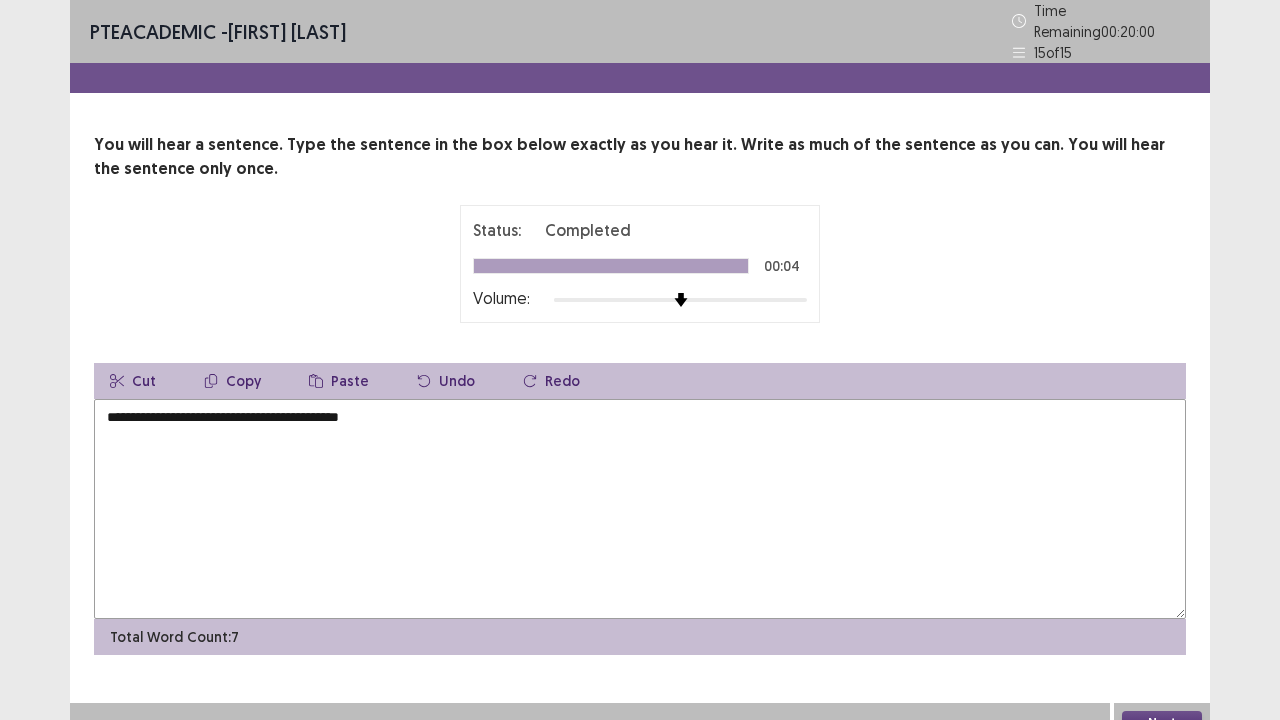 type on "**********" 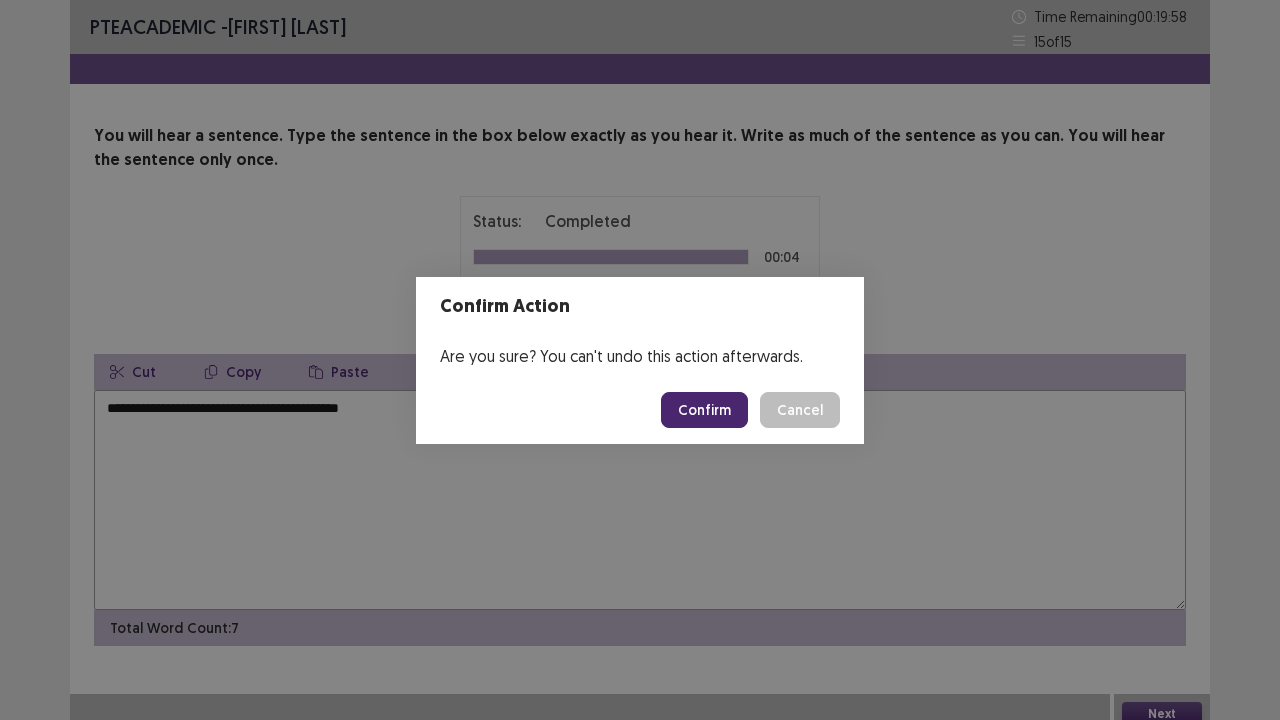 click on "Confirm" at bounding box center (704, 410) 